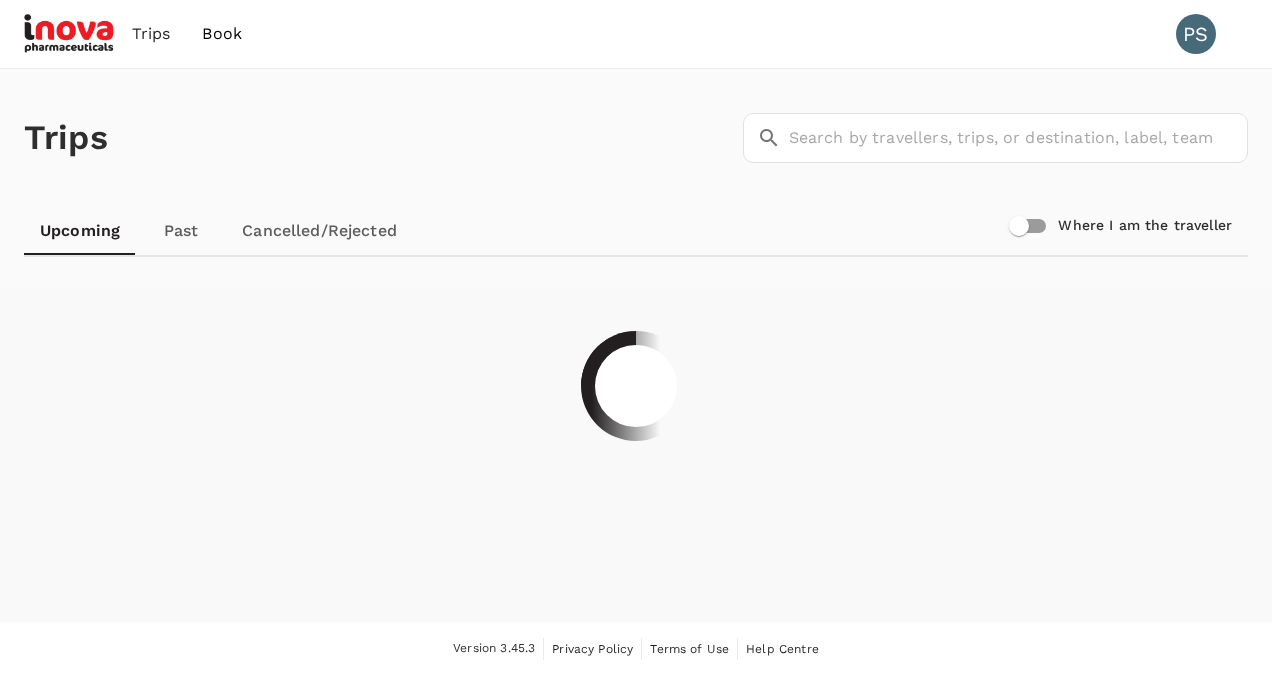 scroll, scrollTop: 0, scrollLeft: 0, axis: both 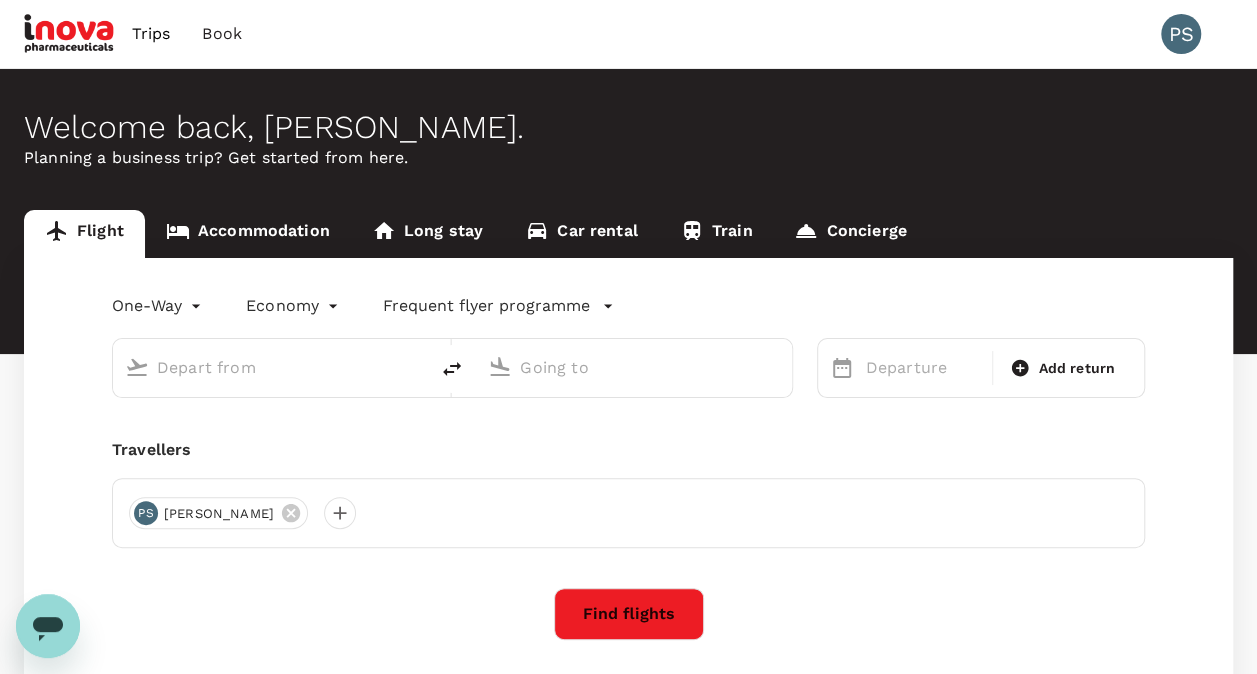 type on "roundtrip" 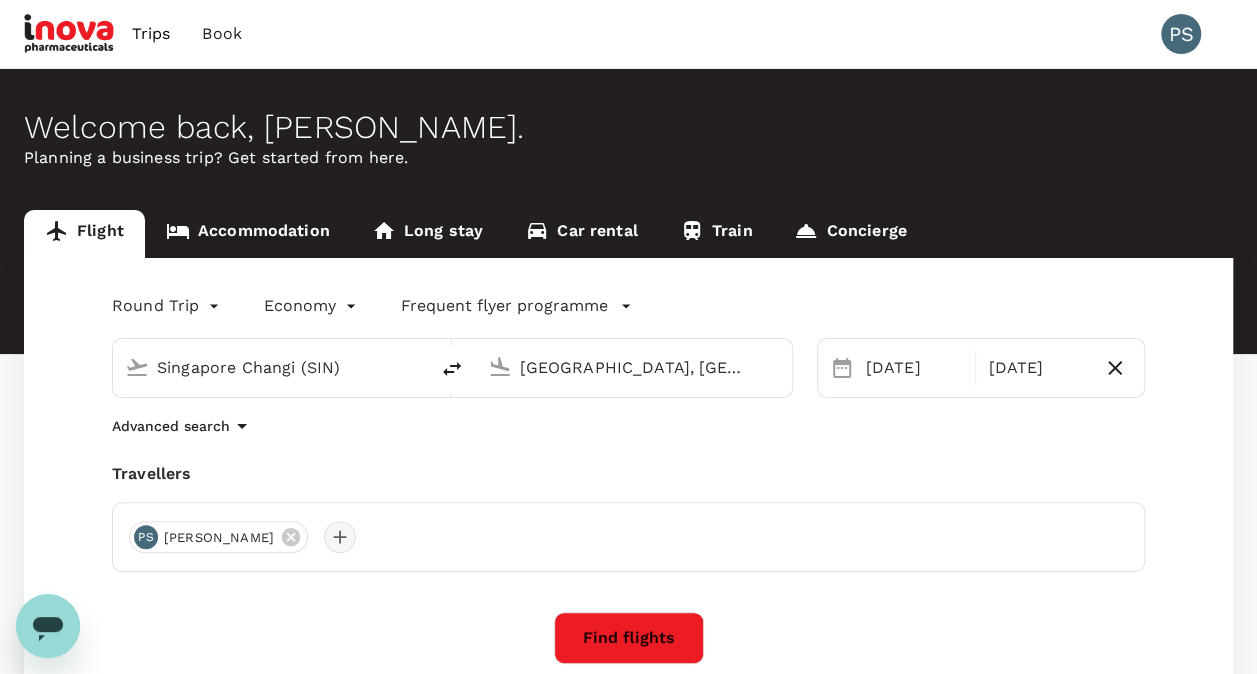 click at bounding box center [340, 537] 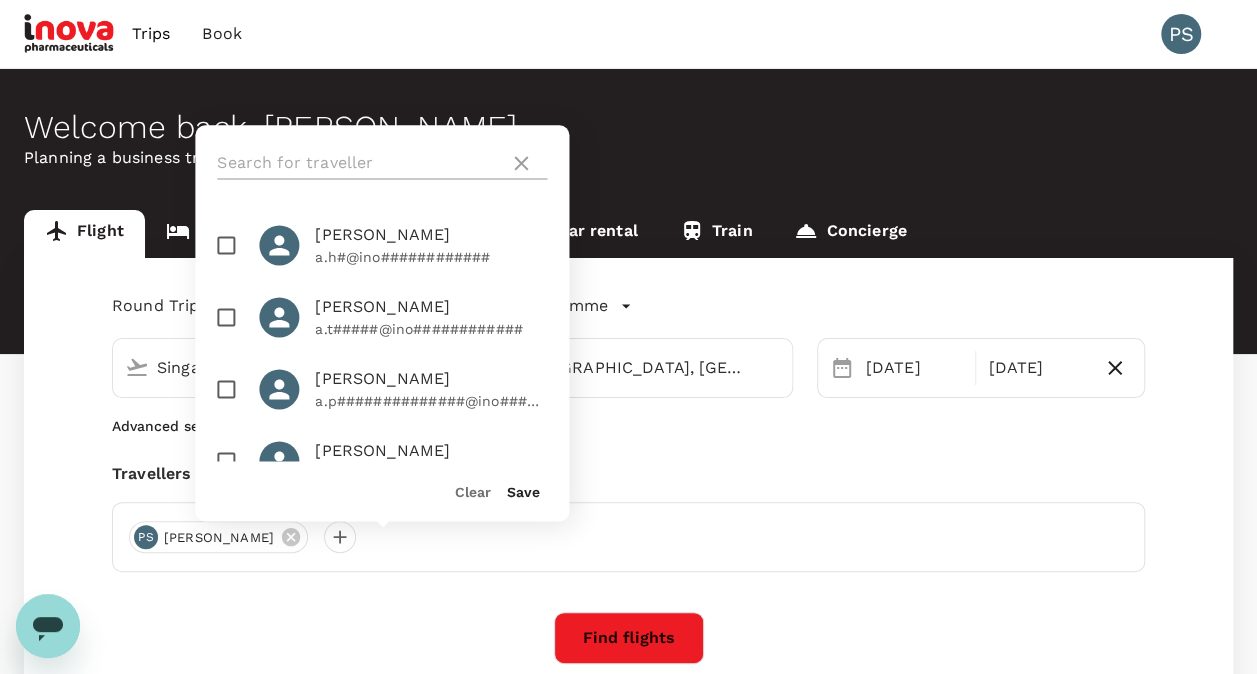 click at bounding box center (359, 163) 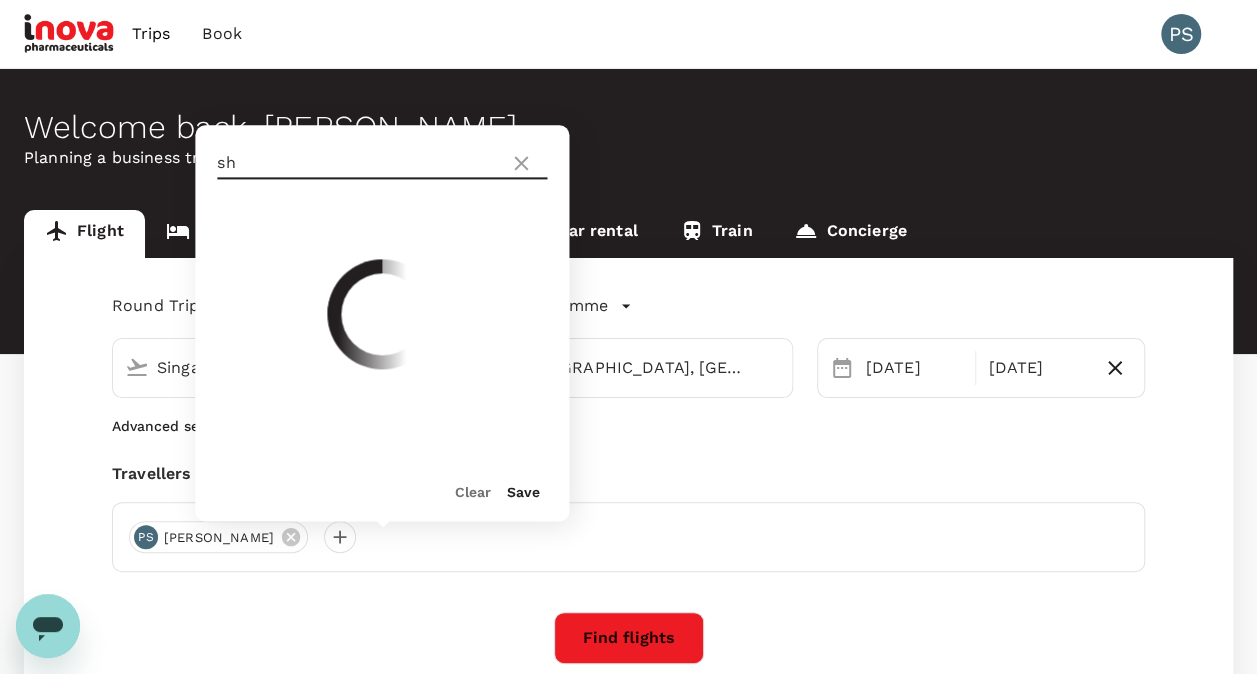 type on "s" 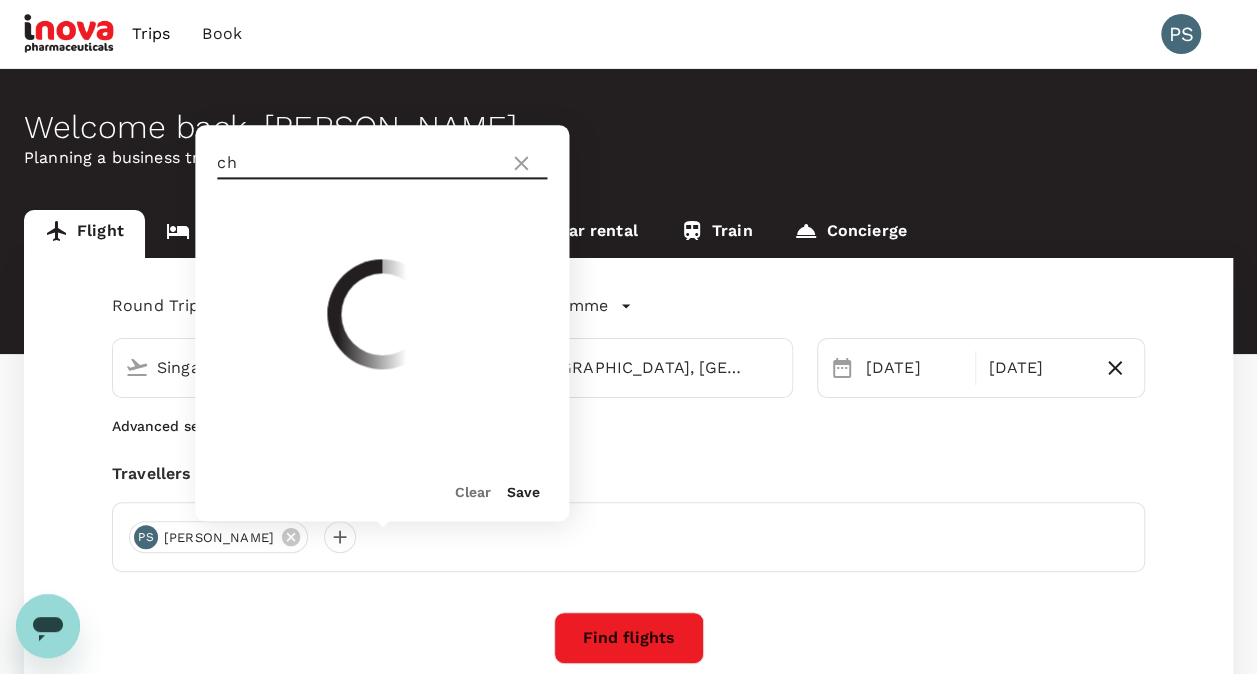 type on "c" 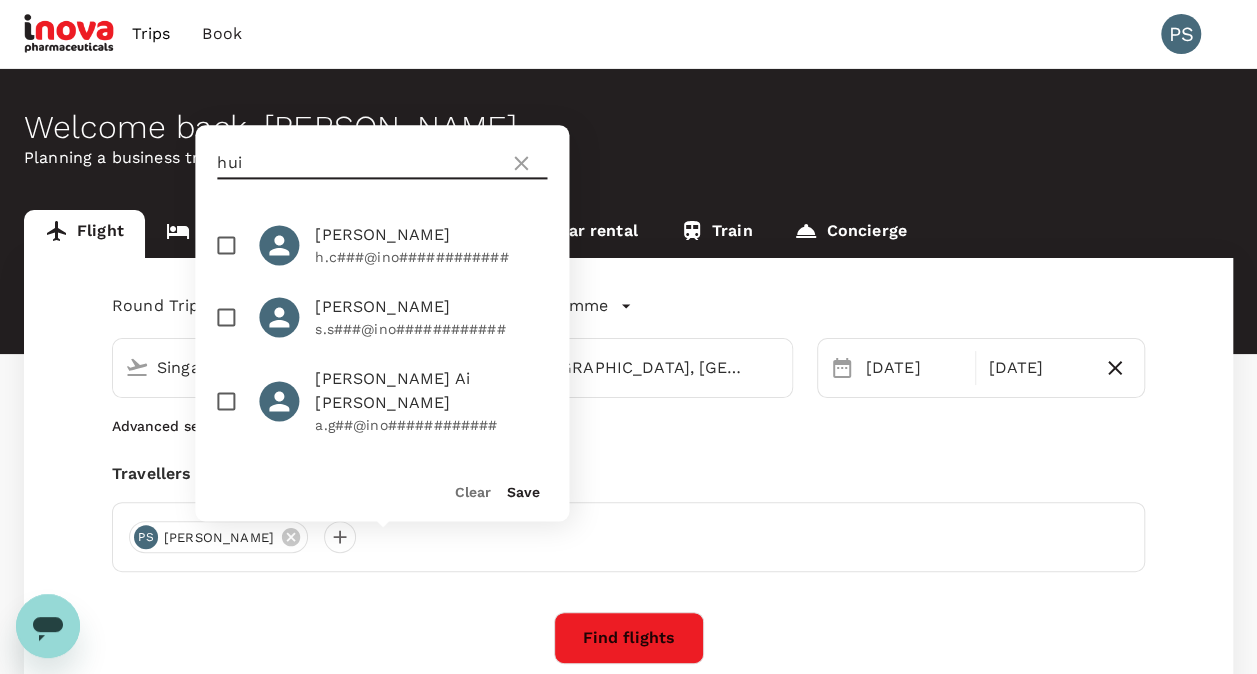type on "hui" 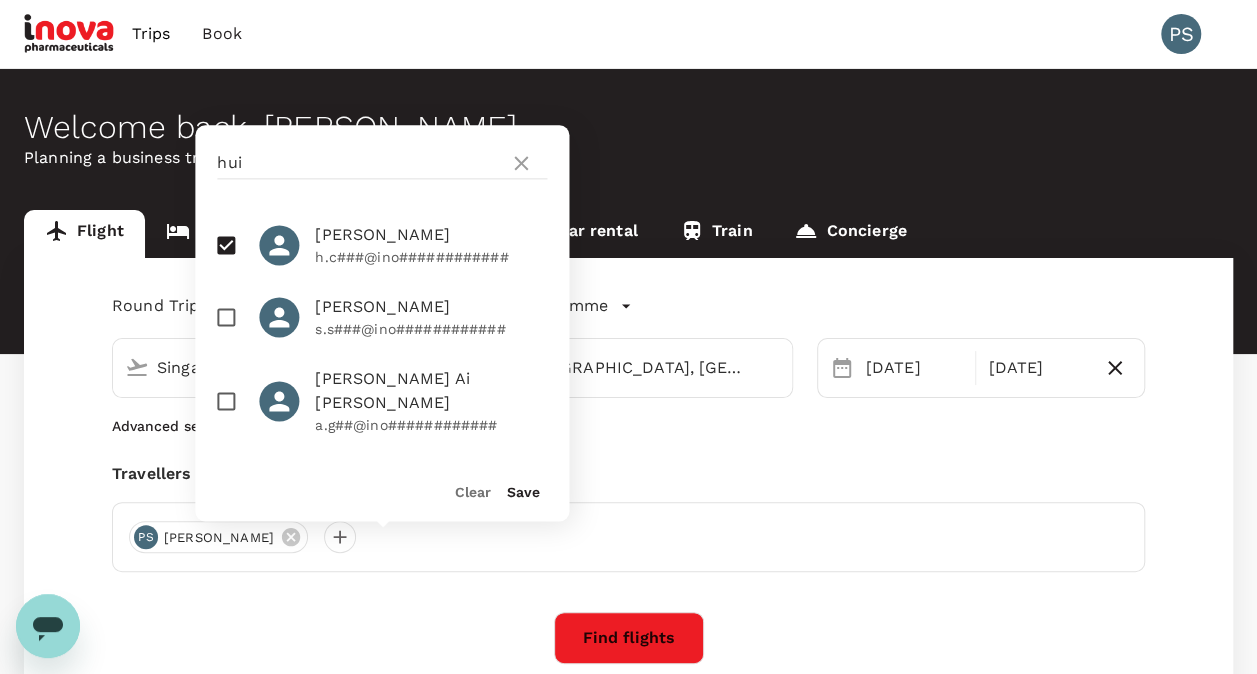 click at bounding box center (226, 317) 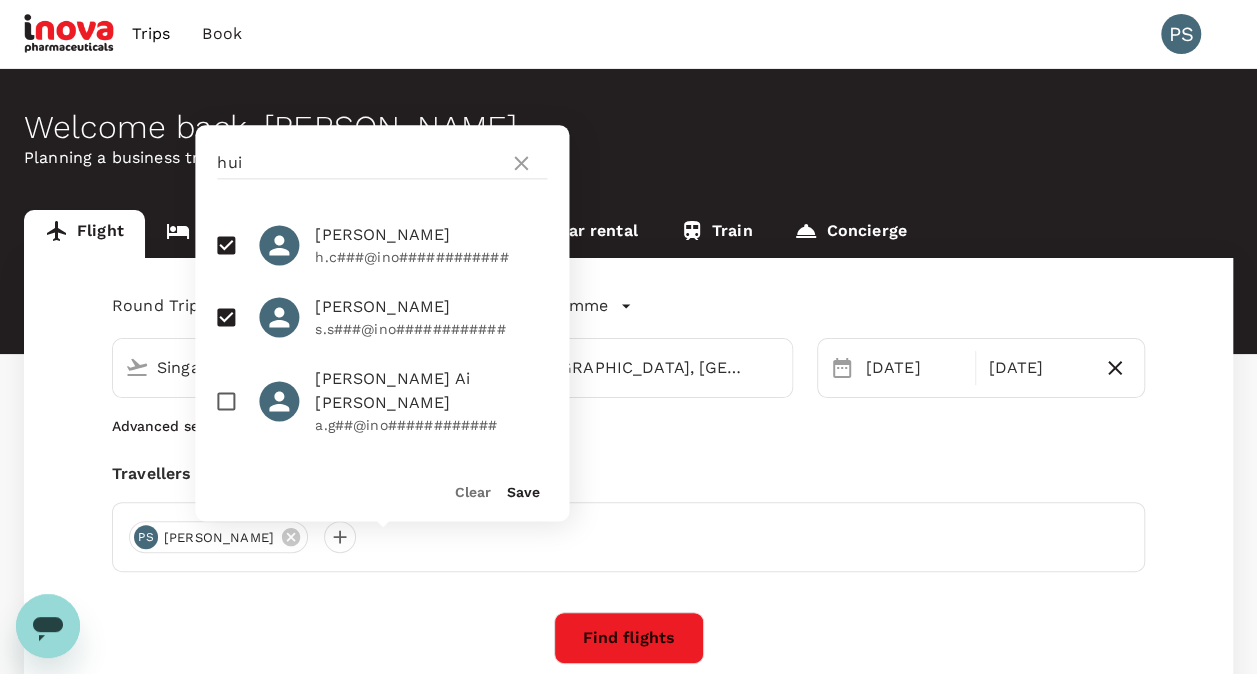 click at bounding box center [226, 245] 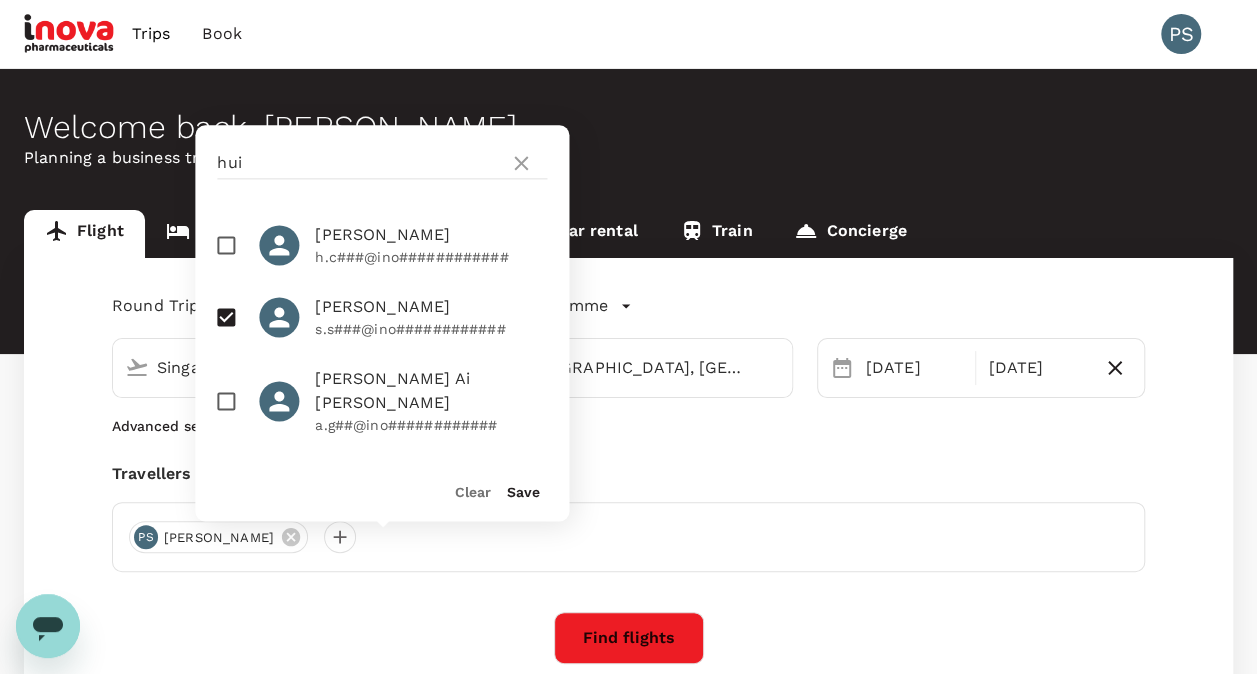 click on "Save" at bounding box center [523, 492] 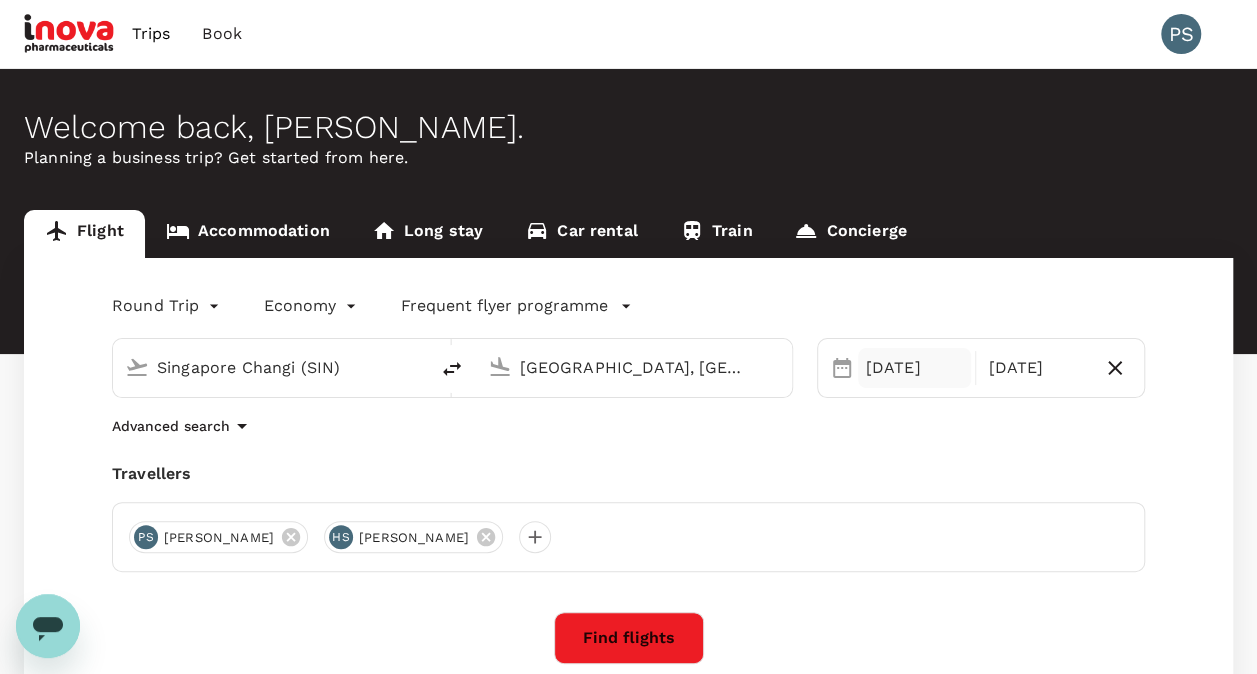 click on "10 Aug" at bounding box center [915, 368] 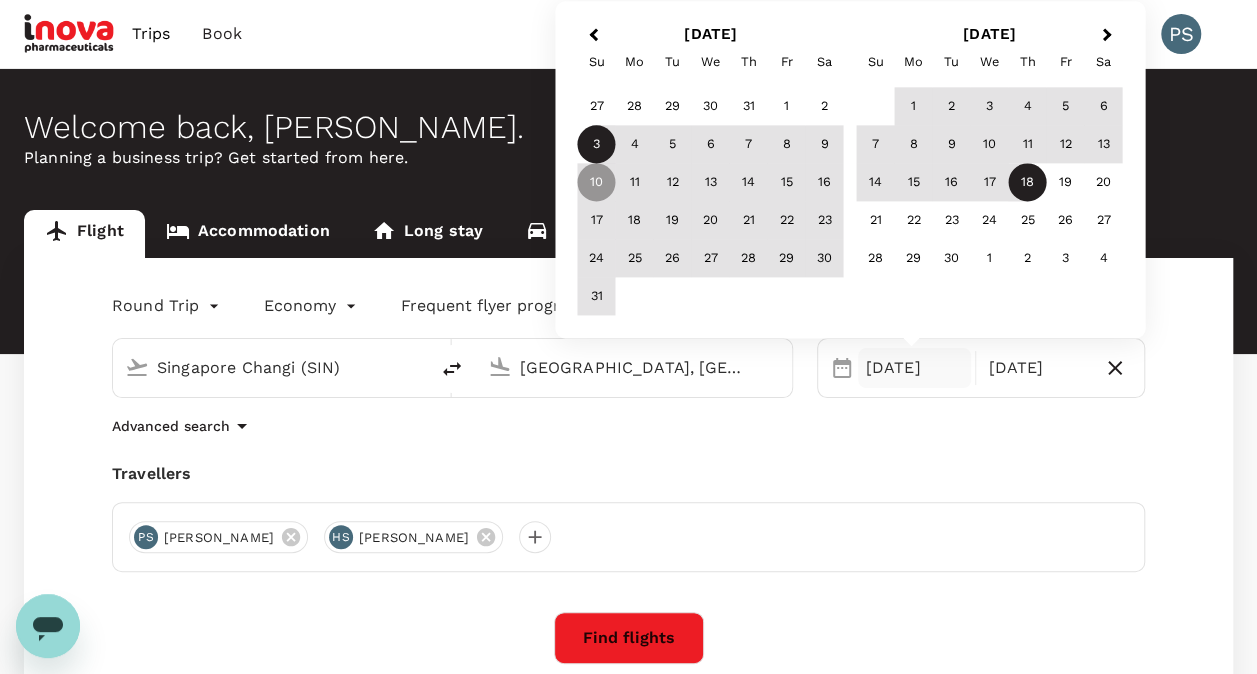 click on "3" at bounding box center (597, 145) 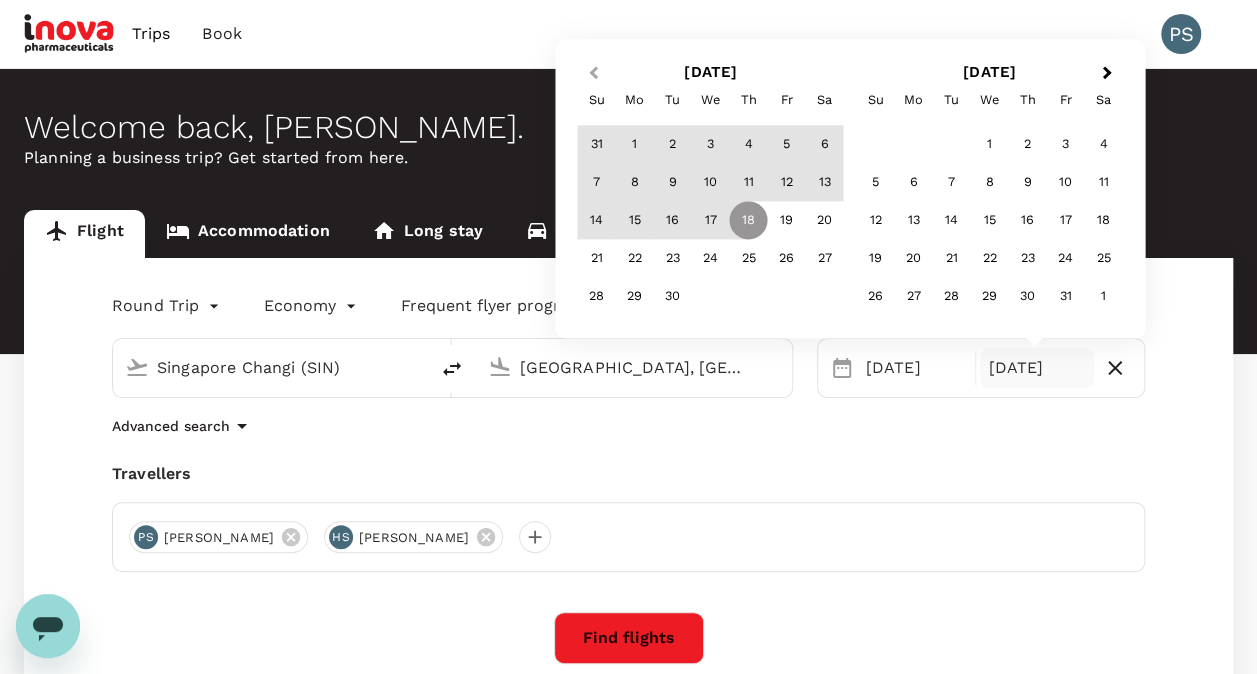 click on "Previous Month" at bounding box center [593, 73] 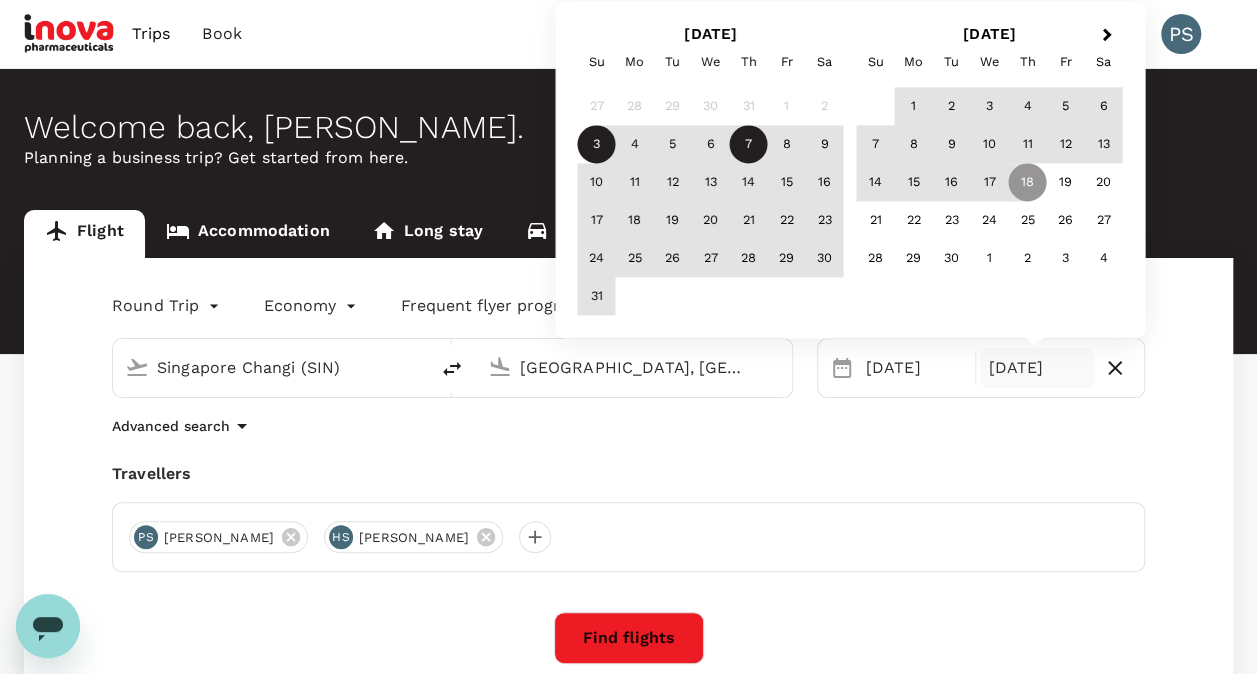 click on "7" at bounding box center [749, 145] 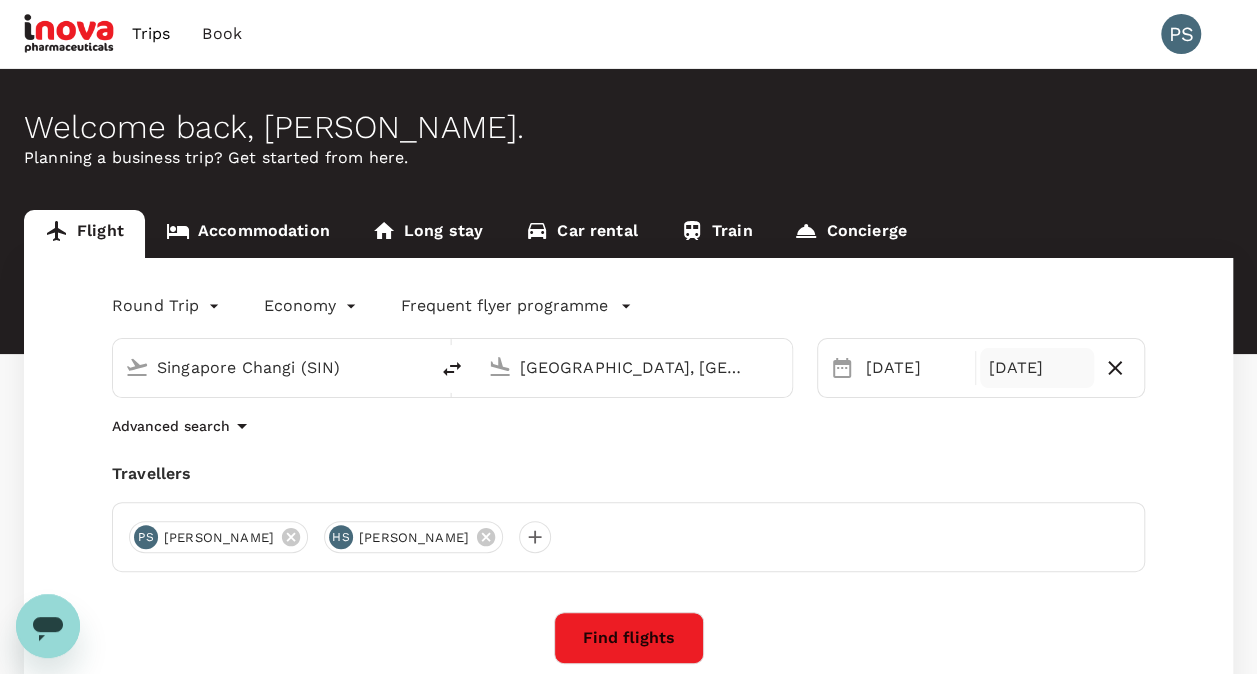 click on "[DATE]" at bounding box center [1037, 368] 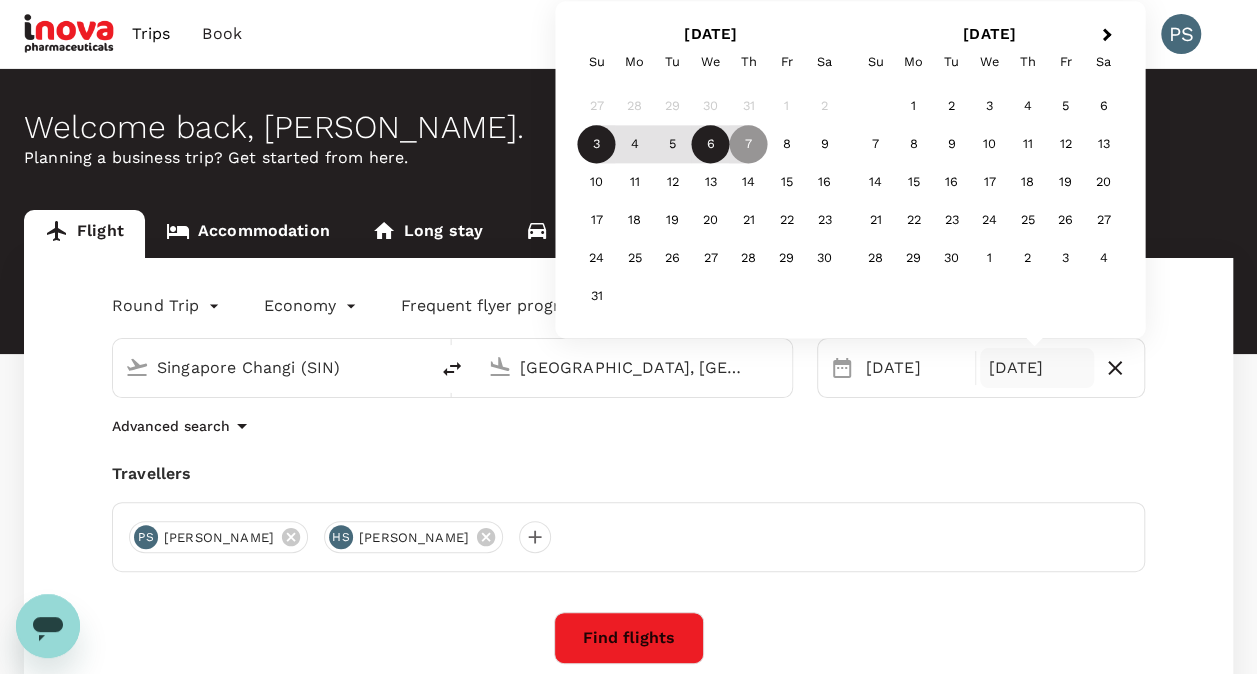 click on "6" at bounding box center (711, 145) 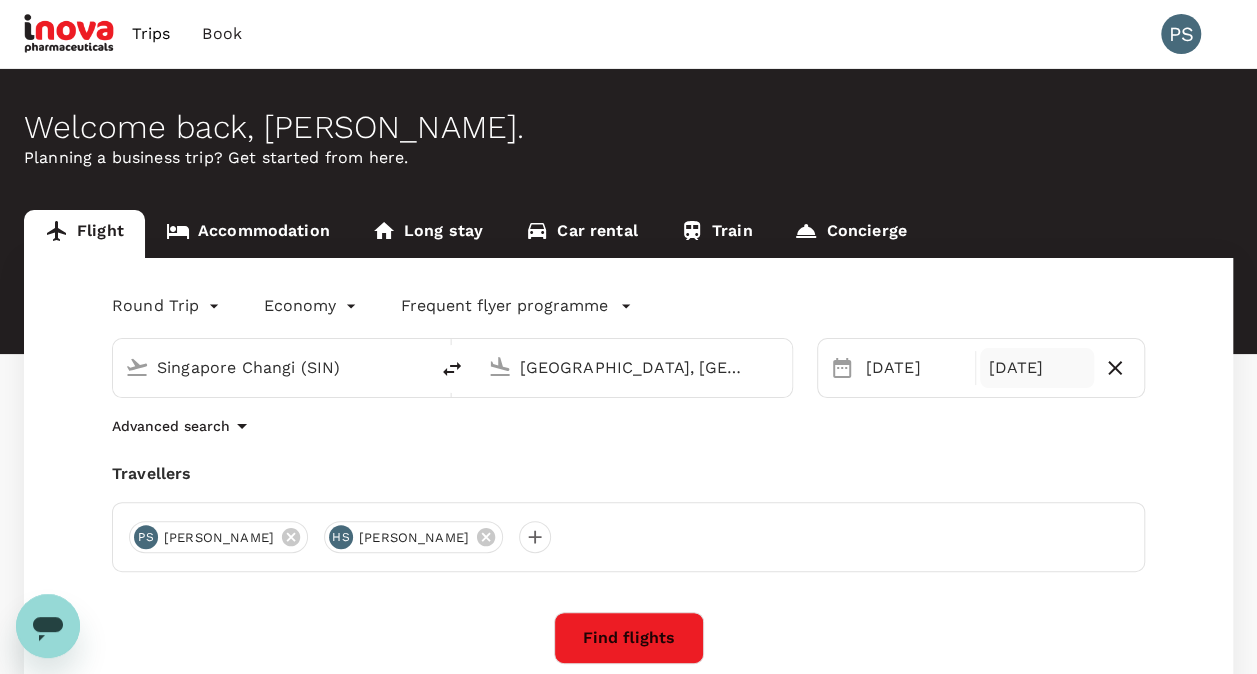 click on "[DATE]" at bounding box center [1037, 368] 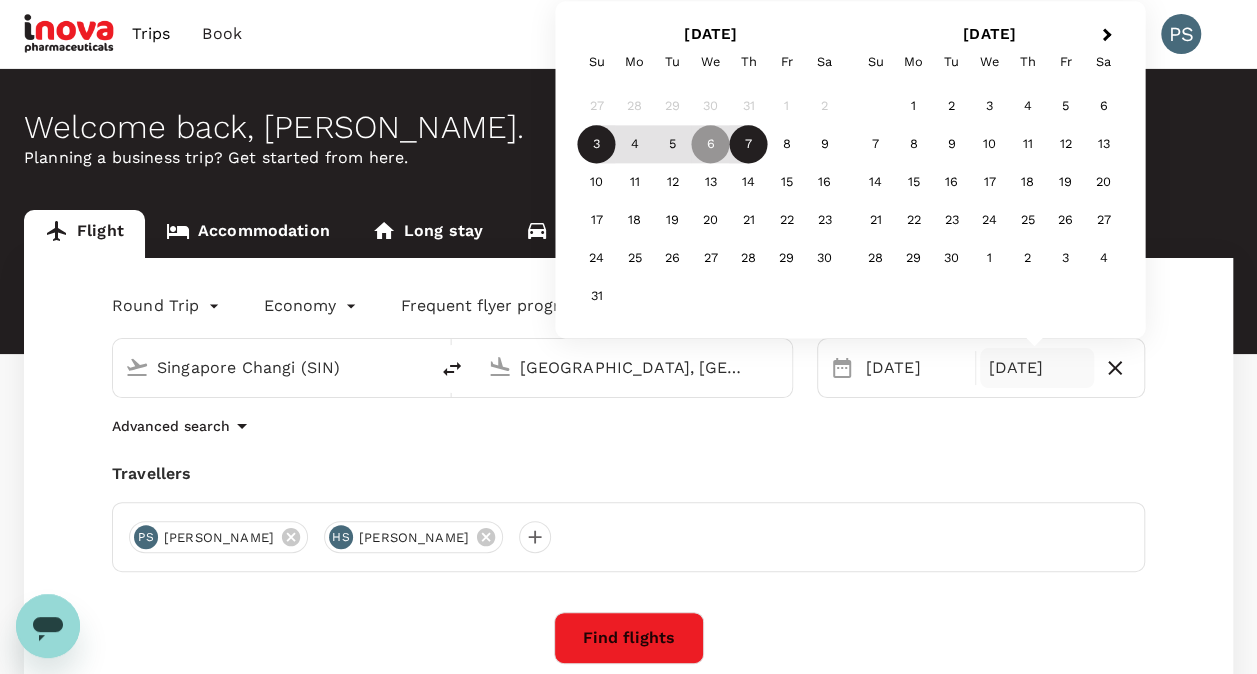 click on "7" at bounding box center [749, 145] 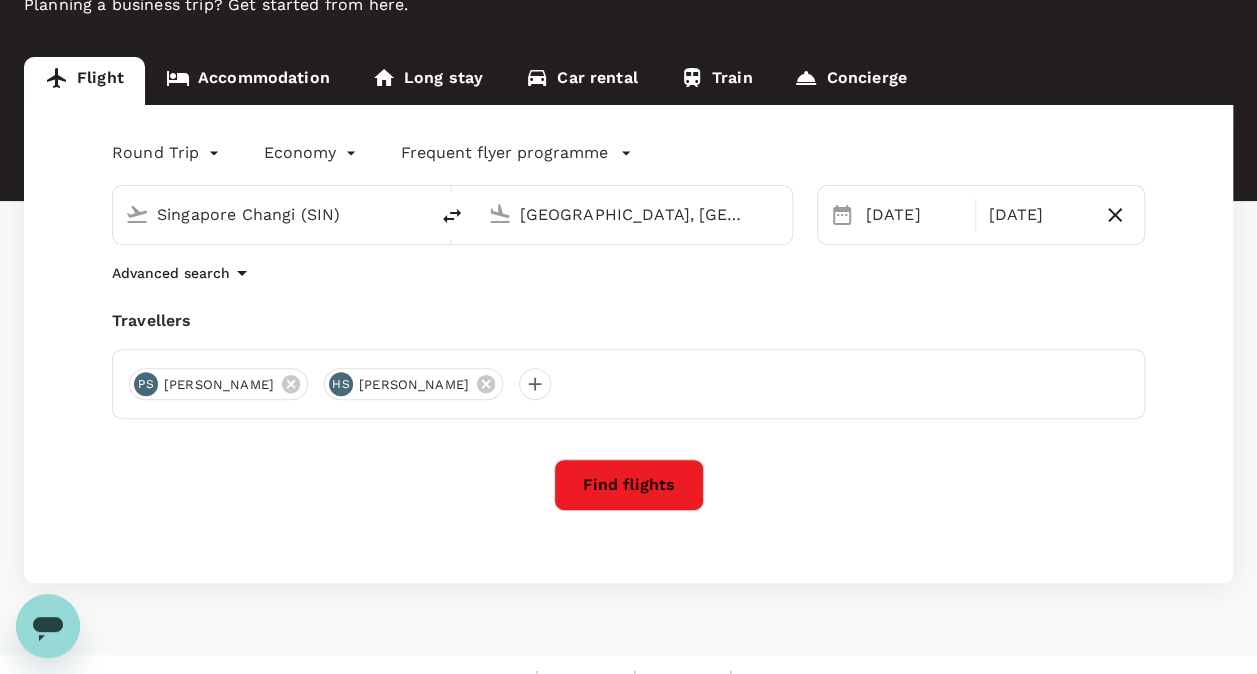 scroll, scrollTop: 178, scrollLeft: 0, axis: vertical 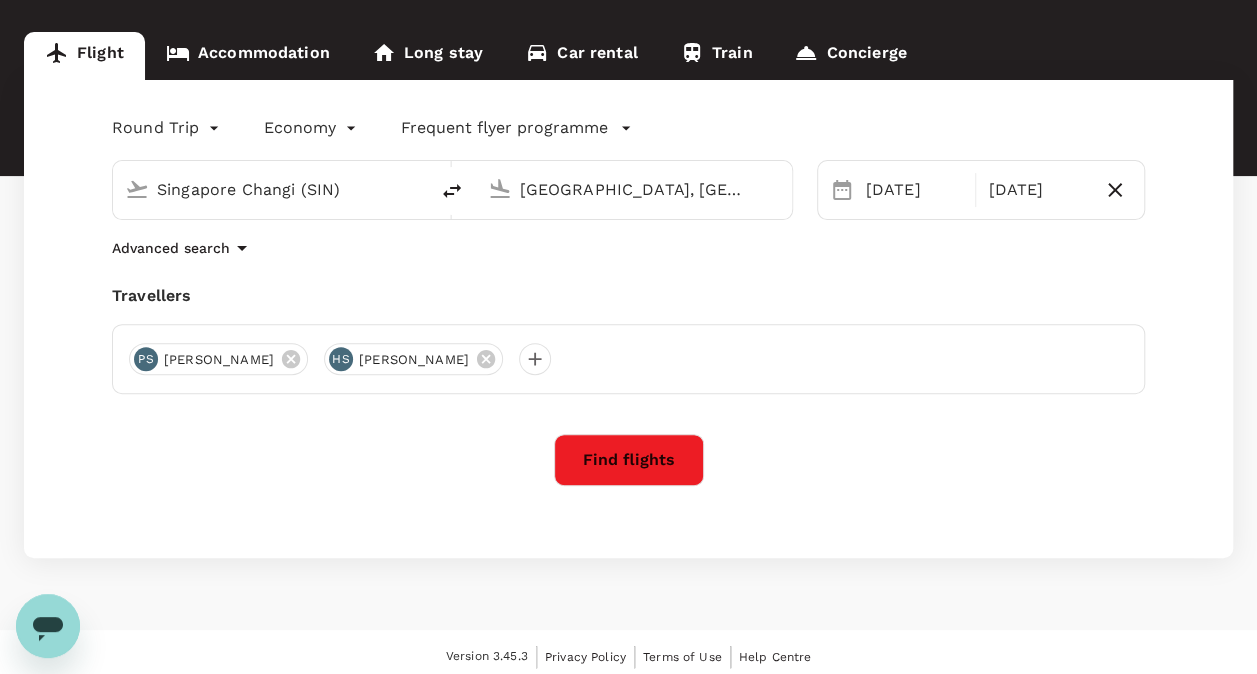 click on "Find flights" at bounding box center [629, 460] 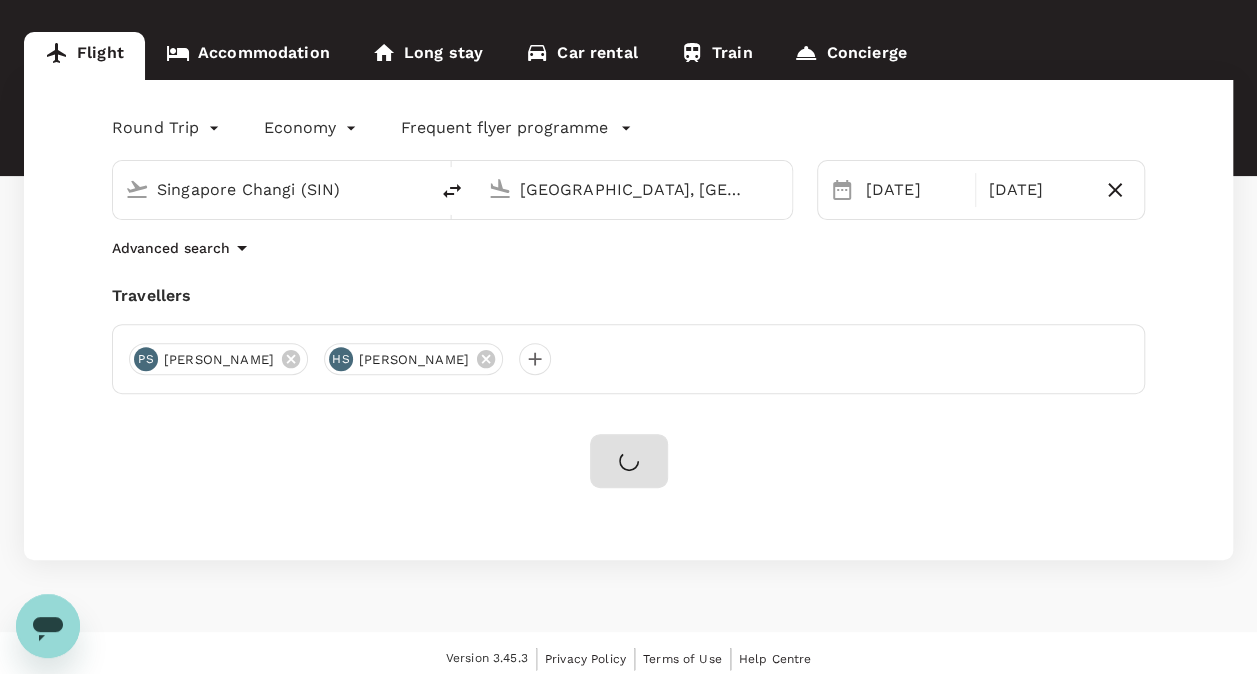 scroll, scrollTop: 0, scrollLeft: 0, axis: both 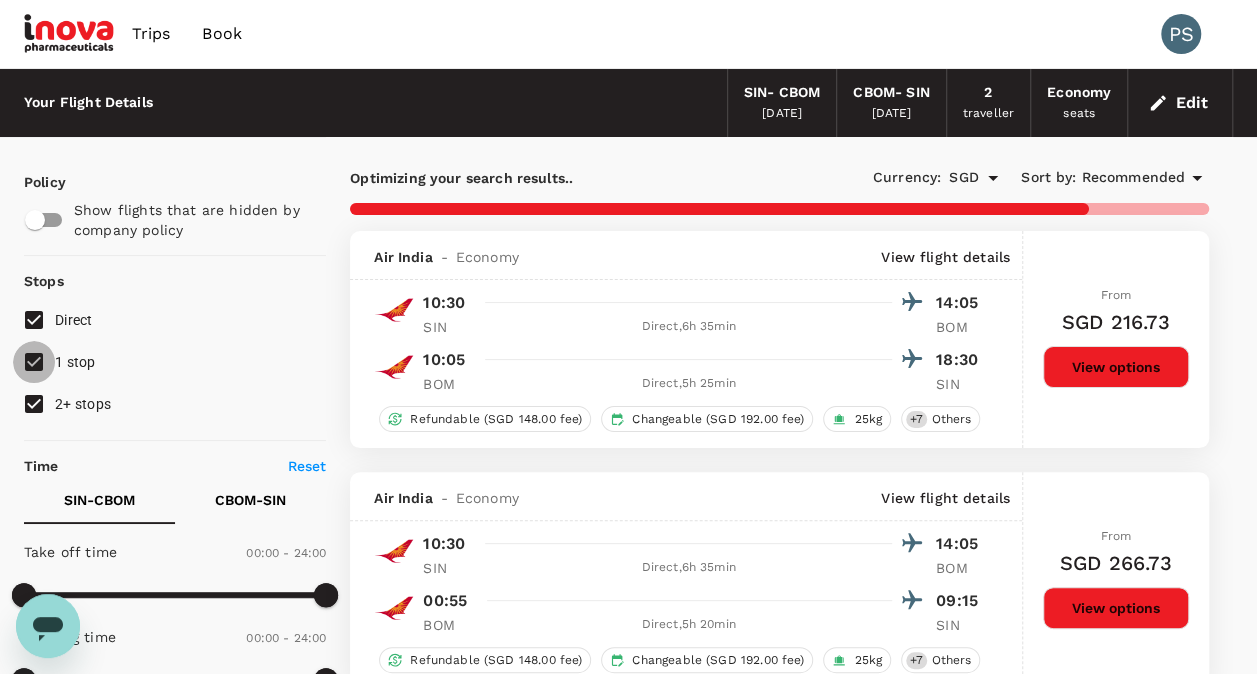 click on "1 stop" at bounding box center (34, 362) 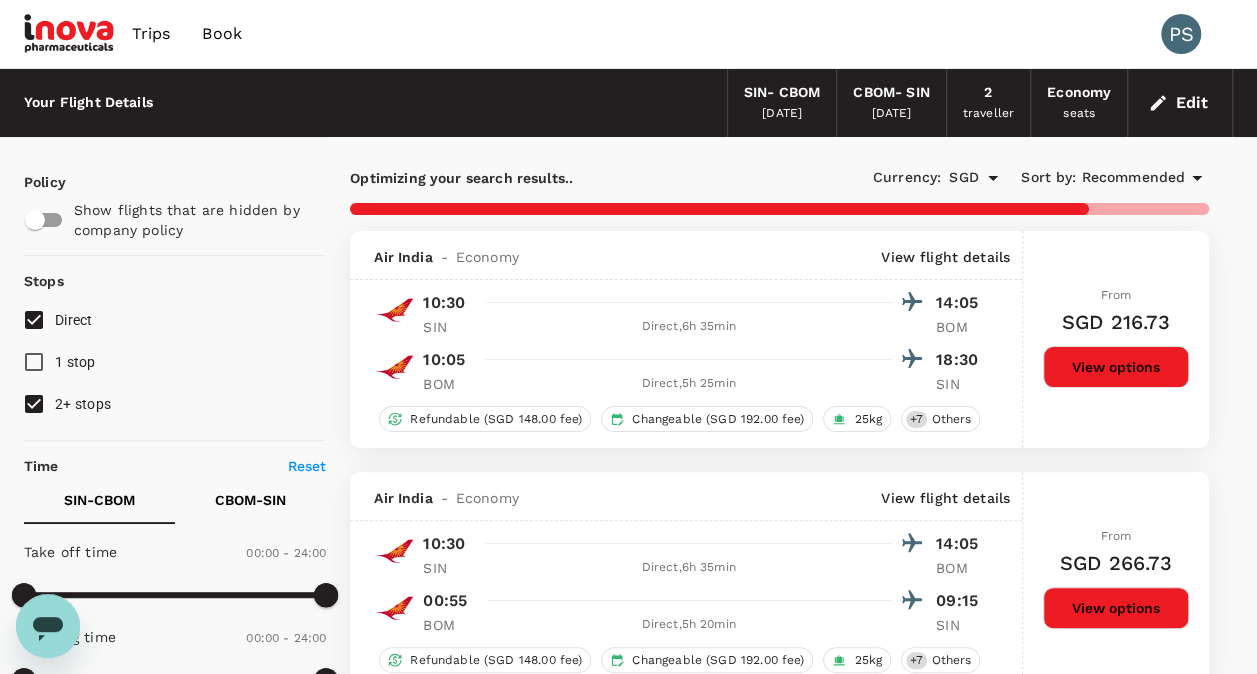 click on "2+ stops" at bounding box center (34, 404) 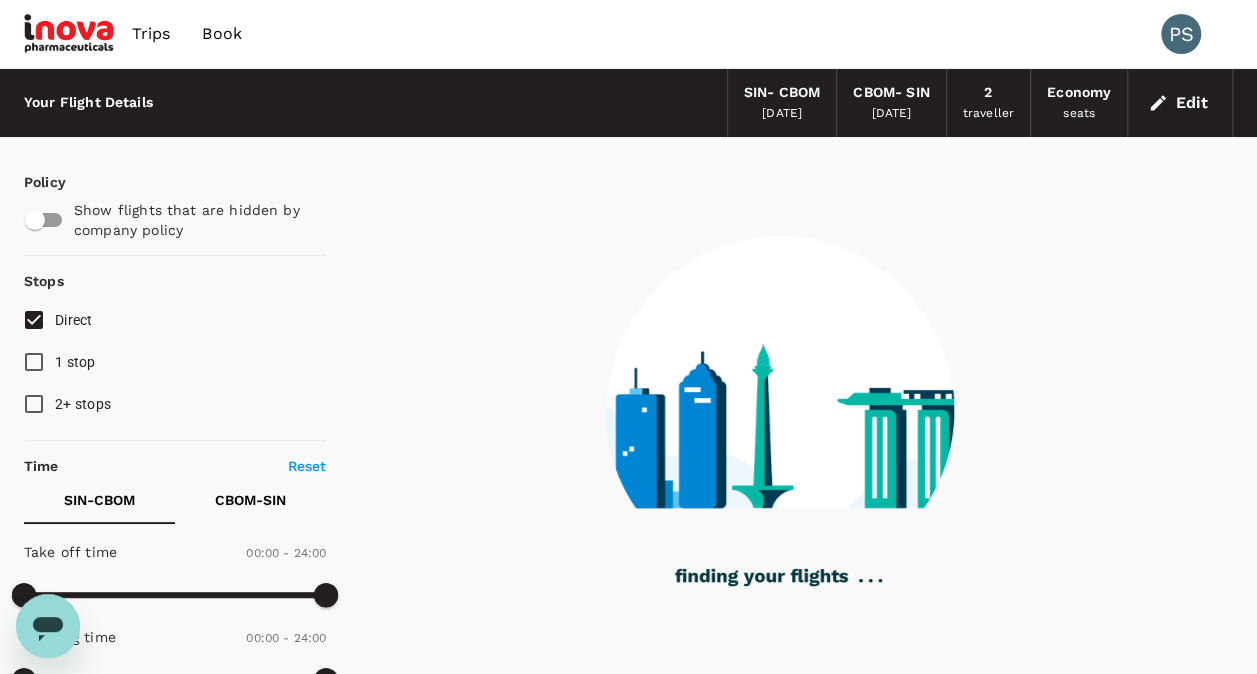 type on "1940" 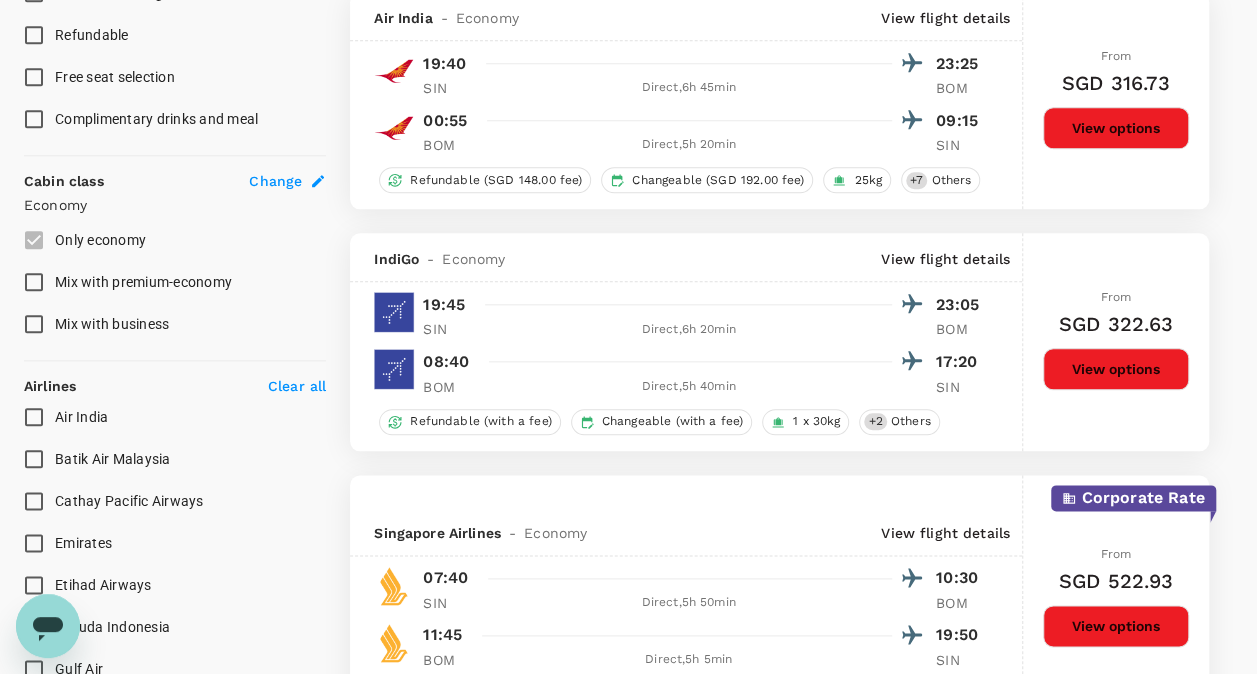 scroll, scrollTop: 868, scrollLeft: 0, axis: vertical 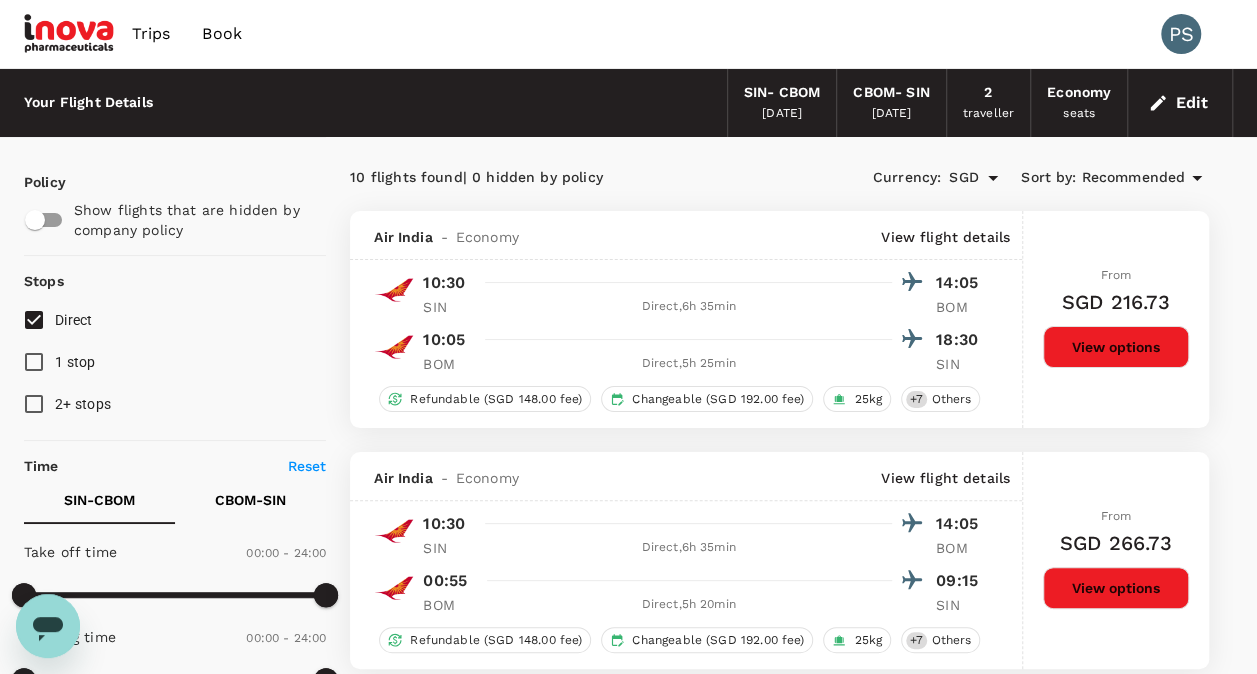 click on "07 Aug 2025" at bounding box center (891, 114) 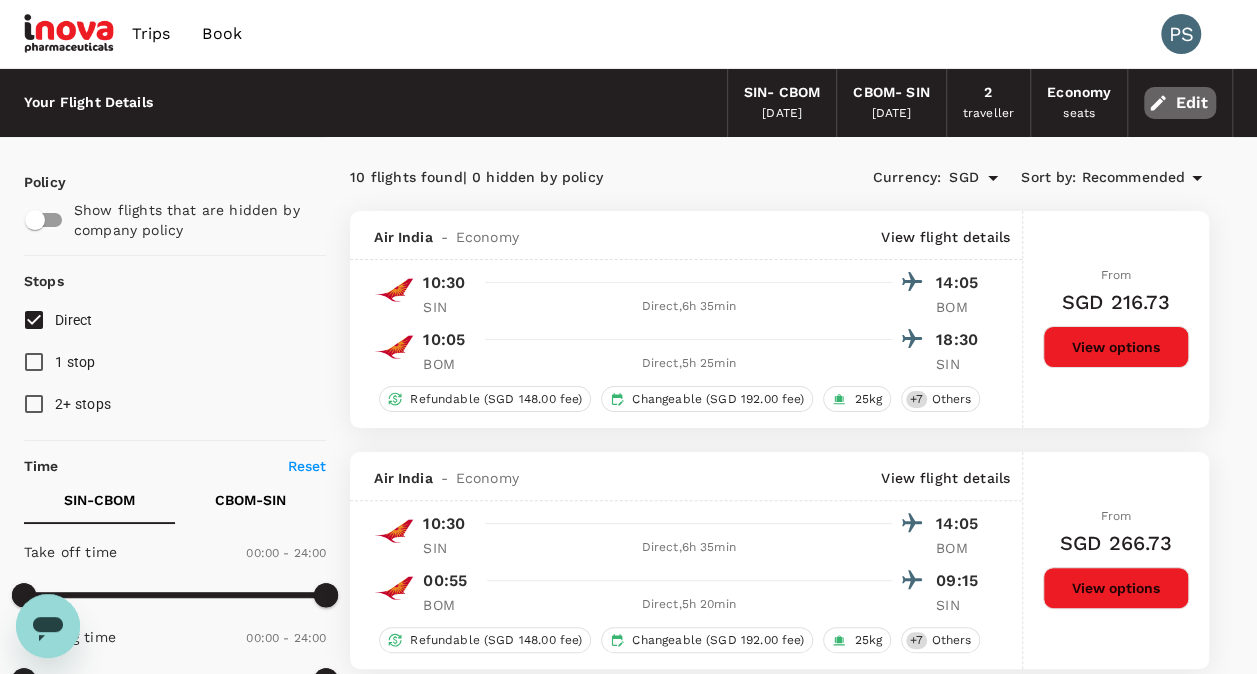 click on "Edit" at bounding box center [1180, 103] 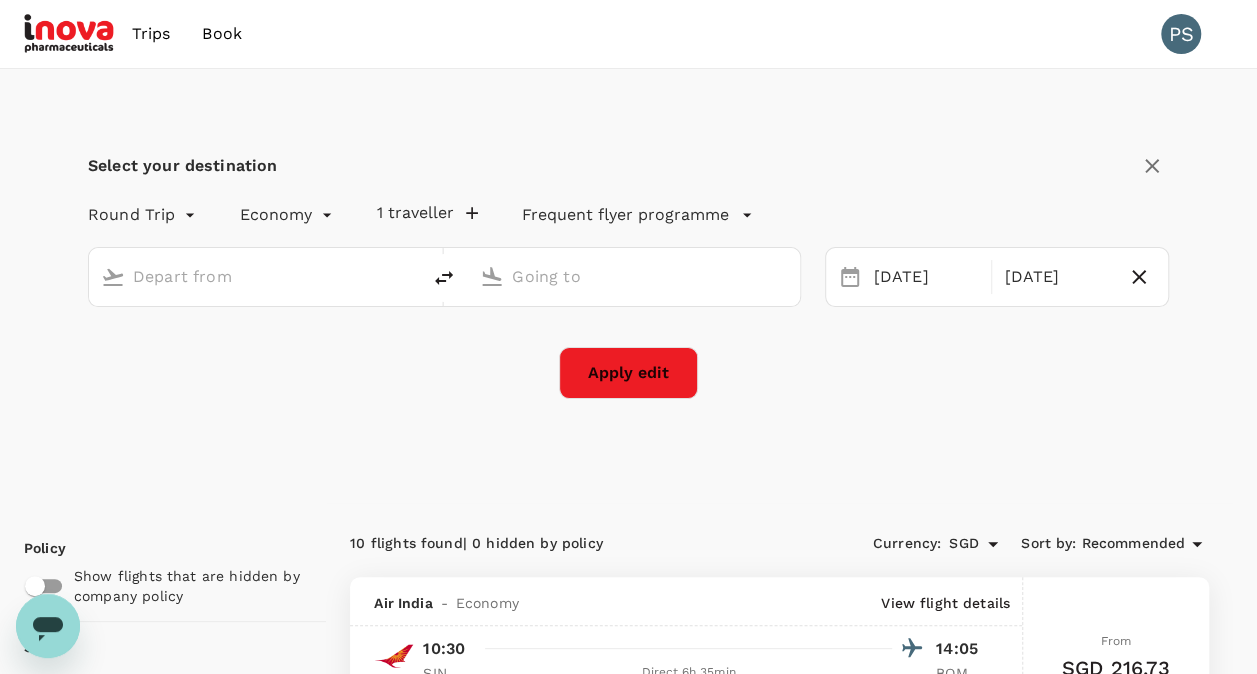 type on "Singapore Changi (SIN)" 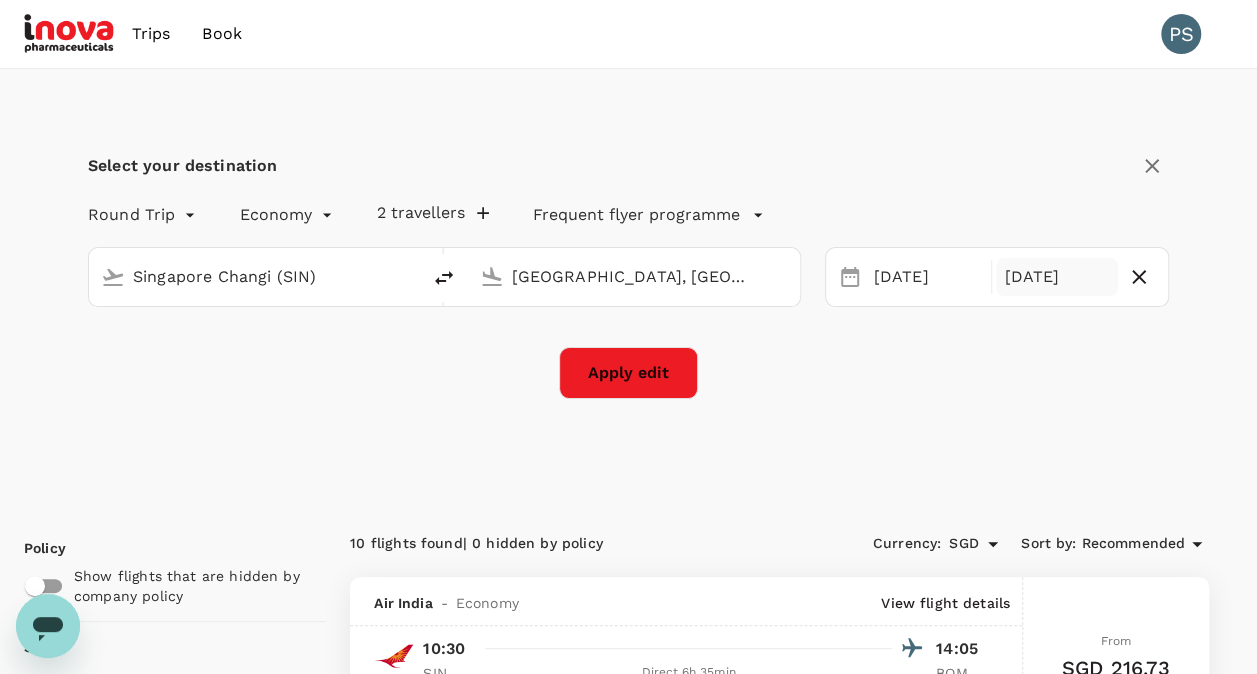 click on "[DATE]" at bounding box center [1057, 277] 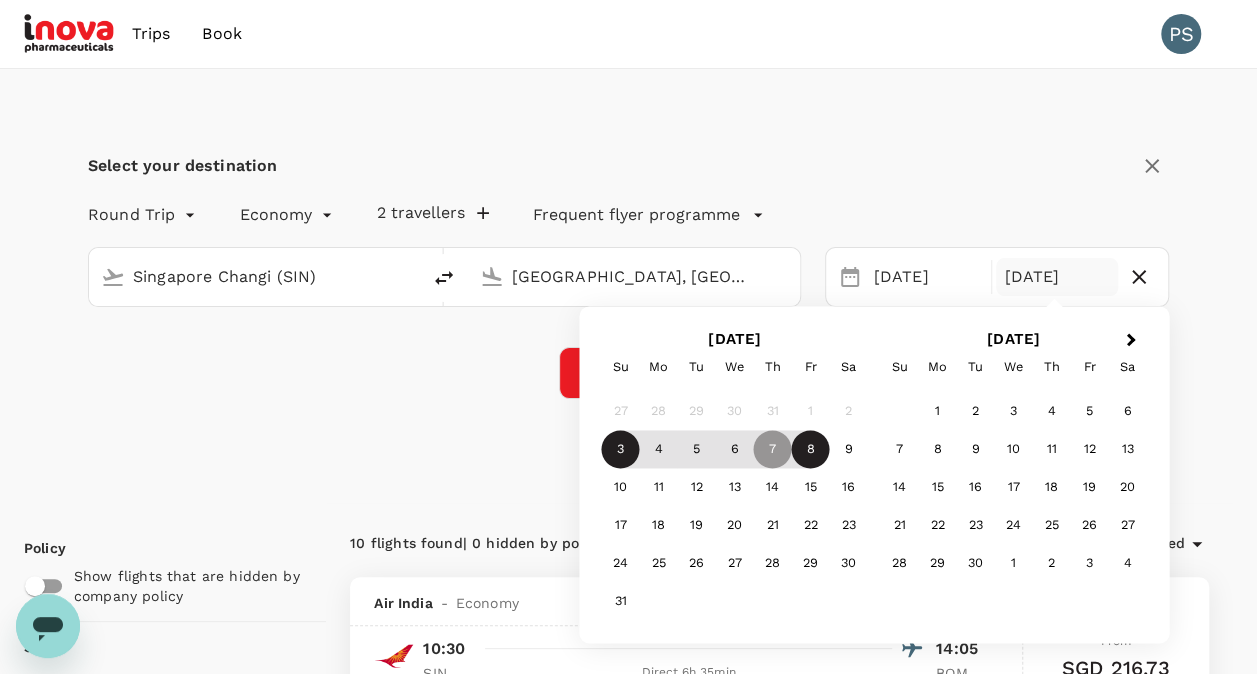 click on "8" at bounding box center [811, 450] 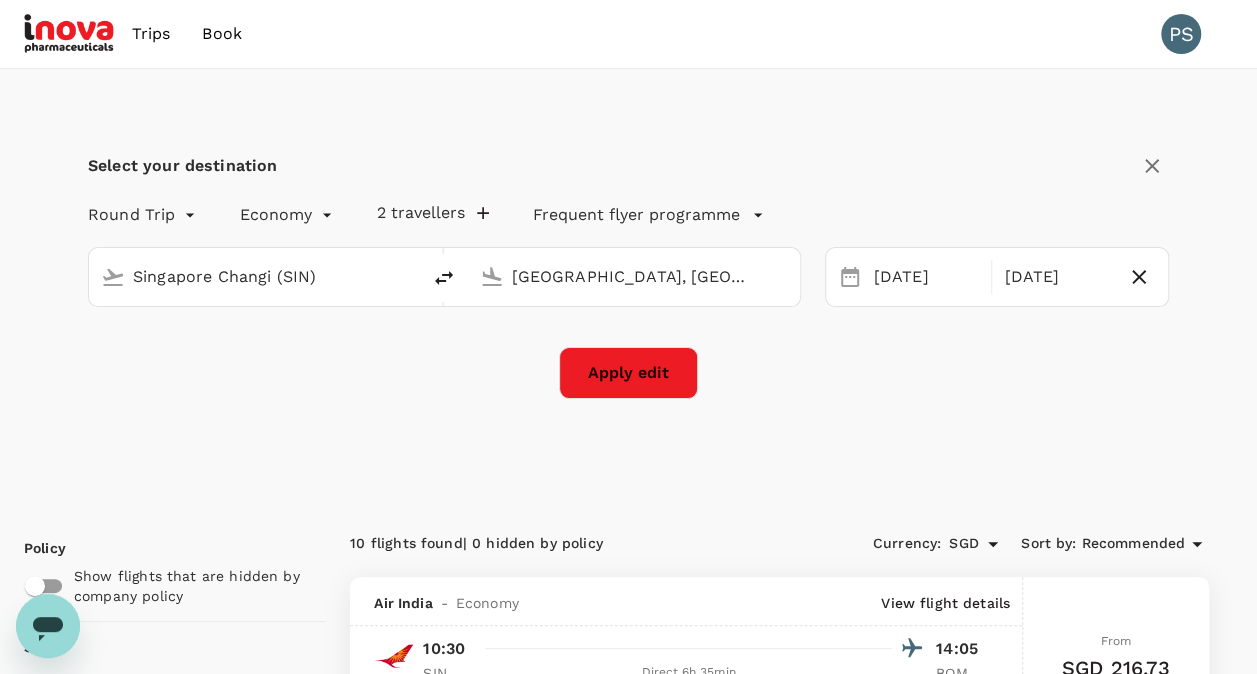 click on "Select your destination Round Trip roundtrip Economy economy 2   travellers Frequent flyer programme Singapore Changi (SIN) Mumbai, India (any) 03 Aug Selected date: Friday, August 8th, 2025 08 Aug Apply edit" at bounding box center (628, 286) 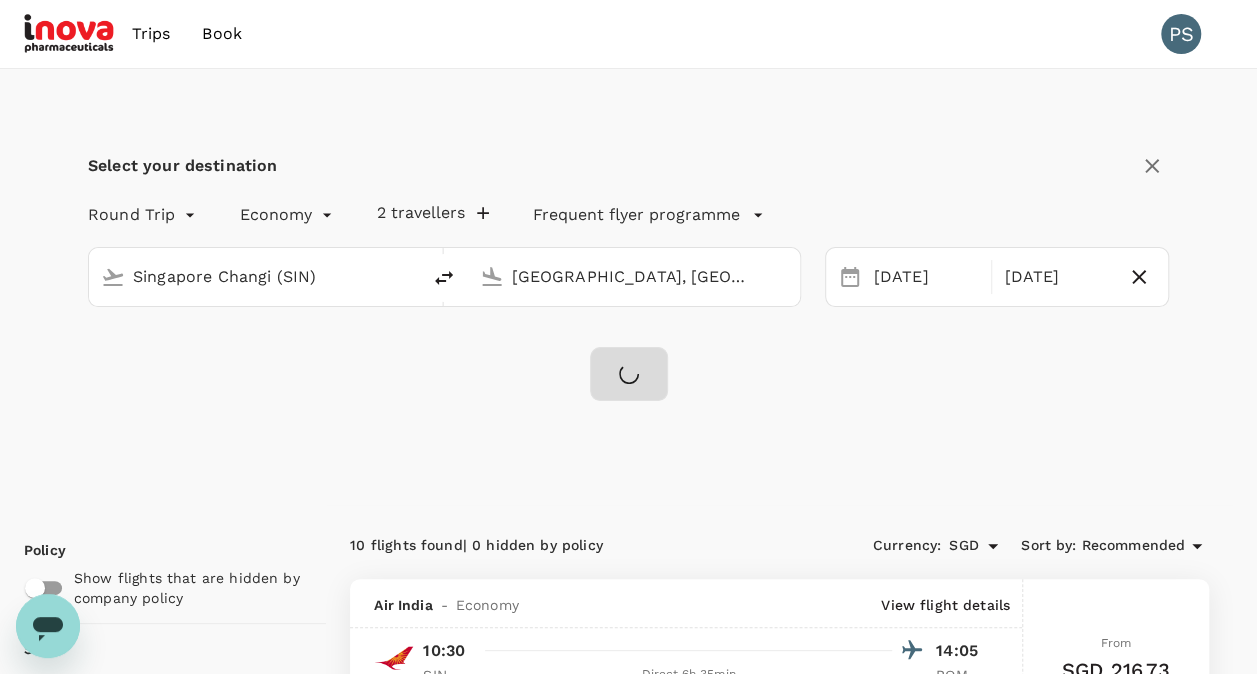checkbox on "false" 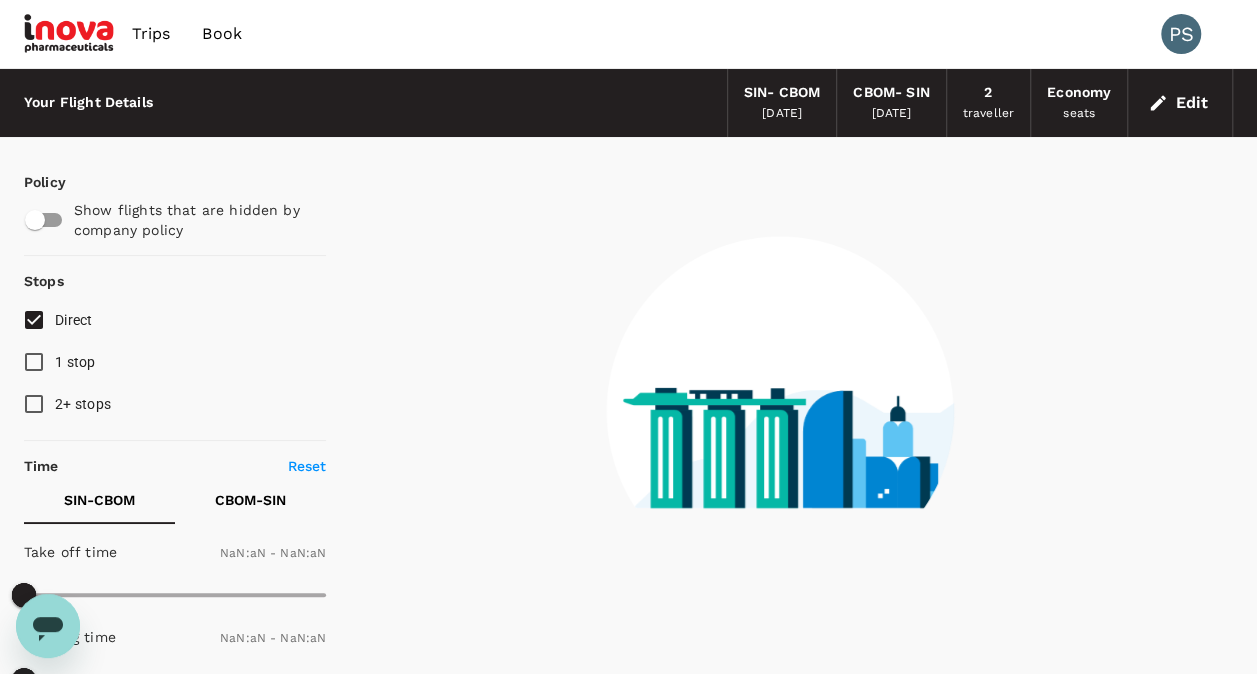 type on "1440" 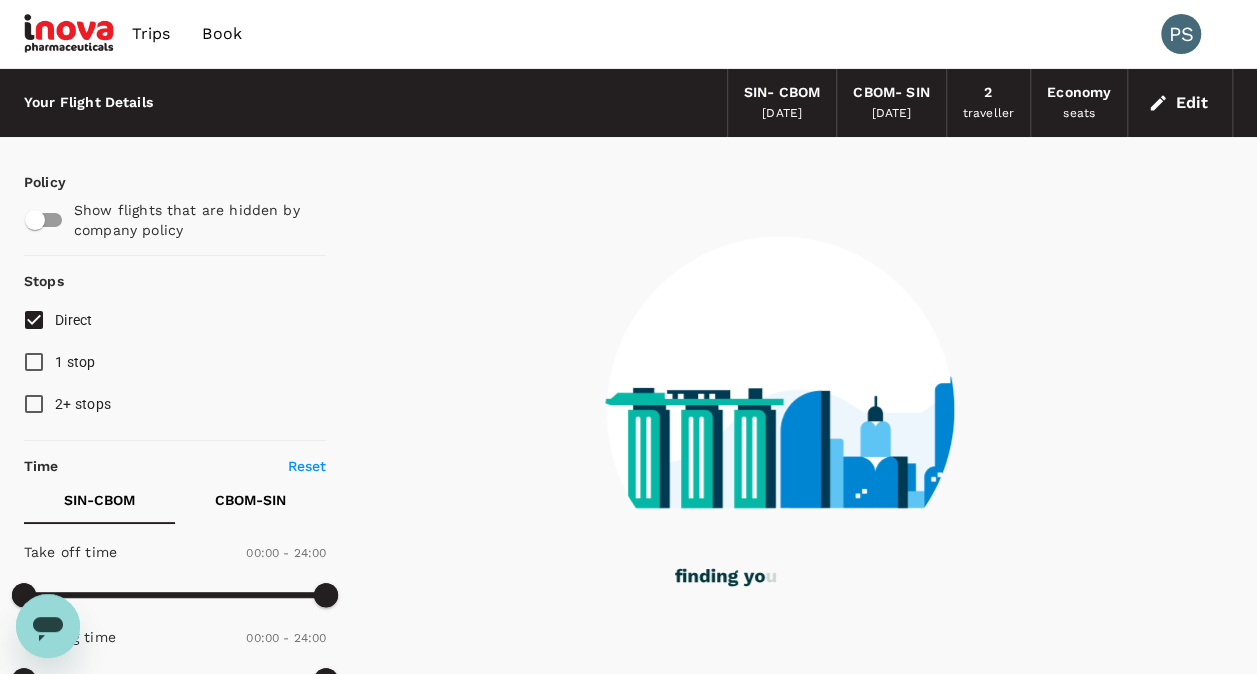 click 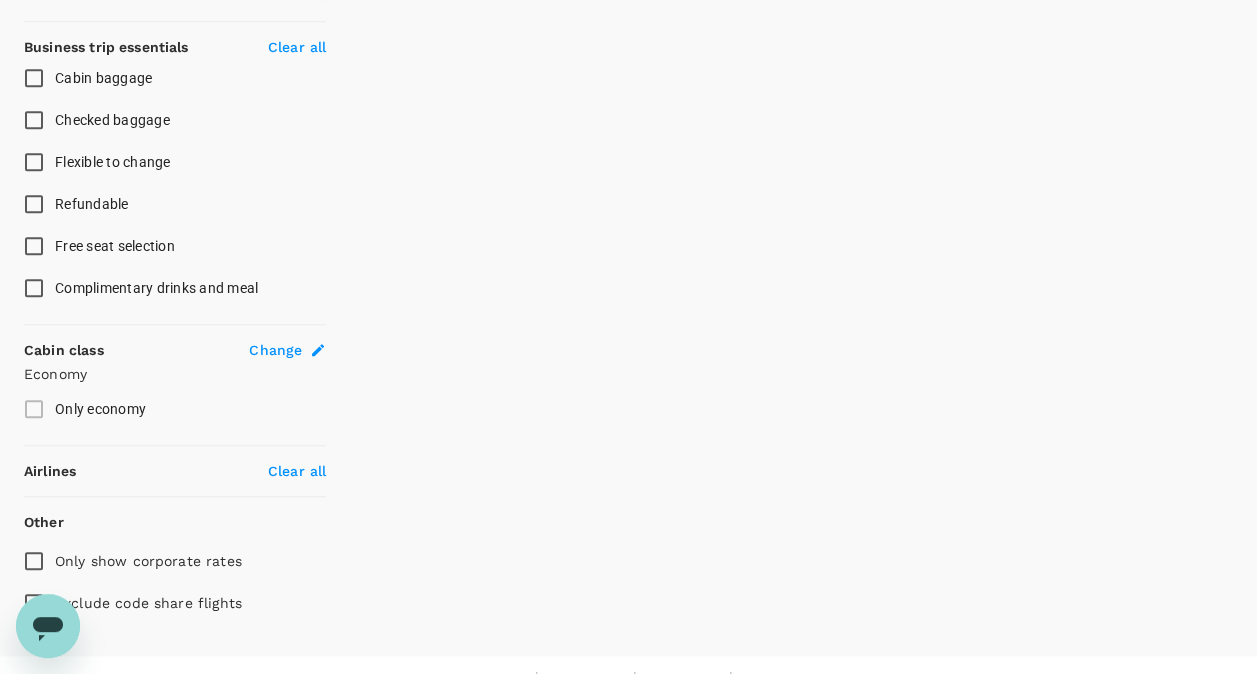 scroll, scrollTop: 804, scrollLeft: 0, axis: vertical 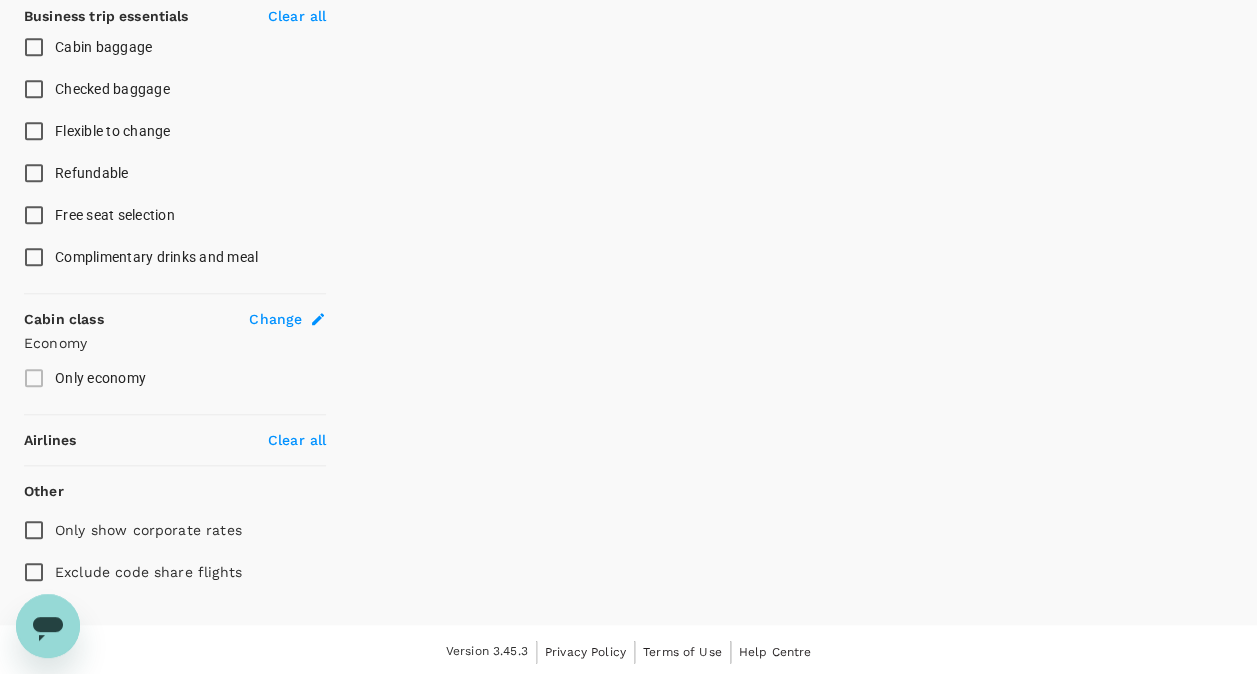 type on "1130" 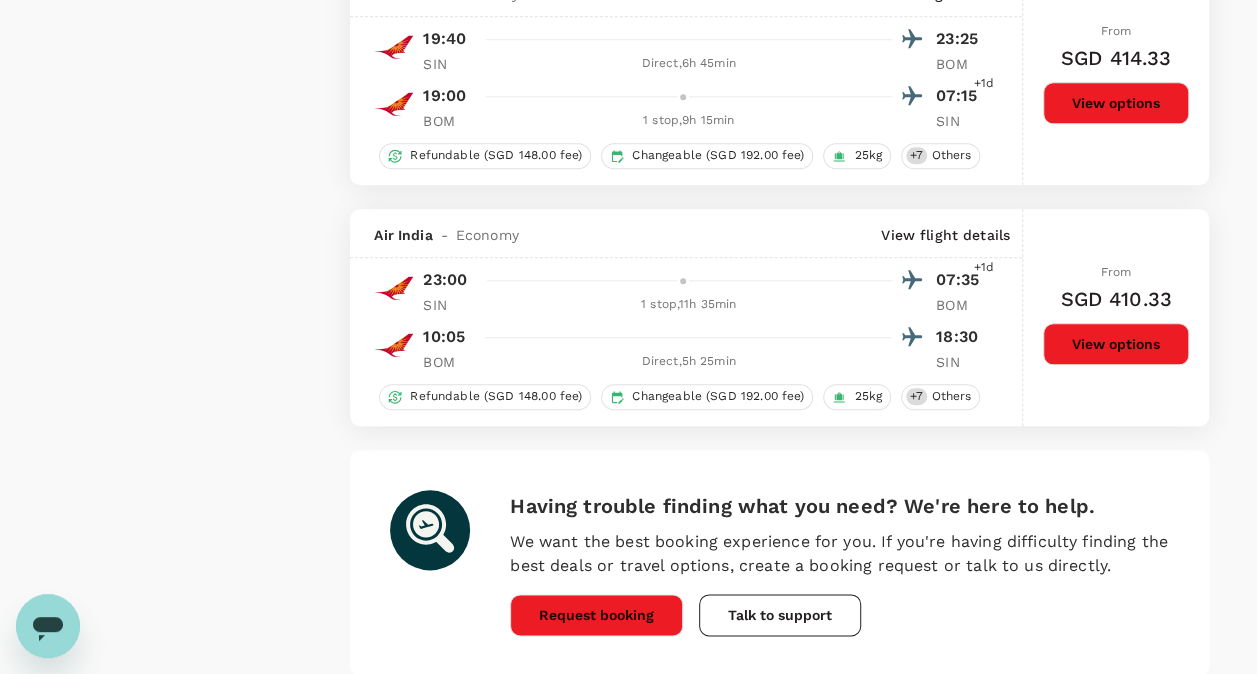 scroll, scrollTop: 4753, scrollLeft: 0, axis: vertical 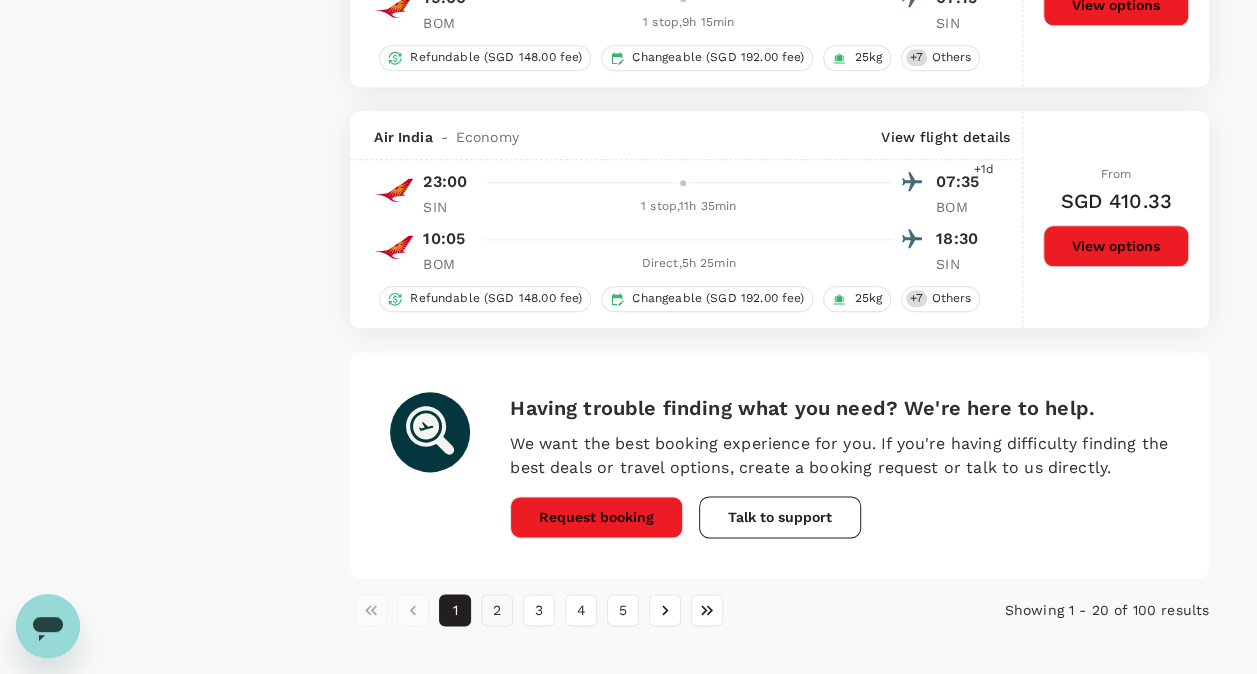 click on "2" at bounding box center [497, 610] 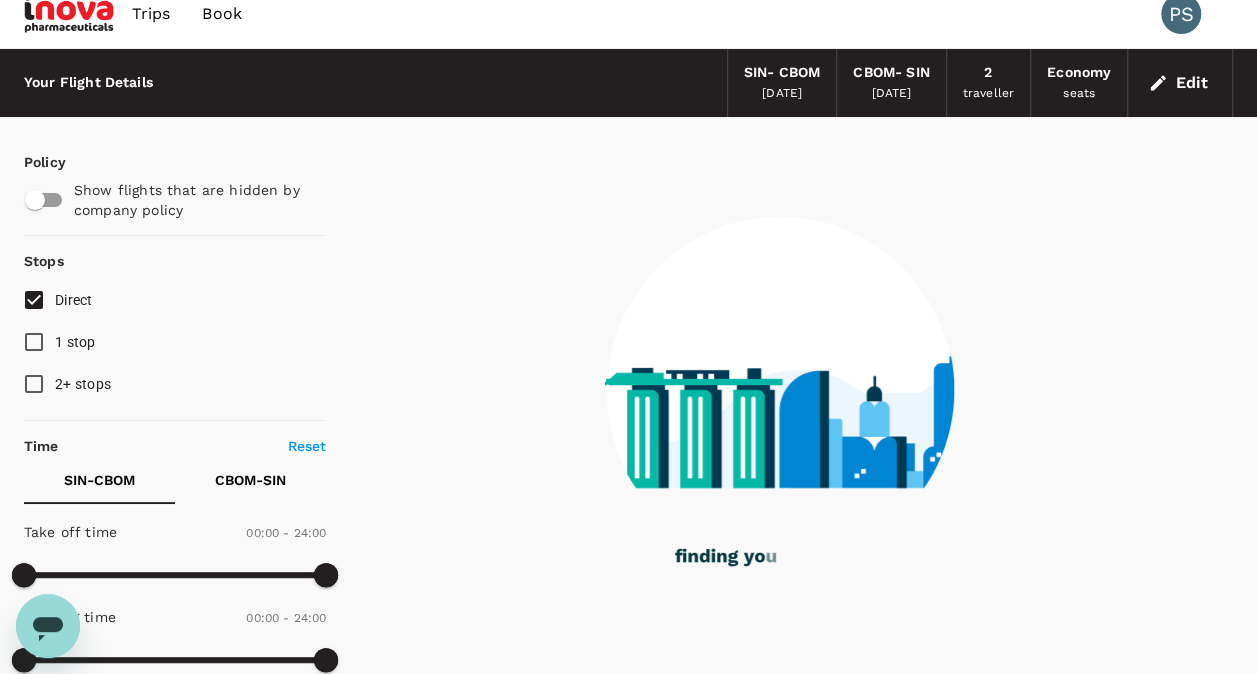 scroll, scrollTop: 0, scrollLeft: 0, axis: both 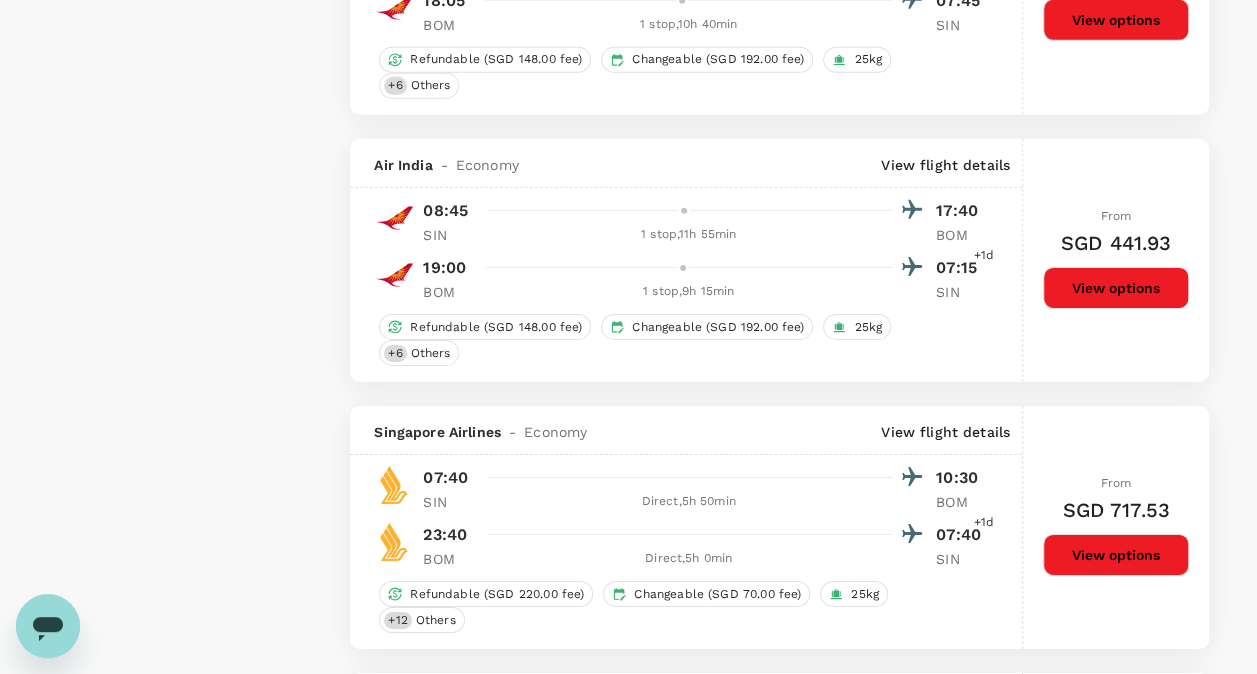 type on "1940" 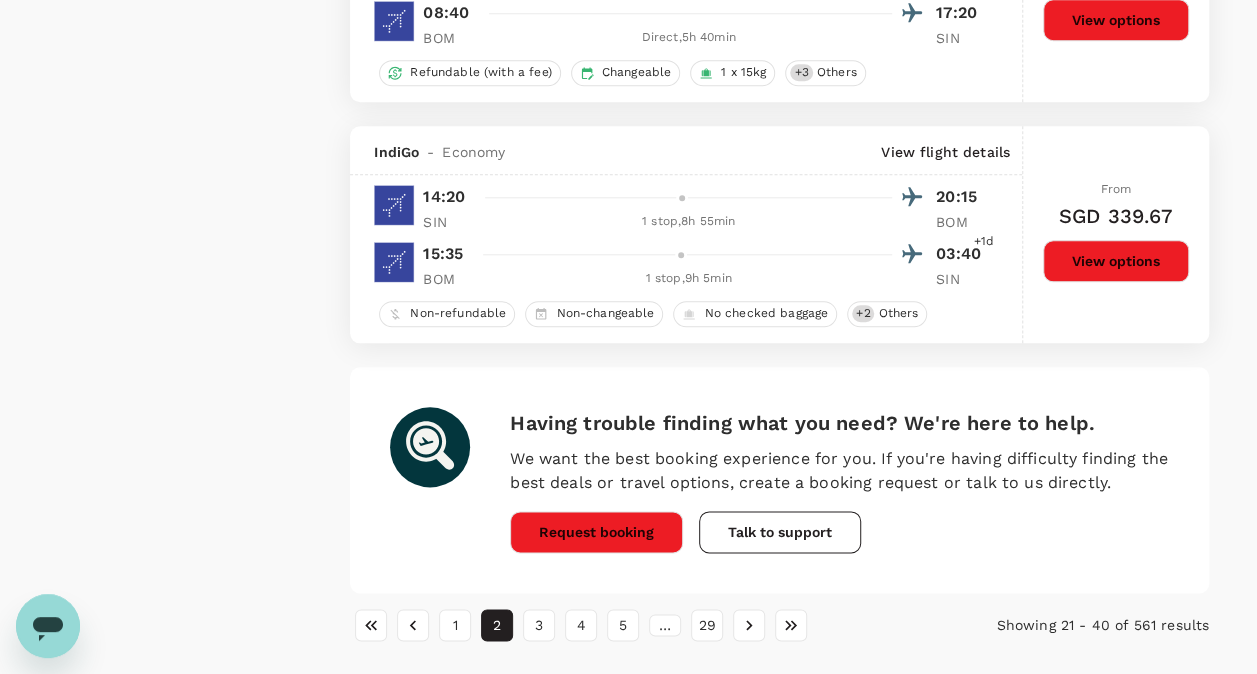 scroll, scrollTop: 4753, scrollLeft: 0, axis: vertical 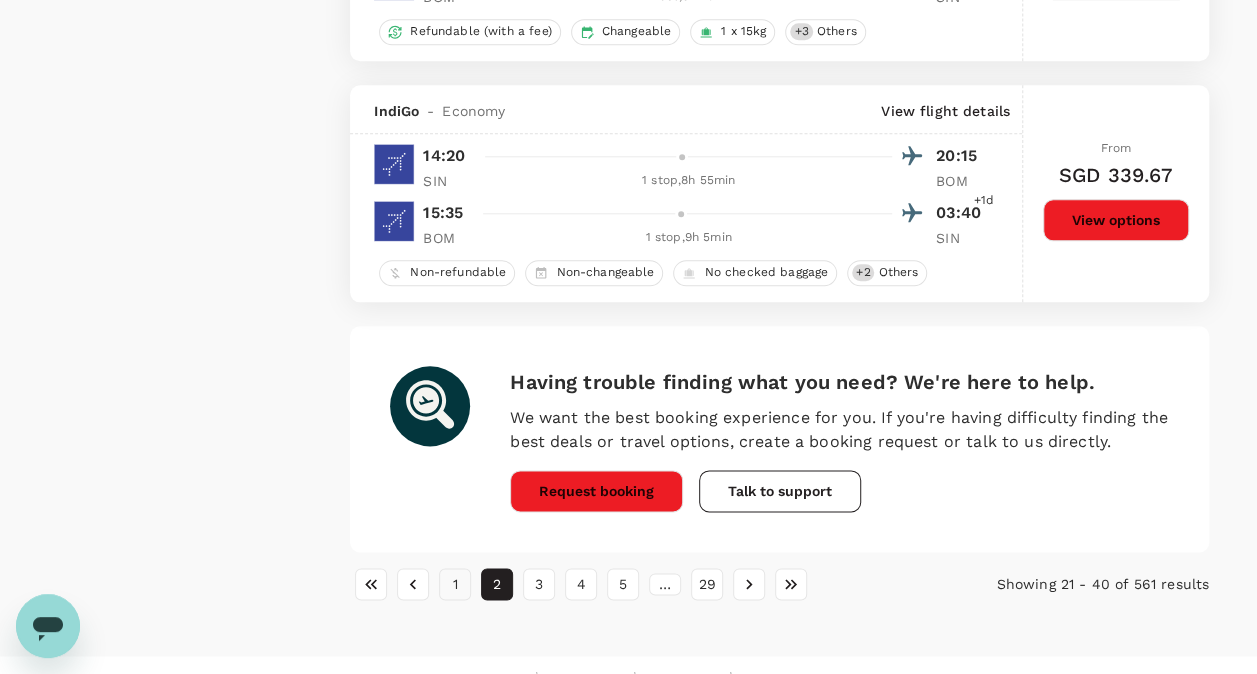 click on "1" at bounding box center [455, 584] 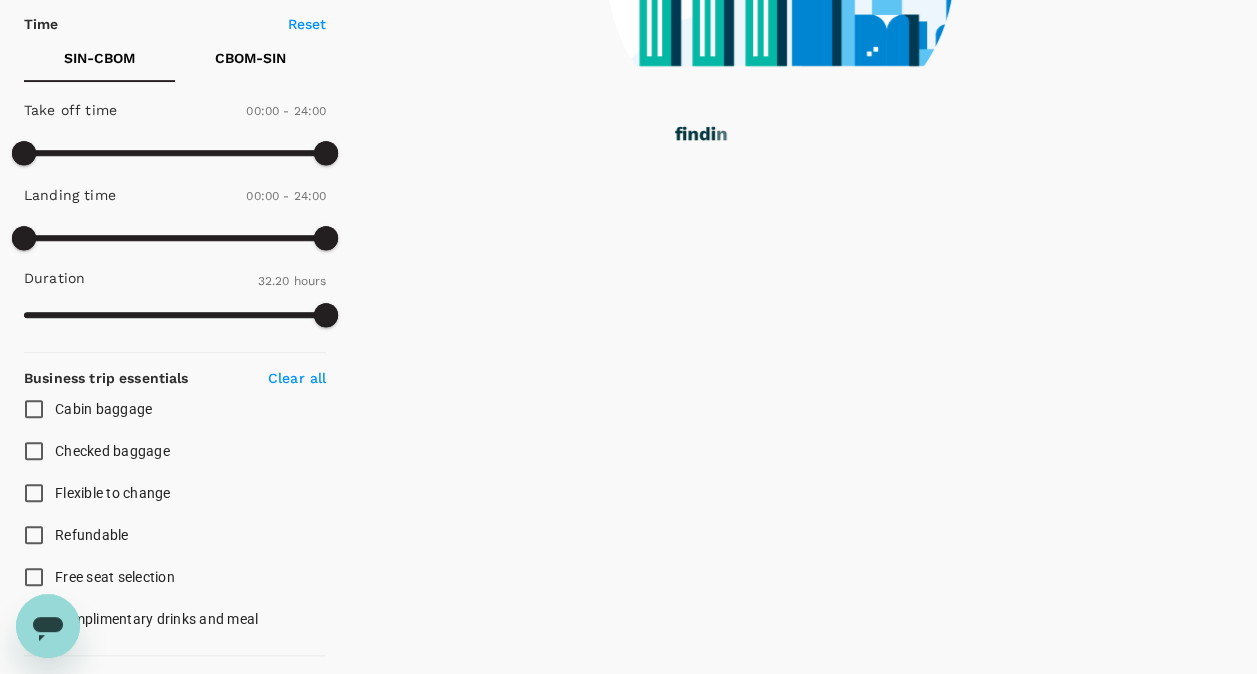 scroll, scrollTop: 0, scrollLeft: 0, axis: both 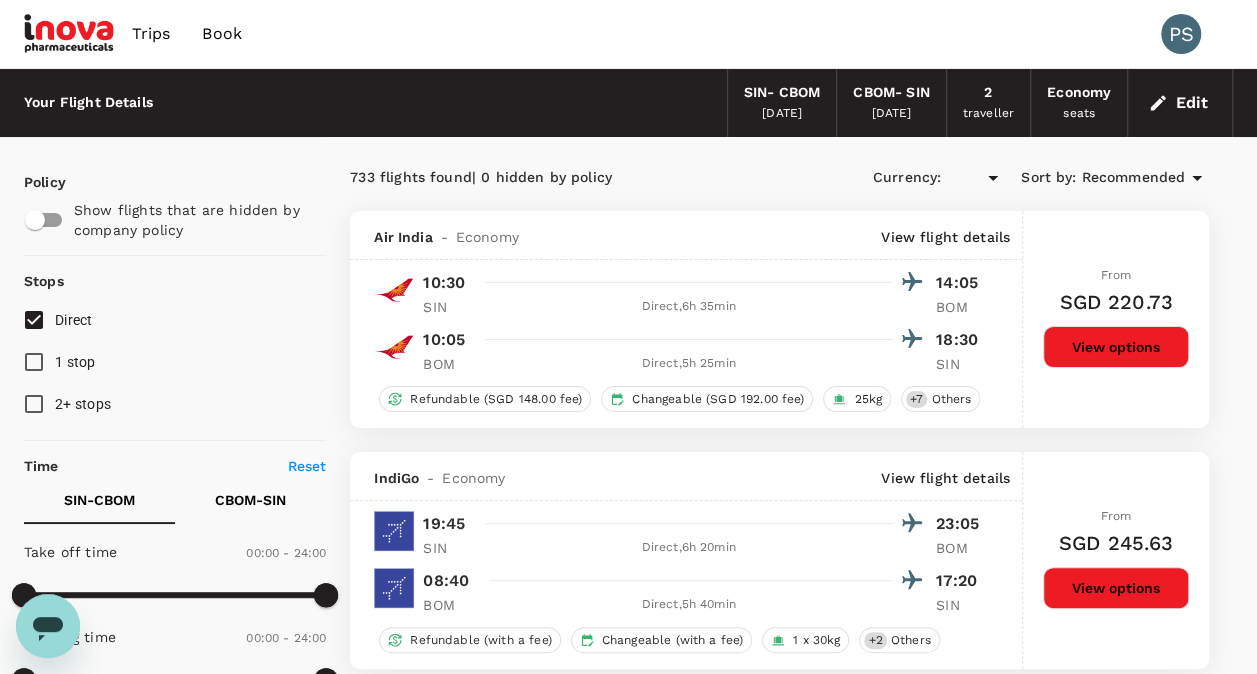 type on "SGD" 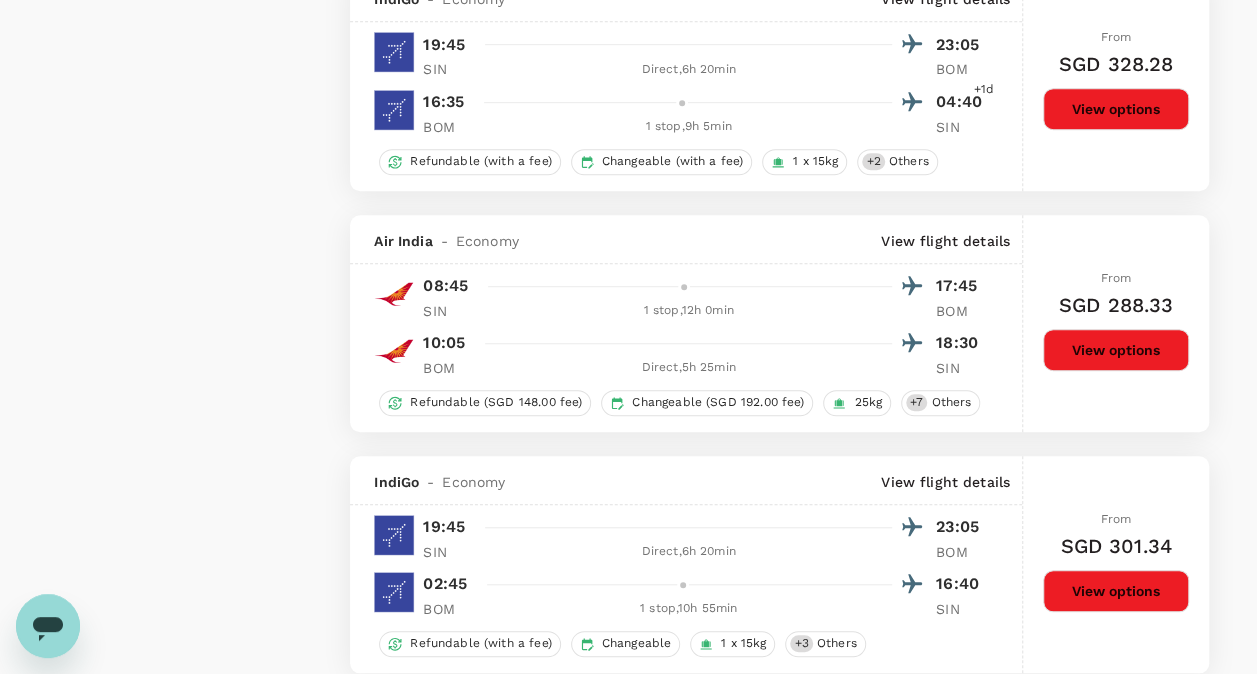 scroll, scrollTop: 4733, scrollLeft: 0, axis: vertical 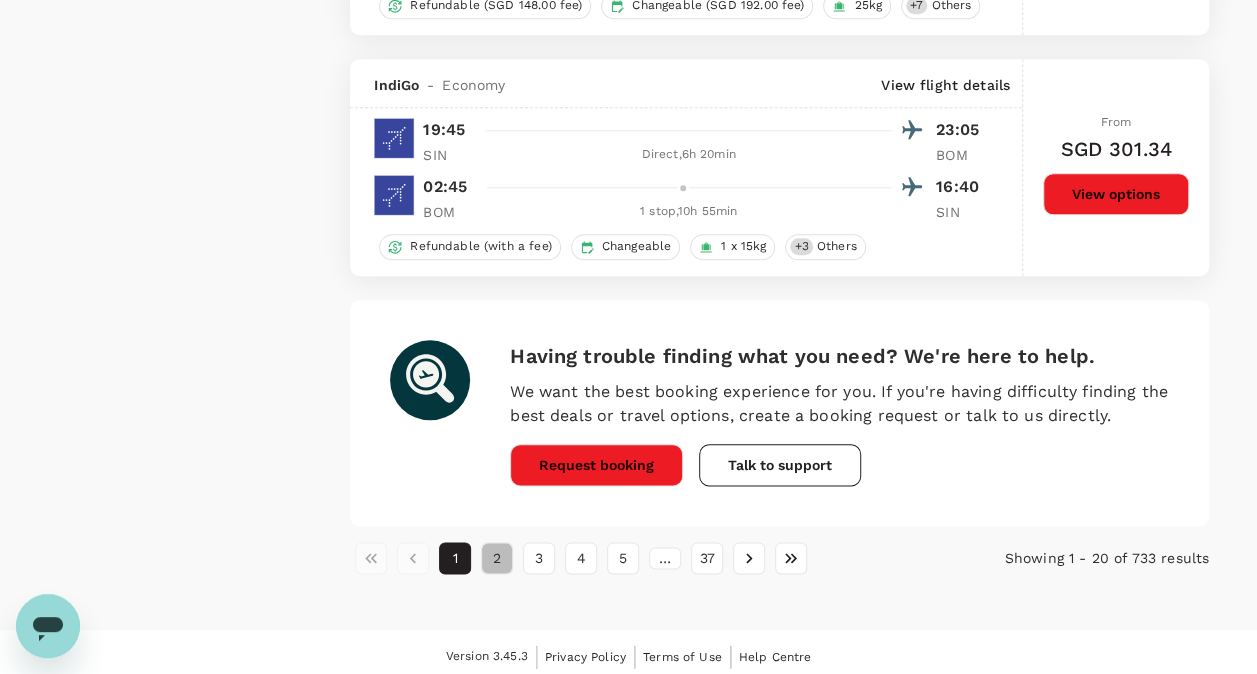 click on "2" at bounding box center [497, 558] 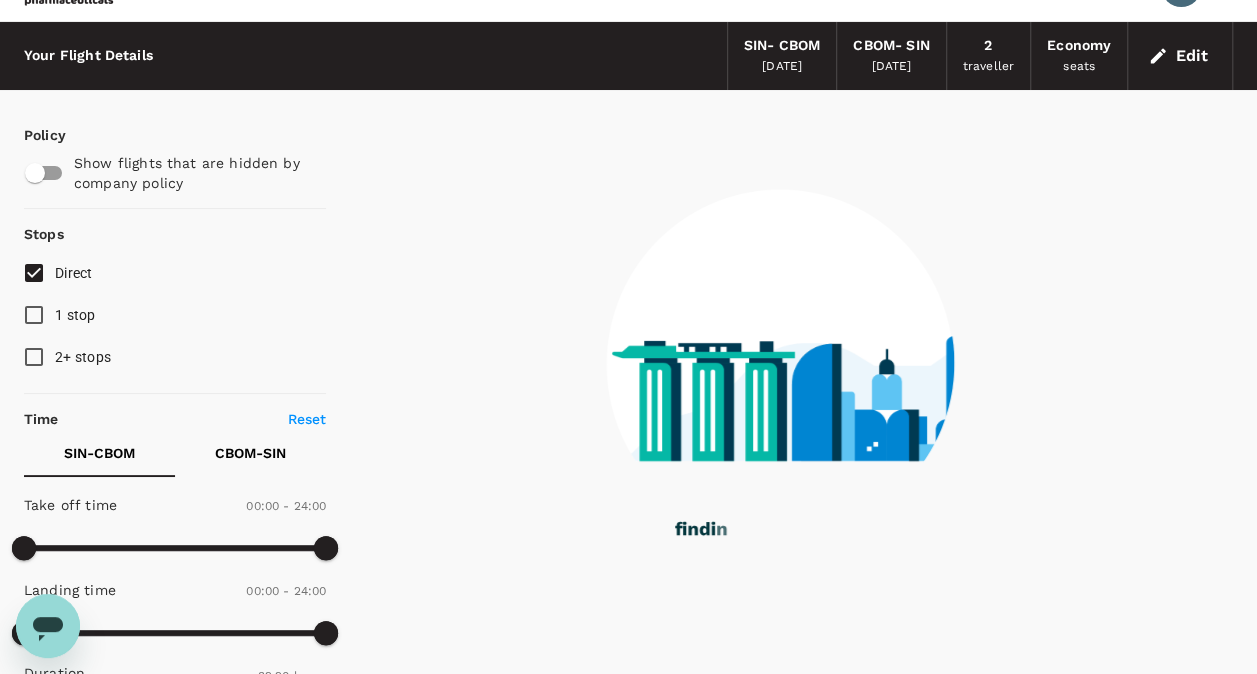 scroll, scrollTop: 0, scrollLeft: 0, axis: both 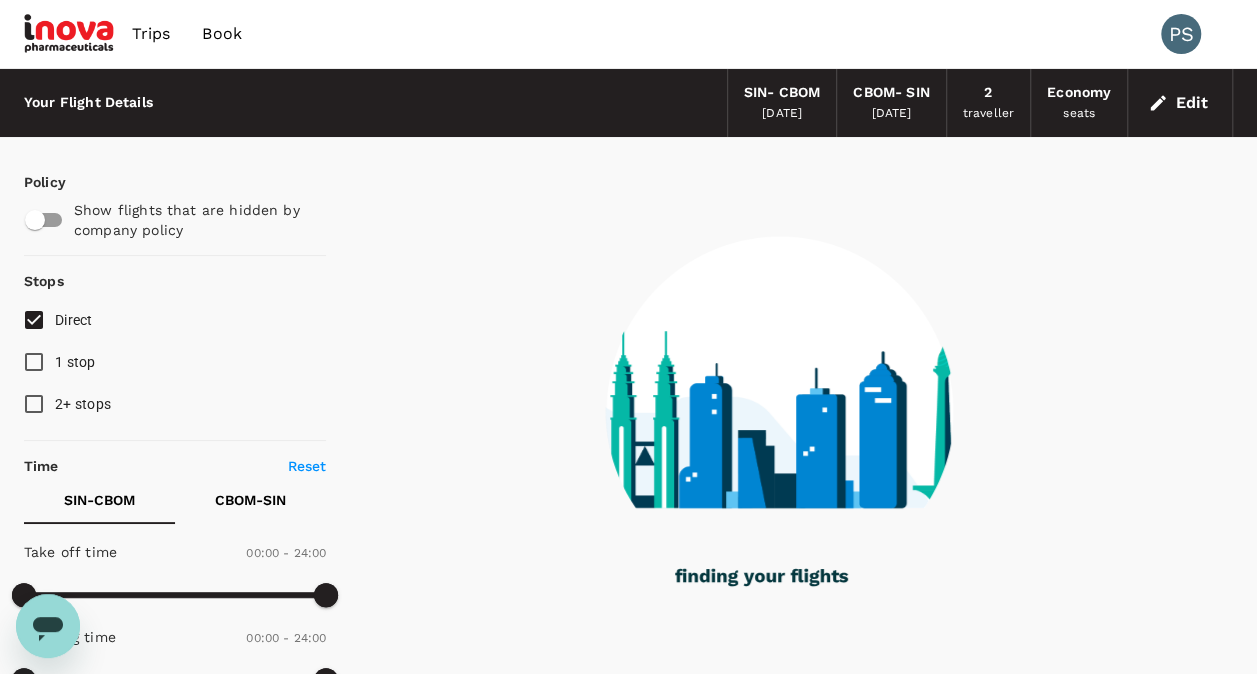 drag, startPoint x: 1011, startPoint y: 220, endPoint x: 1160, endPoint y: 154, distance: 162.96318 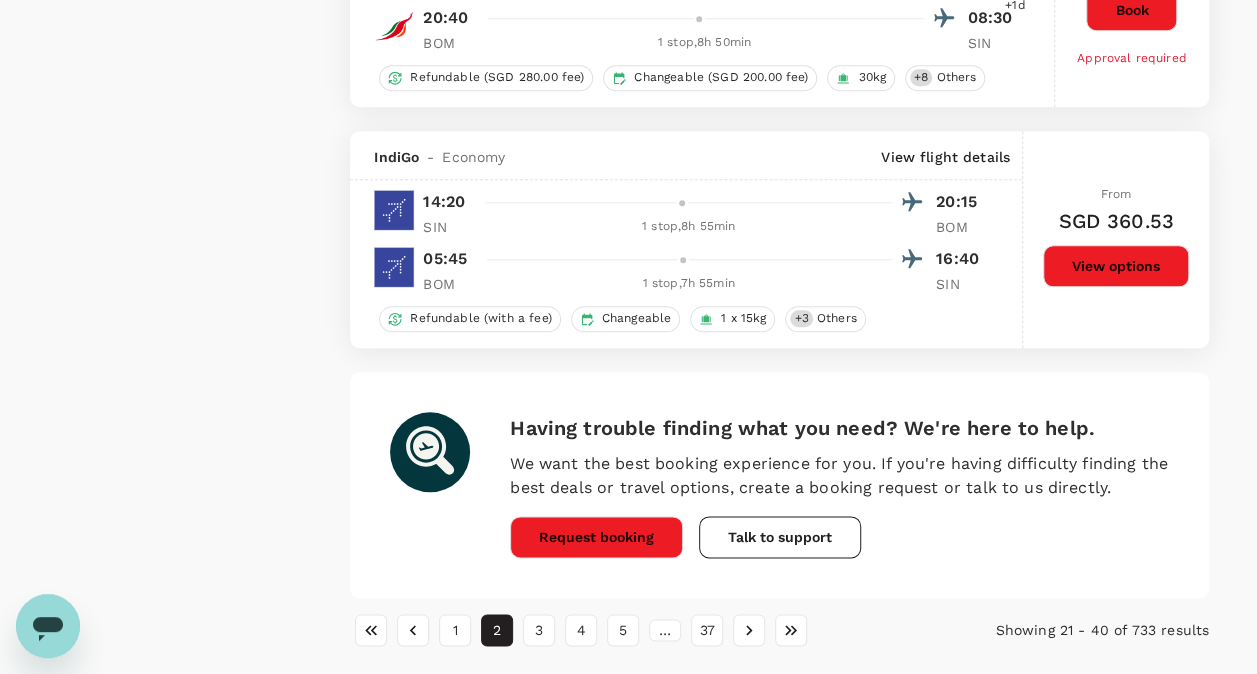 scroll, scrollTop: 4693, scrollLeft: 0, axis: vertical 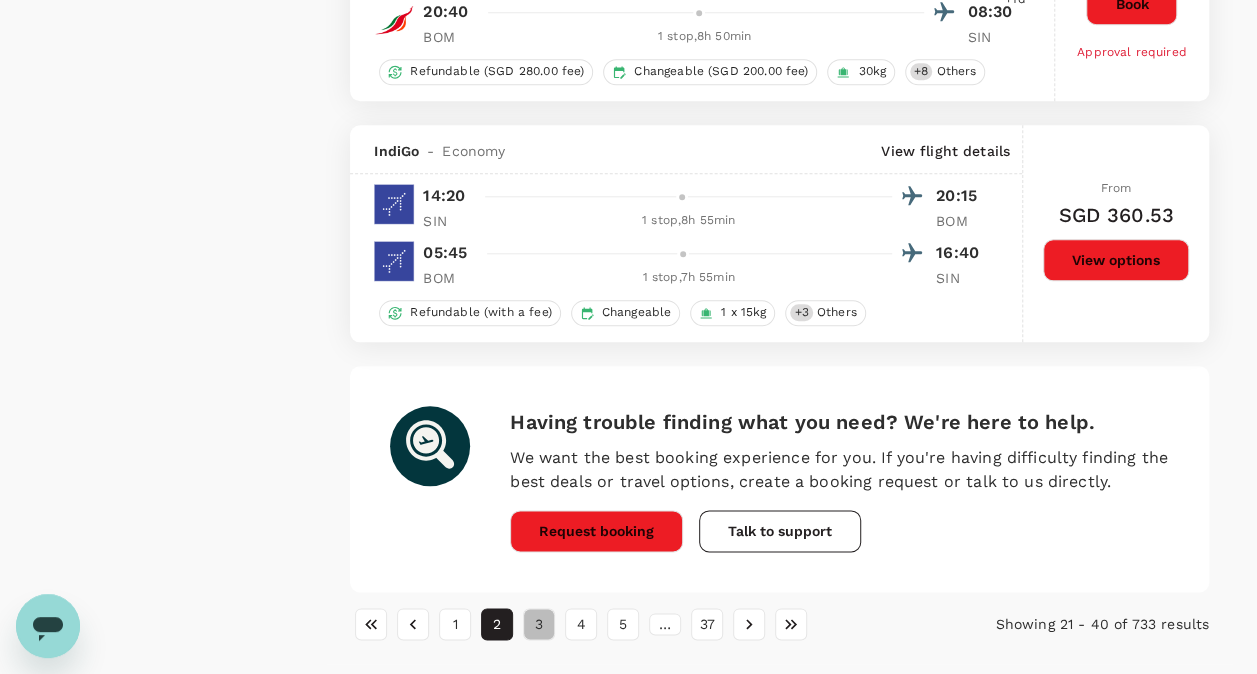 click on "3" at bounding box center [539, 624] 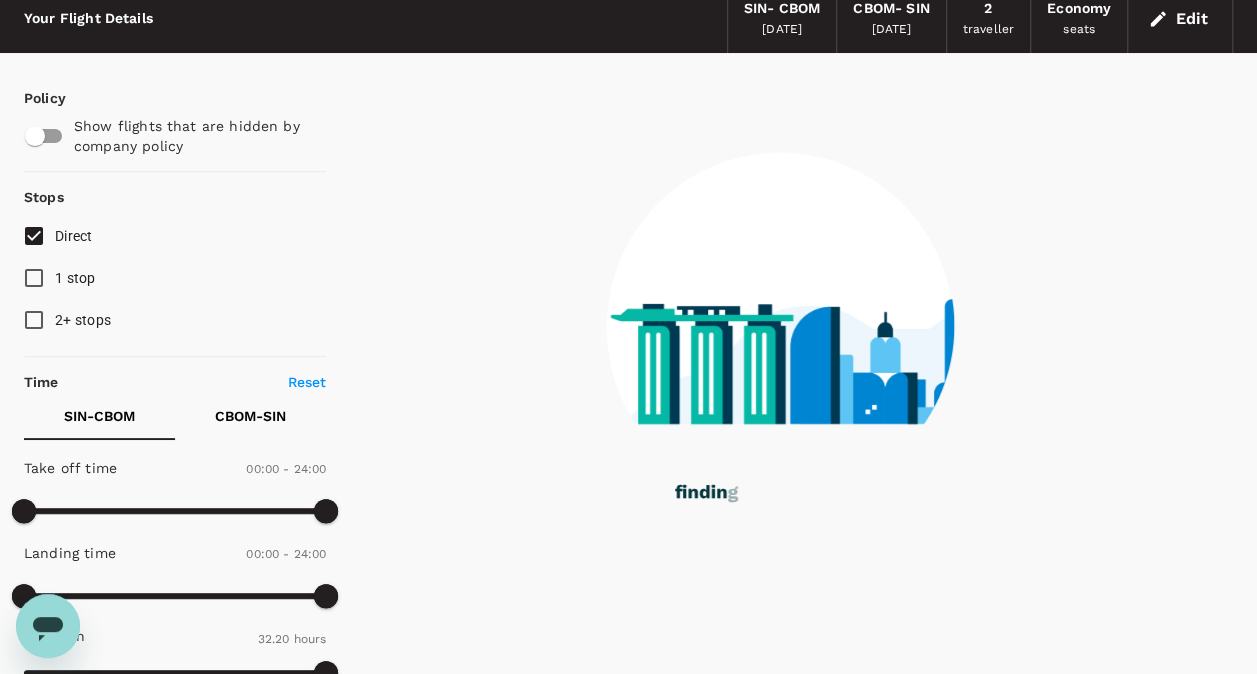 scroll, scrollTop: 0, scrollLeft: 0, axis: both 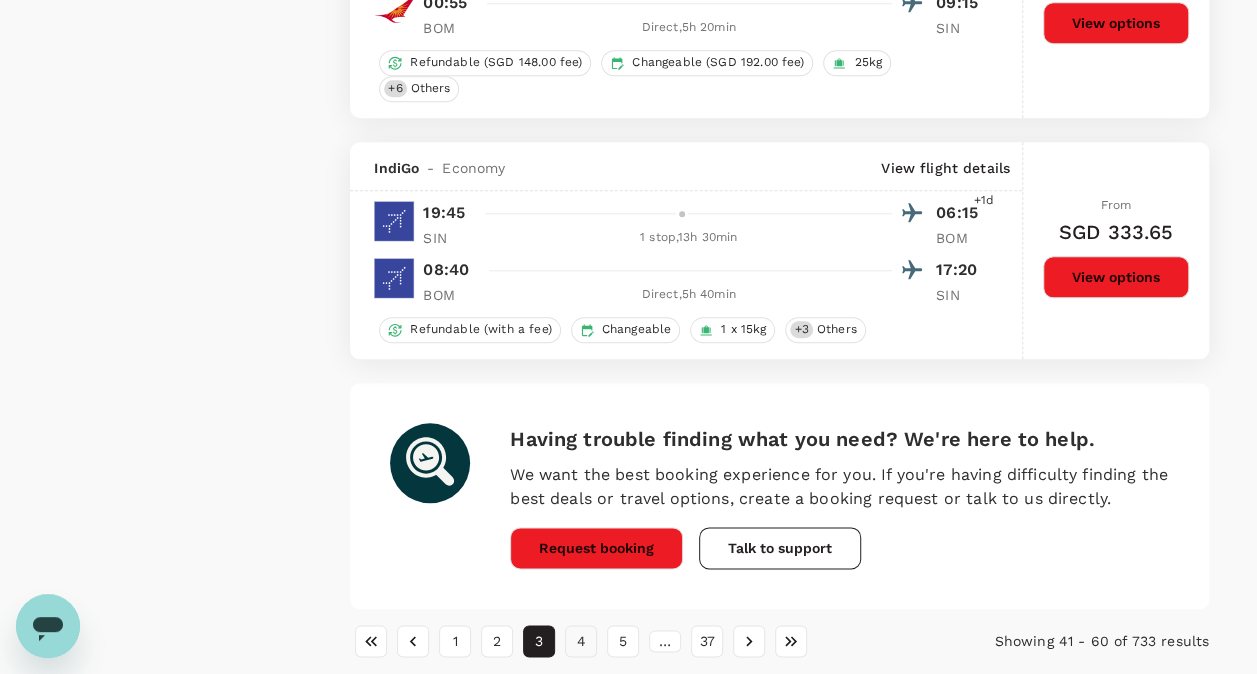 click on "4" at bounding box center (581, 641) 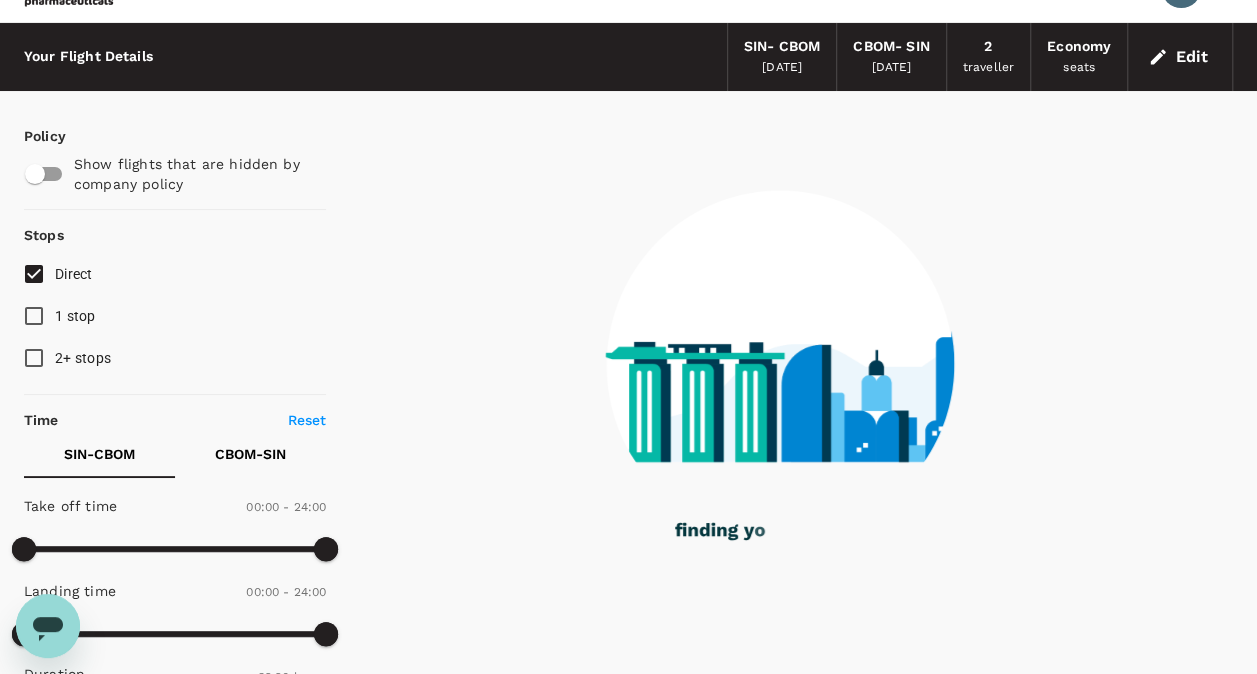 scroll, scrollTop: 0, scrollLeft: 0, axis: both 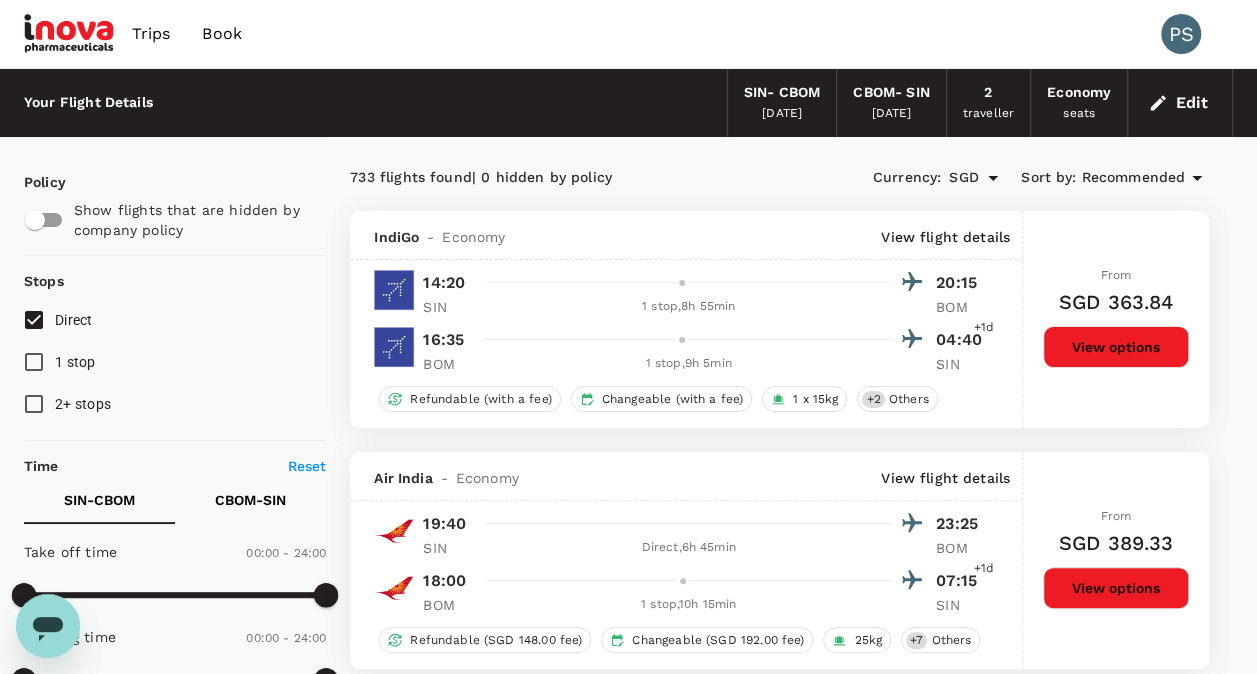 click on "SIN  -   CBOM" at bounding box center (782, 93) 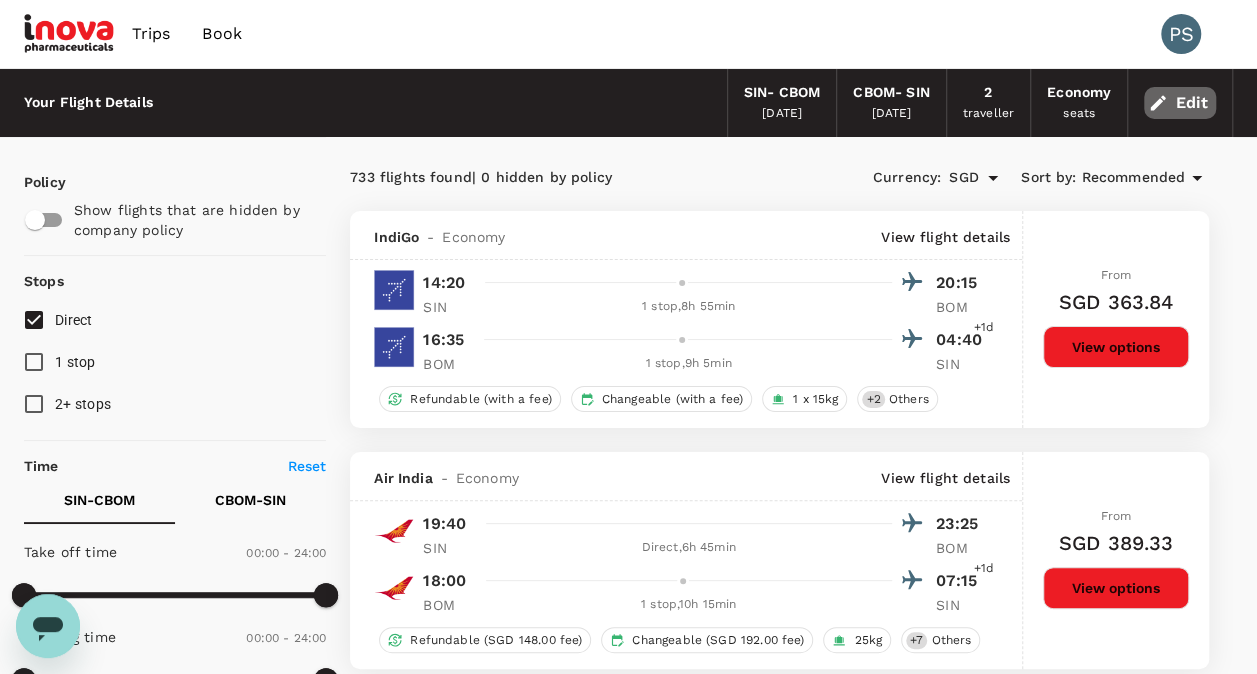 click on "Edit" at bounding box center [1180, 103] 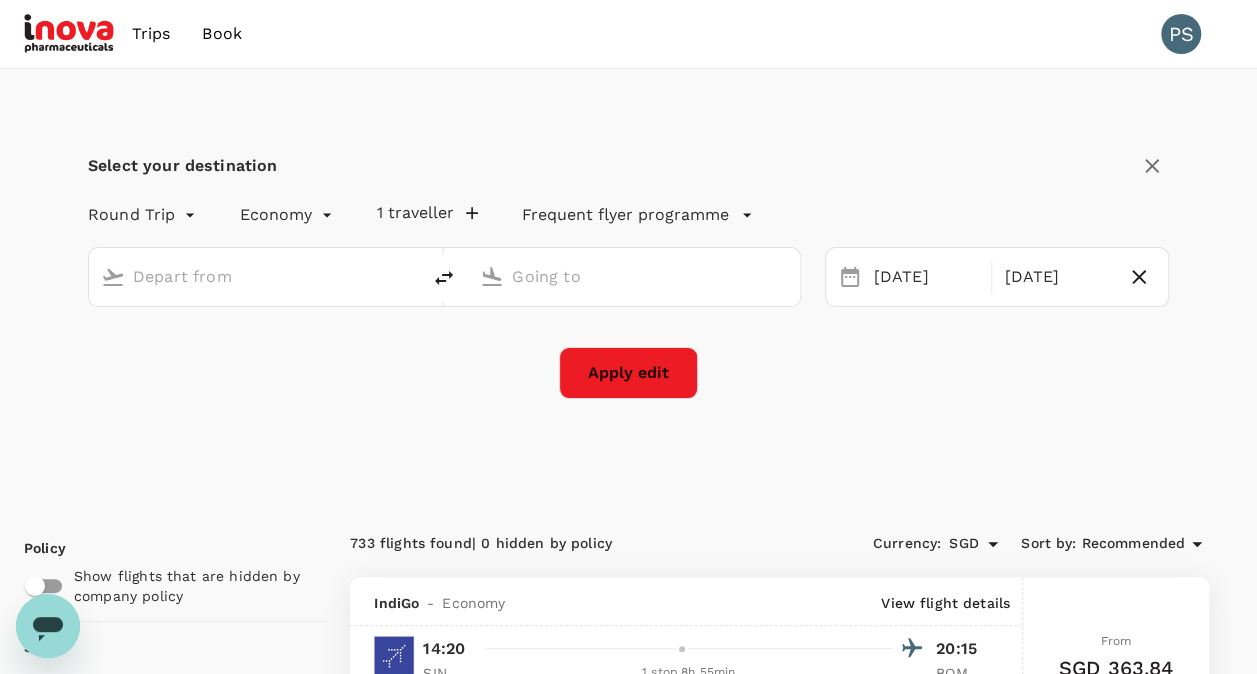 type on "Singapore Changi (SIN)" 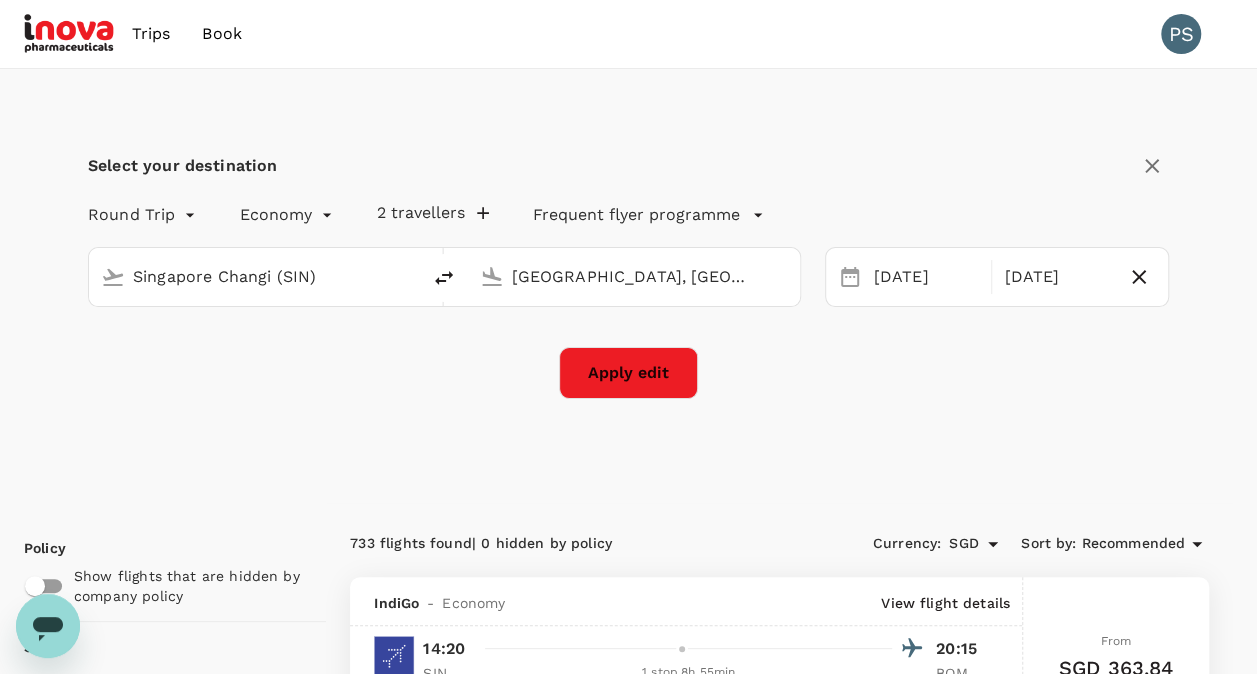 click on "[GEOGRAPHIC_DATA], [GEOGRAPHIC_DATA] (any)" at bounding box center [634, 276] 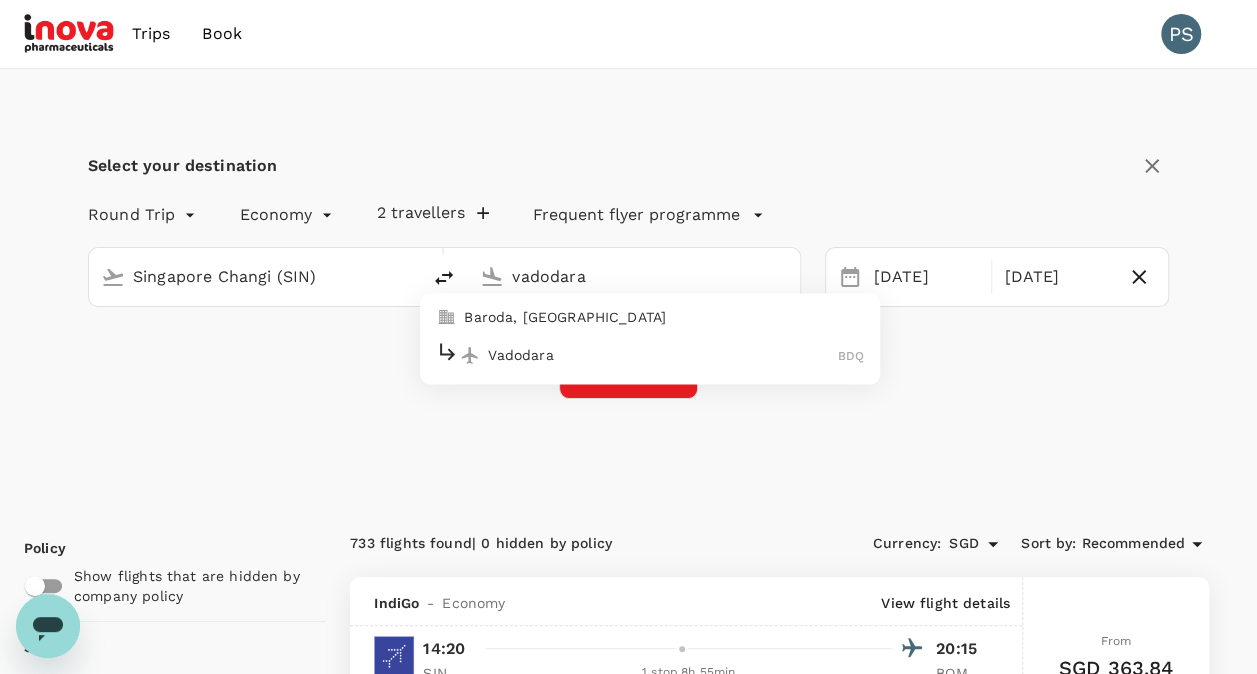 click on "Vadodara" at bounding box center [663, 355] 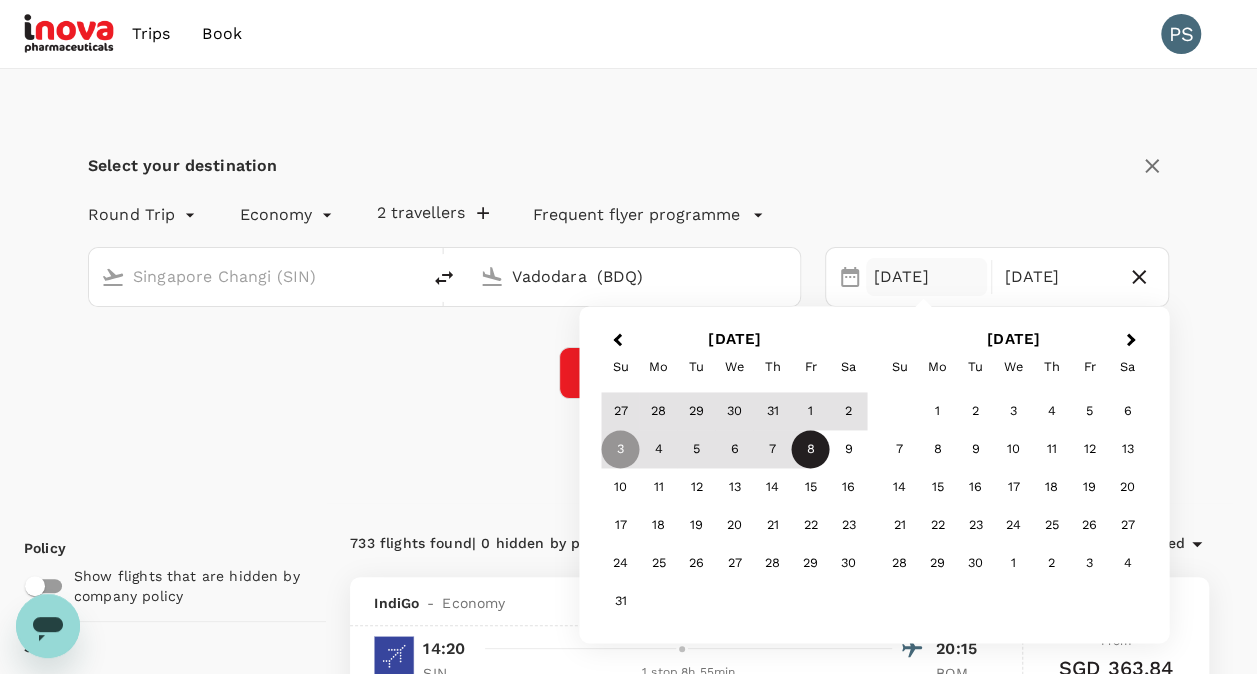 type on "Vadodara  (BDQ)" 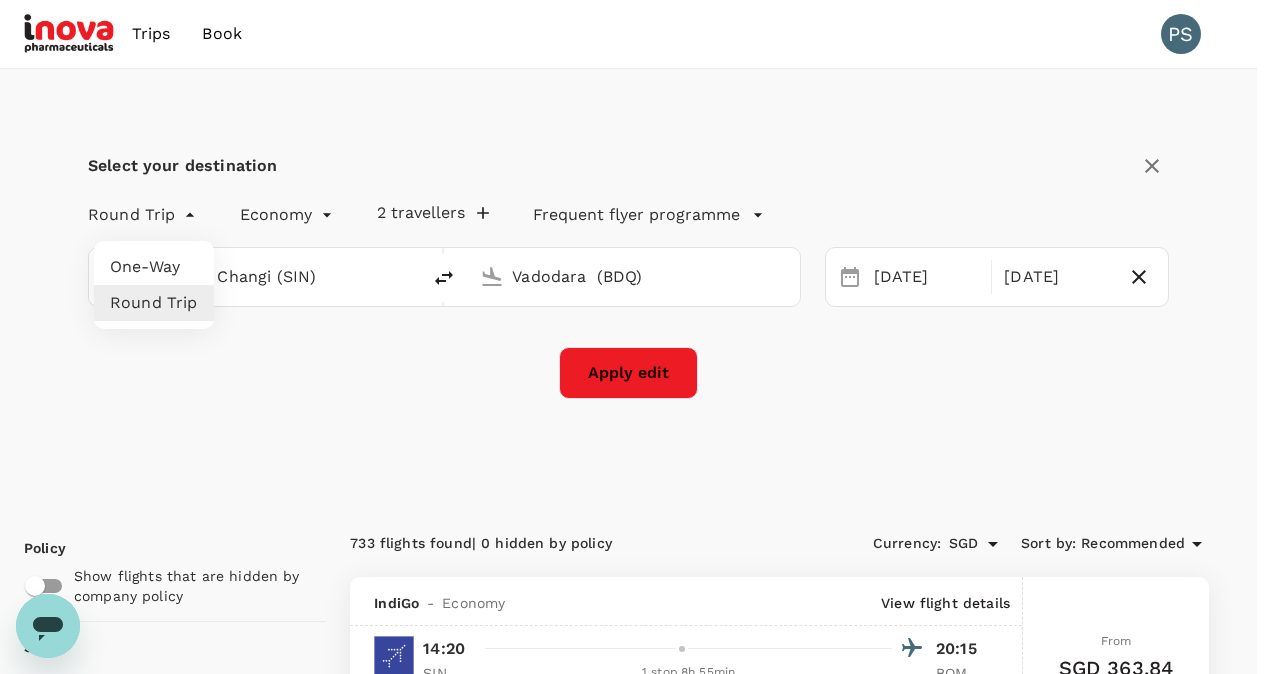 drag, startPoint x: 184, startPoint y: 217, endPoint x: 158, endPoint y: 260, distance: 50.24938 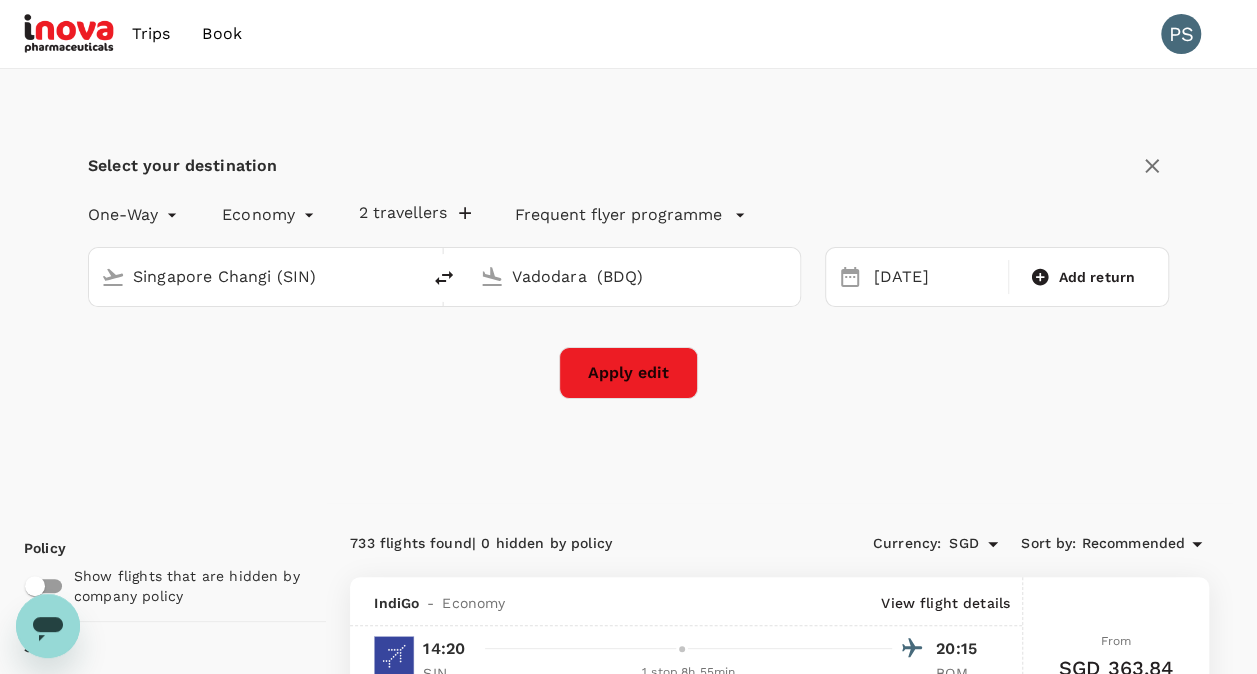click on "Apply edit" at bounding box center [628, 373] 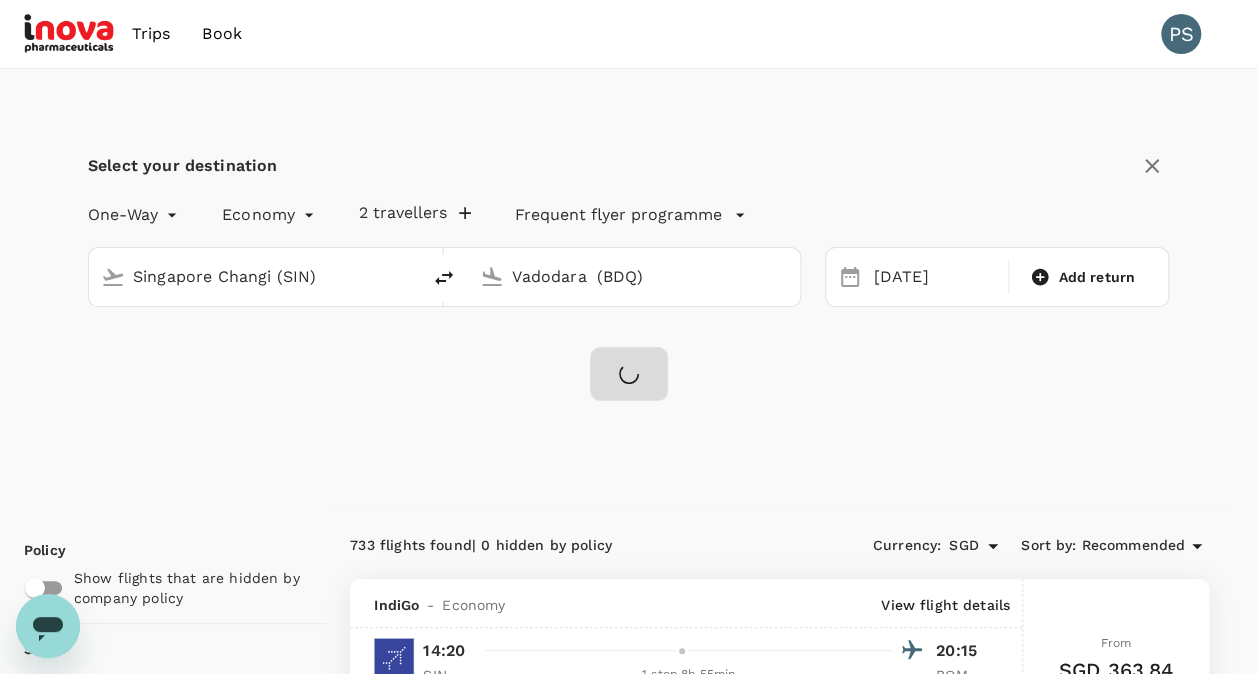 checkbox on "false" 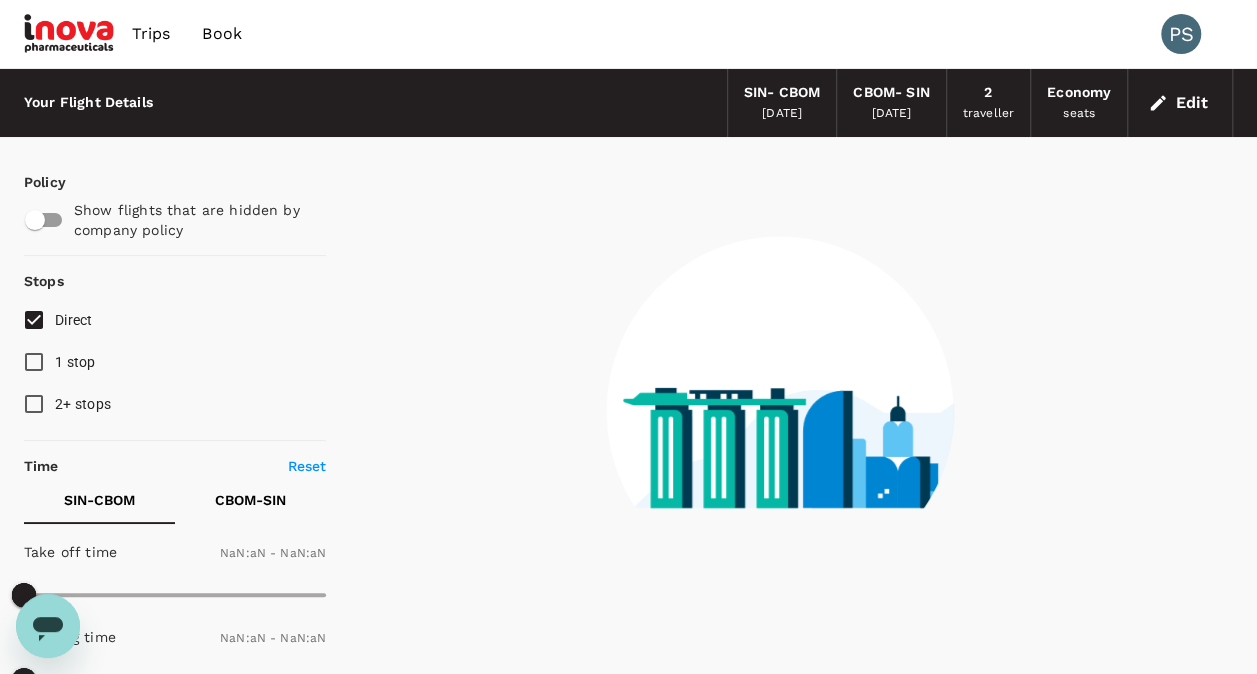 type on "1440" 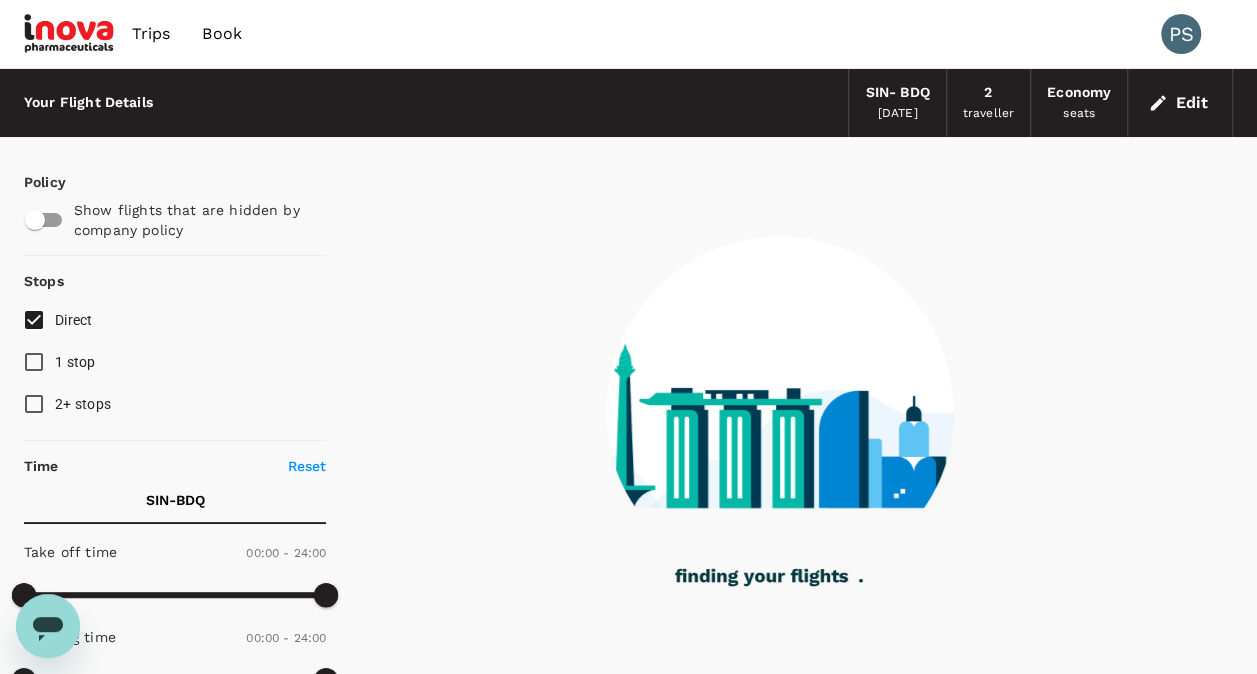type on "1200" 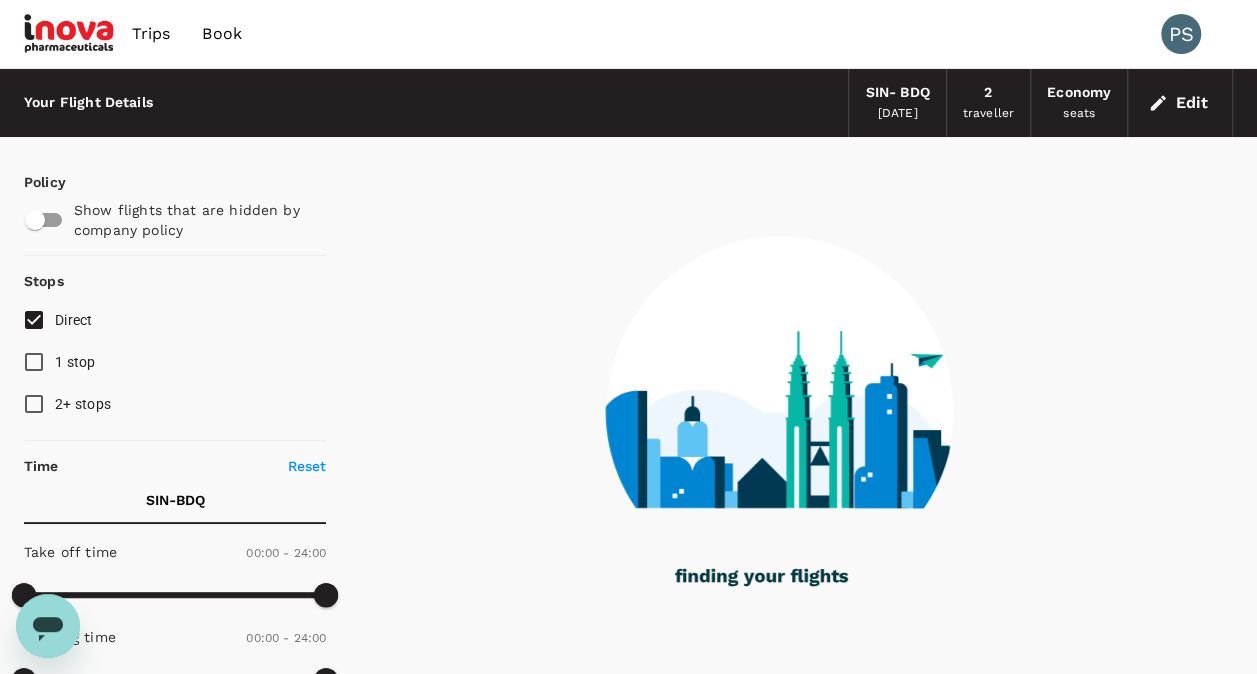 type on "1780" 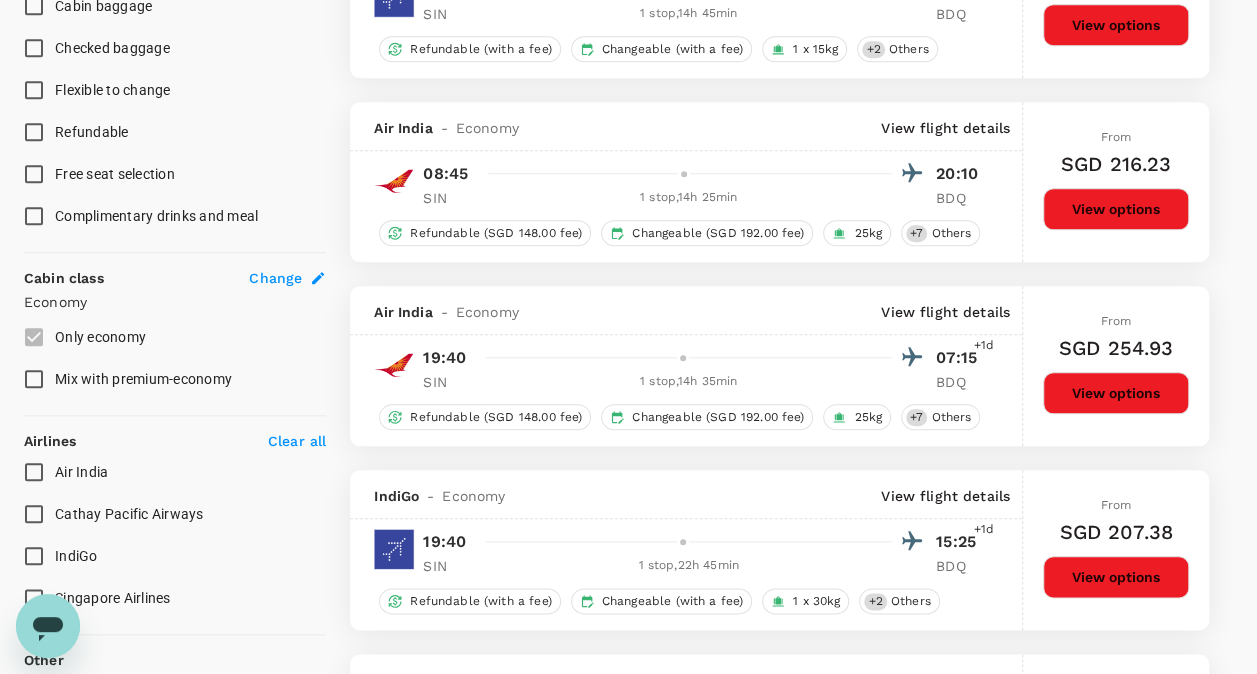 scroll, scrollTop: 1084, scrollLeft: 0, axis: vertical 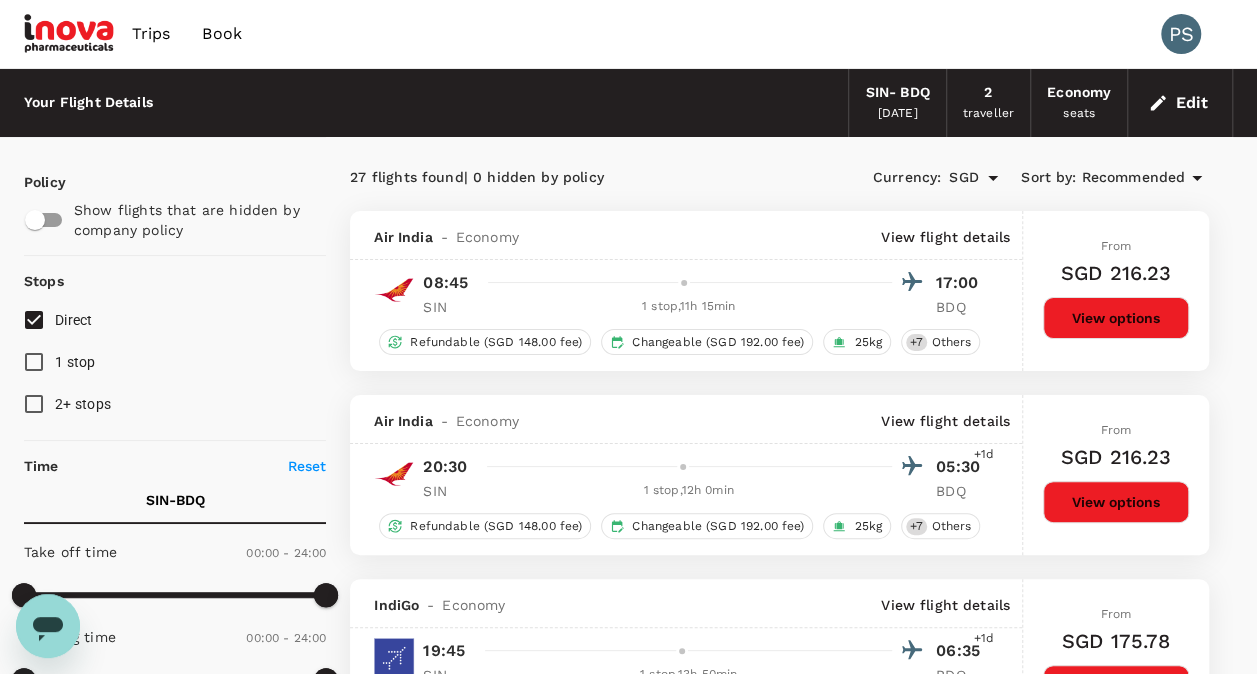 click on "SIN  -   BDQ 03 Aug 2025" at bounding box center (897, 103) 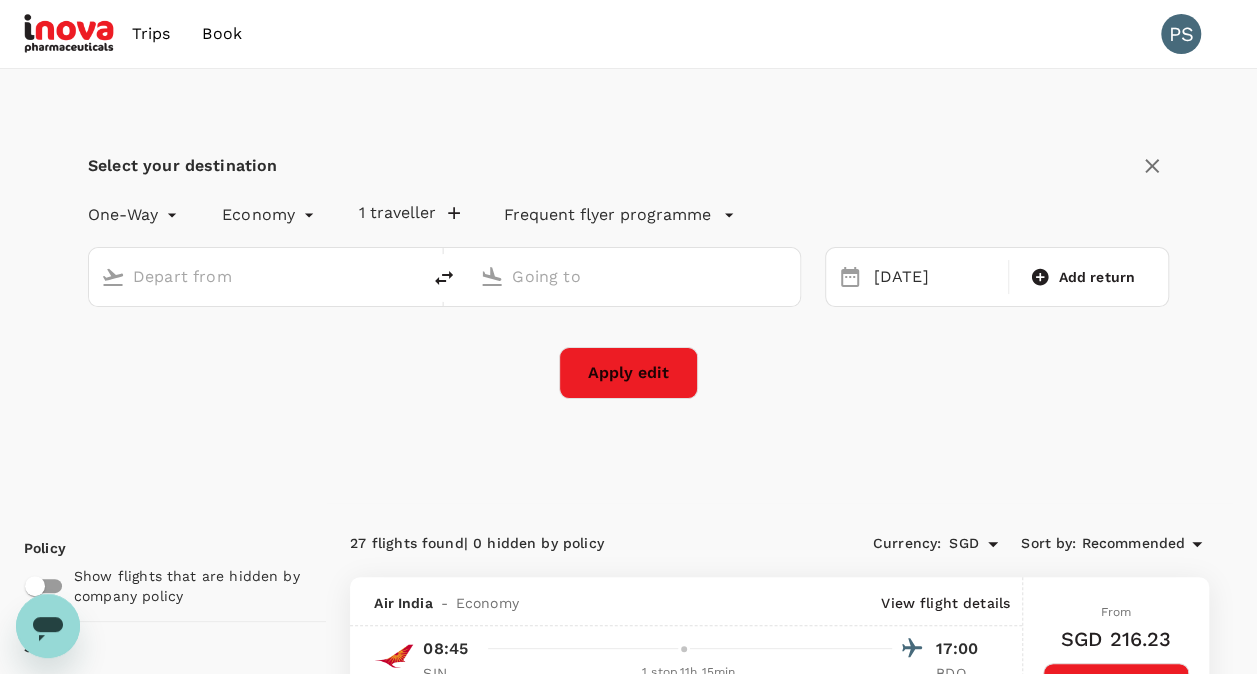 type on "Singapore Changi (SIN)" 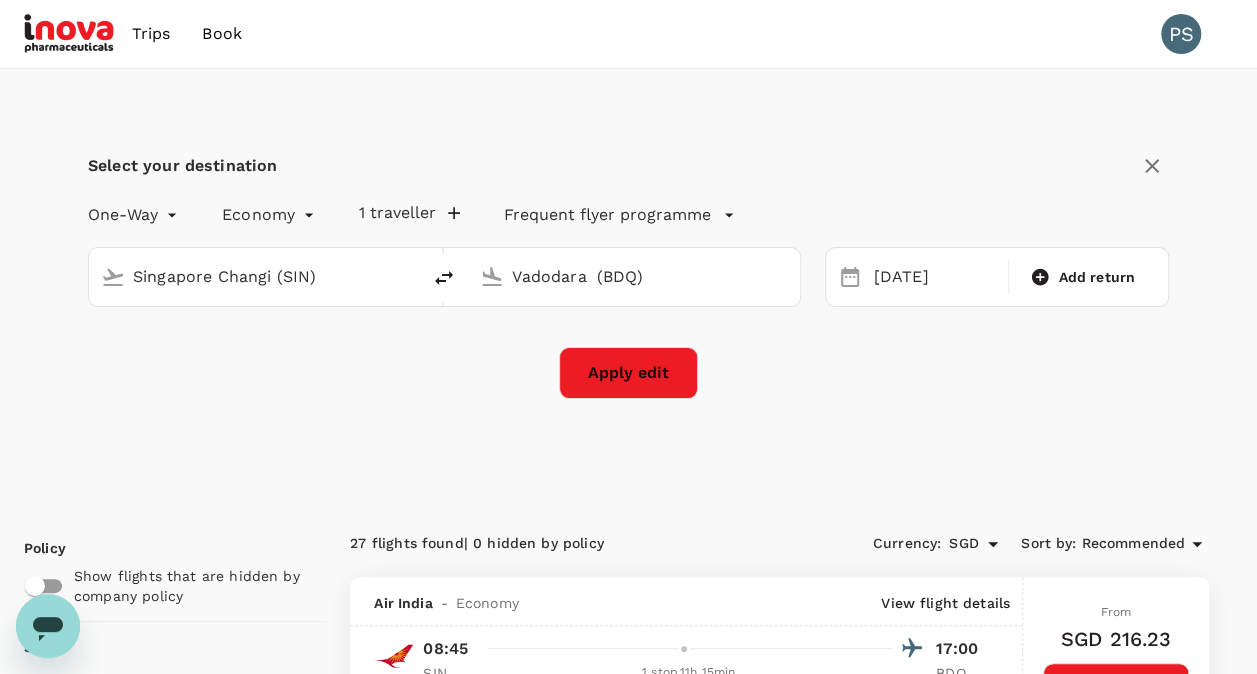 click on "Singapore Changi (SIN)" at bounding box center [255, 276] 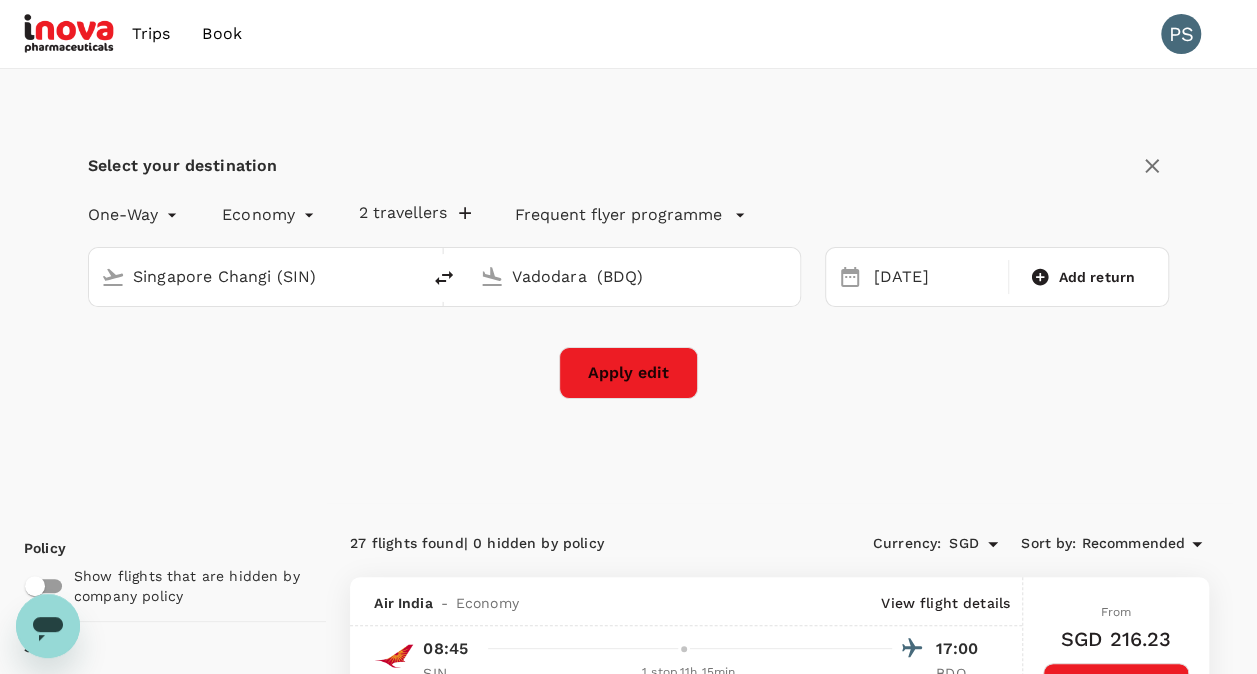 click on "Vadodara  (BDQ)" at bounding box center [634, 276] 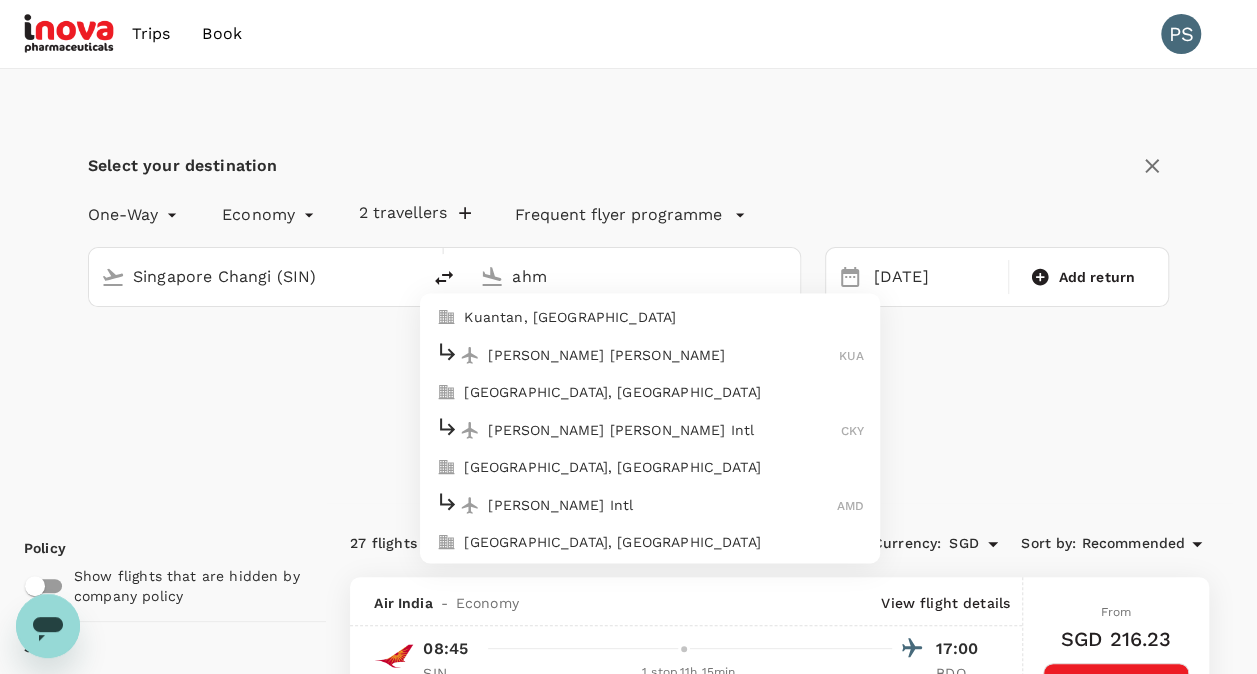 click on "Ahmedabad, India" at bounding box center (664, 467) 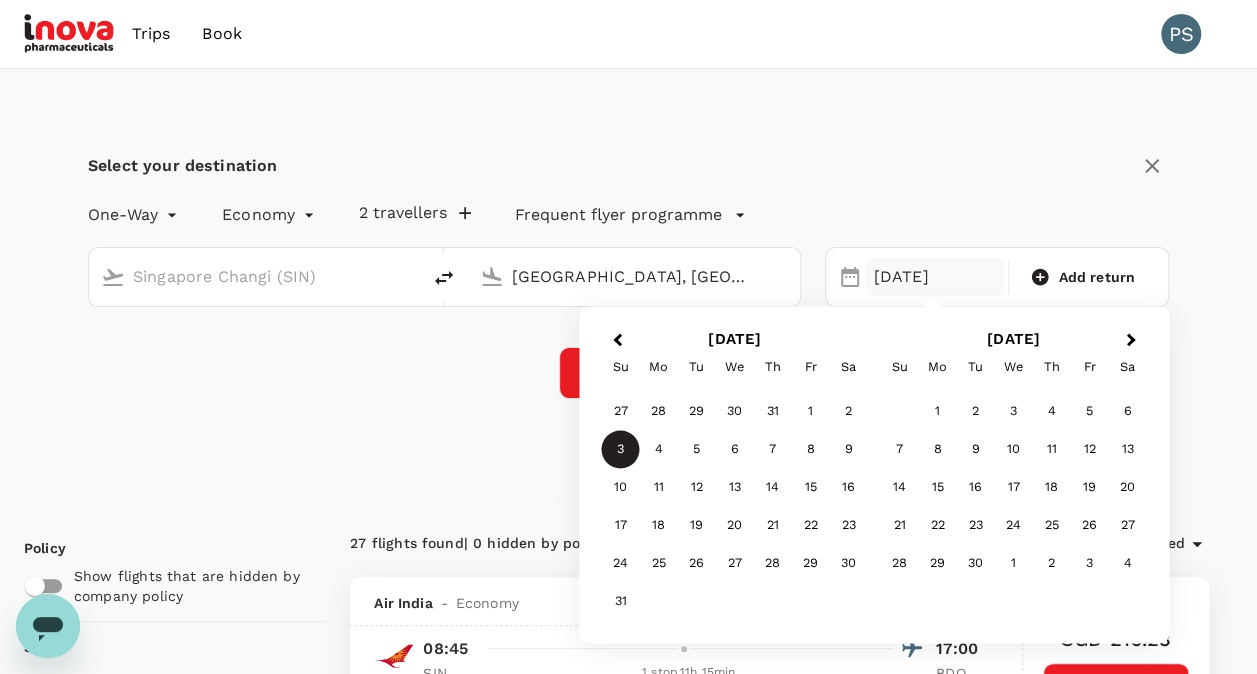 type on "Ahmedabad, India (any)" 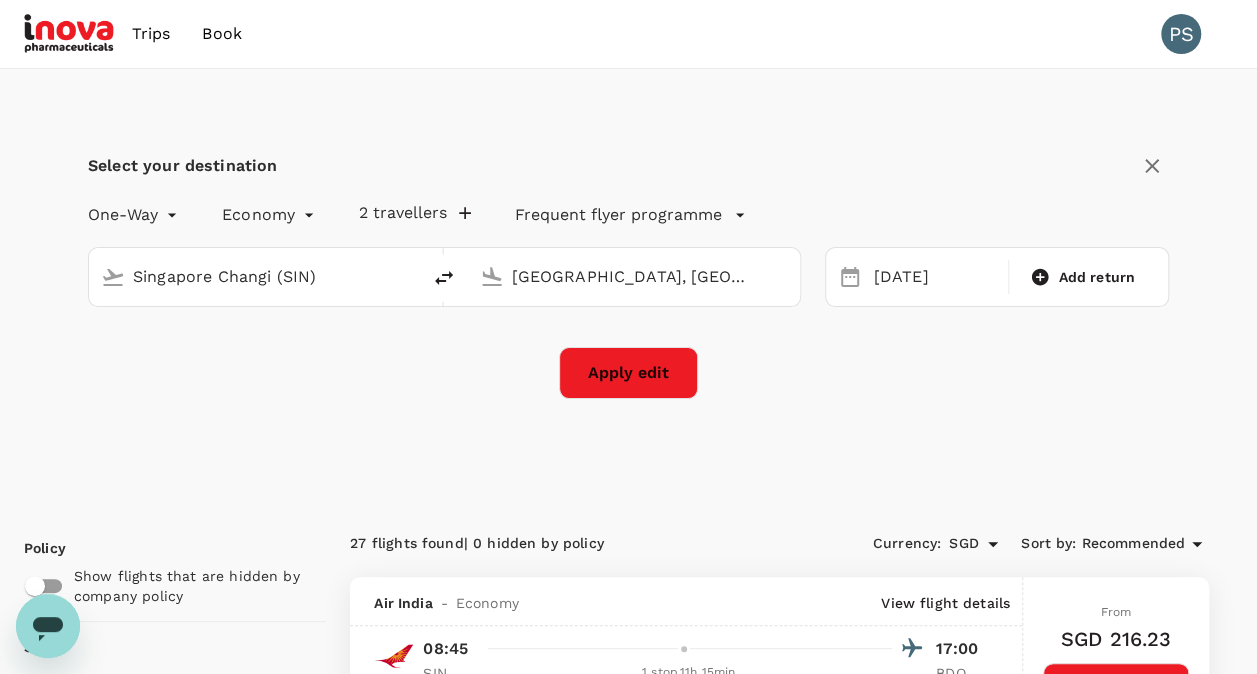 click on "Apply edit" at bounding box center (628, 373) 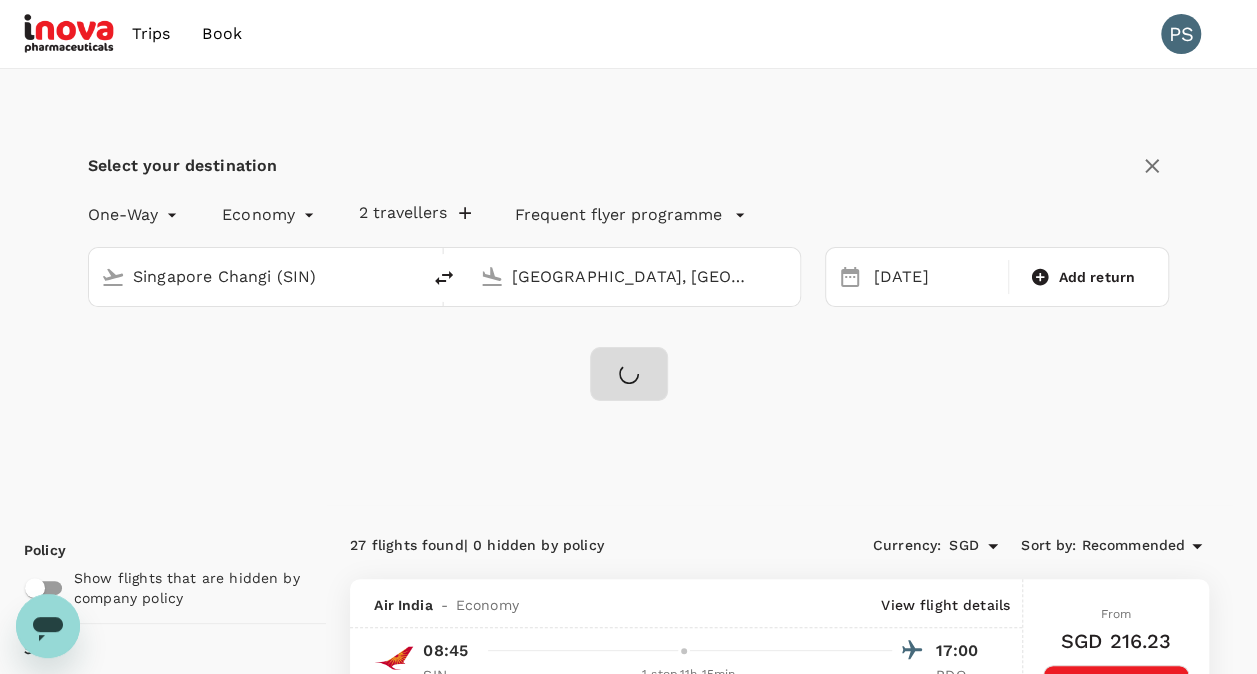 checkbox on "false" 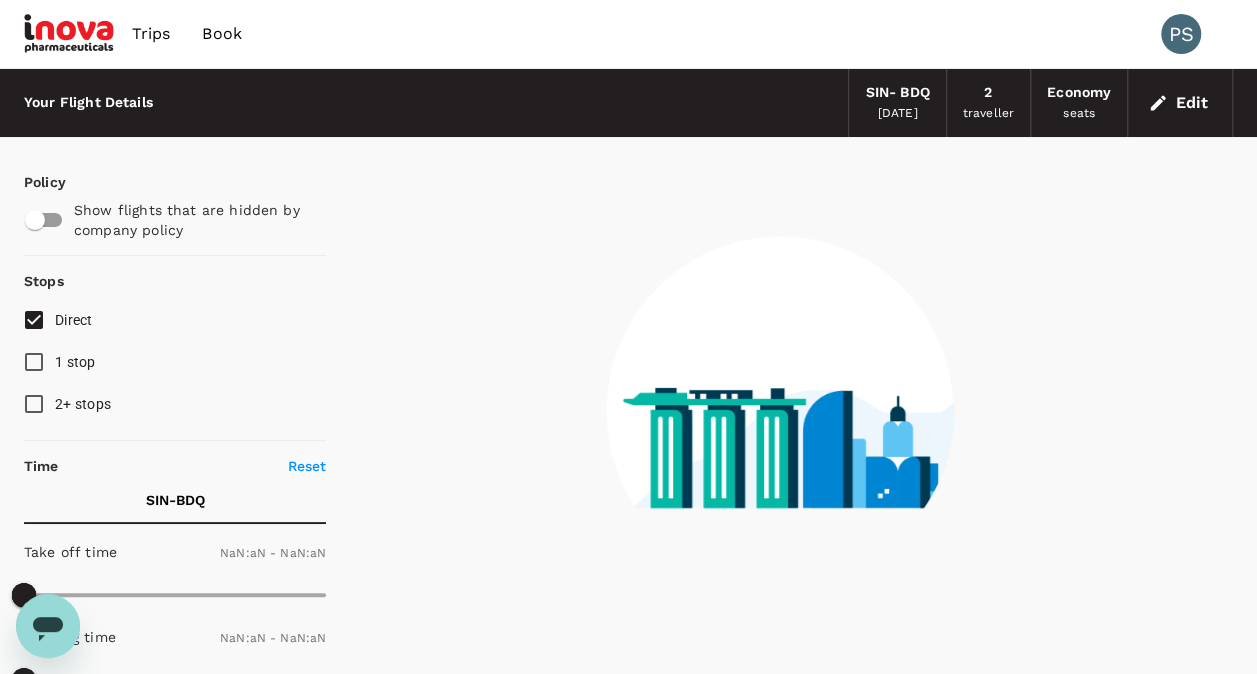 type on "1440" 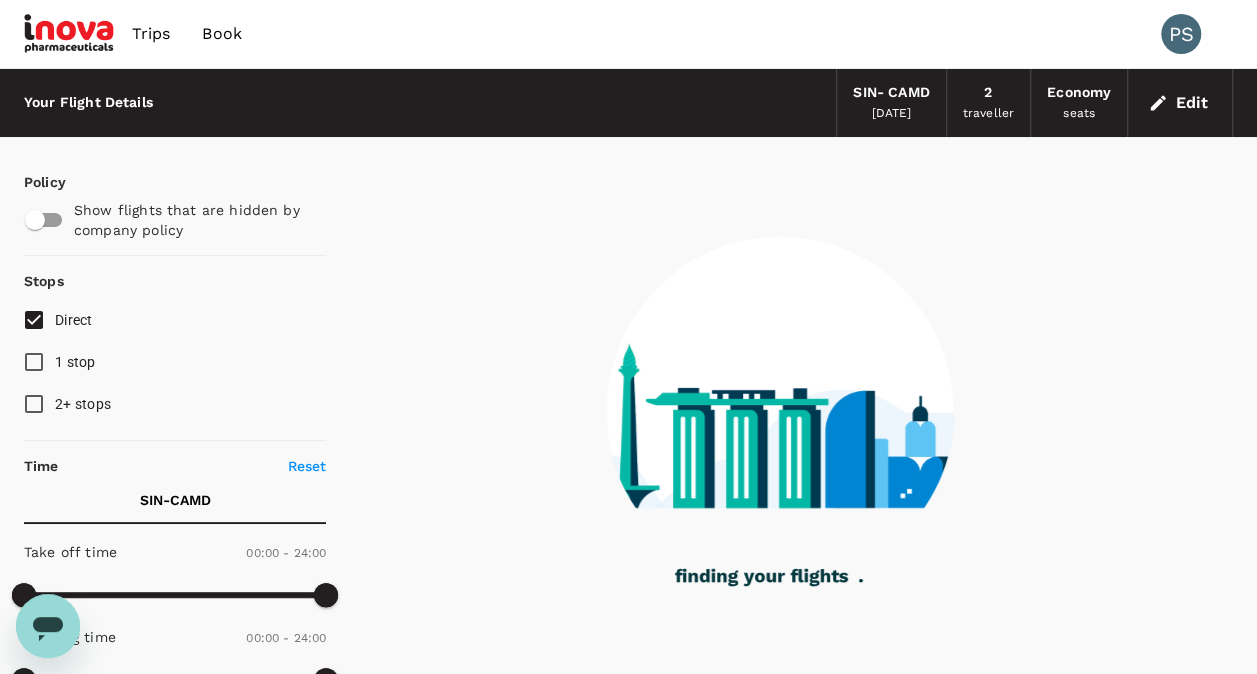 type on "1390" 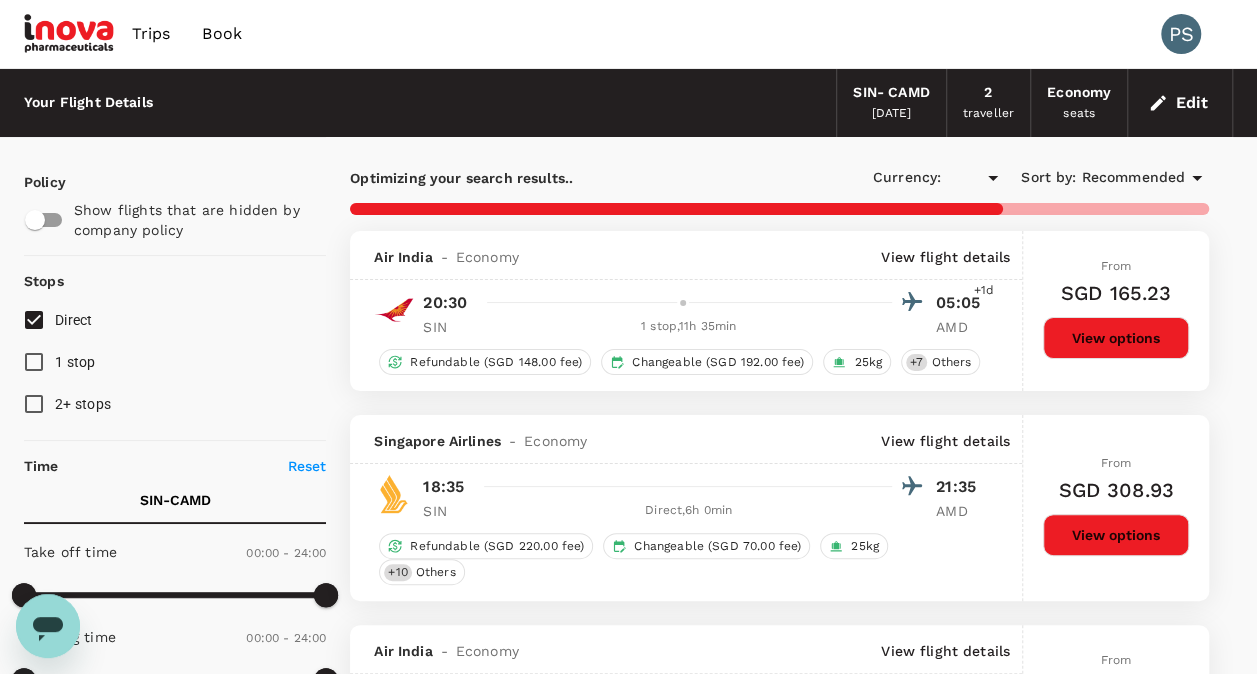 checkbox on "true" 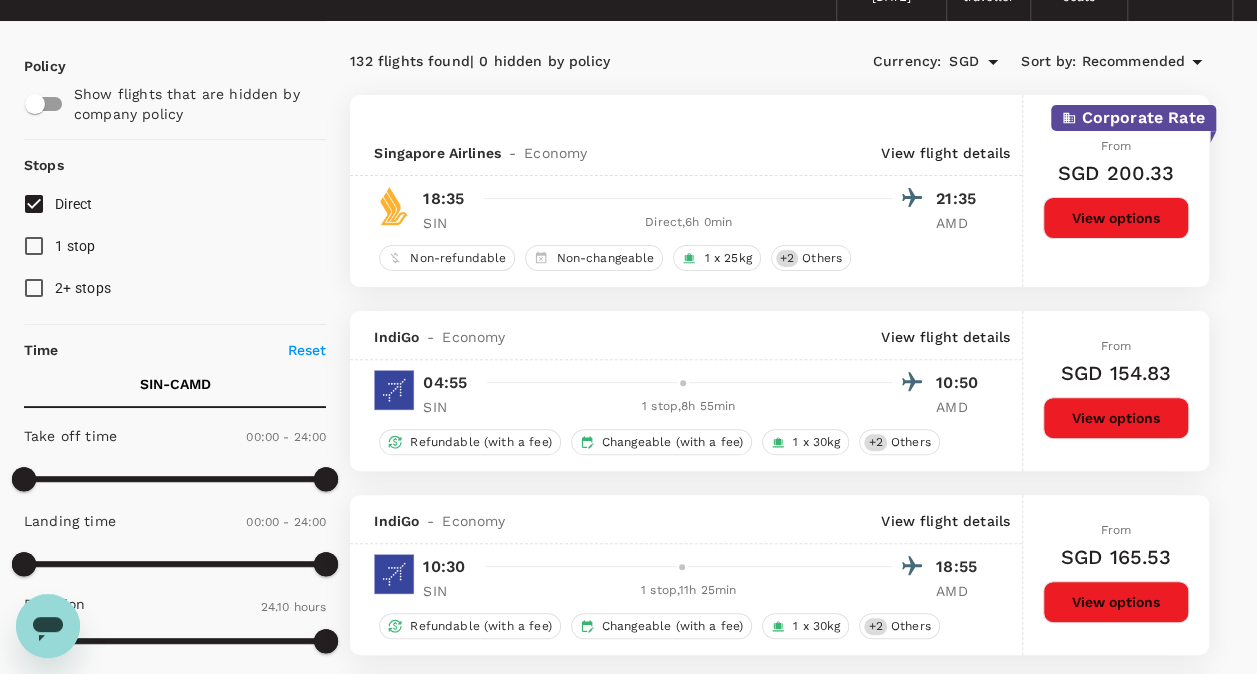 scroll, scrollTop: 120, scrollLeft: 0, axis: vertical 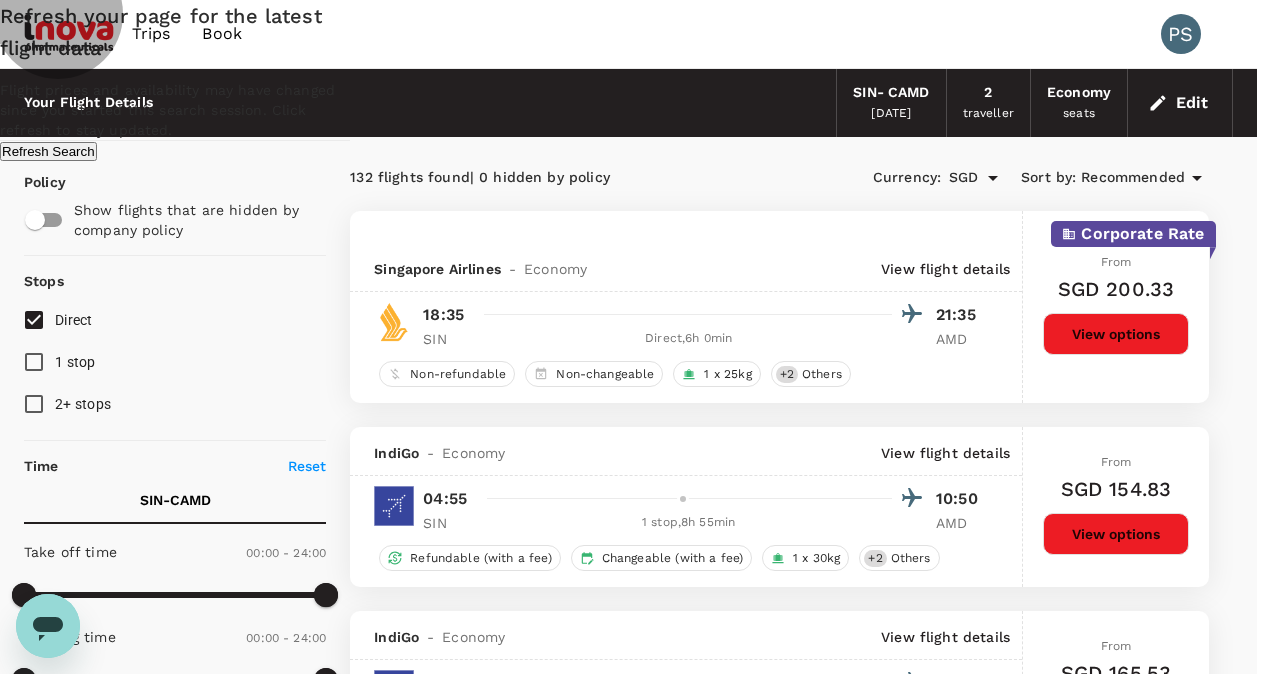 click on "Refresh Search" at bounding box center (48, 151) 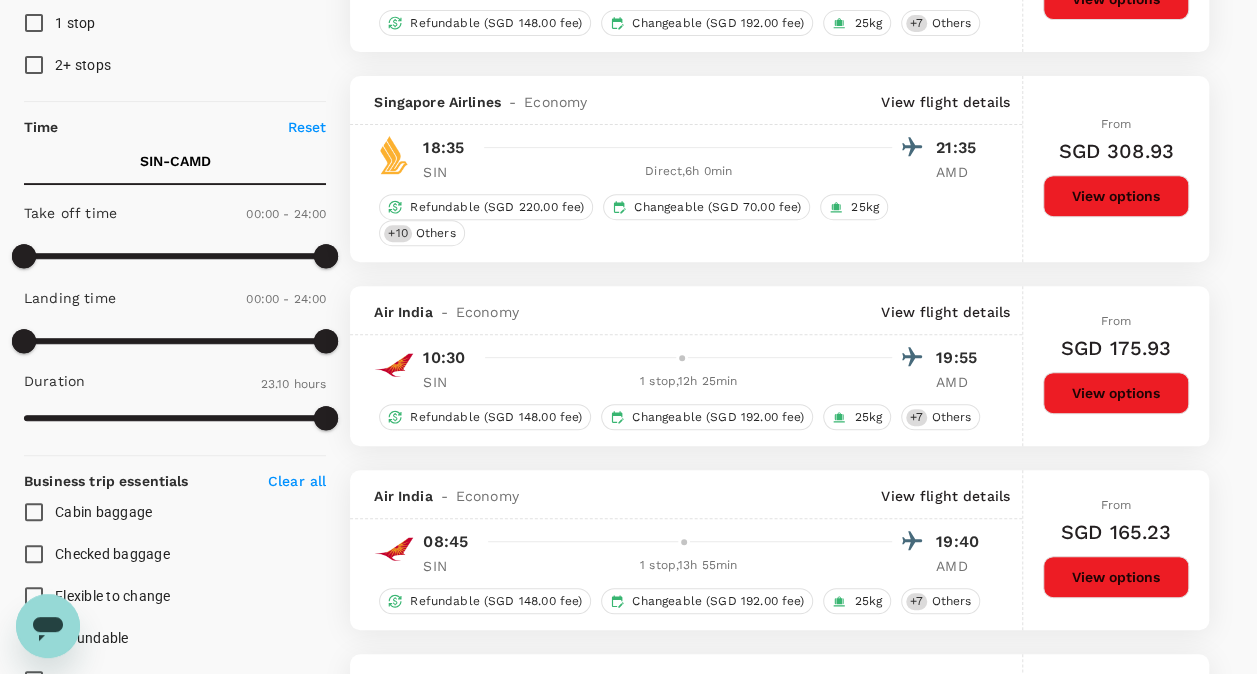 scroll, scrollTop: 0, scrollLeft: 0, axis: both 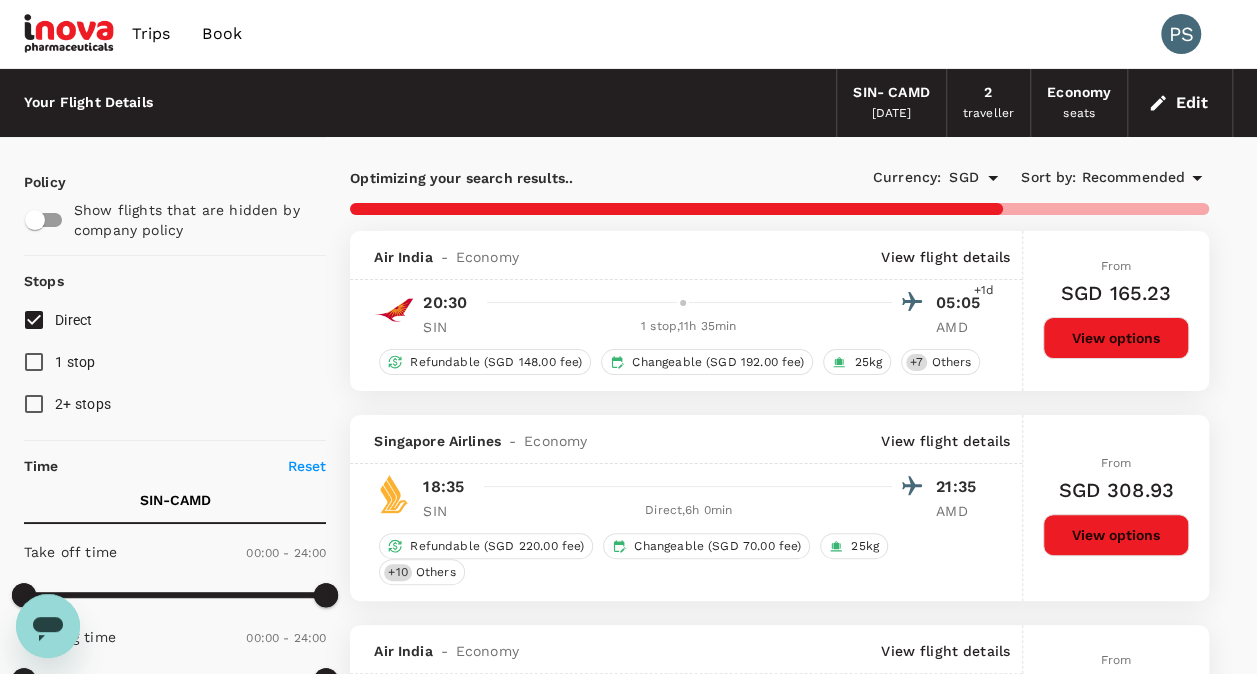 type on "1450" 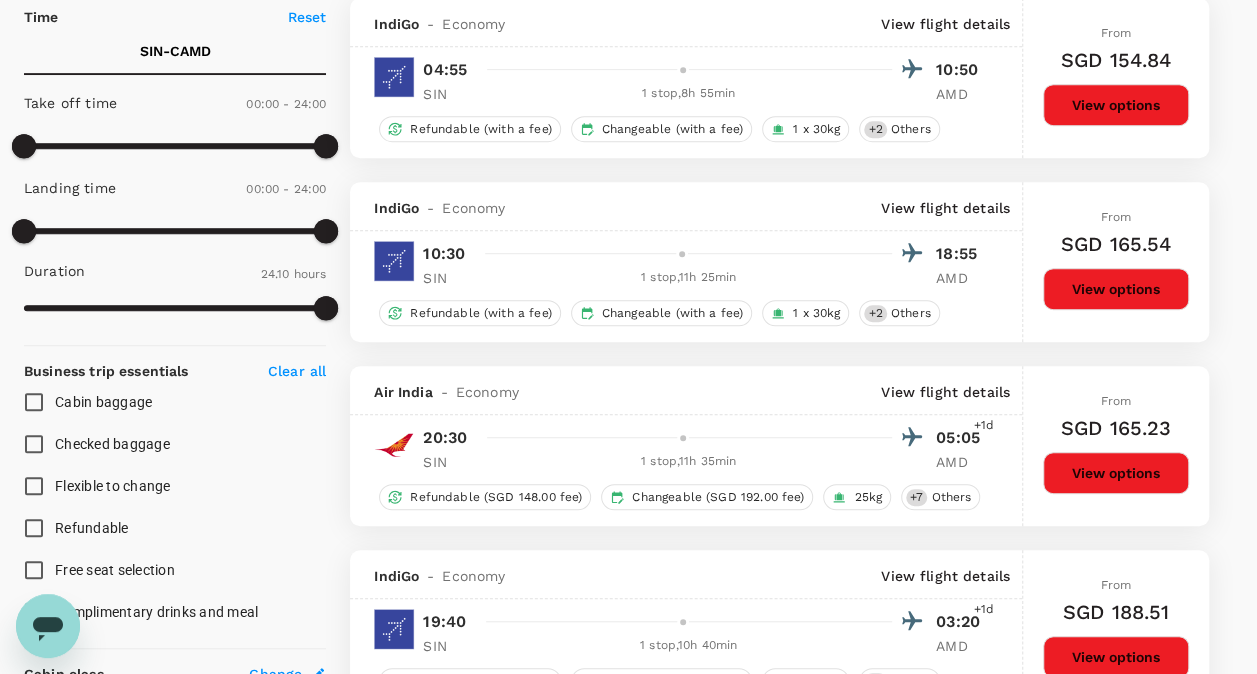 scroll, scrollTop: 453, scrollLeft: 0, axis: vertical 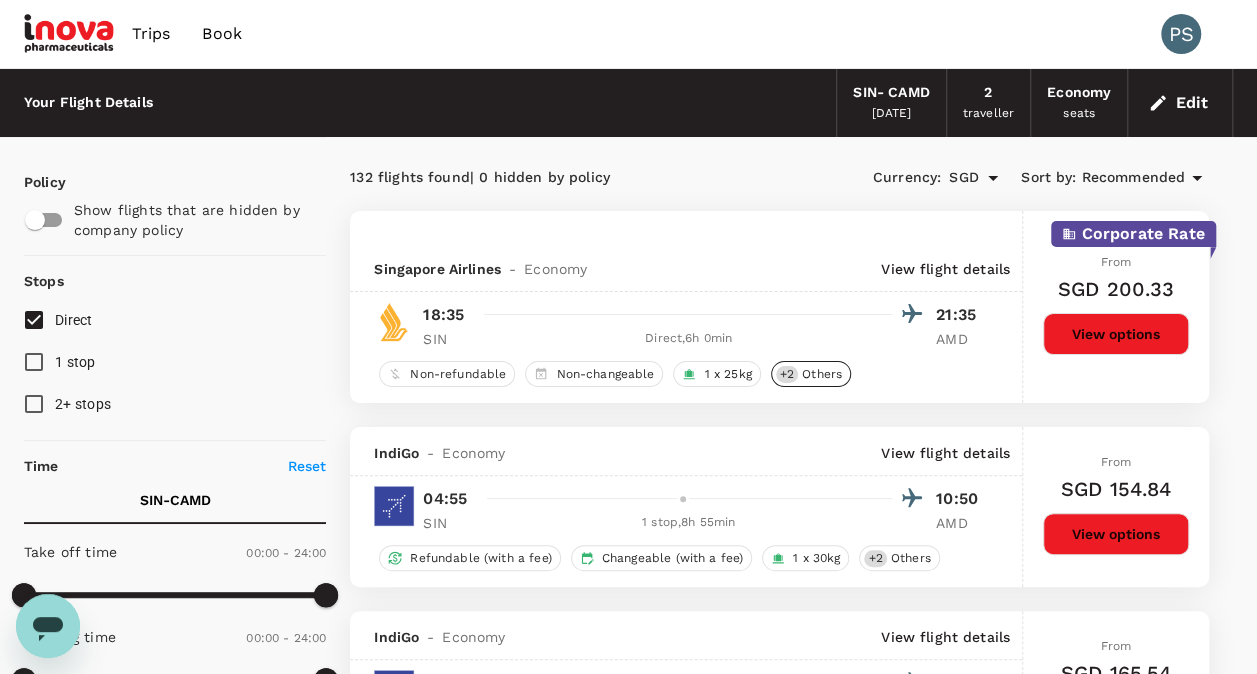 click on "Others" at bounding box center (822, 374) 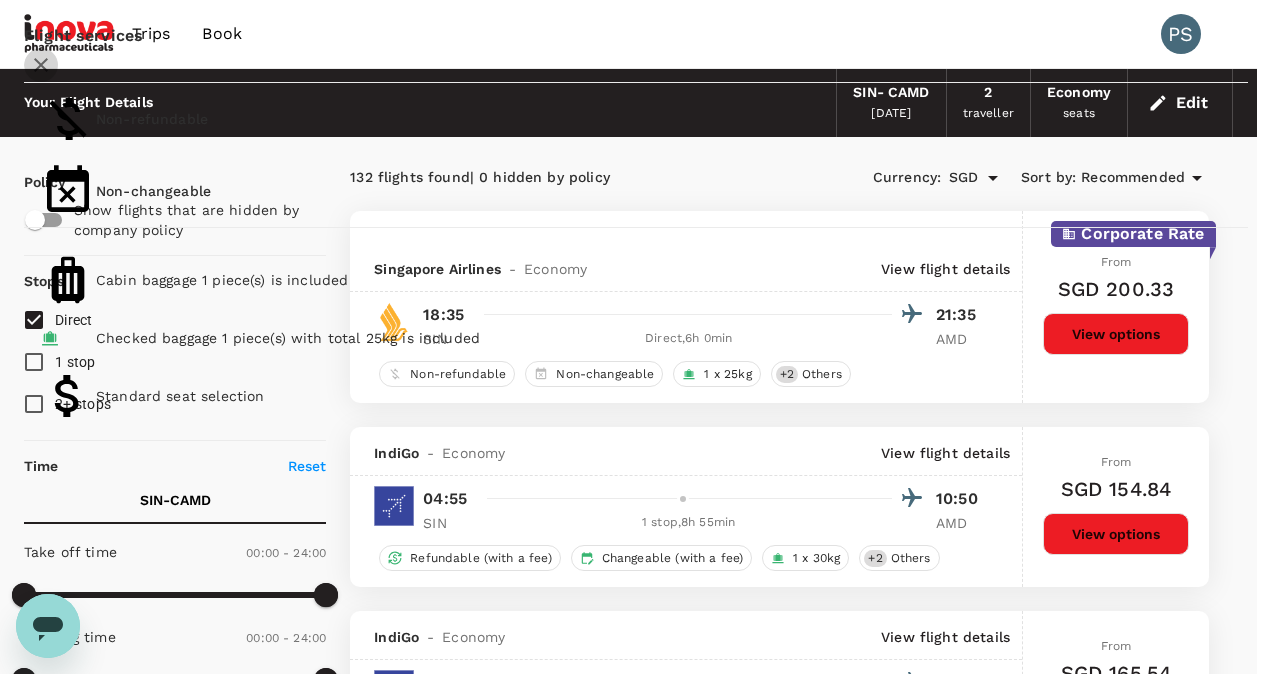 click at bounding box center [41, 65] 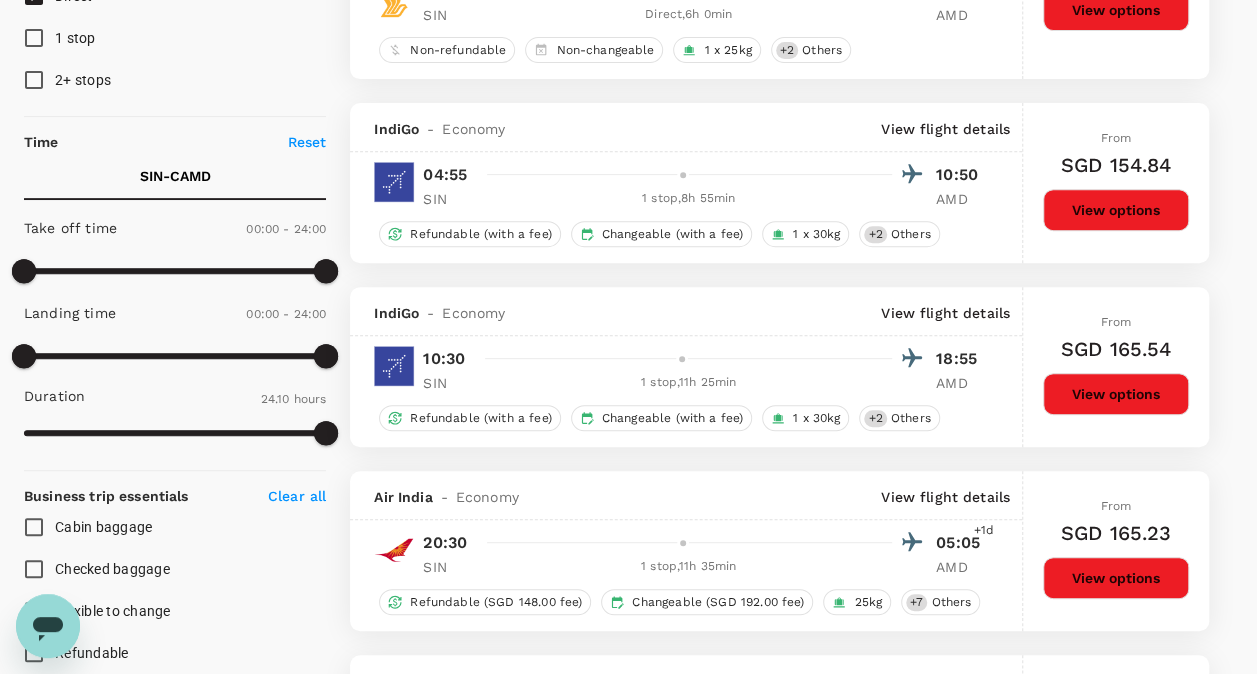 scroll, scrollTop: 0, scrollLeft: 0, axis: both 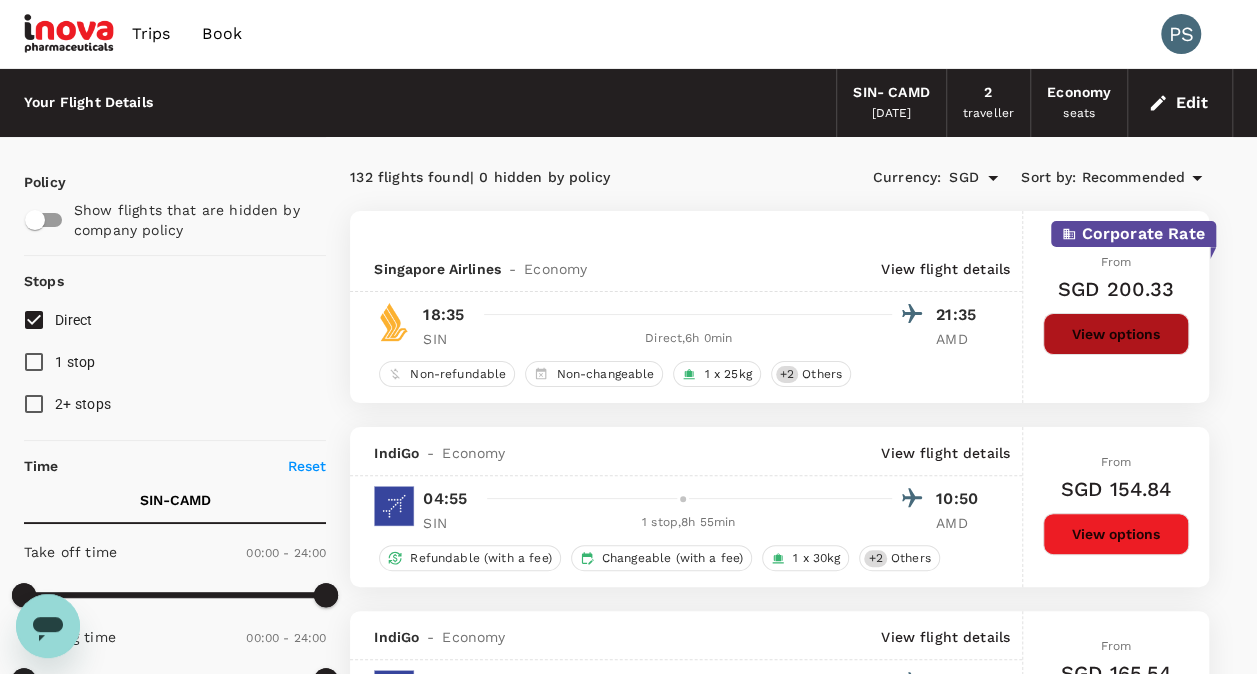 click on "View options" at bounding box center [1116, 334] 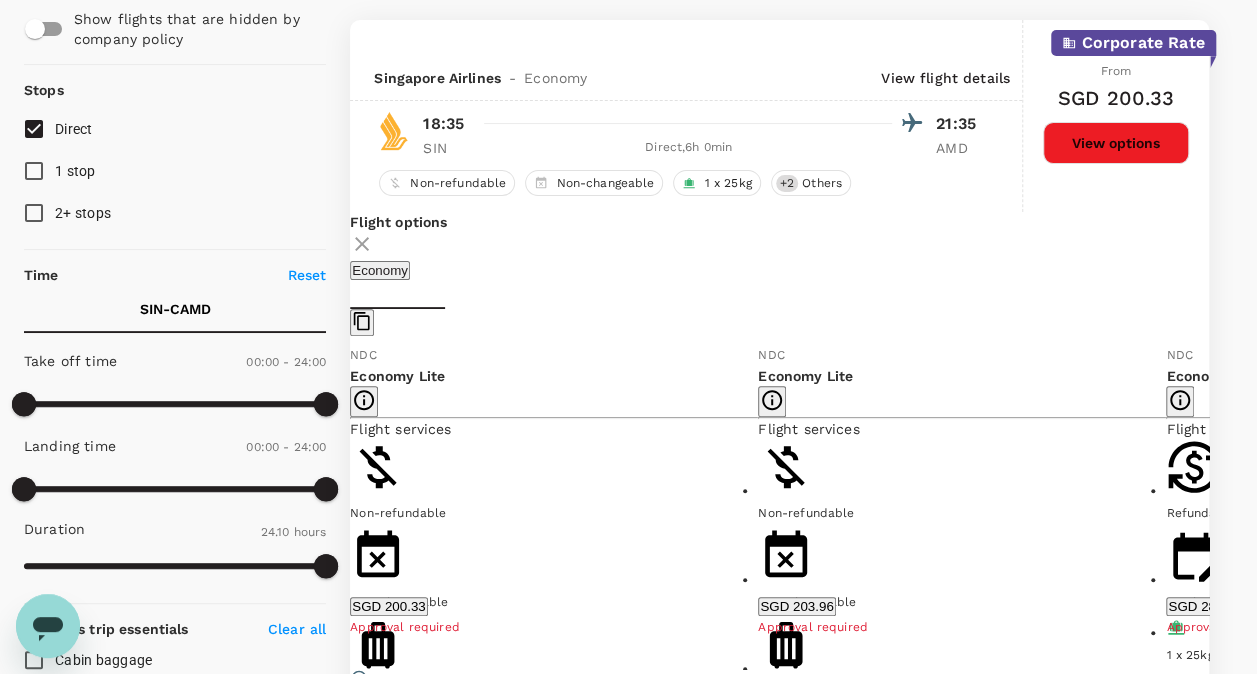 scroll, scrollTop: 210, scrollLeft: 0, axis: vertical 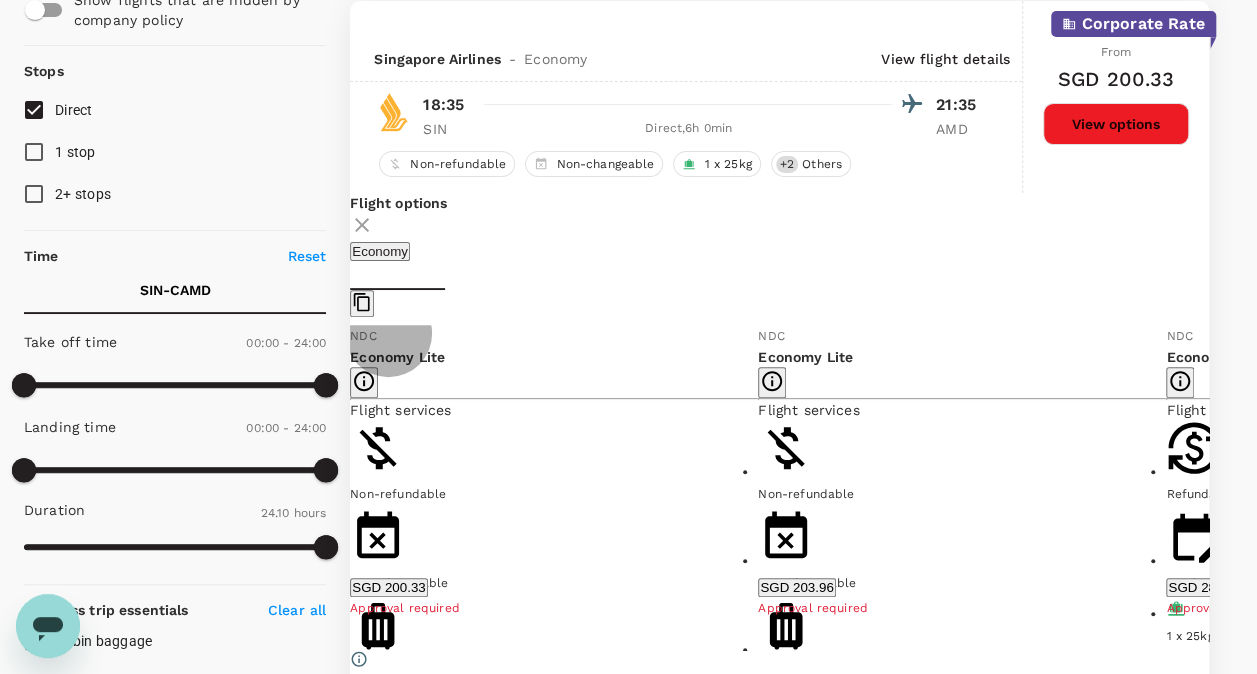 click on "Show more" at bounding box center (793, 750) 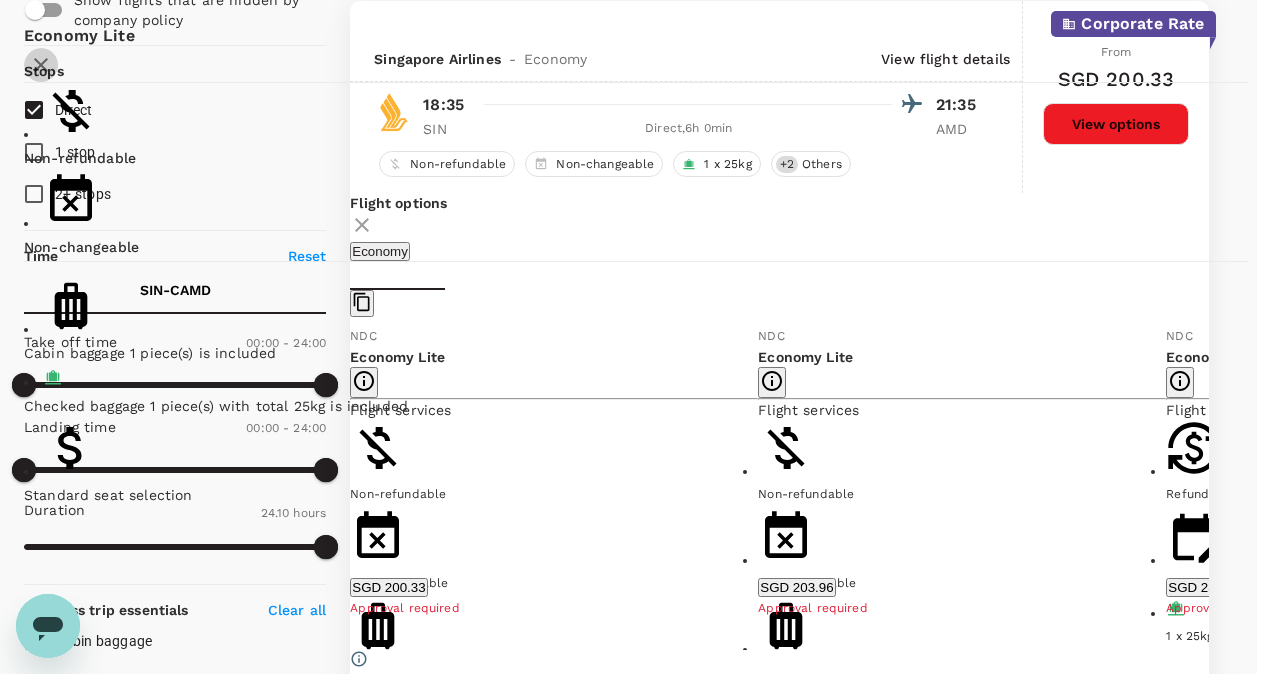 click 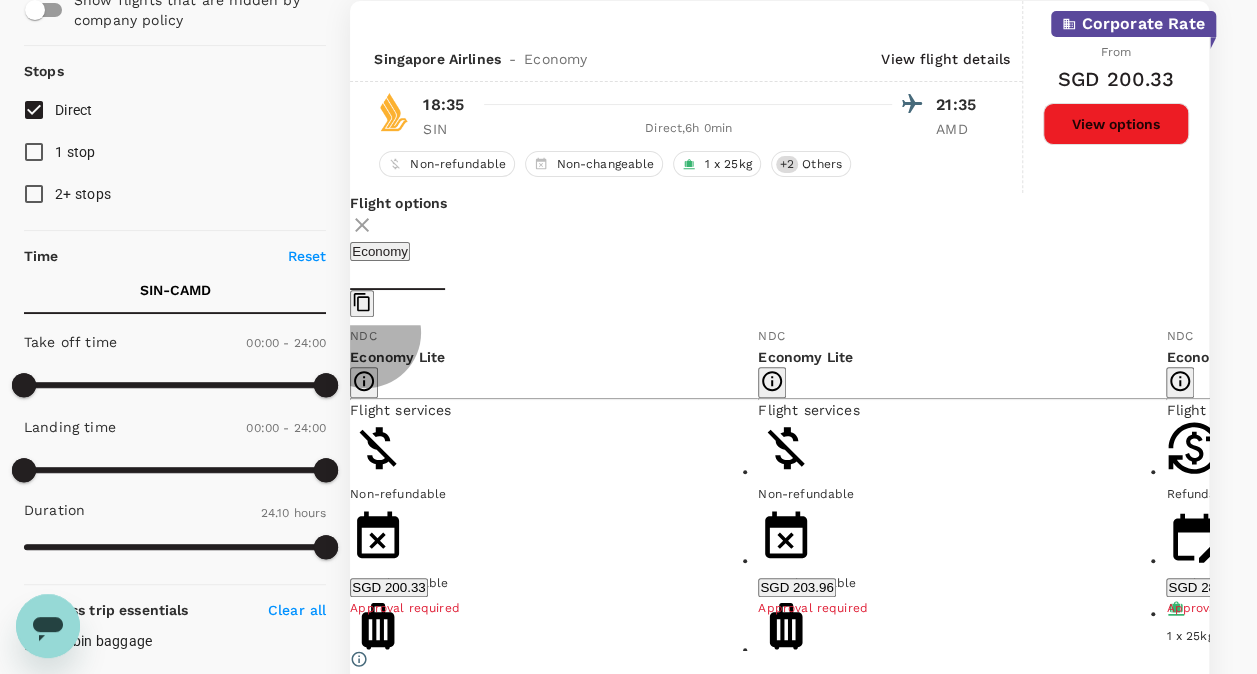 click on "Show more" at bounding box center (385, 750) 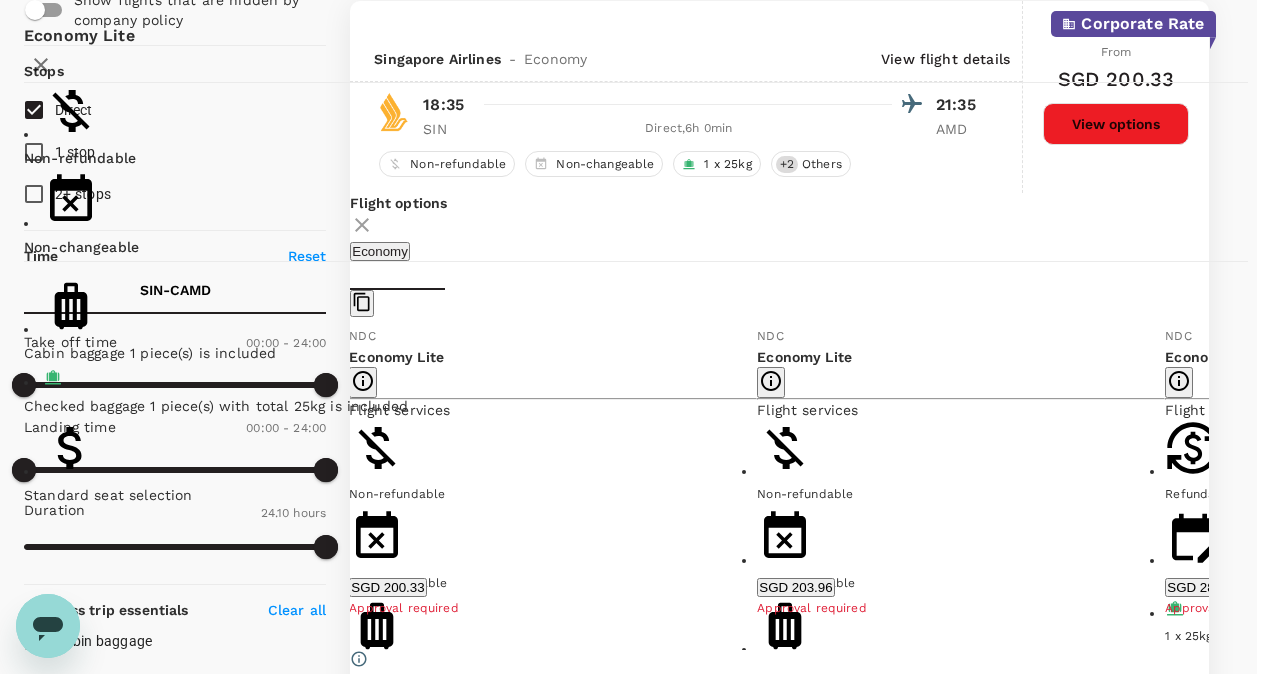 click on "Economy Lite Non-refundable Non-changeable   Cabin baggage 1 piece(s) is included Checked baggage 1 piece(s) with total 25kg is included Standard seat selection" at bounding box center [636, 266] 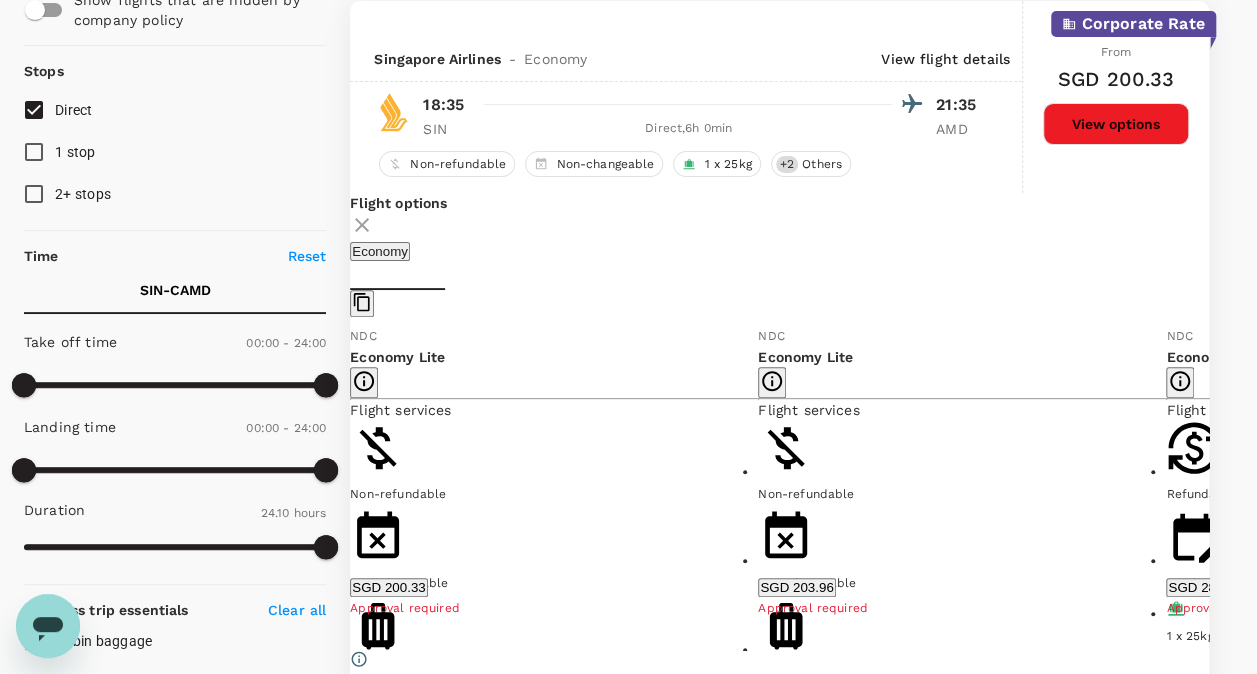 click on "Show more" at bounding box center (793, 750) 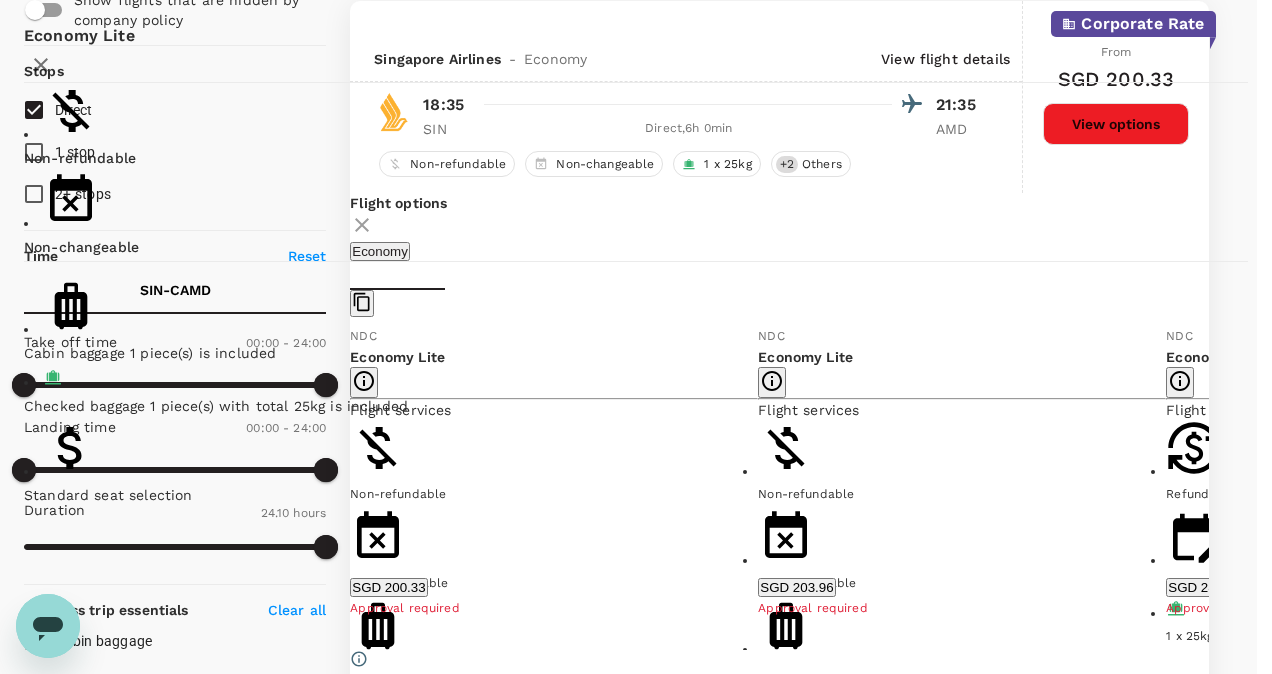 click 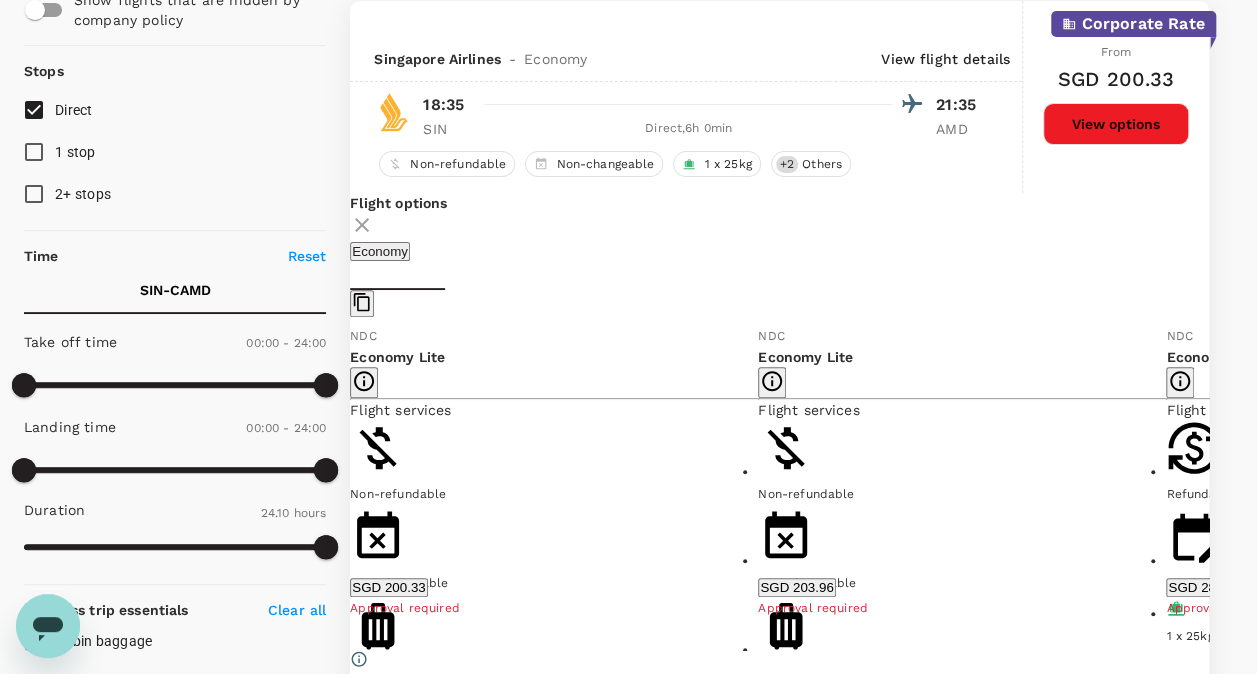 click 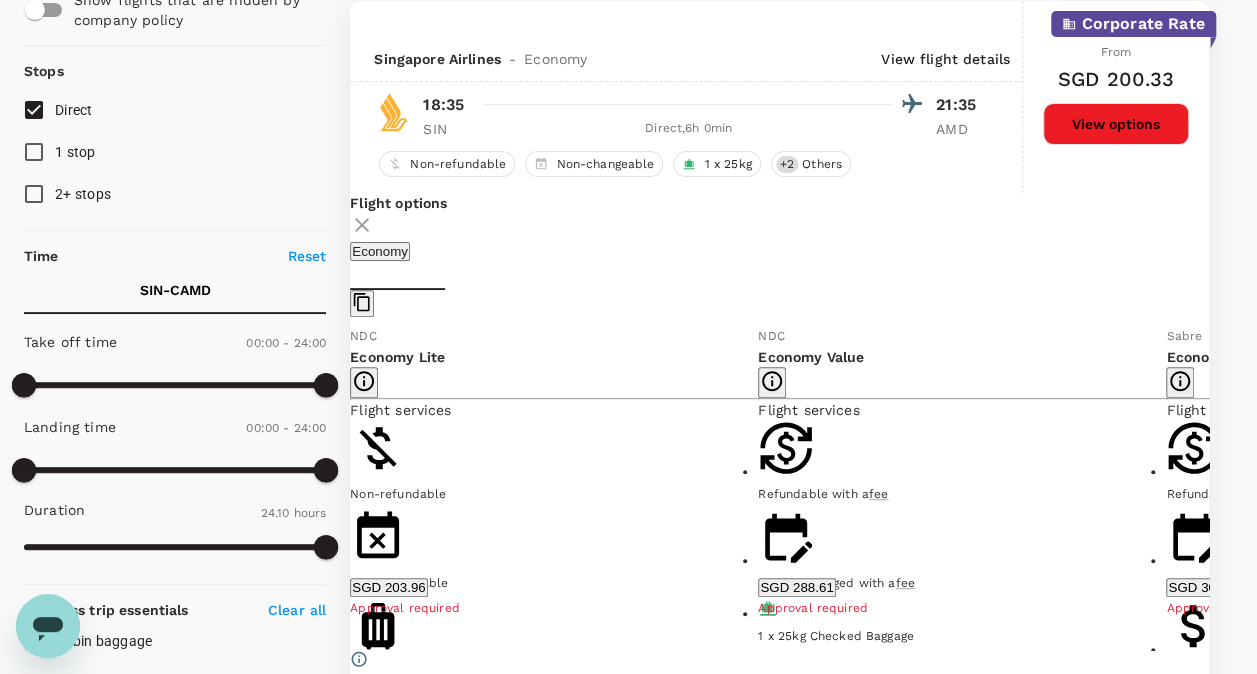 click 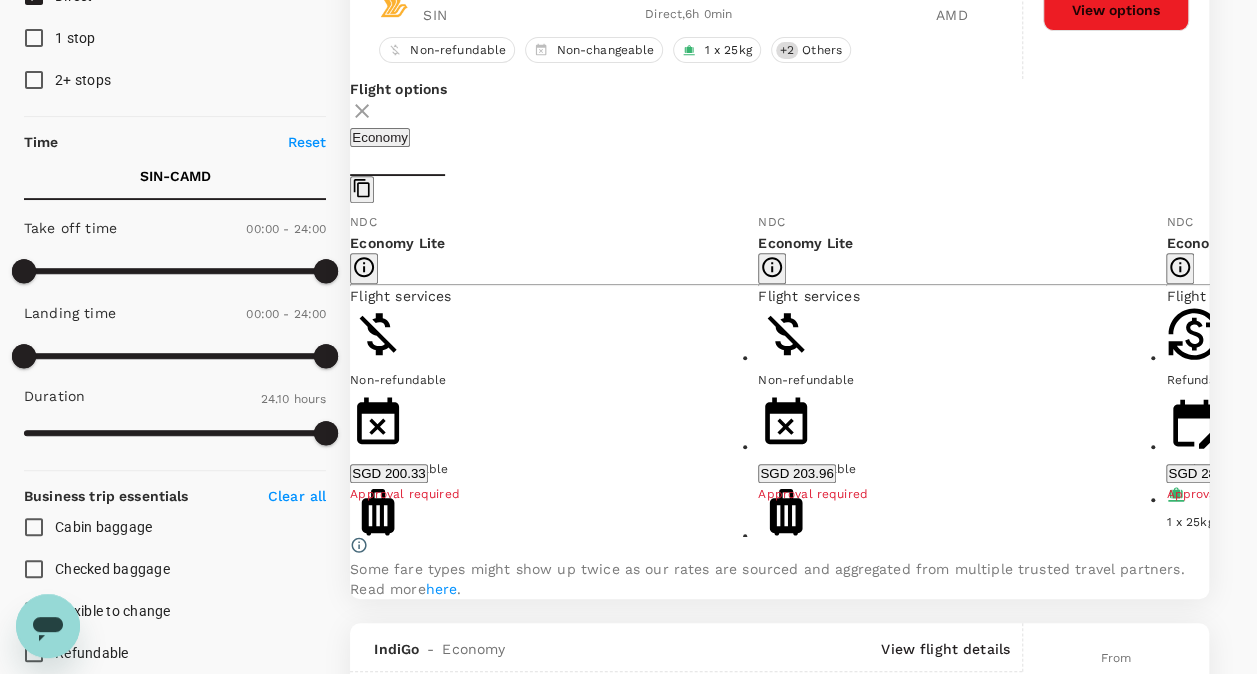 scroll, scrollTop: 371, scrollLeft: 0, axis: vertical 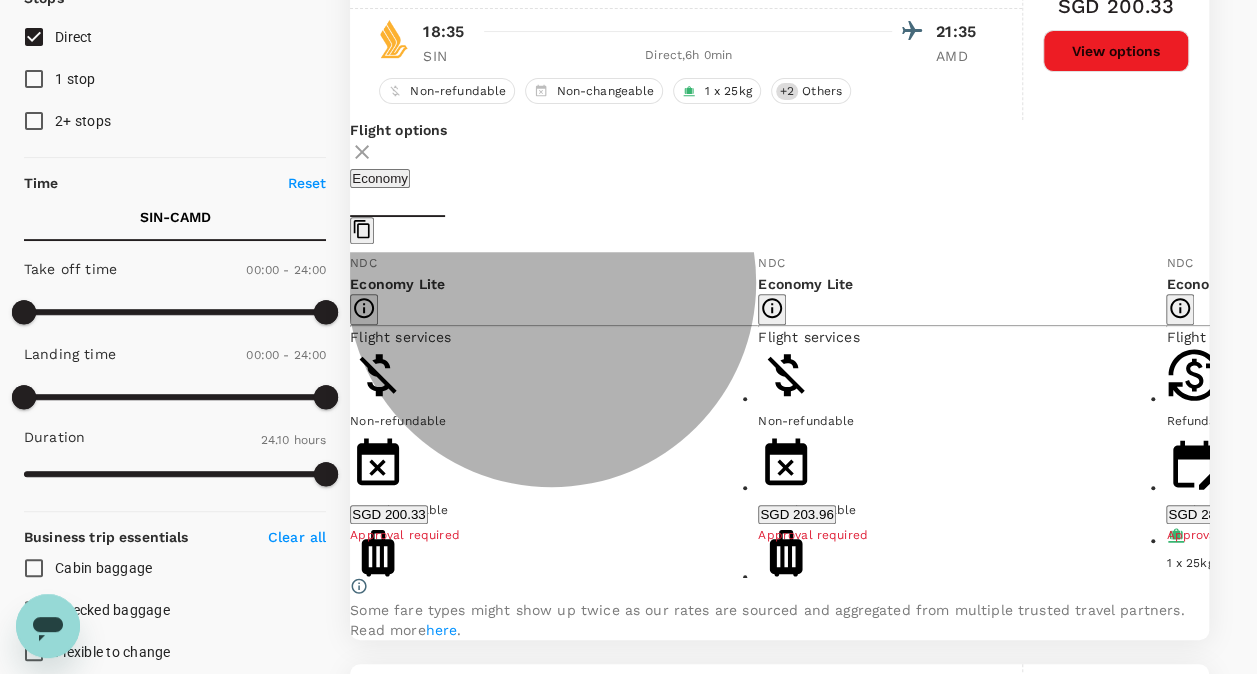 click on "SGD 200.33" at bounding box center [388, 514] 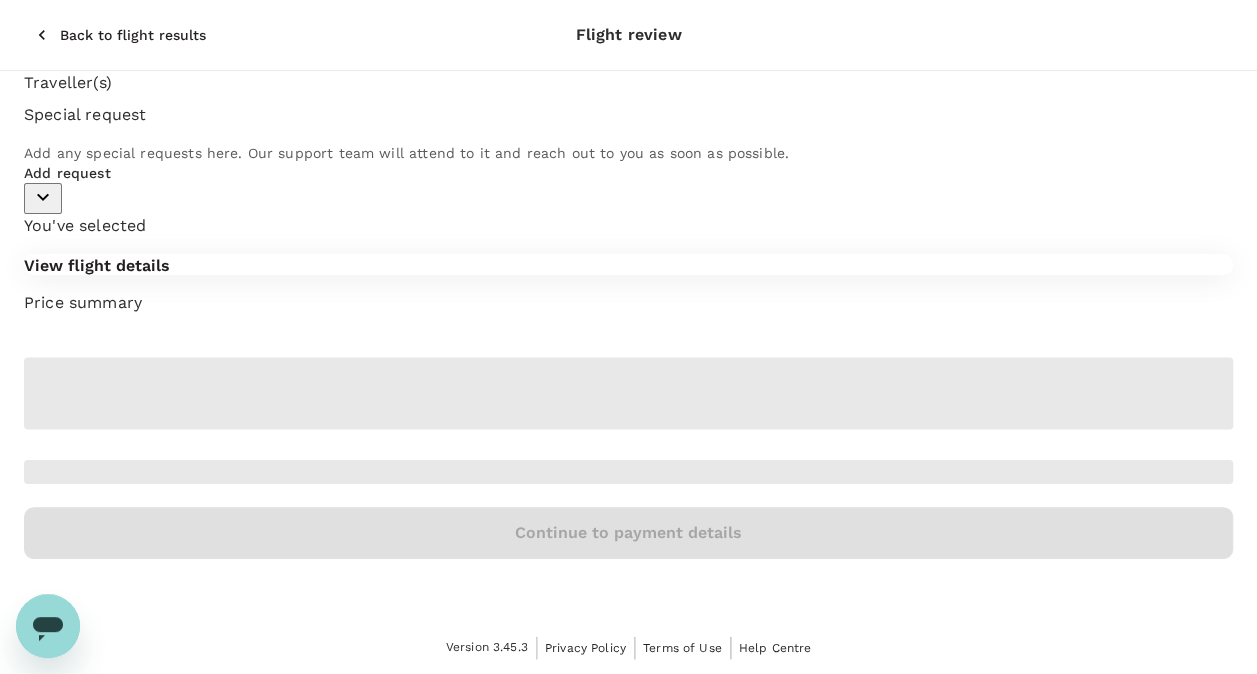 click on "Traveller(s) Special request Add any special requests here. Our support team will attend to it and reach out to you as soon as possible. Add request" at bounding box center [628, 142] 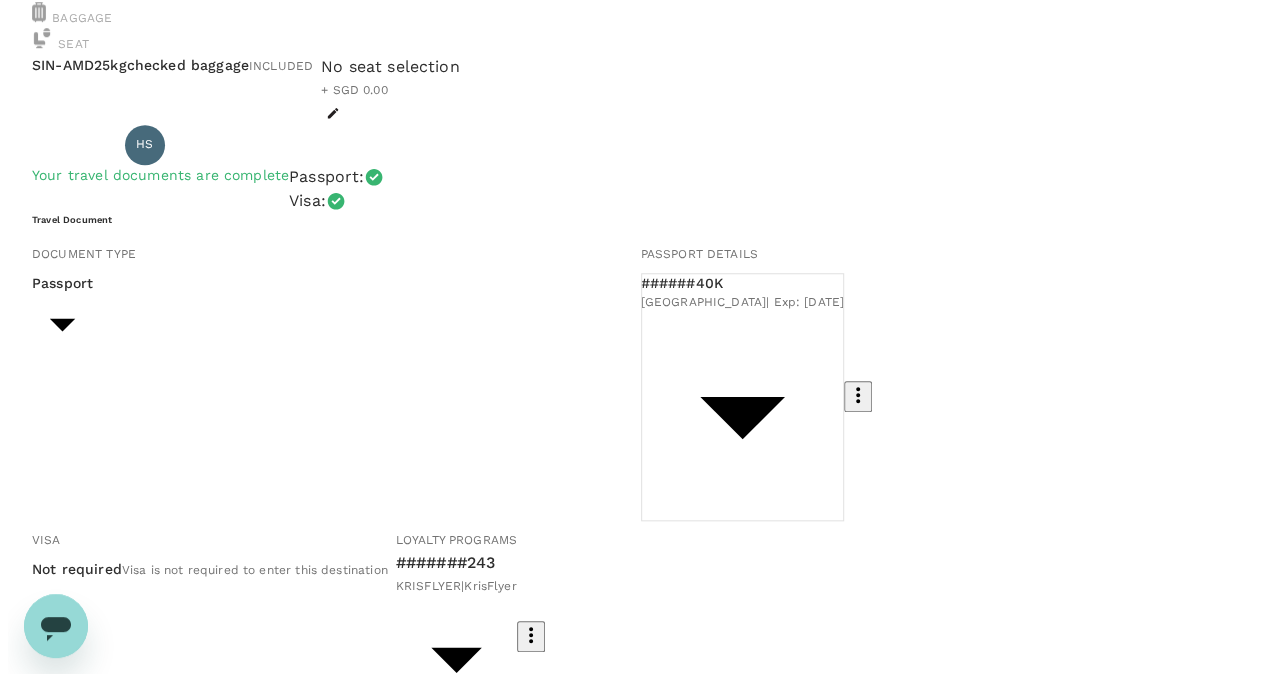 scroll, scrollTop: 307, scrollLeft: 0, axis: vertical 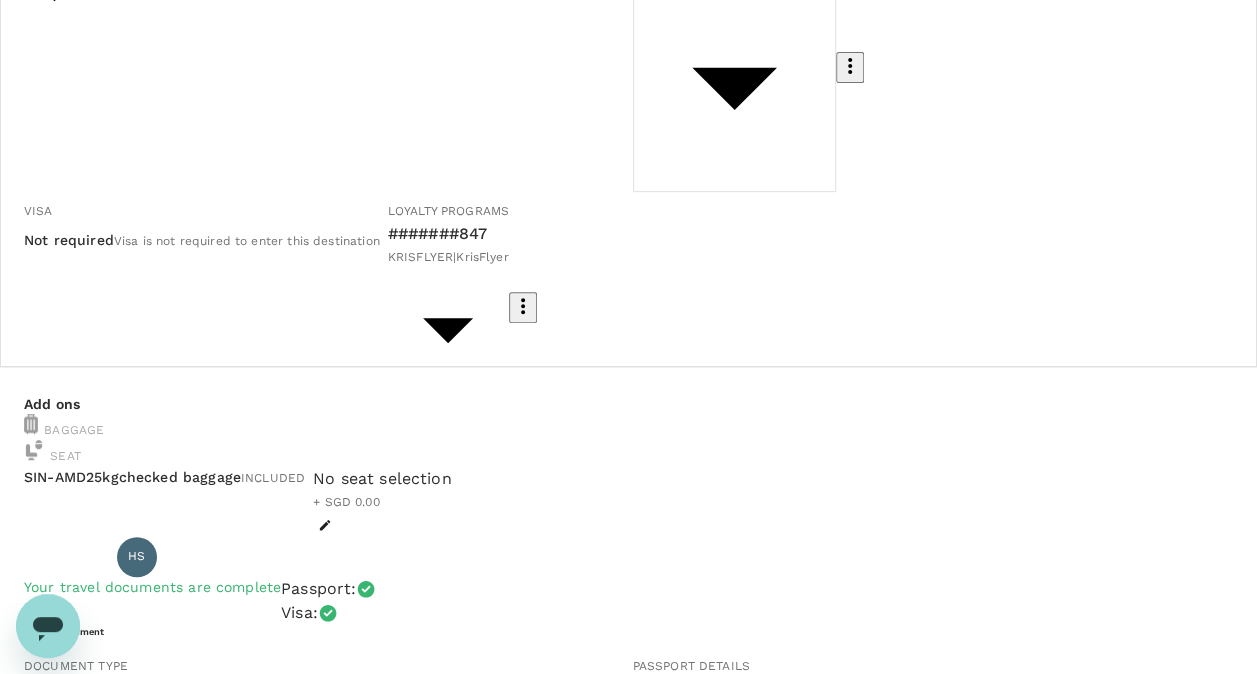 click 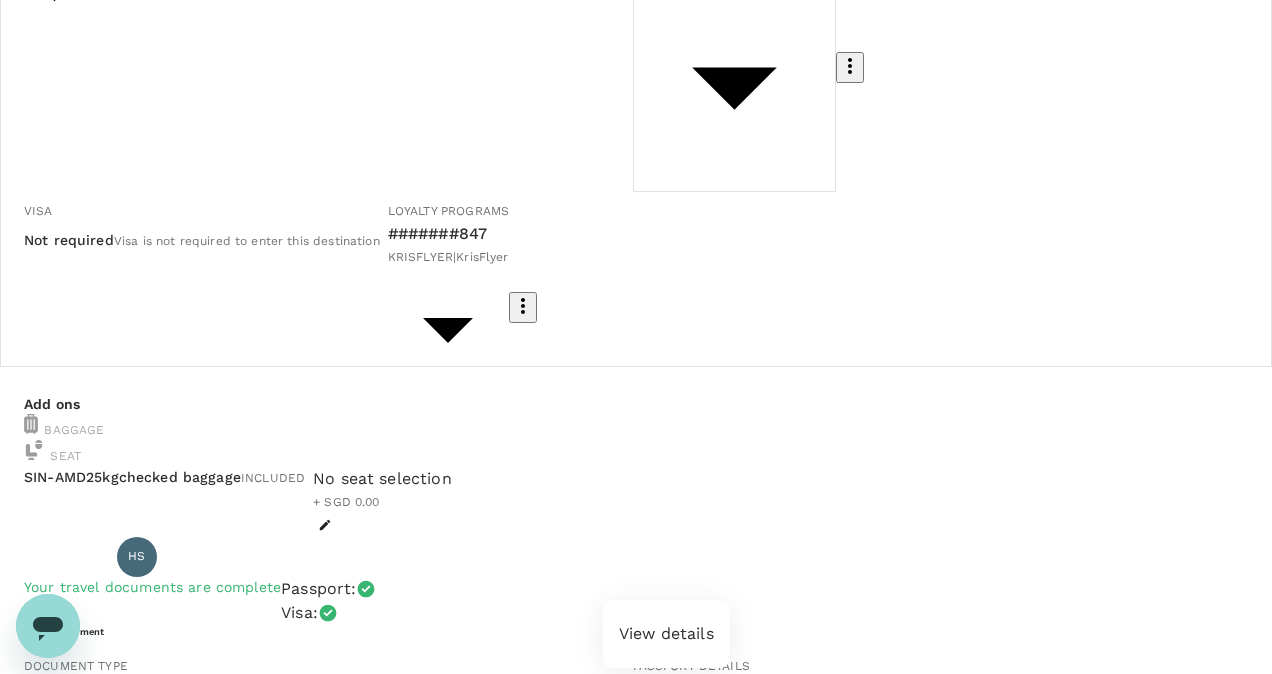 click on "View details" at bounding box center (666, 634) 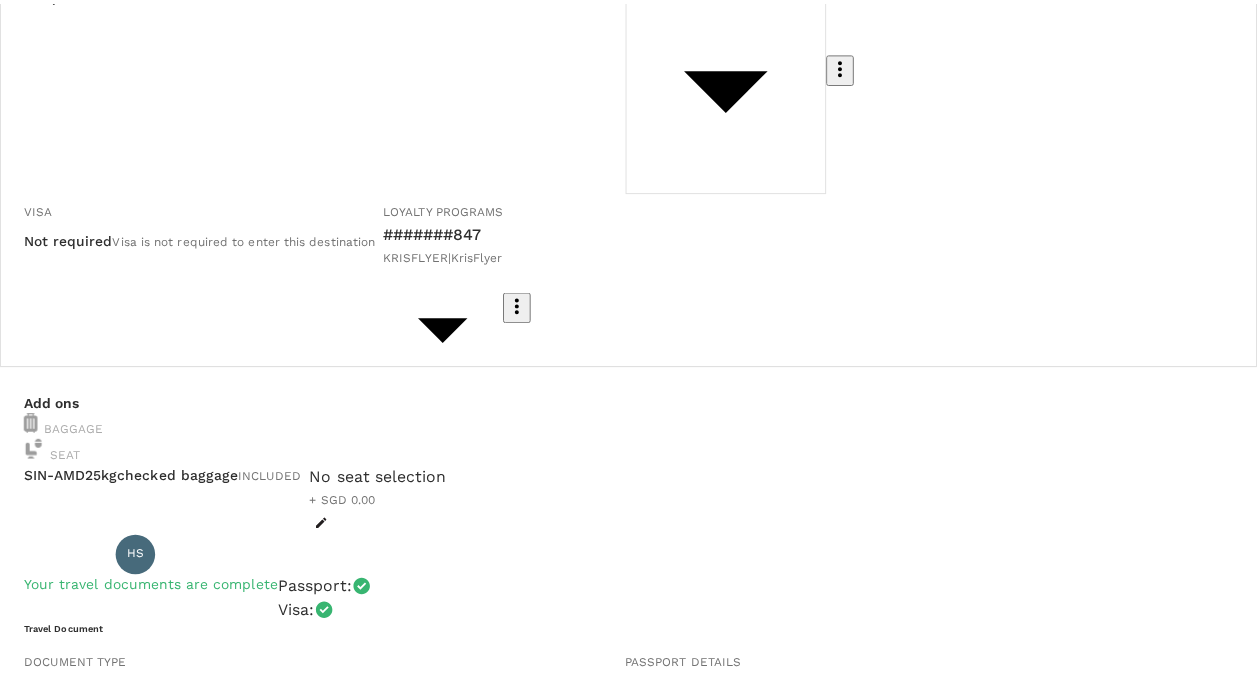 scroll, scrollTop: 0, scrollLeft: 0, axis: both 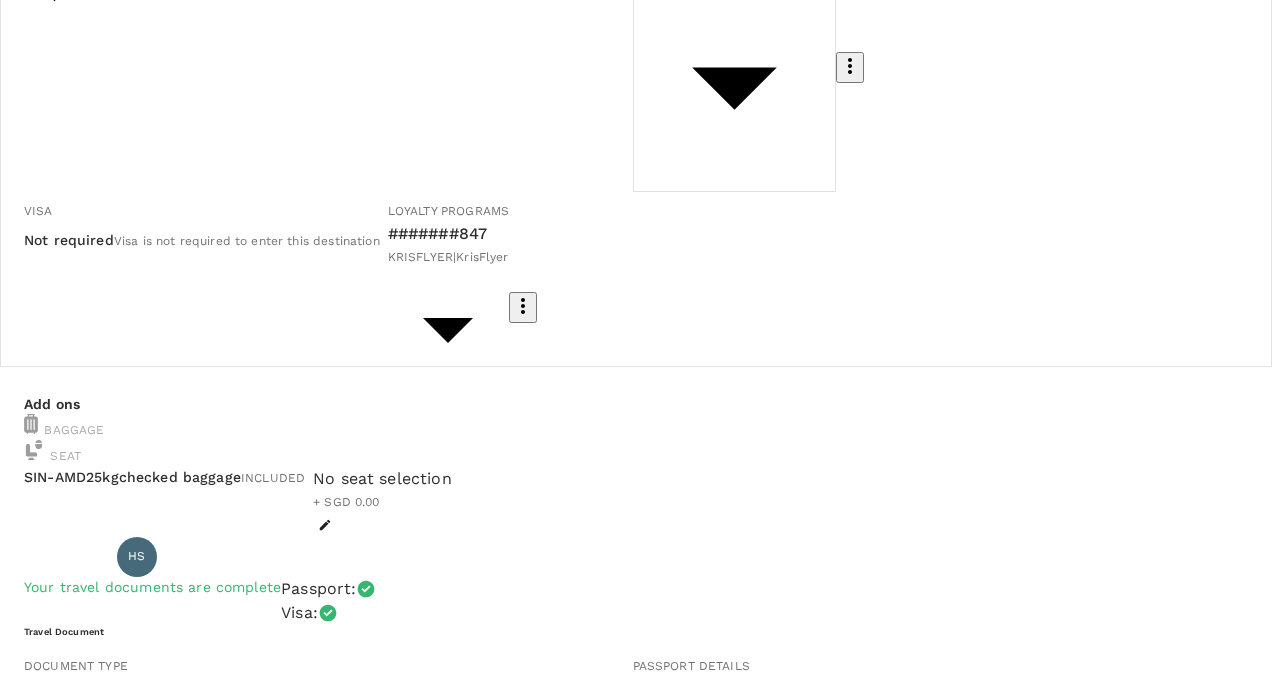 click at bounding box center (628, 1985) 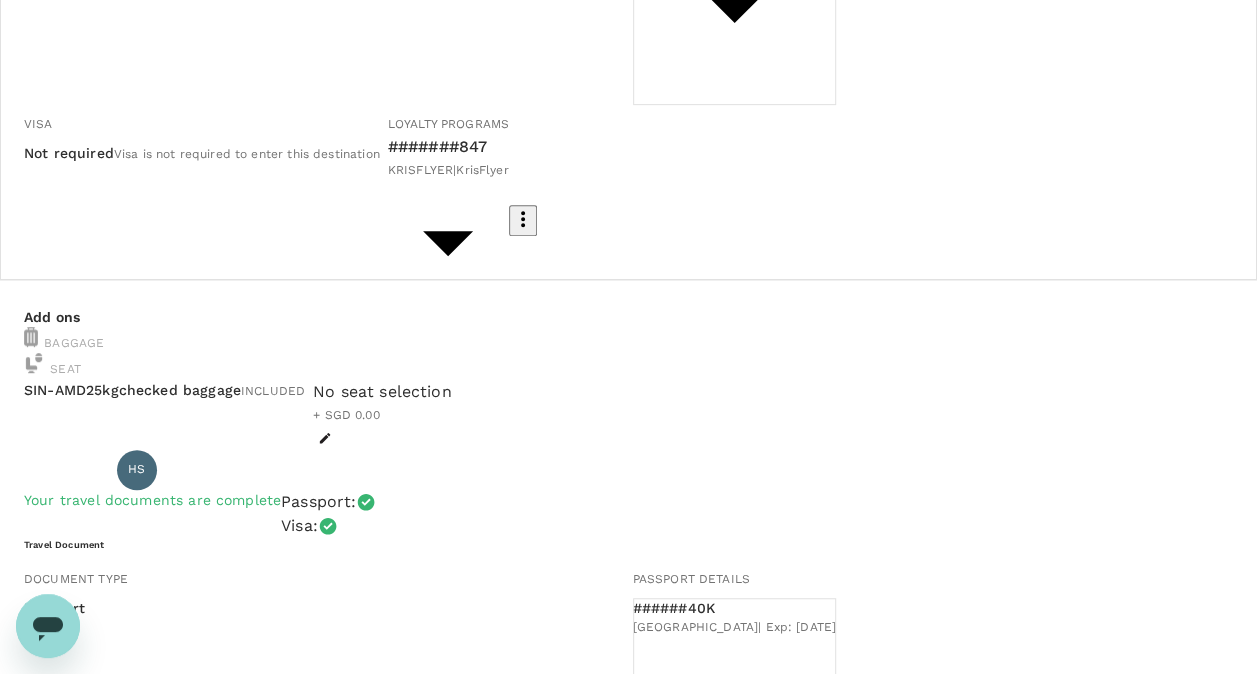 scroll, scrollTop: 334, scrollLeft: 0, axis: vertical 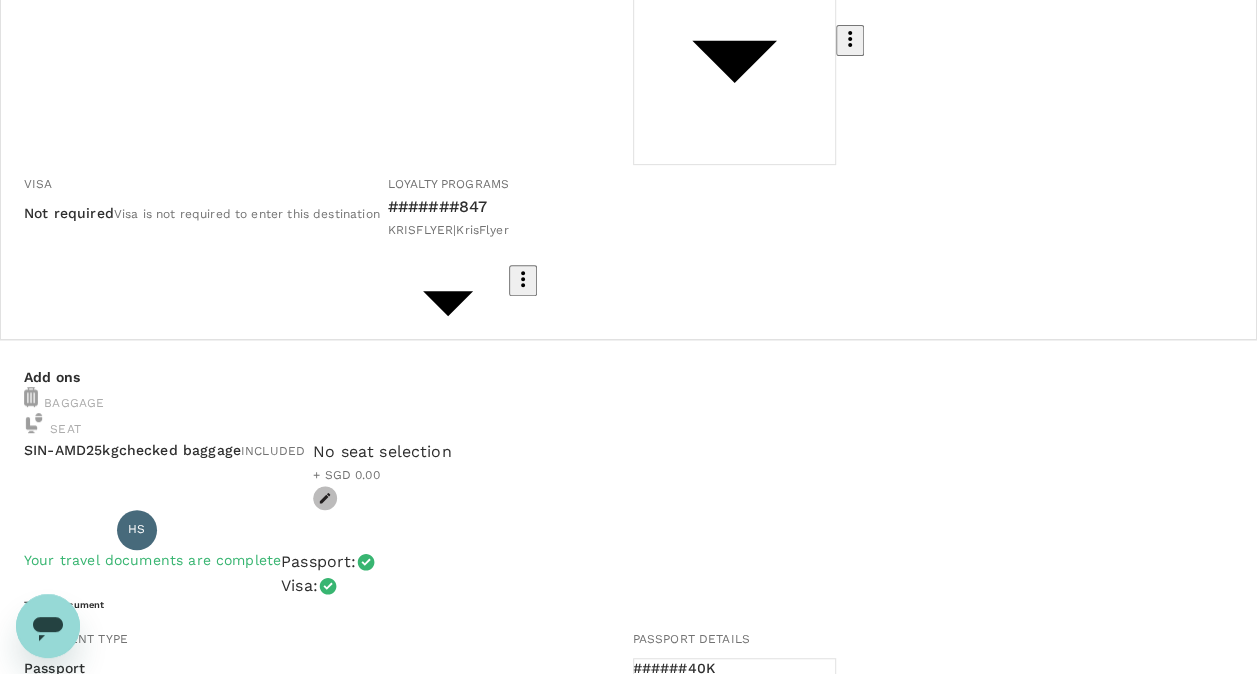 click 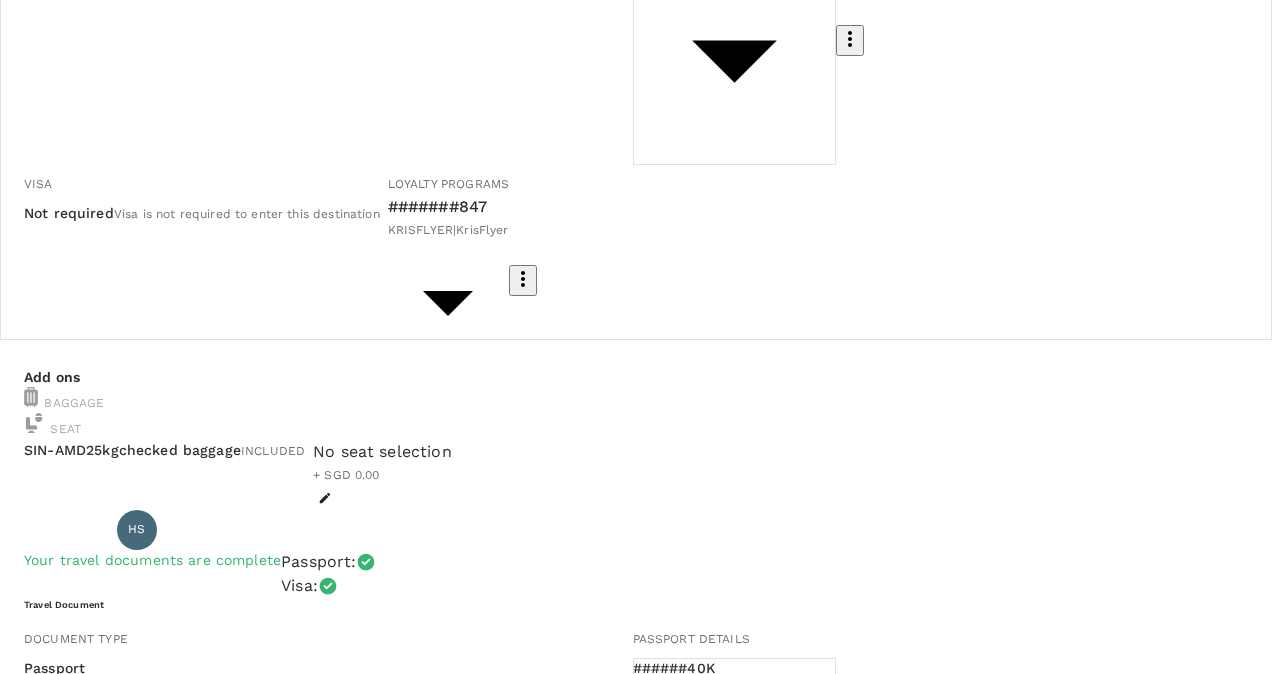click on "Finish" at bounding box center [36, 2283] 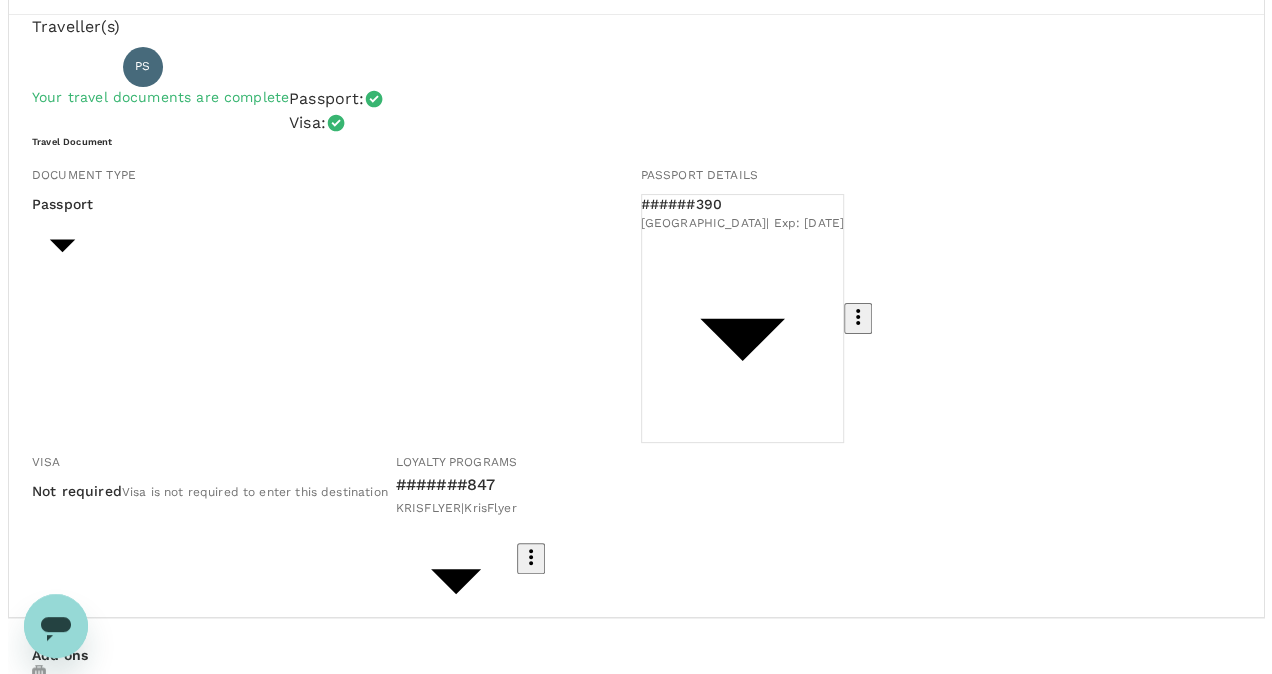 scroll, scrollTop: 60, scrollLeft: 0, axis: vertical 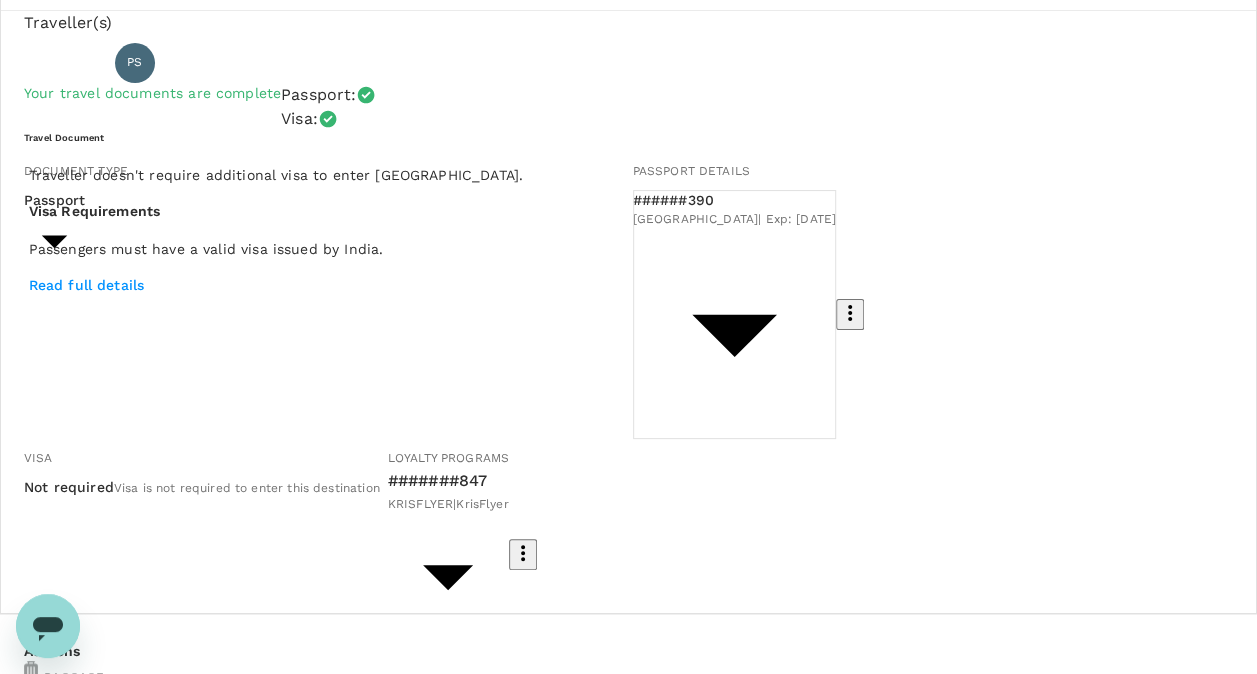 click on "Read full details" at bounding box center (276, 285) 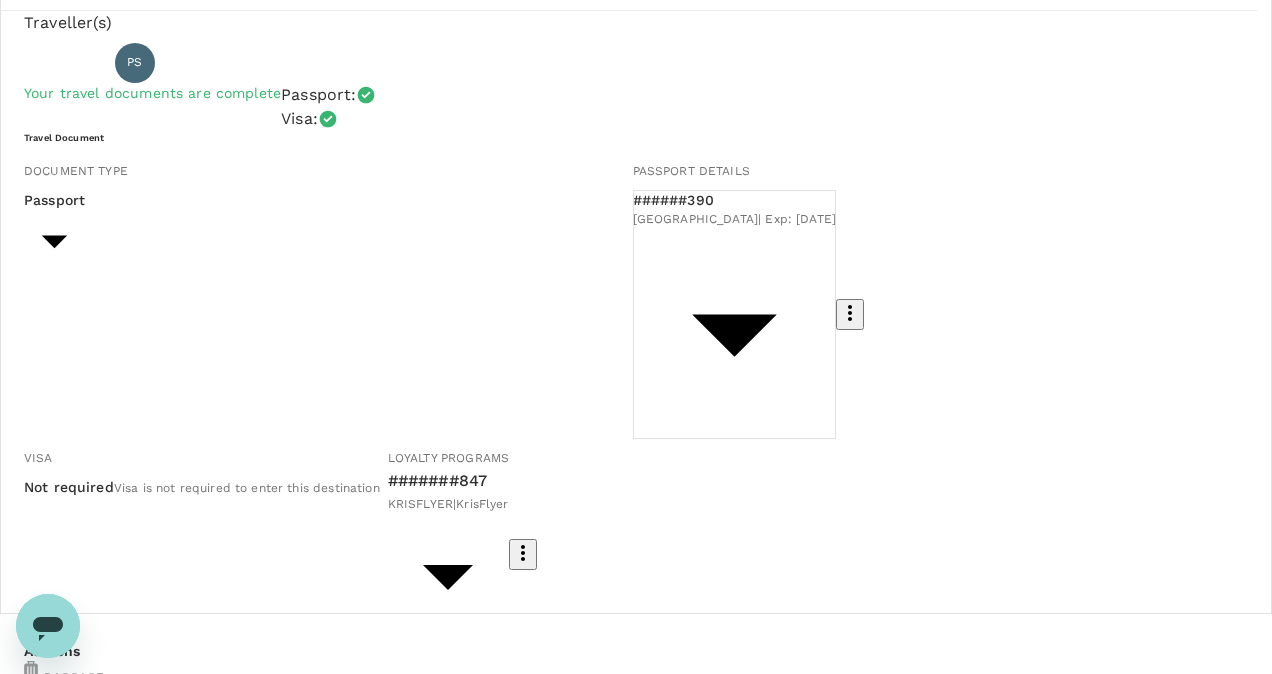 scroll, scrollTop: 116, scrollLeft: 0, axis: vertical 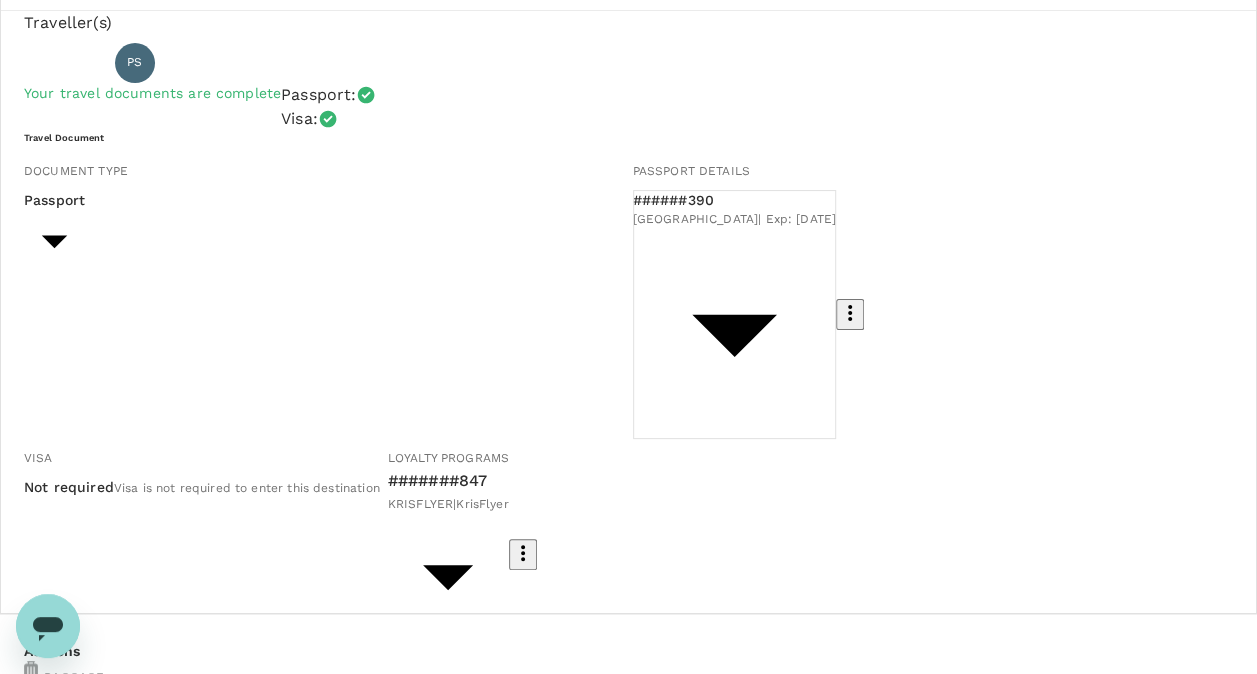 click on "Continue to payment details" at bounding box center (628, 2152) 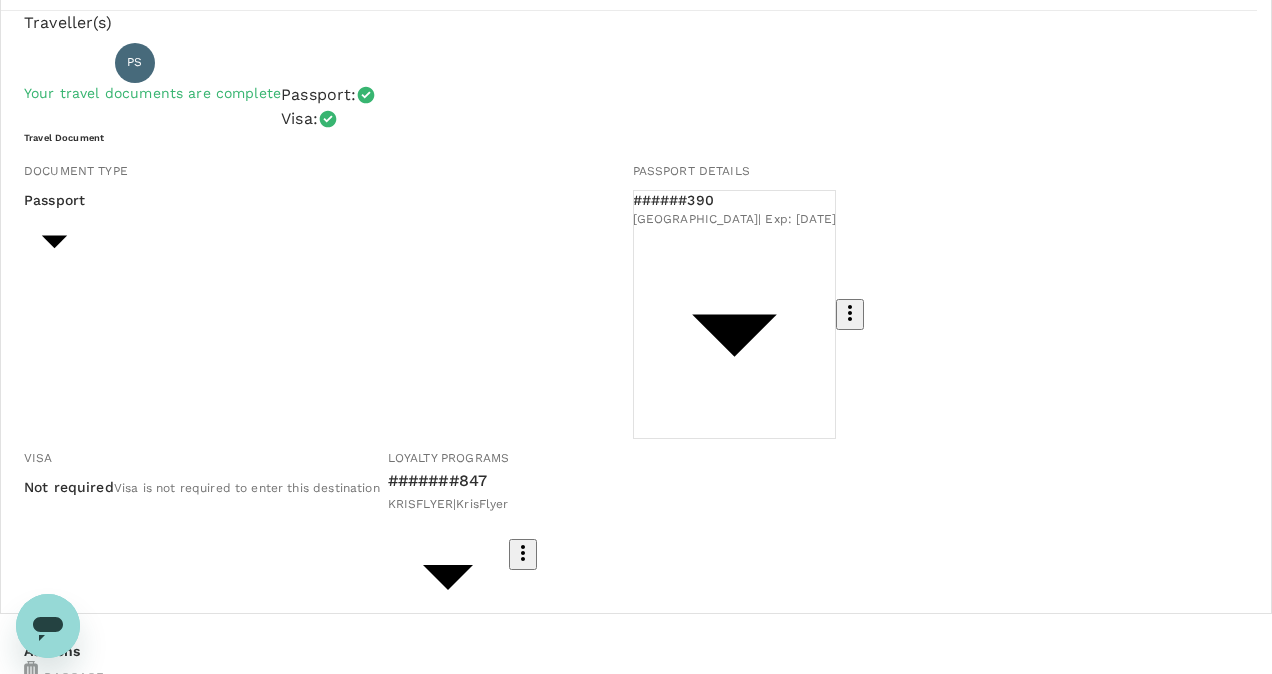 click at bounding box center [255, 5947] 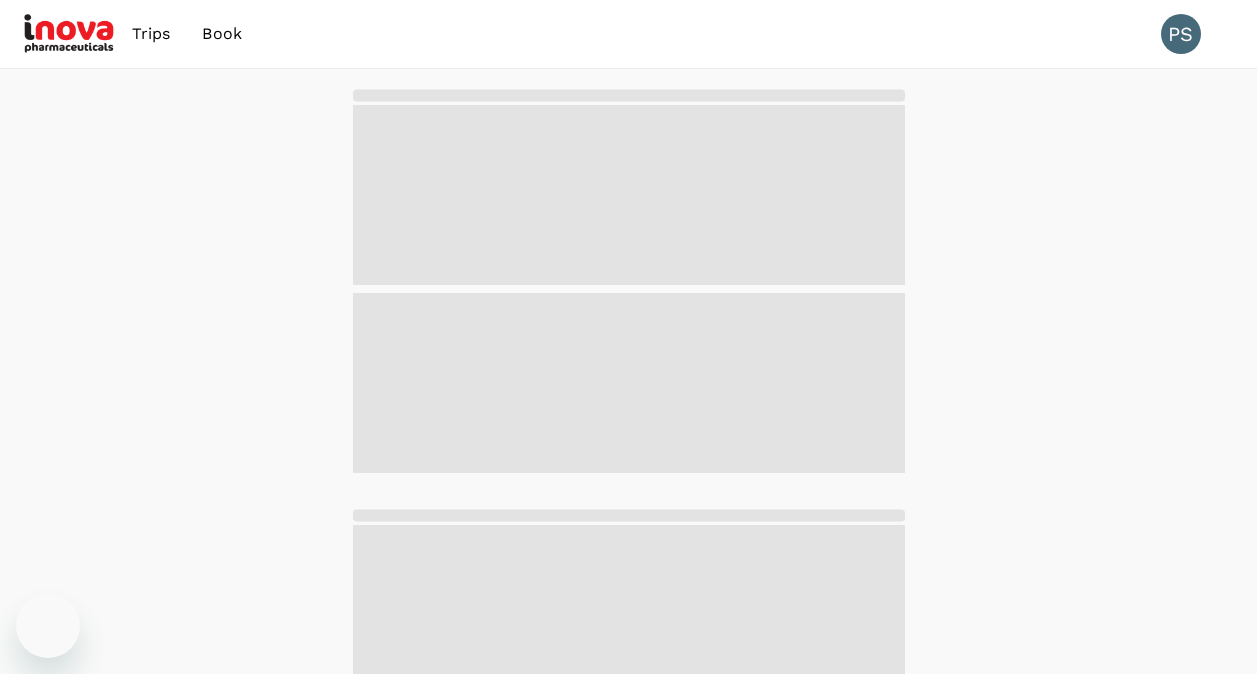 scroll, scrollTop: 0, scrollLeft: 0, axis: both 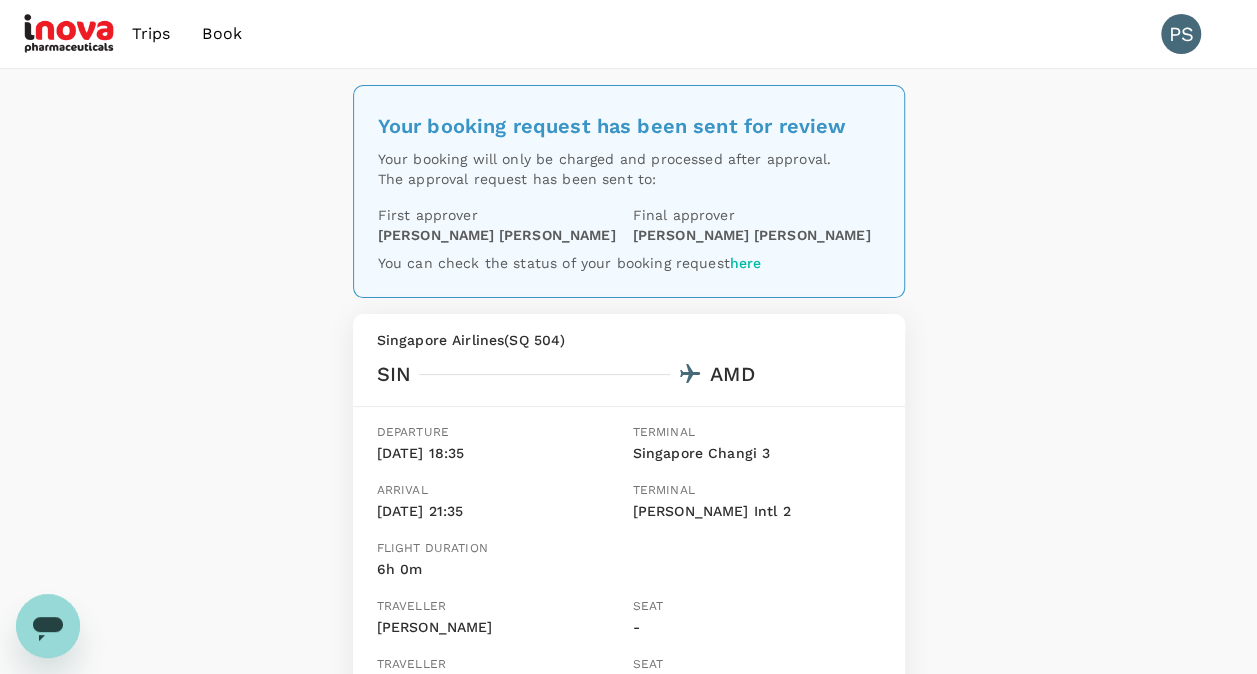 click on "Trips" at bounding box center [151, 34] 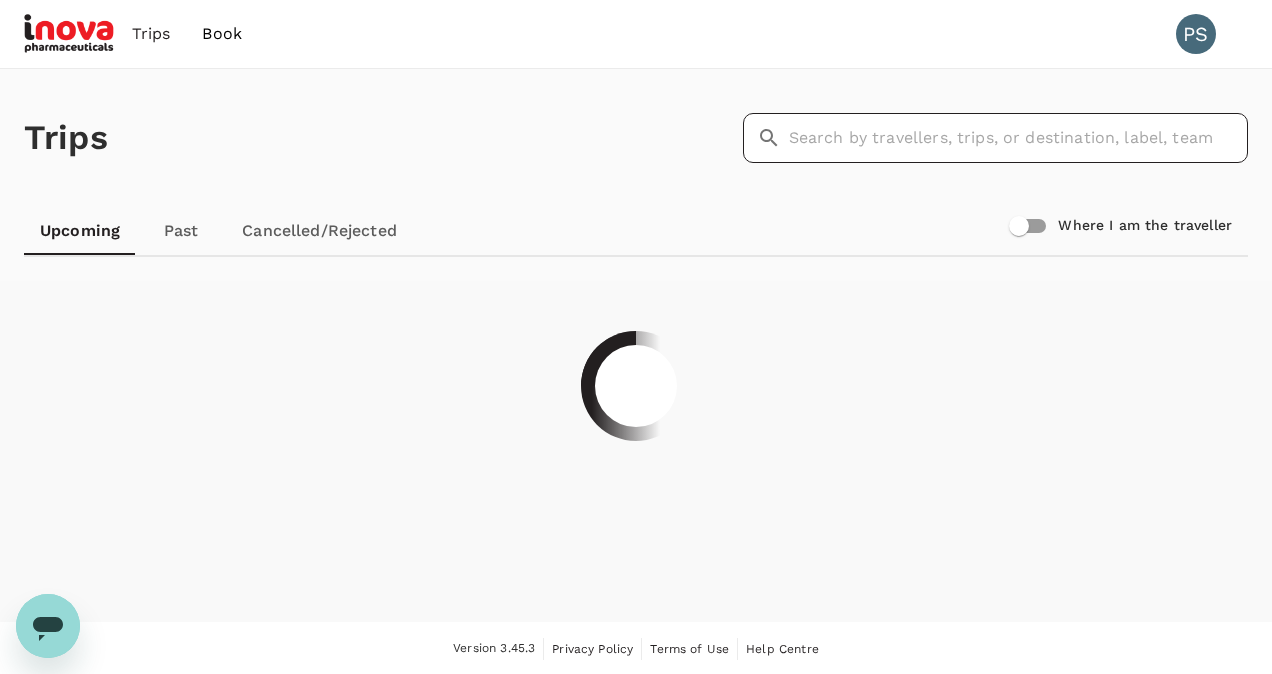 click at bounding box center (1018, 138) 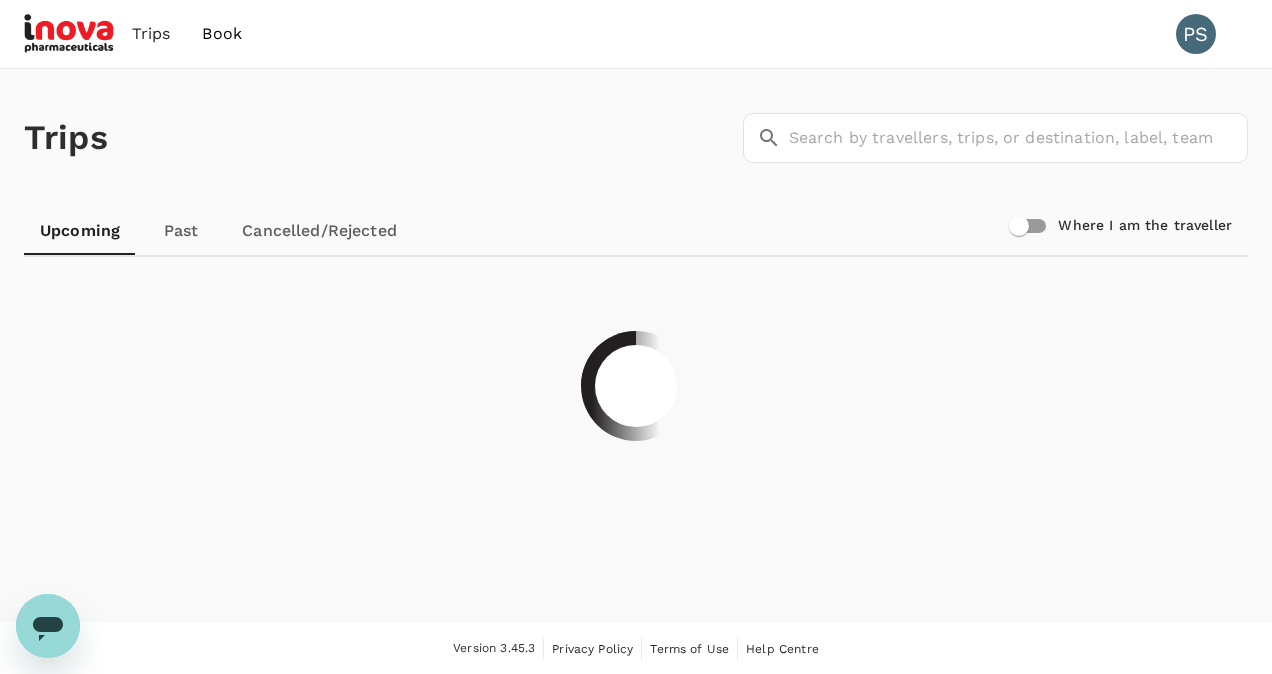 click on "Book" at bounding box center (222, 34) 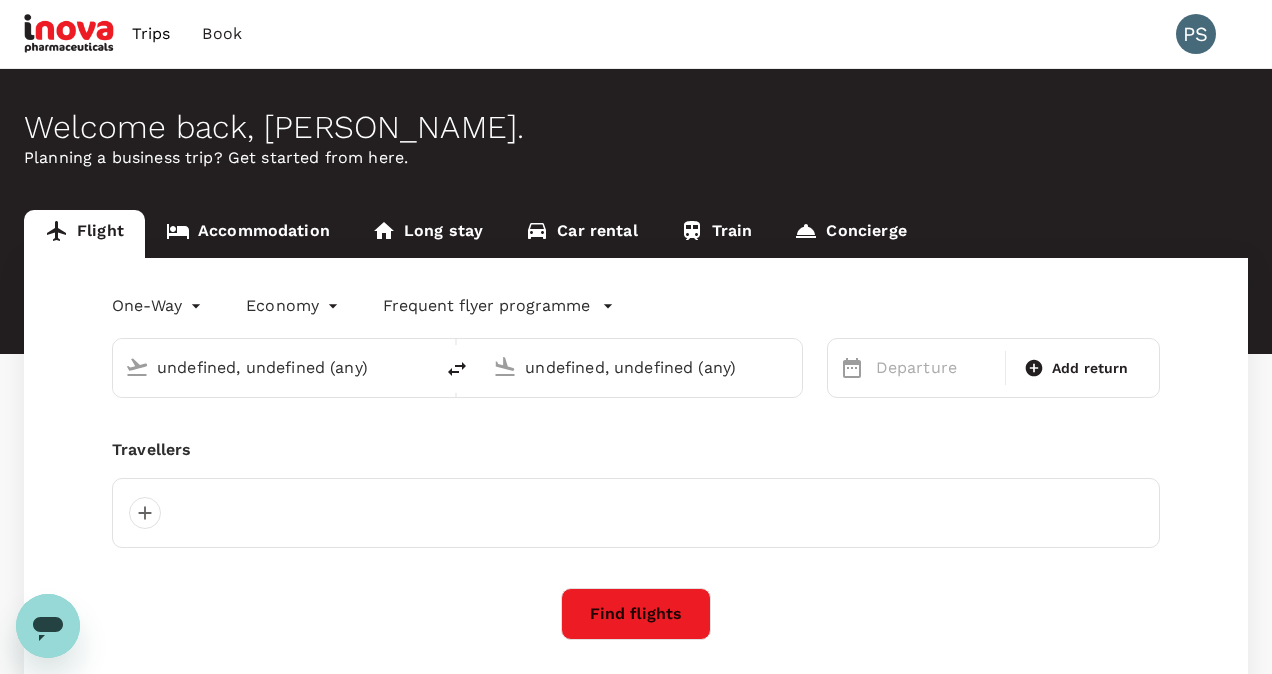 type 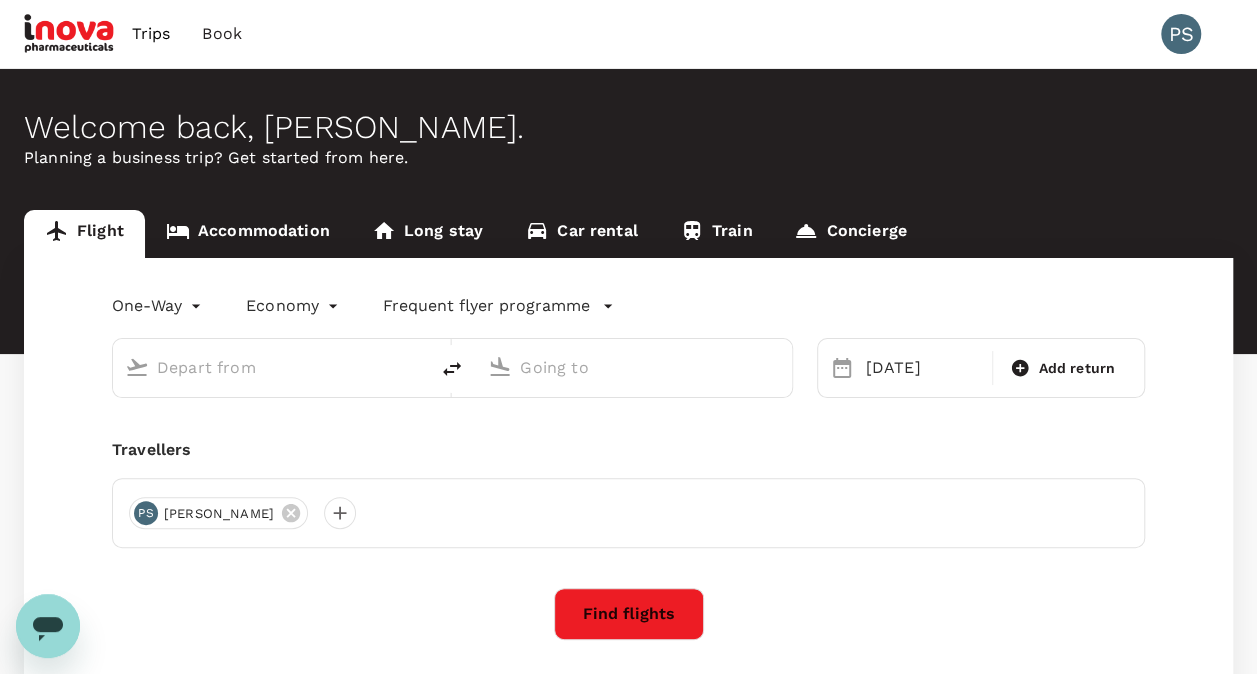 type on "Singapore Changi (SIN)" 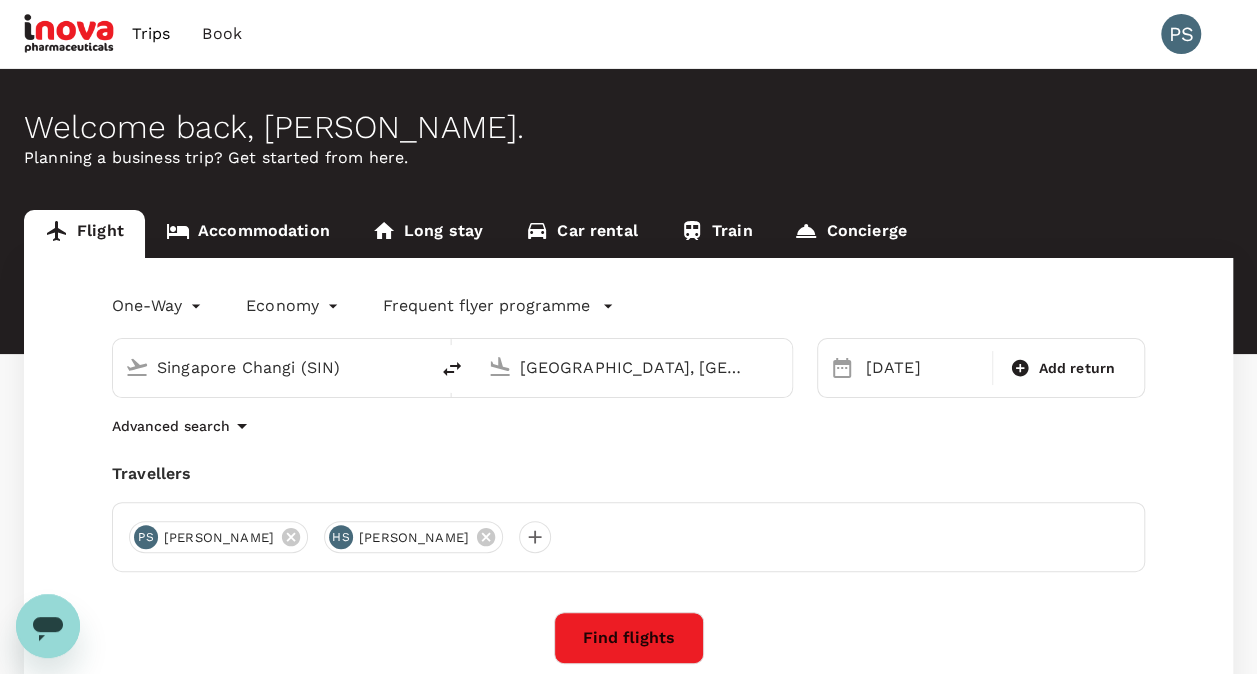 type 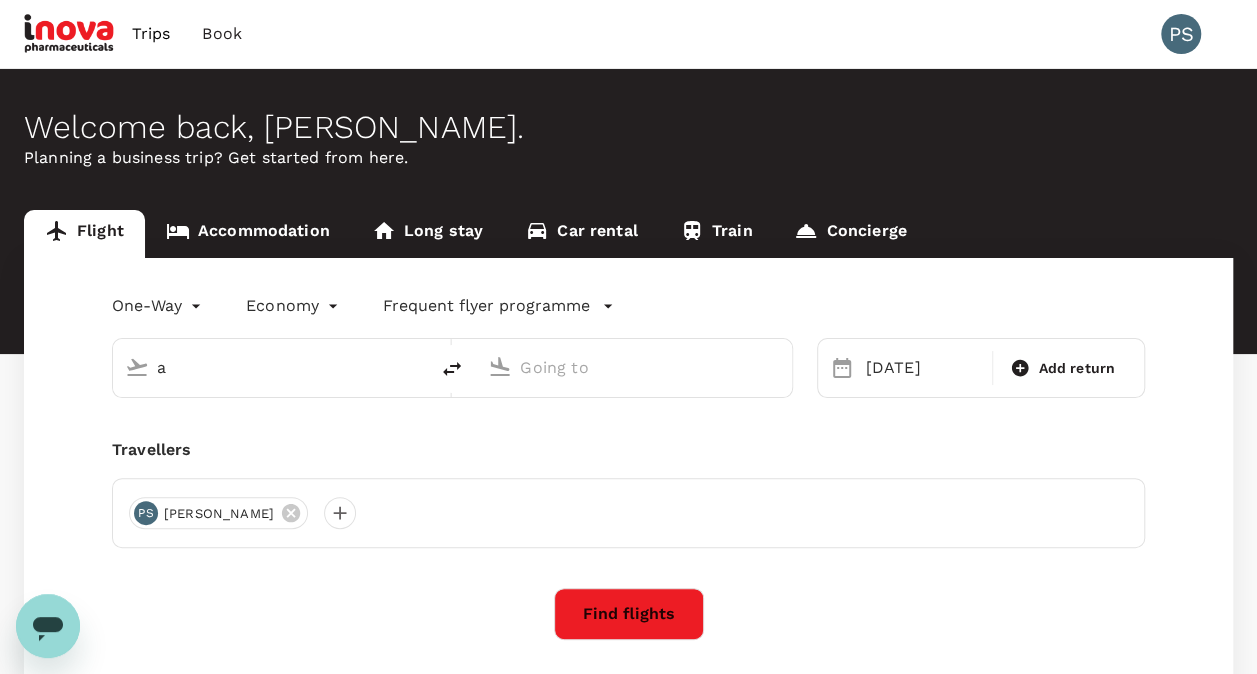type on "Singapore Changi (SIN)" 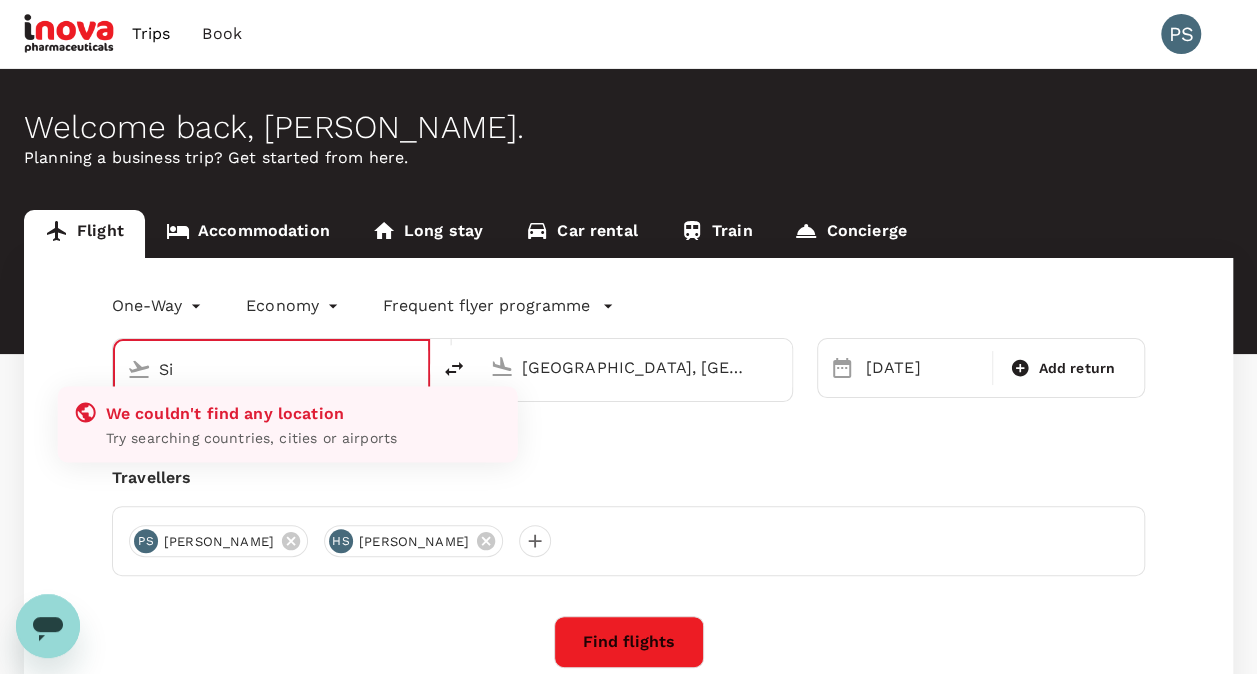 type on "S" 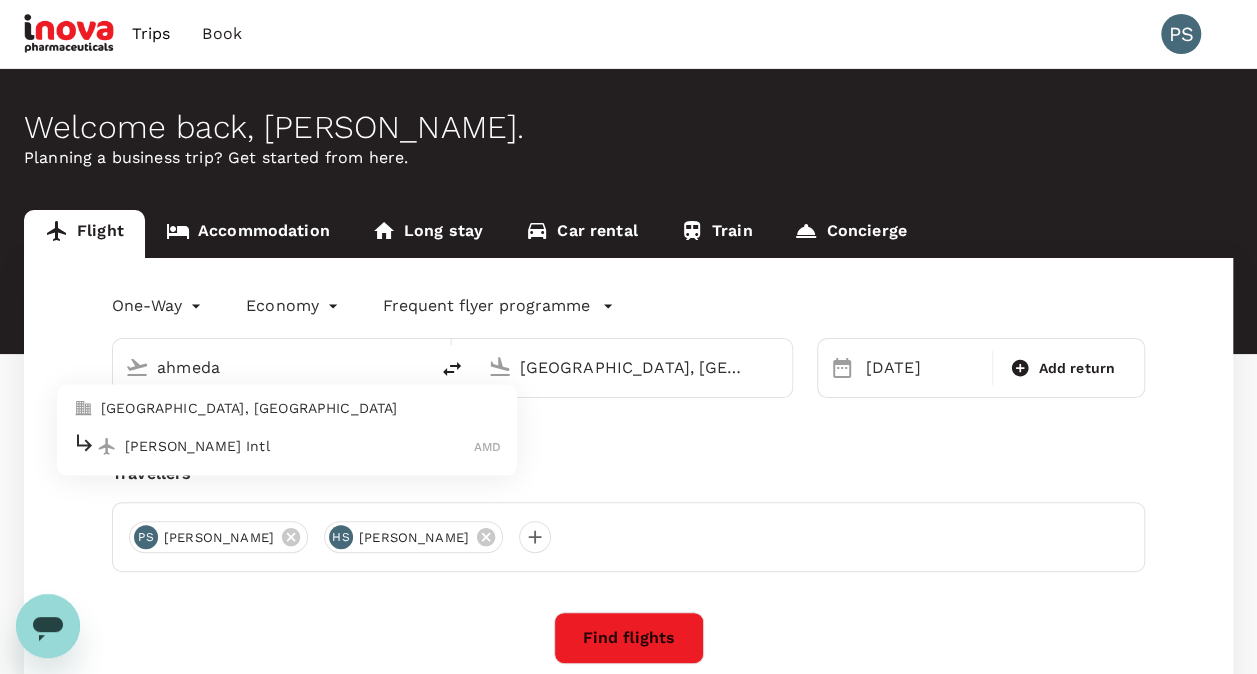 click on "Ahmedabad, India" at bounding box center [301, 409] 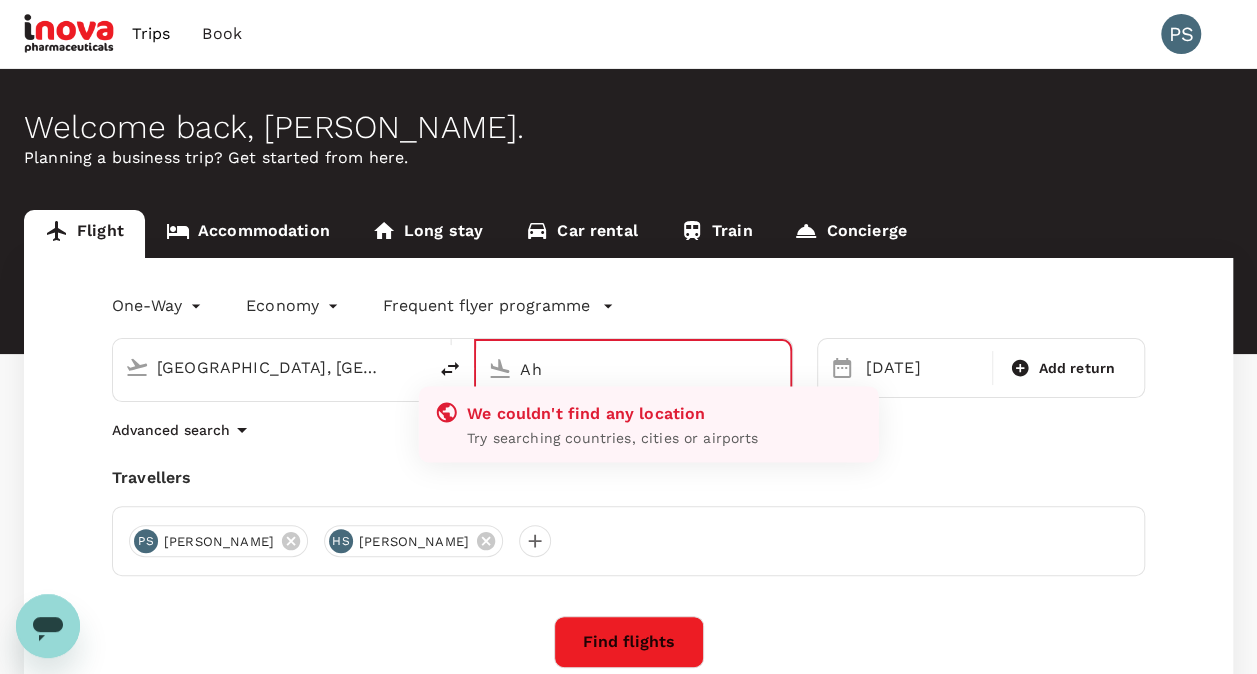 type on "A" 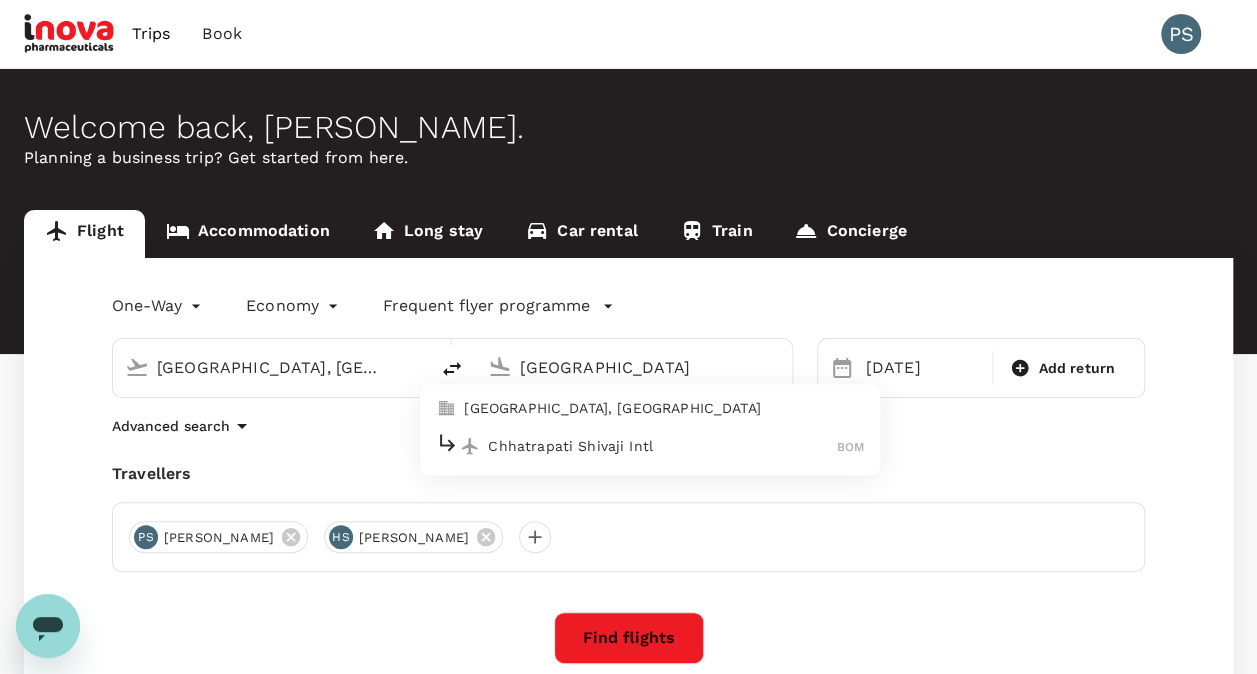 click on "Mumbai, India" at bounding box center [650, 409] 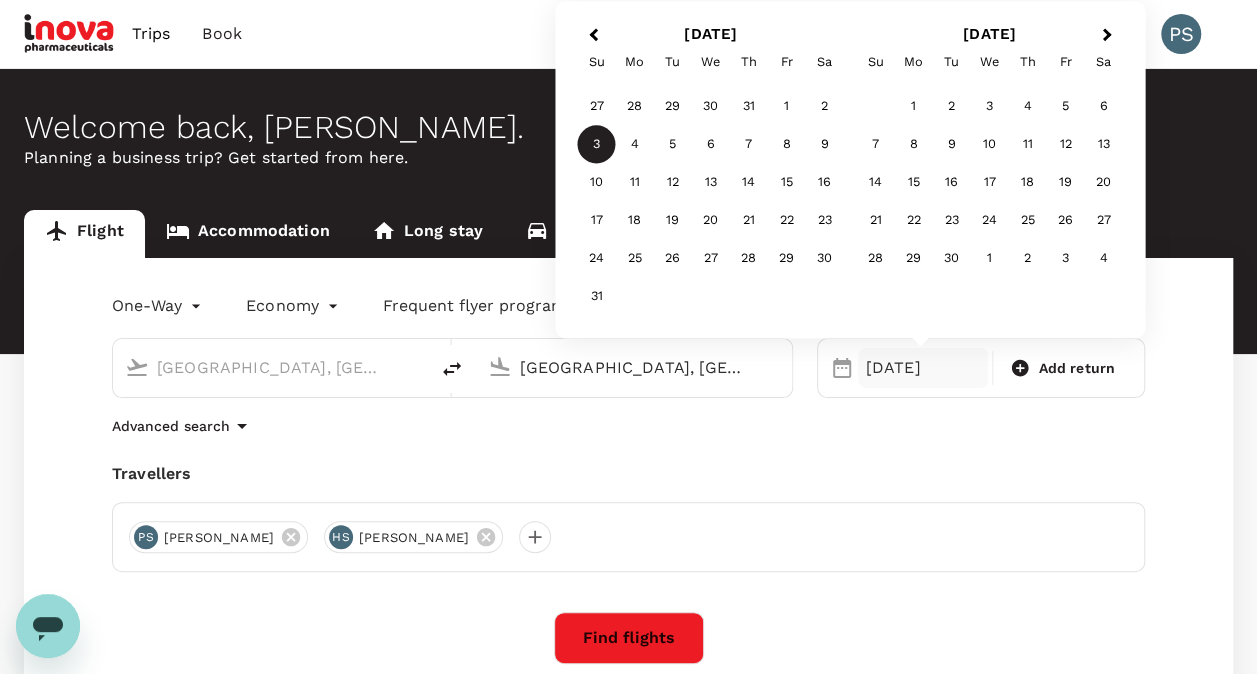 type on "[GEOGRAPHIC_DATA], [GEOGRAPHIC_DATA] (any)" 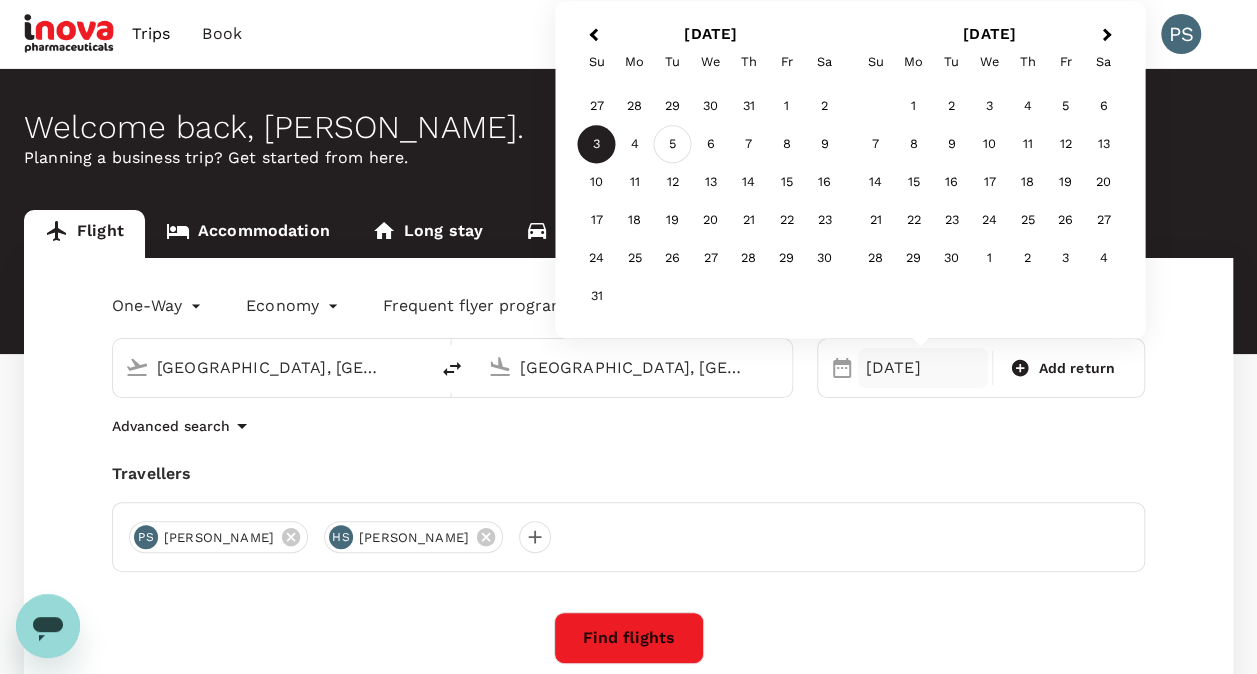 click on "5" at bounding box center [673, 145] 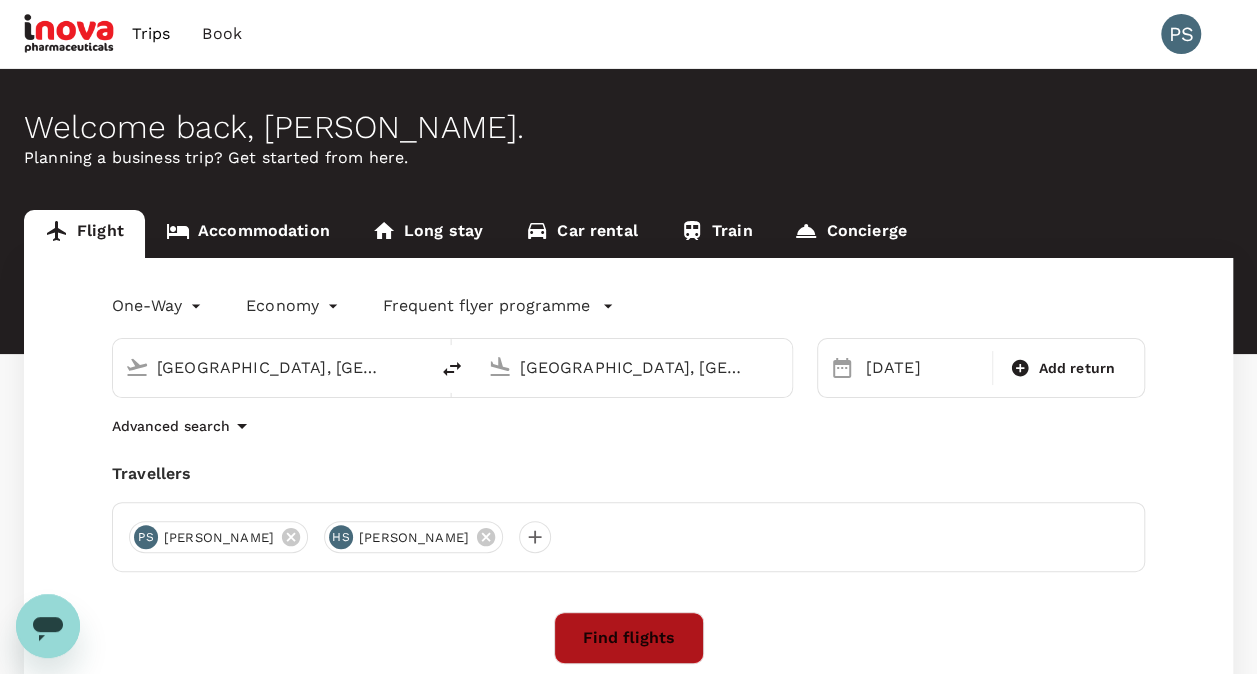 click on "Find flights" at bounding box center (629, 638) 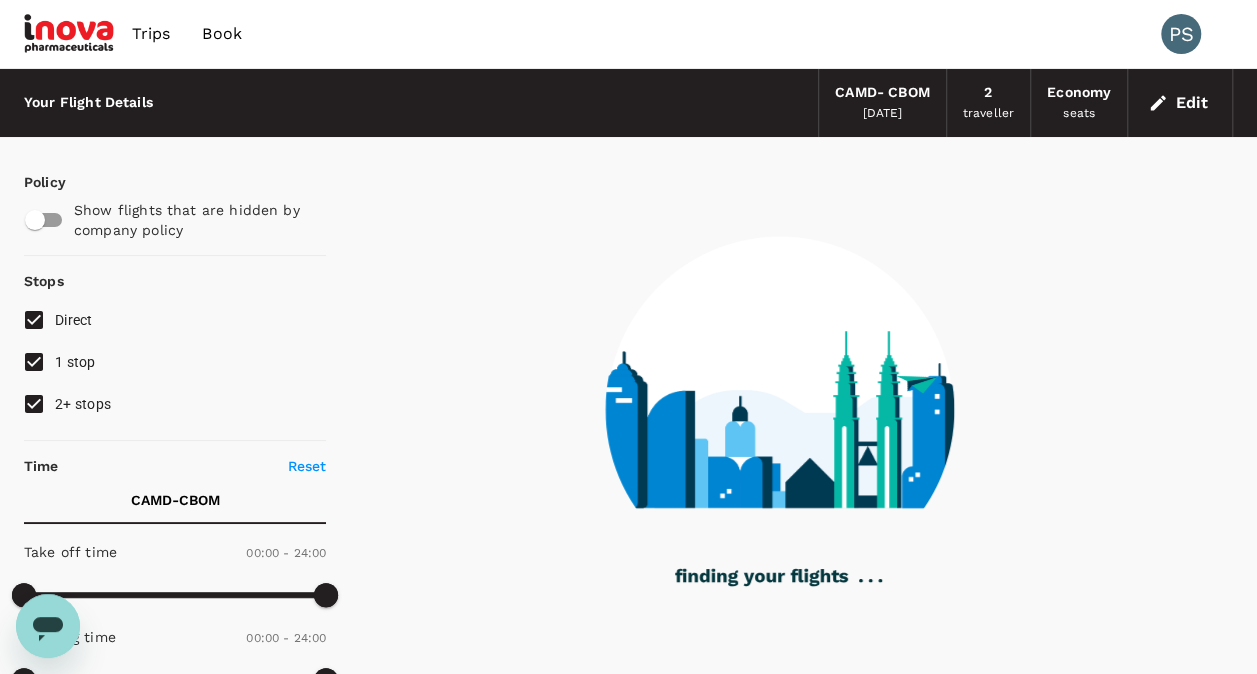 type on "1155" 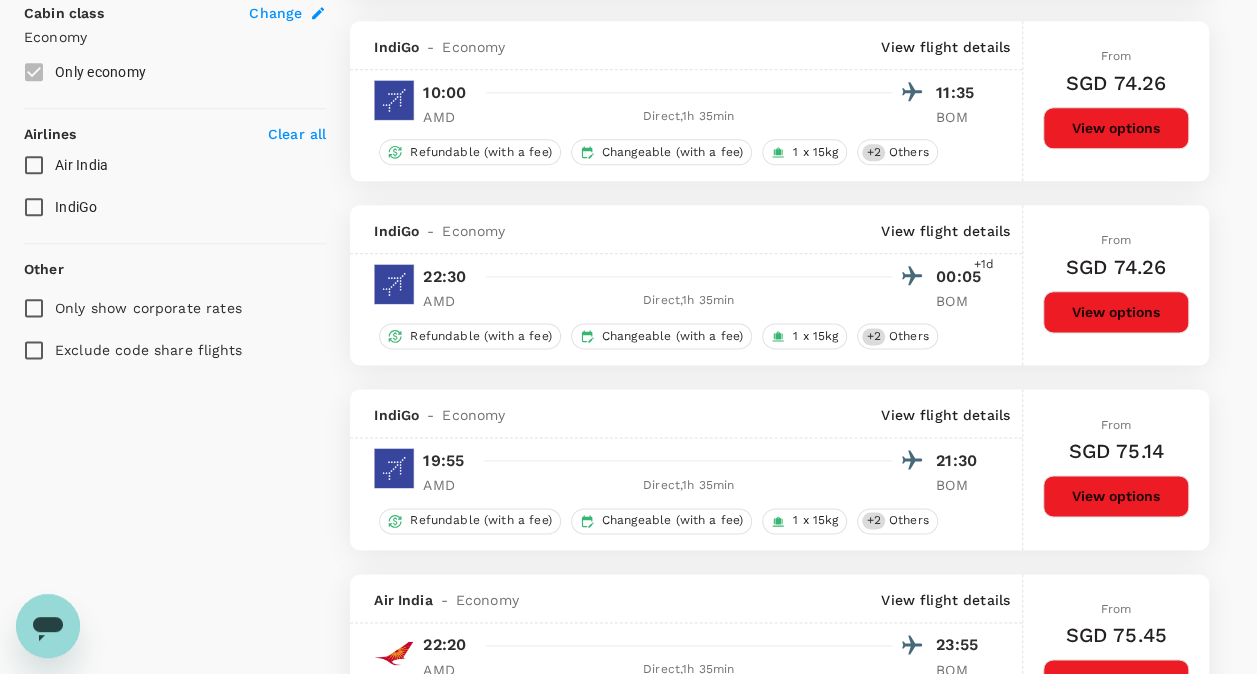 scroll, scrollTop: 1114, scrollLeft: 0, axis: vertical 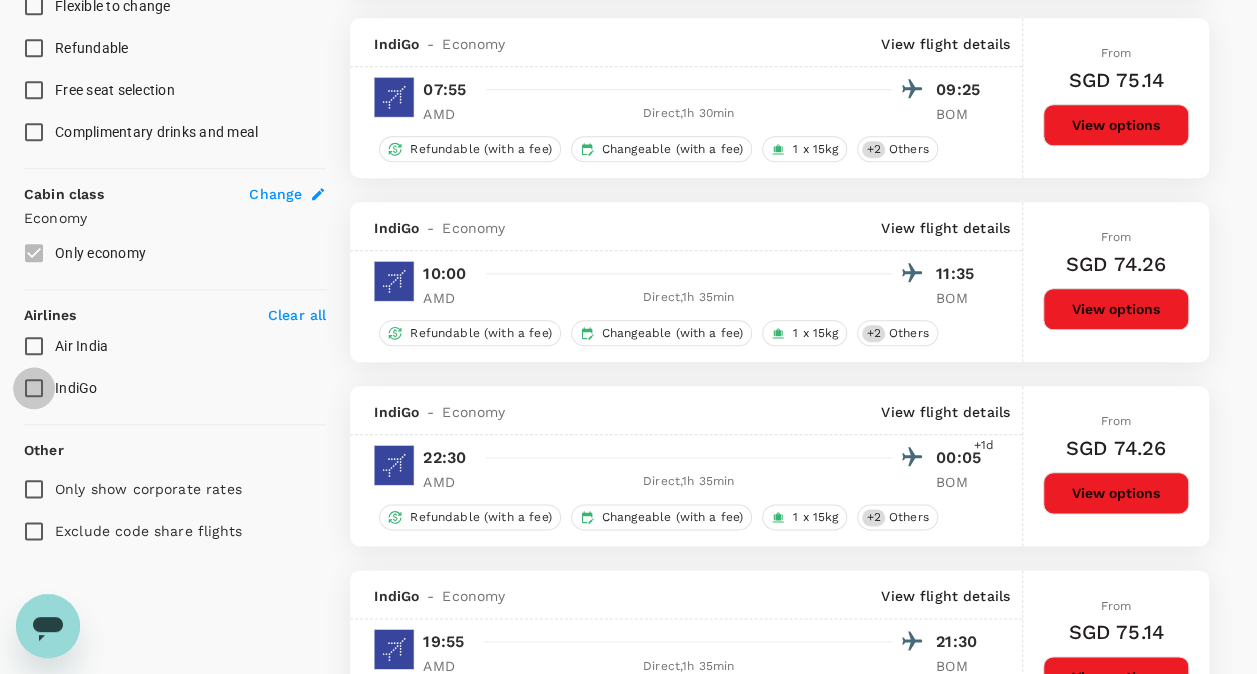 click on "IndiGo" at bounding box center [34, 388] 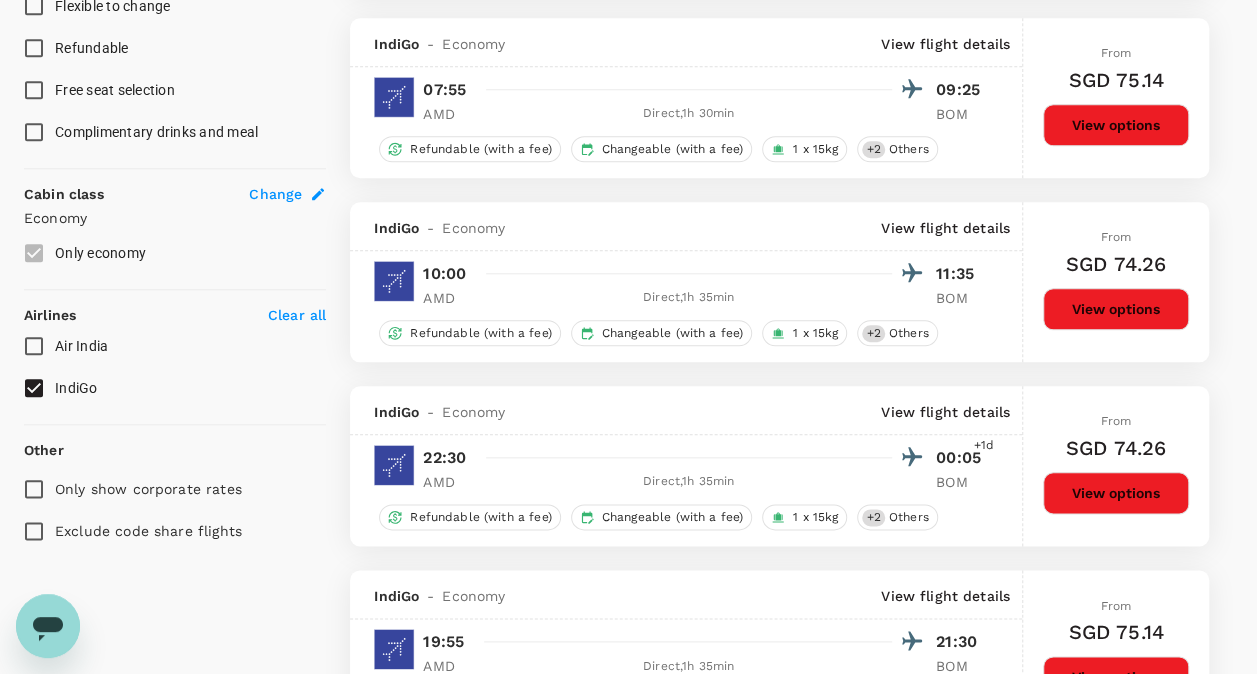 scroll, scrollTop: 888, scrollLeft: 0, axis: vertical 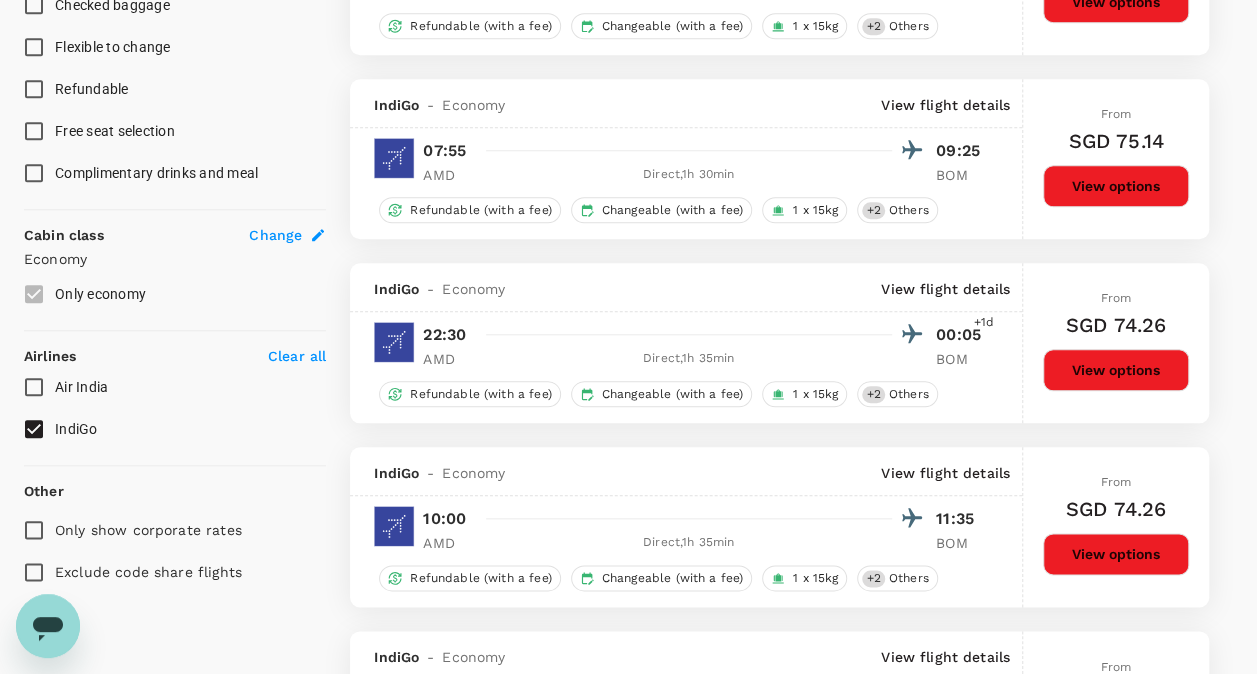 type on "SGD" 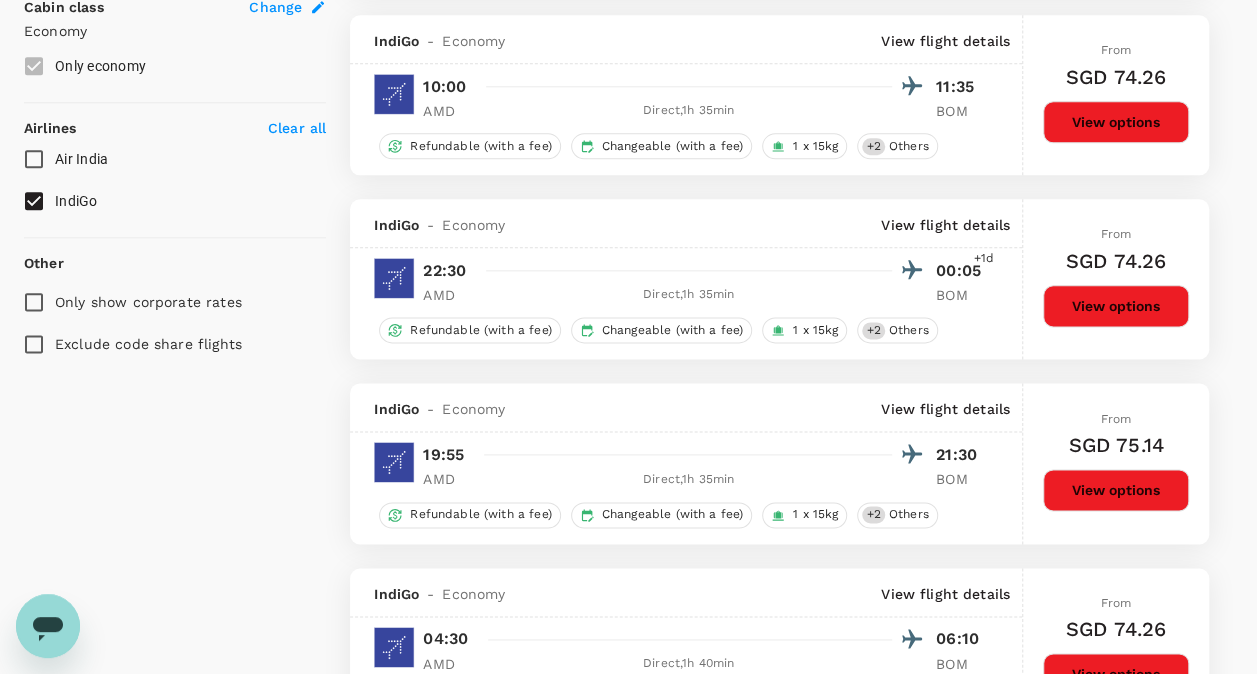 scroll, scrollTop: 1138, scrollLeft: 0, axis: vertical 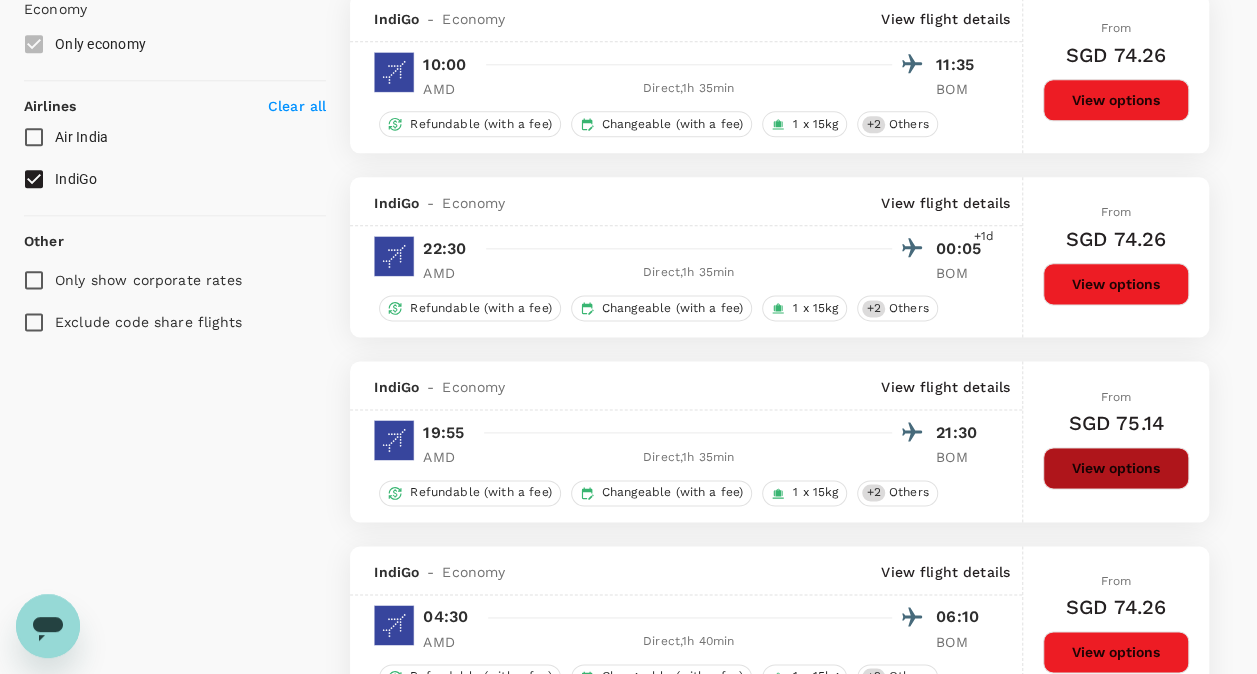 click on "View options" at bounding box center [1116, 468] 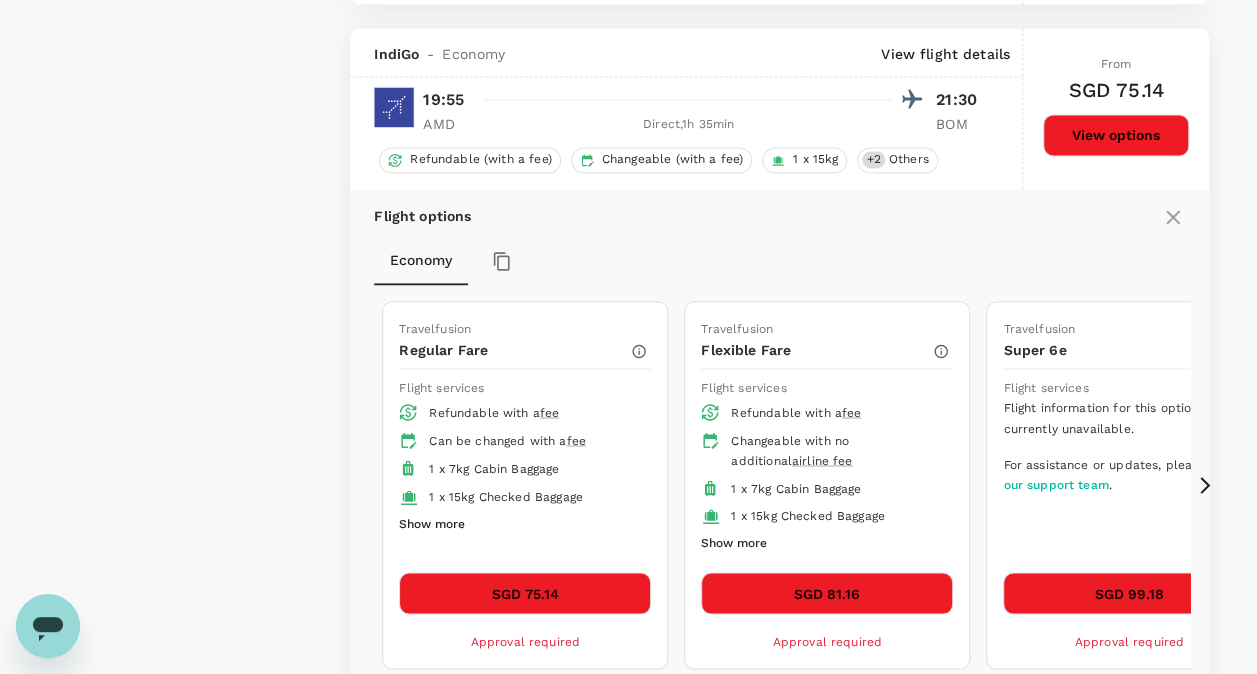 scroll, scrollTop: 1494, scrollLeft: 0, axis: vertical 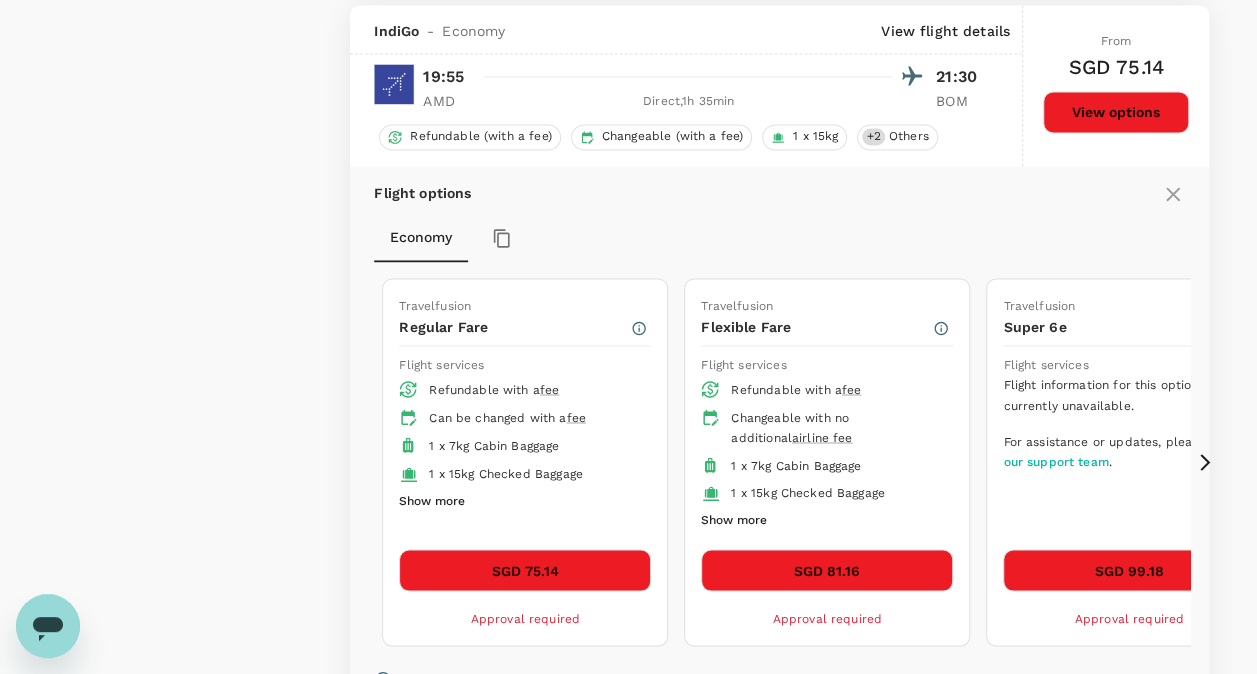 click on "SGD 75.14" at bounding box center (525, 570) 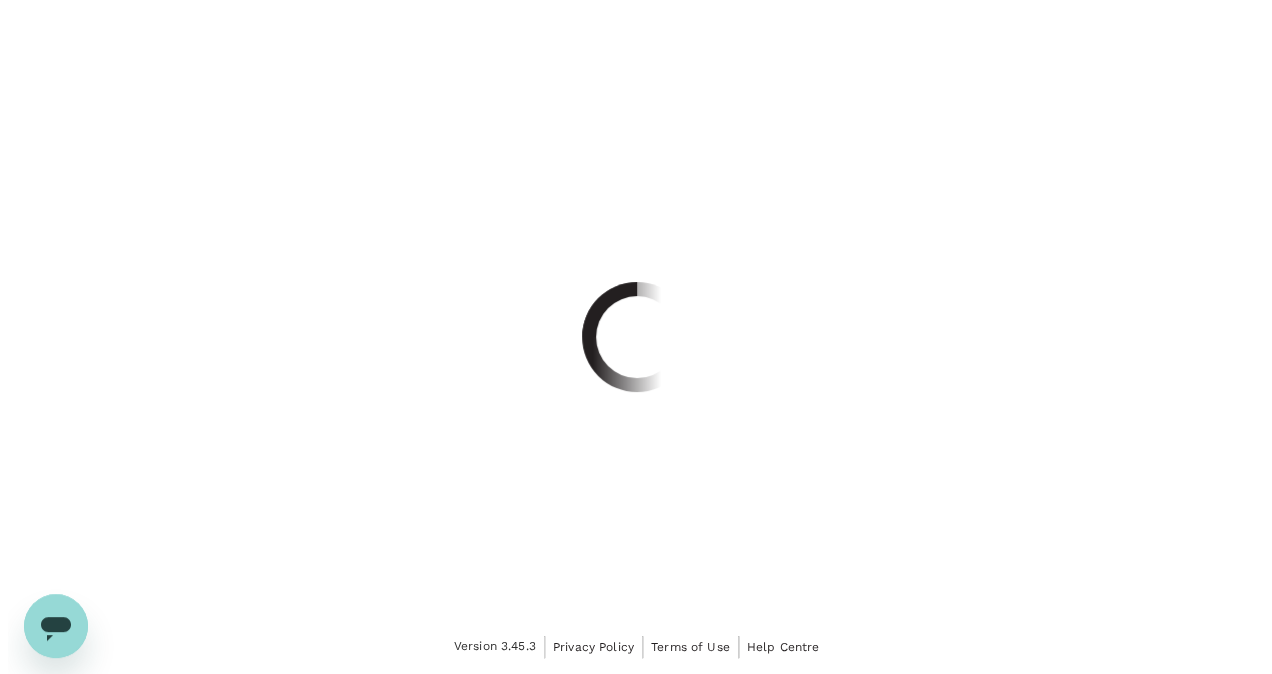scroll, scrollTop: 0, scrollLeft: 0, axis: both 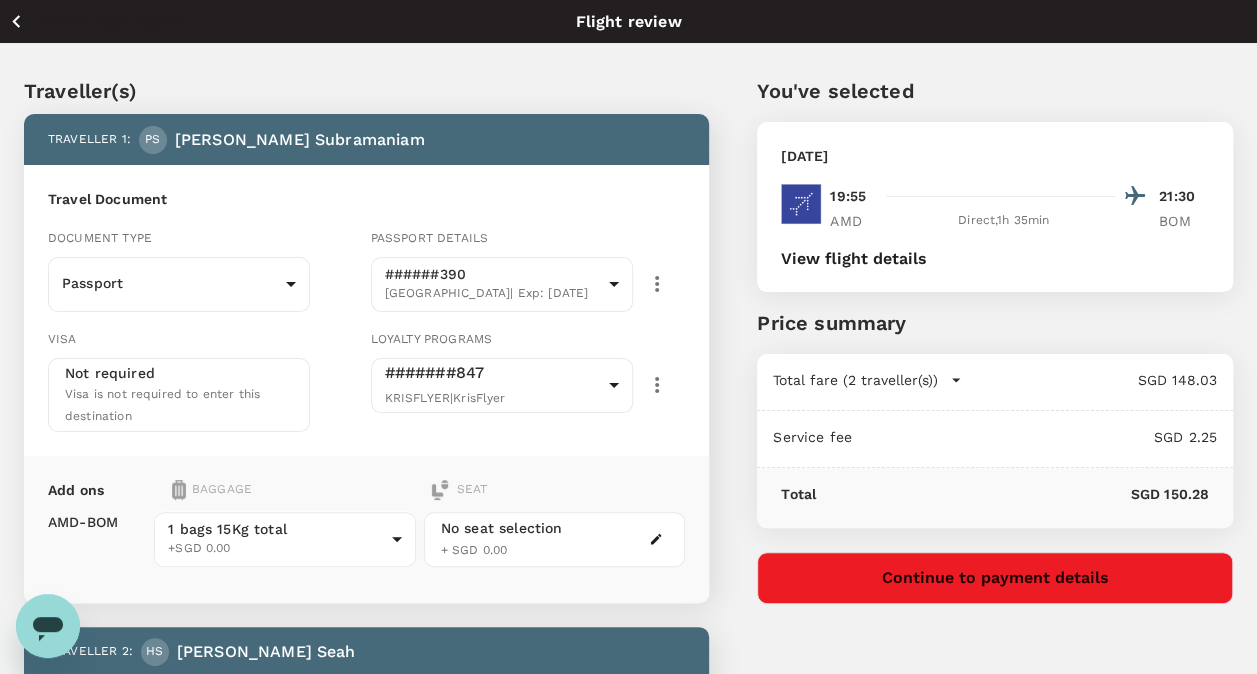 click 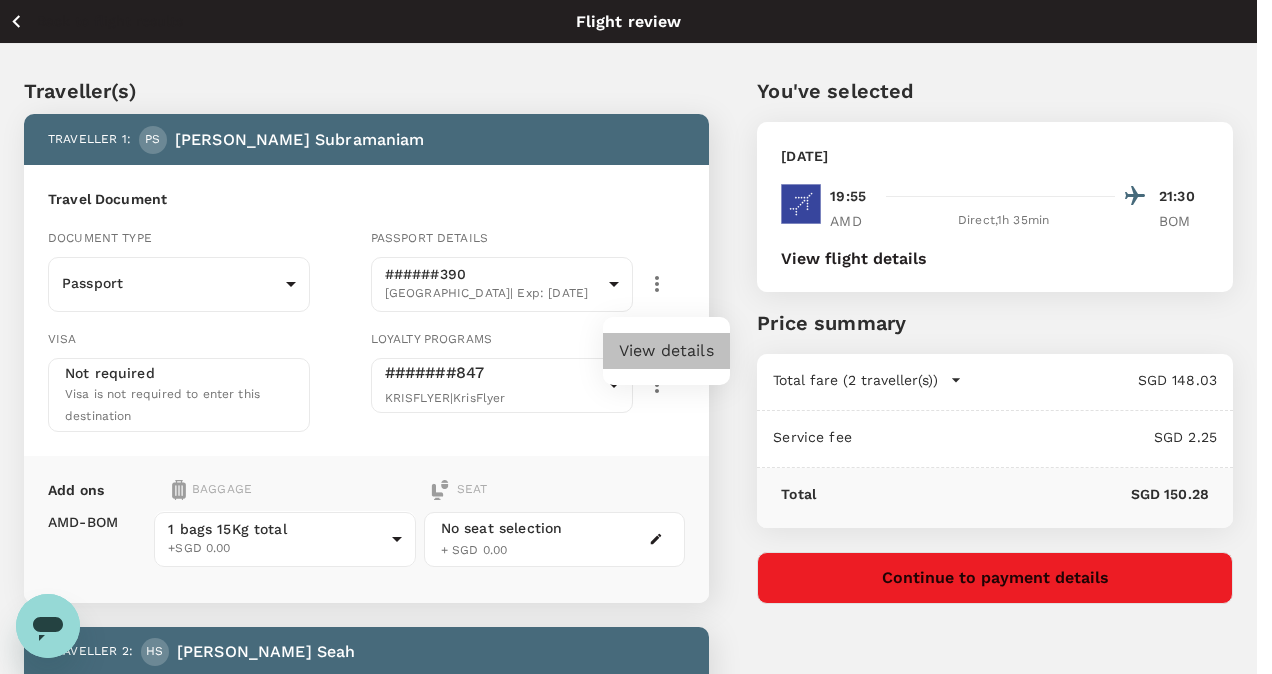 click on "View details" at bounding box center (666, 351) 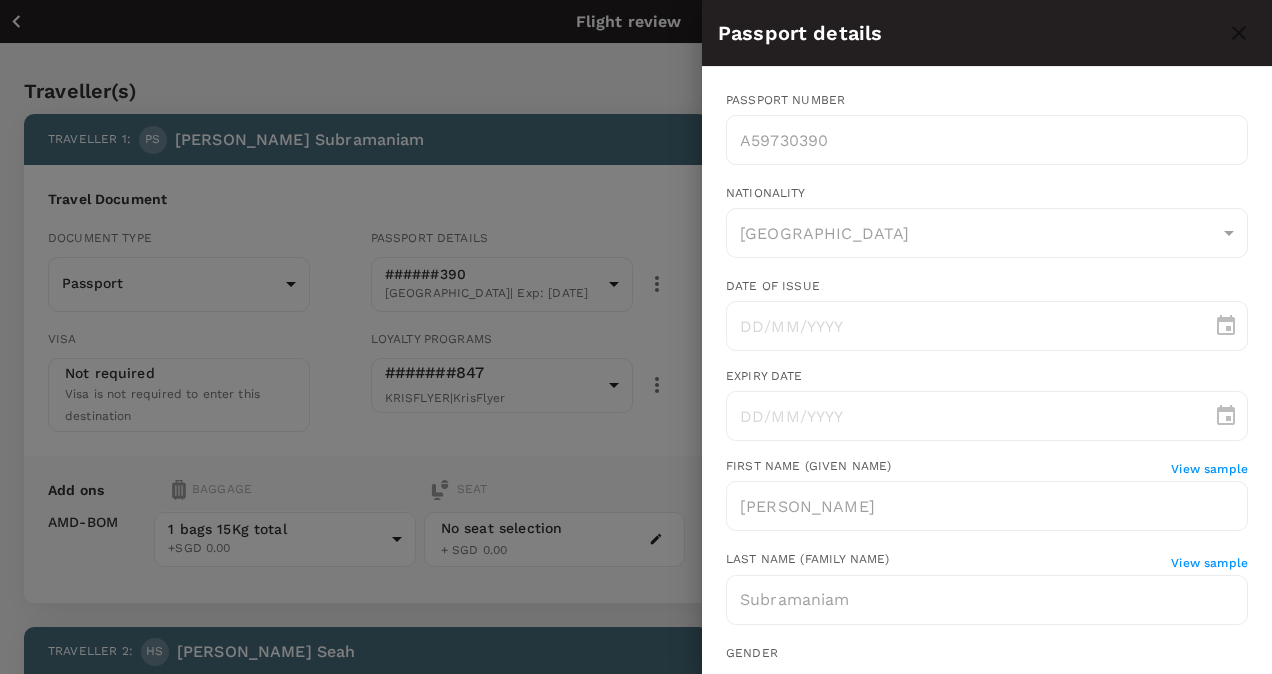 type on "02/10/2023" 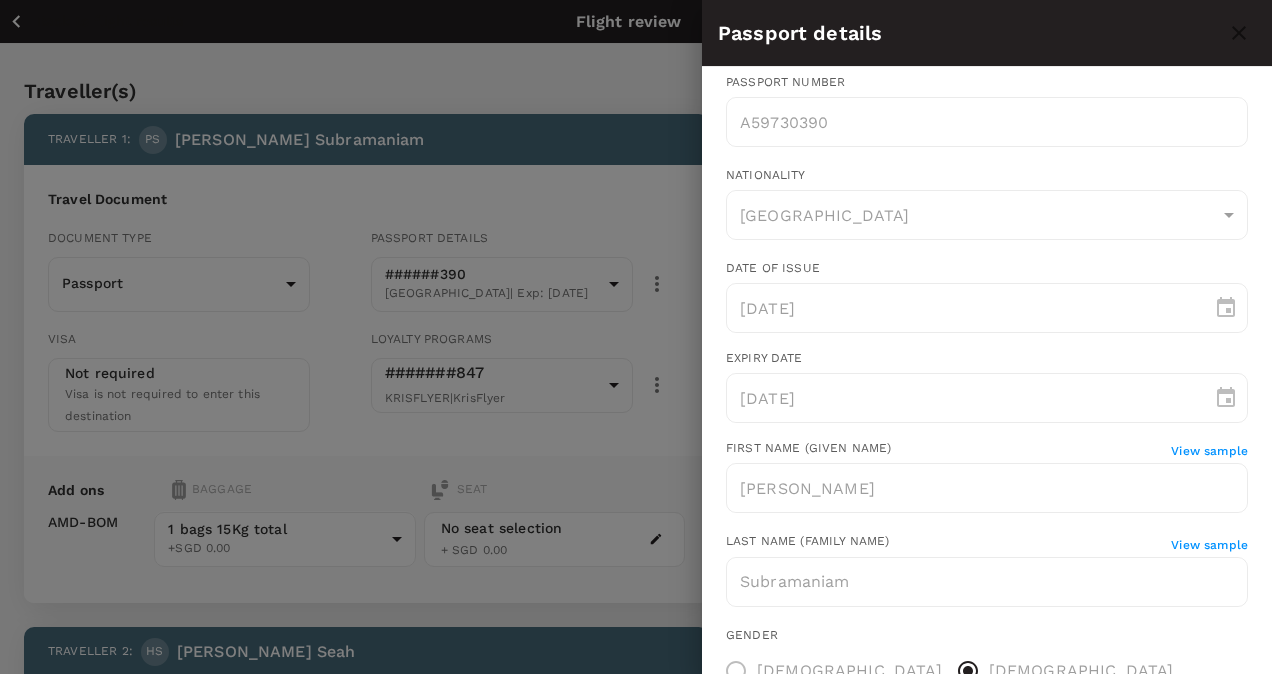 scroll, scrollTop: 0, scrollLeft: 0, axis: both 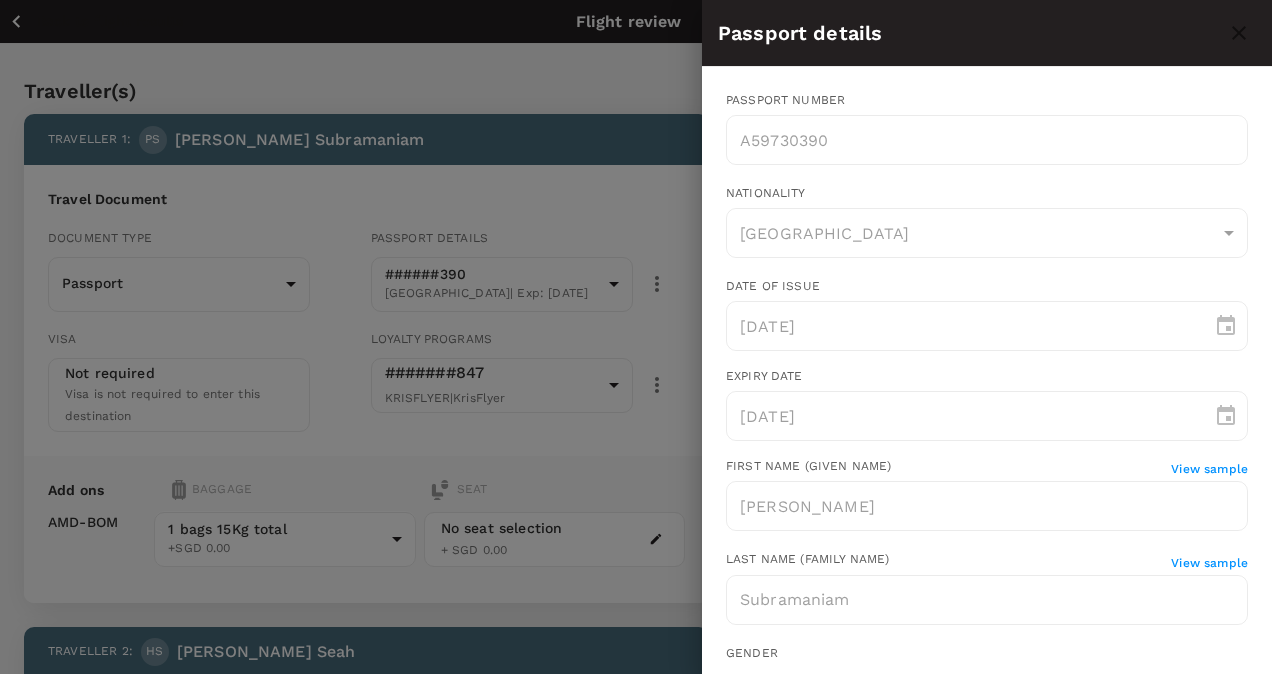 click at bounding box center [636, 337] 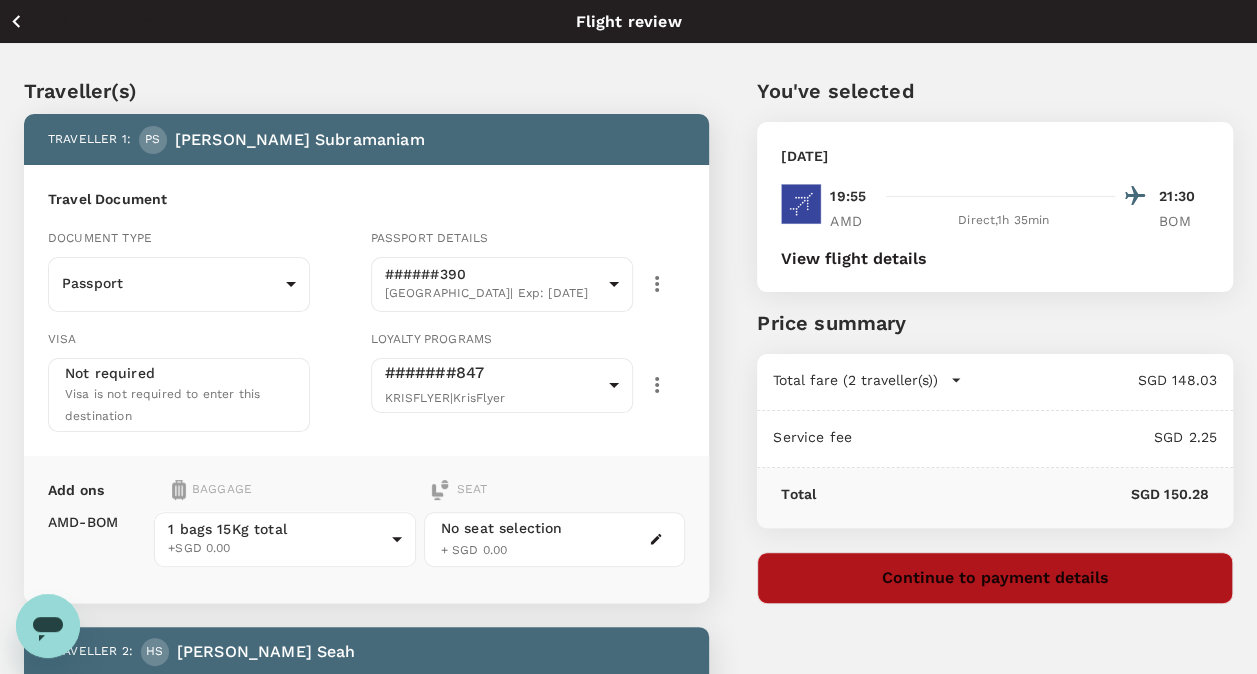click on "Continue to payment details" at bounding box center (995, 578) 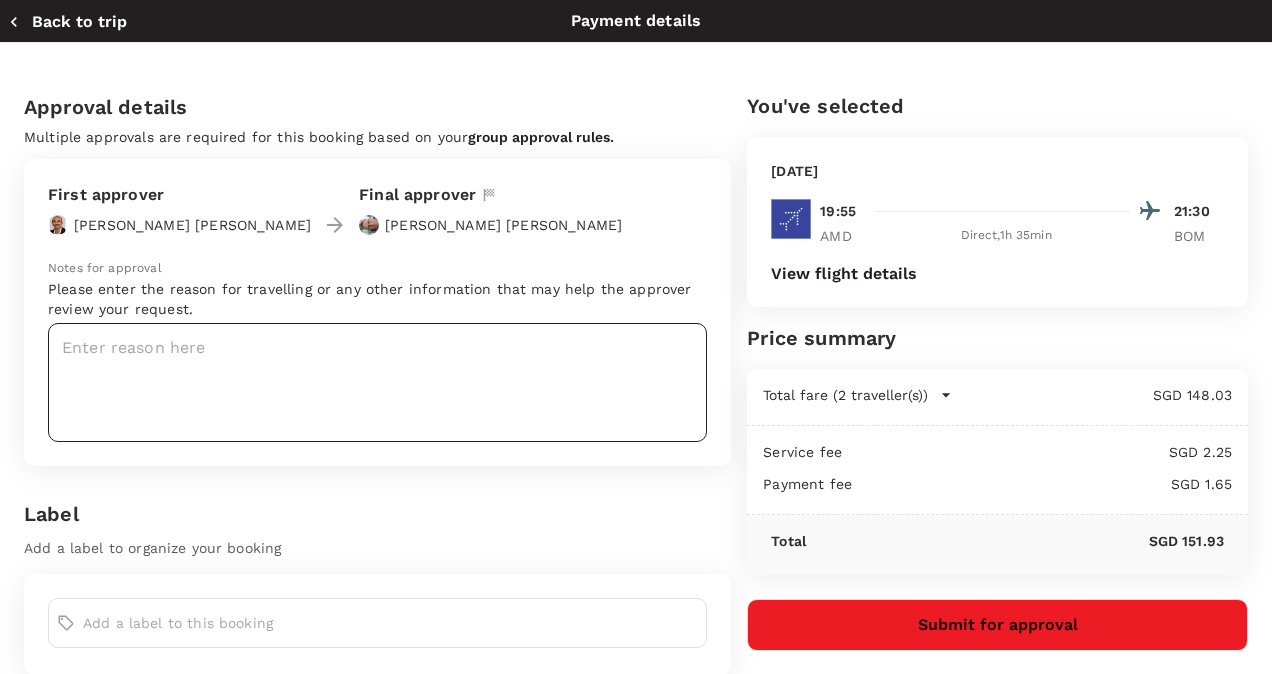 click at bounding box center (377, 382) 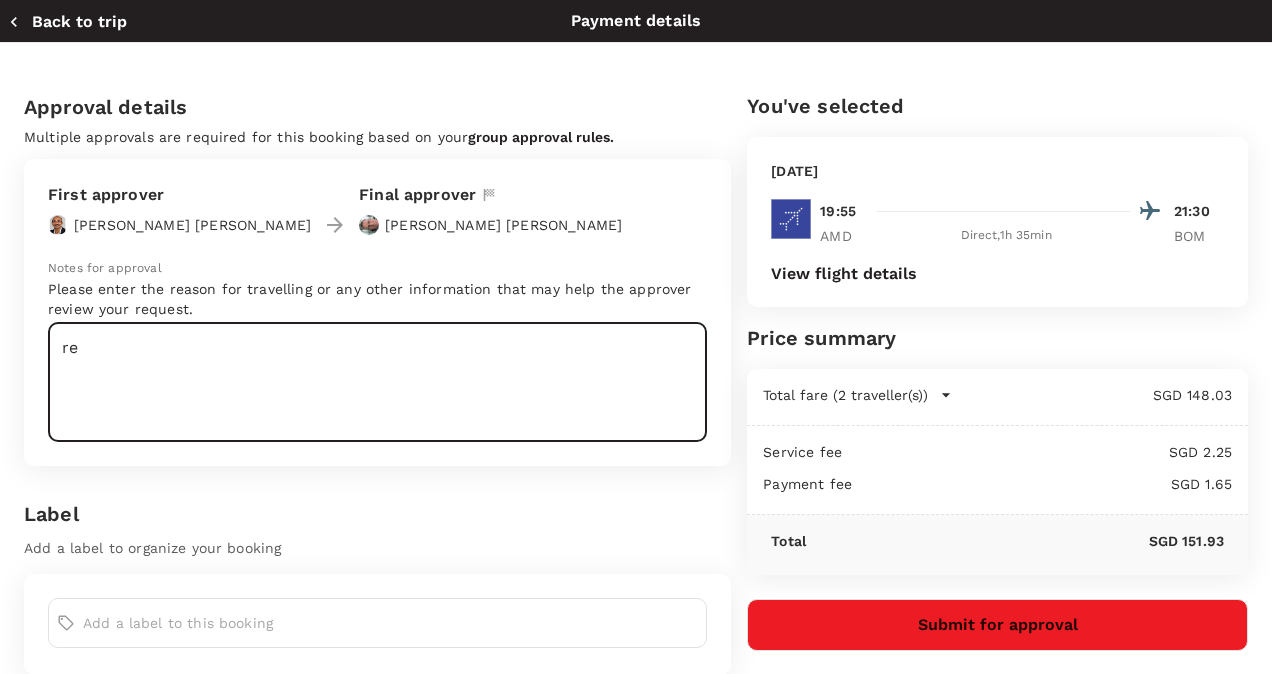 type on "r" 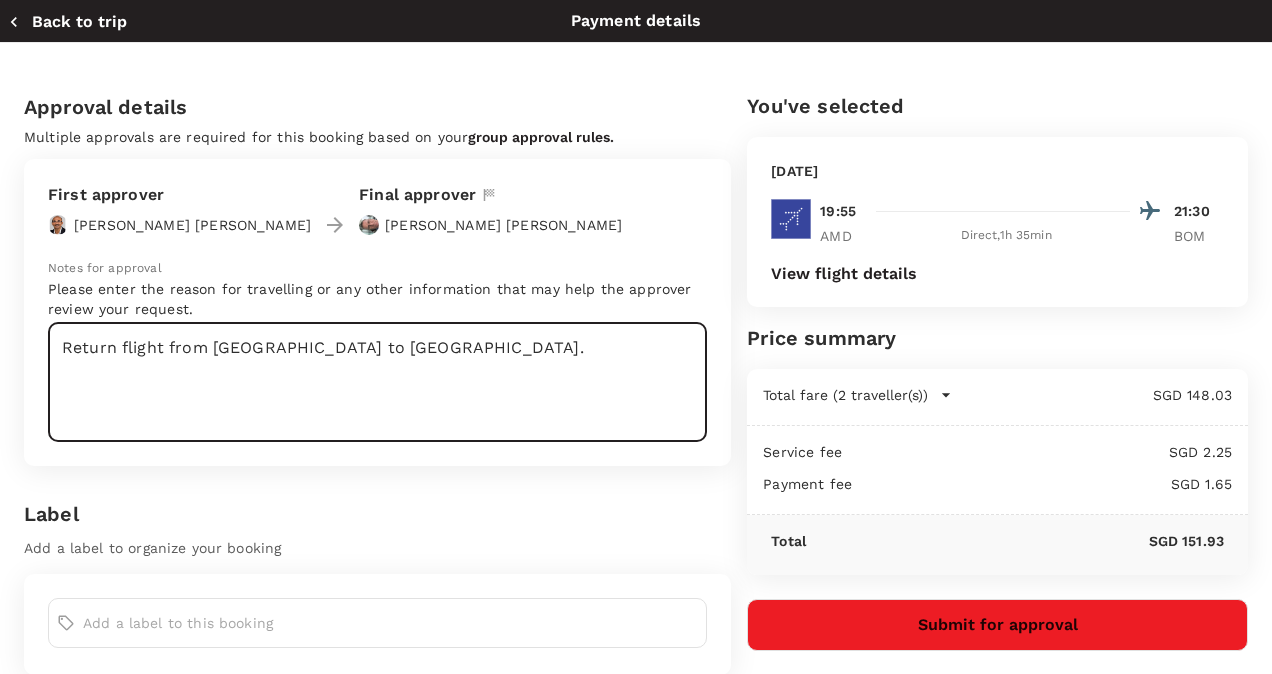 type on "Return flight from Panoli to Mumbai." 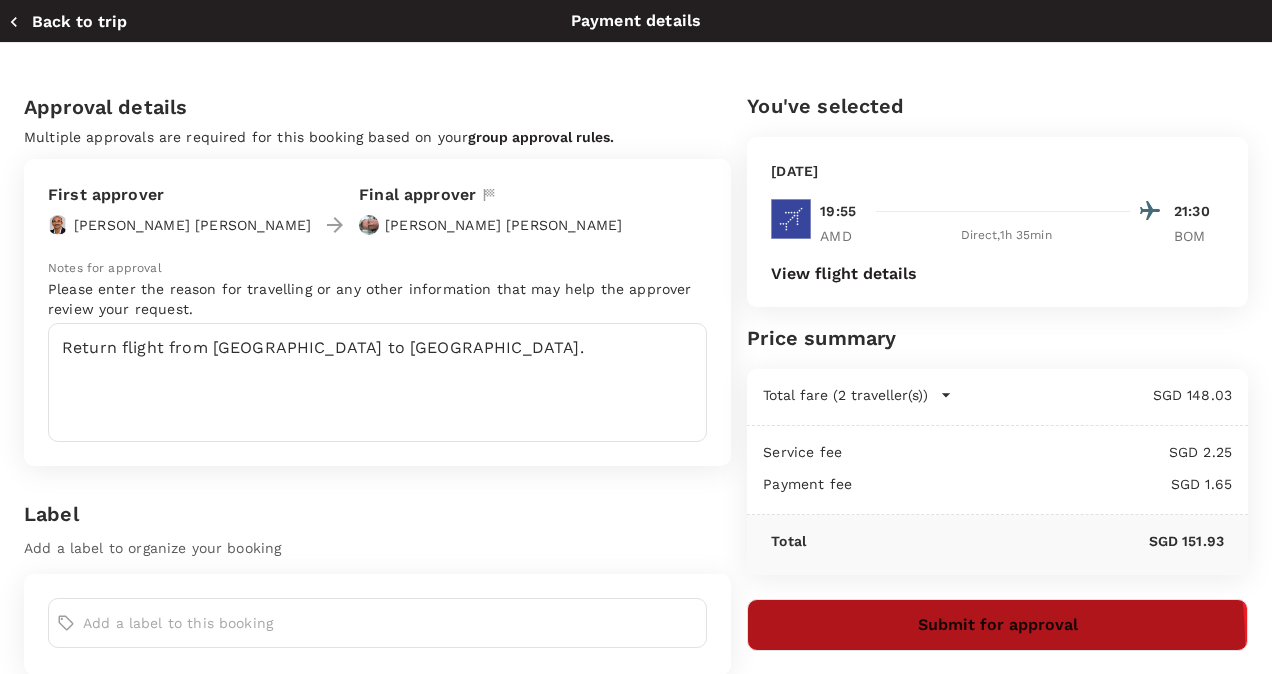 click on "Submit for approval" at bounding box center (997, 625) 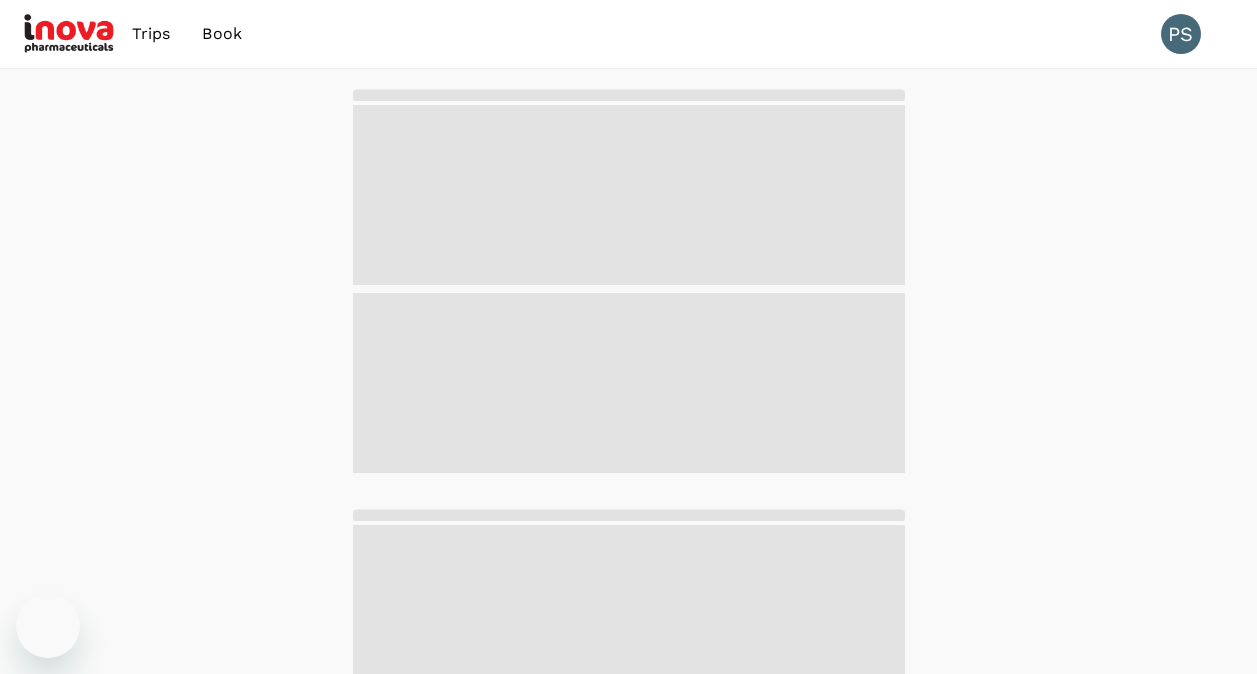 scroll, scrollTop: 0, scrollLeft: 0, axis: both 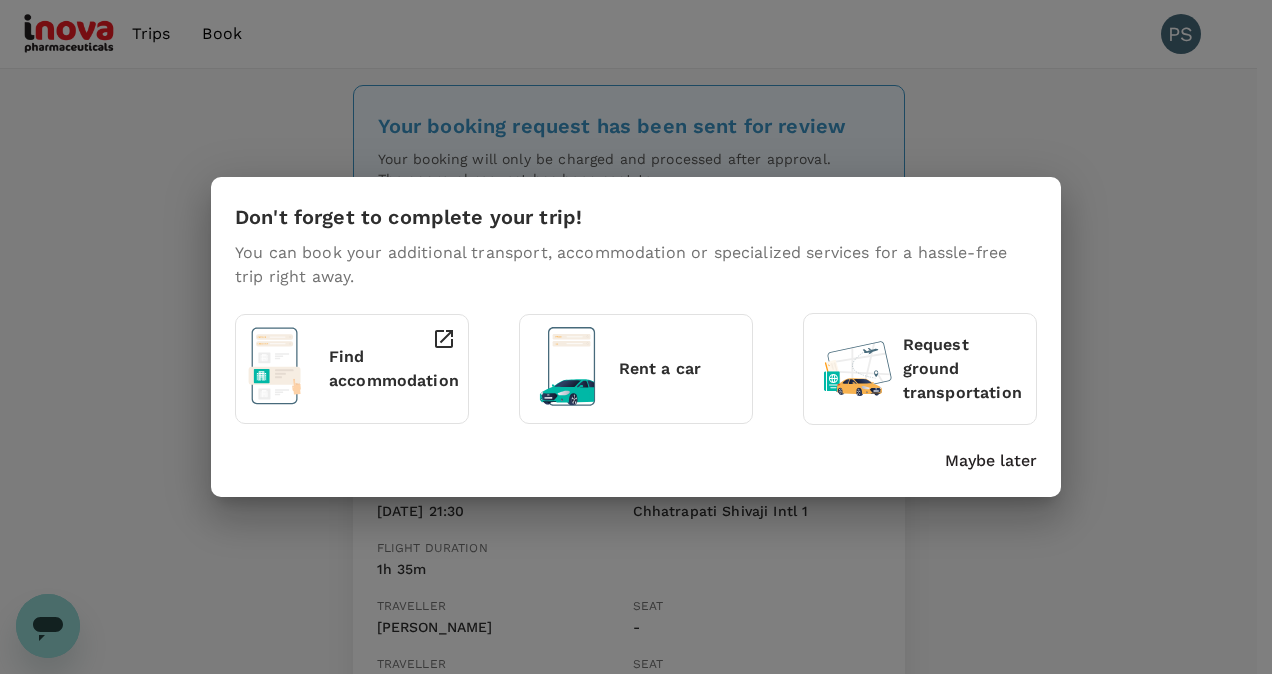 click on "Don't forget to complete your trip! You can book your additional transport, accommodation or specialized services for a hassle-free trip right away. Find accommodation Rent a car Request ground transportation Maybe later" at bounding box center (636, 337) 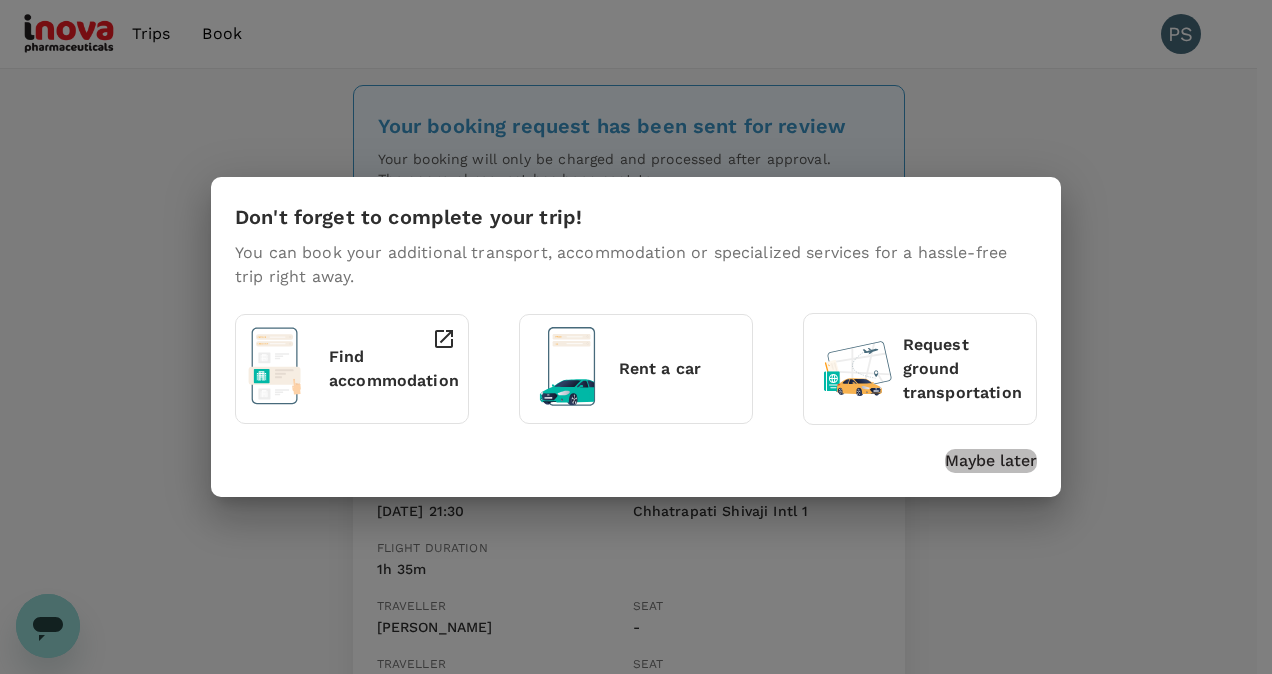 click on "Maybe later" at bounding box center [991, 461] 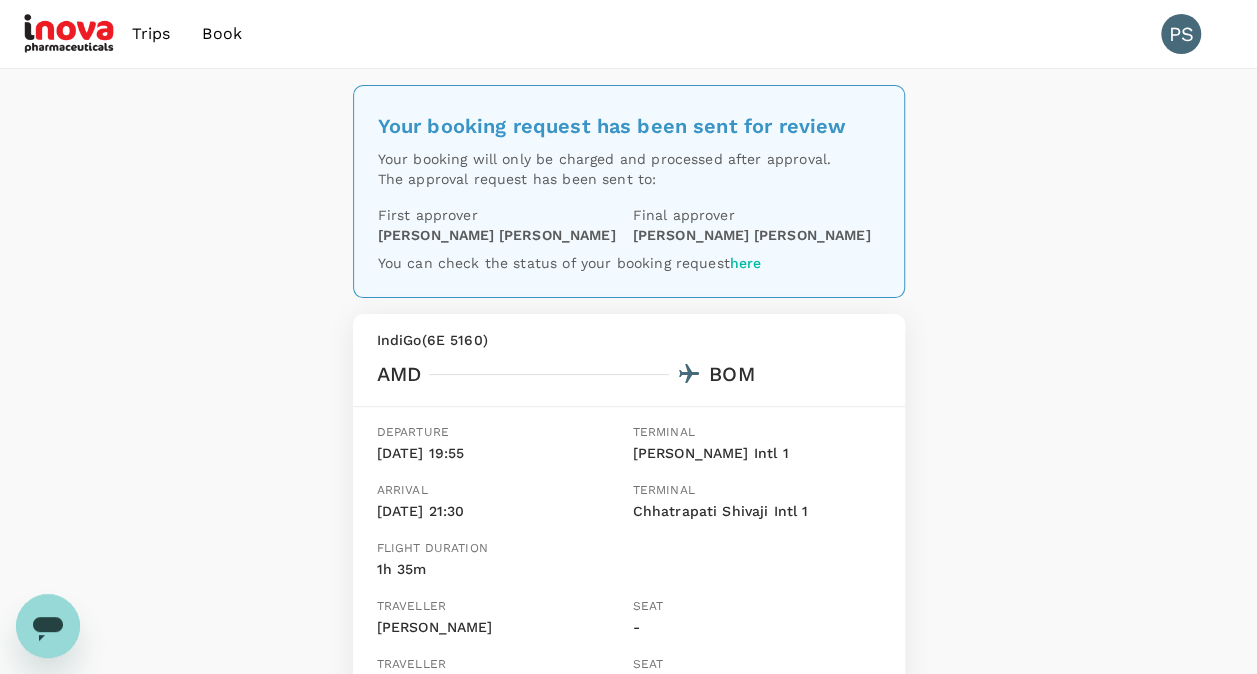click on "Book" at bounding box center (222, 34) 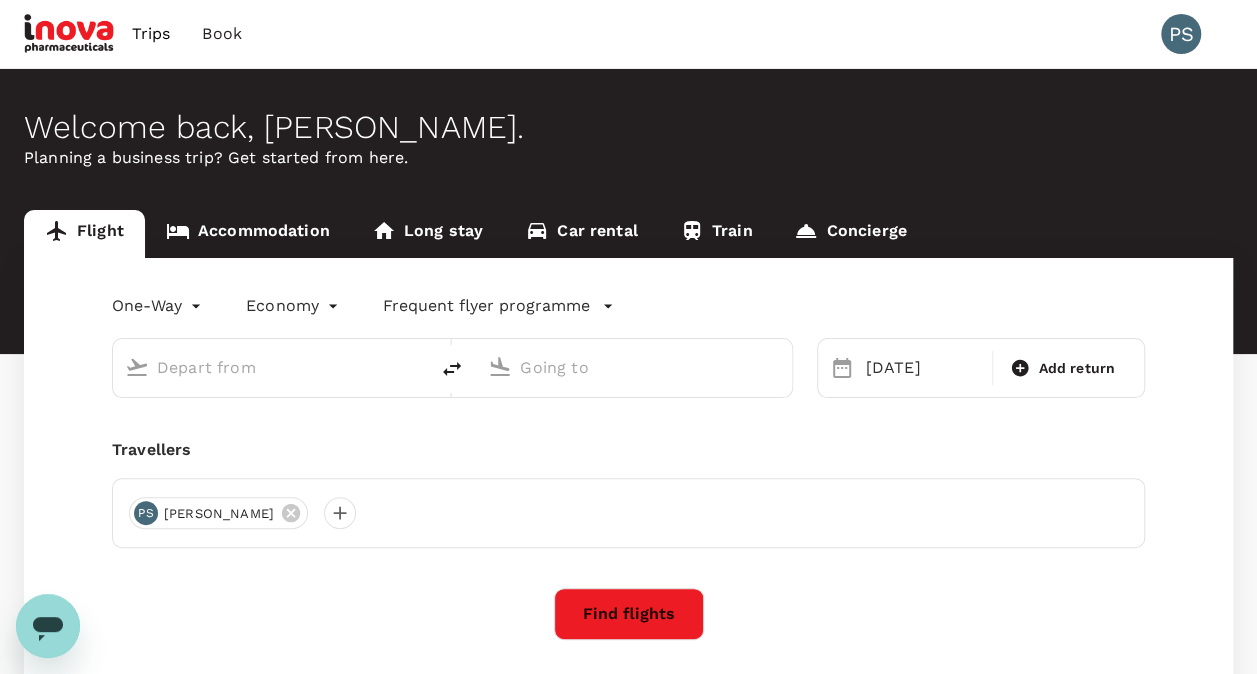 type on "Ahmedabad, India (any)" 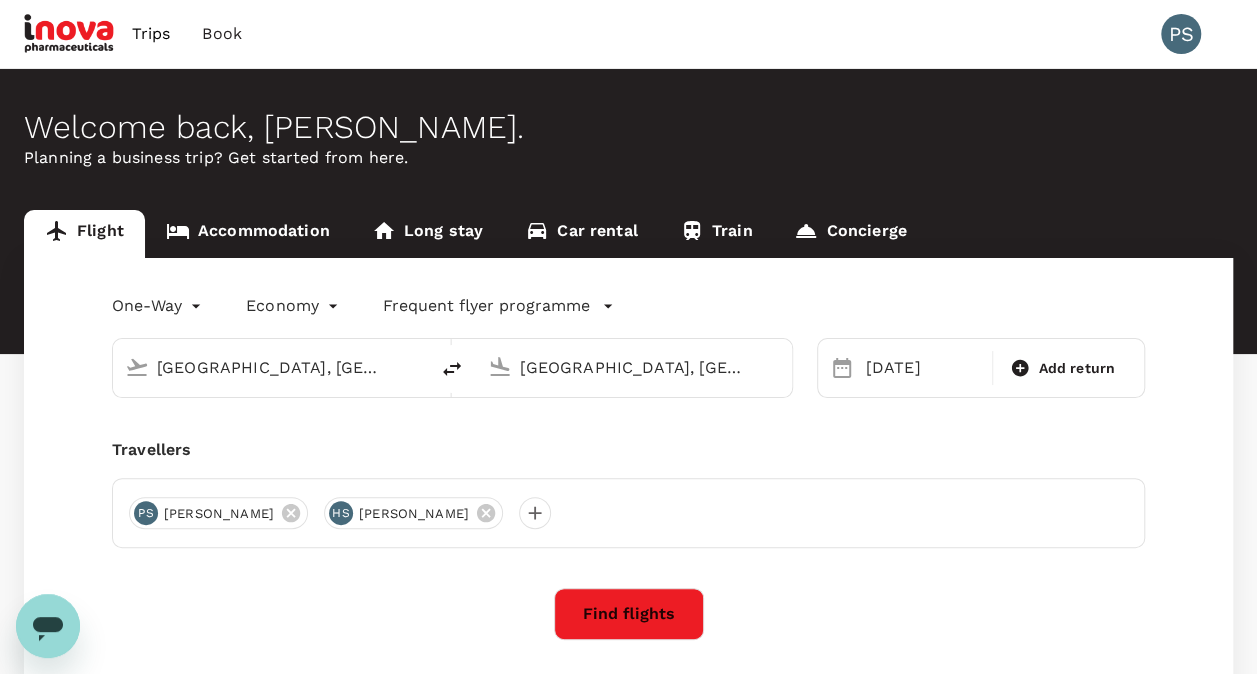 type 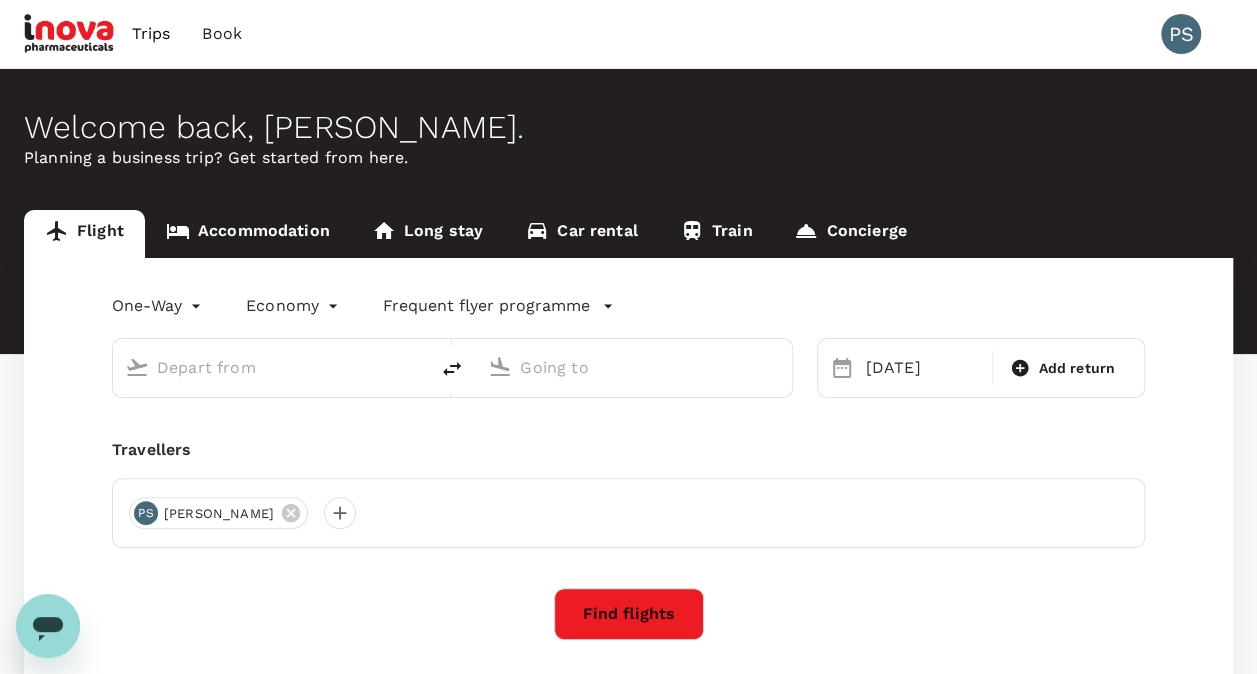 type on "Ahmedabad, India (any)" 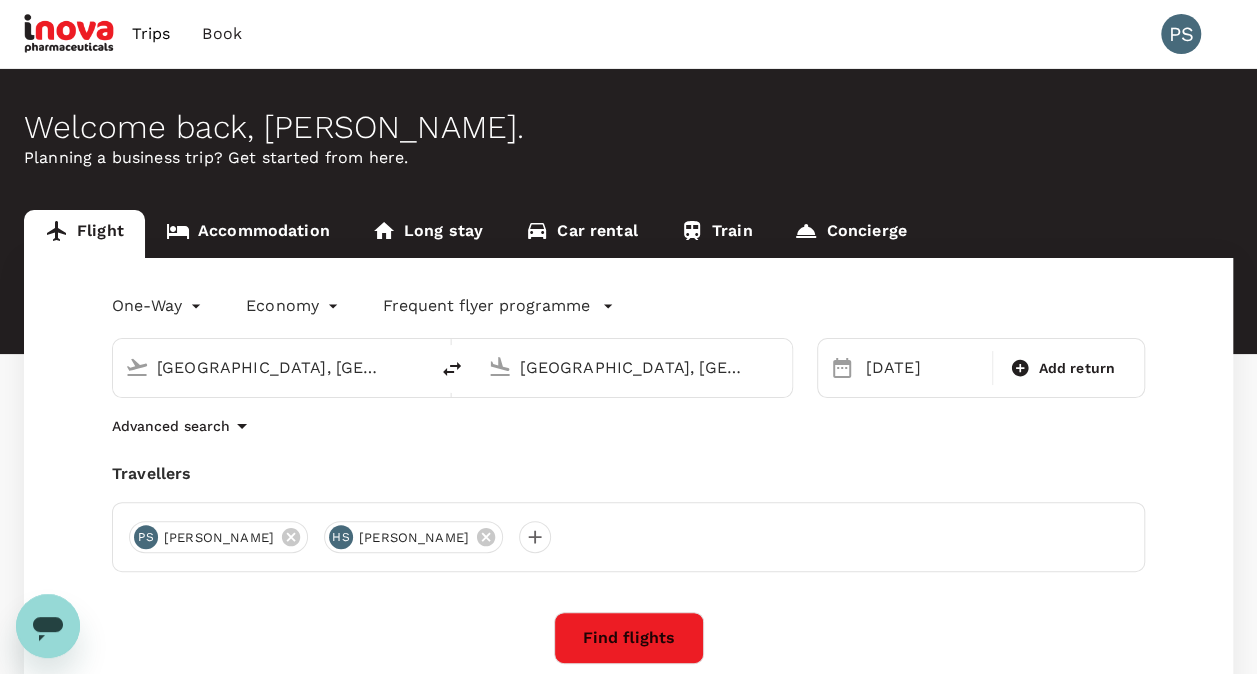 click on "Ahmedabad, India (any)" at bounding box center (271, 367) 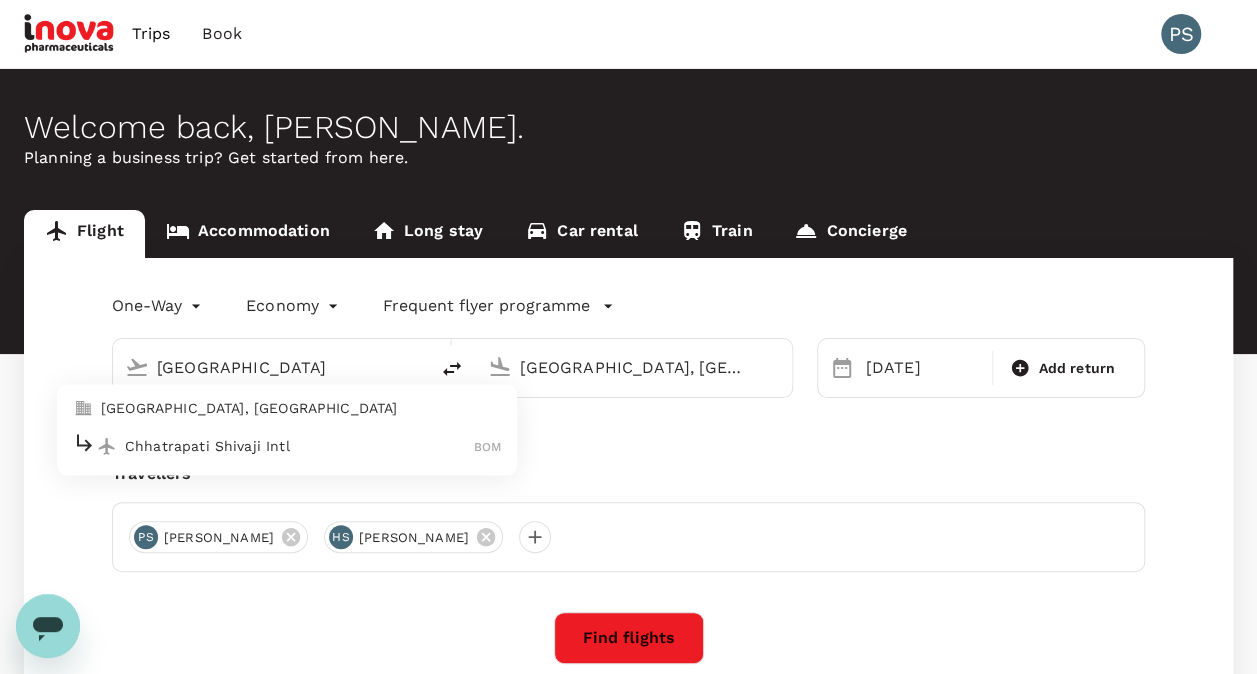 click on "Mumbai, India" at bounding box center [301, 409] 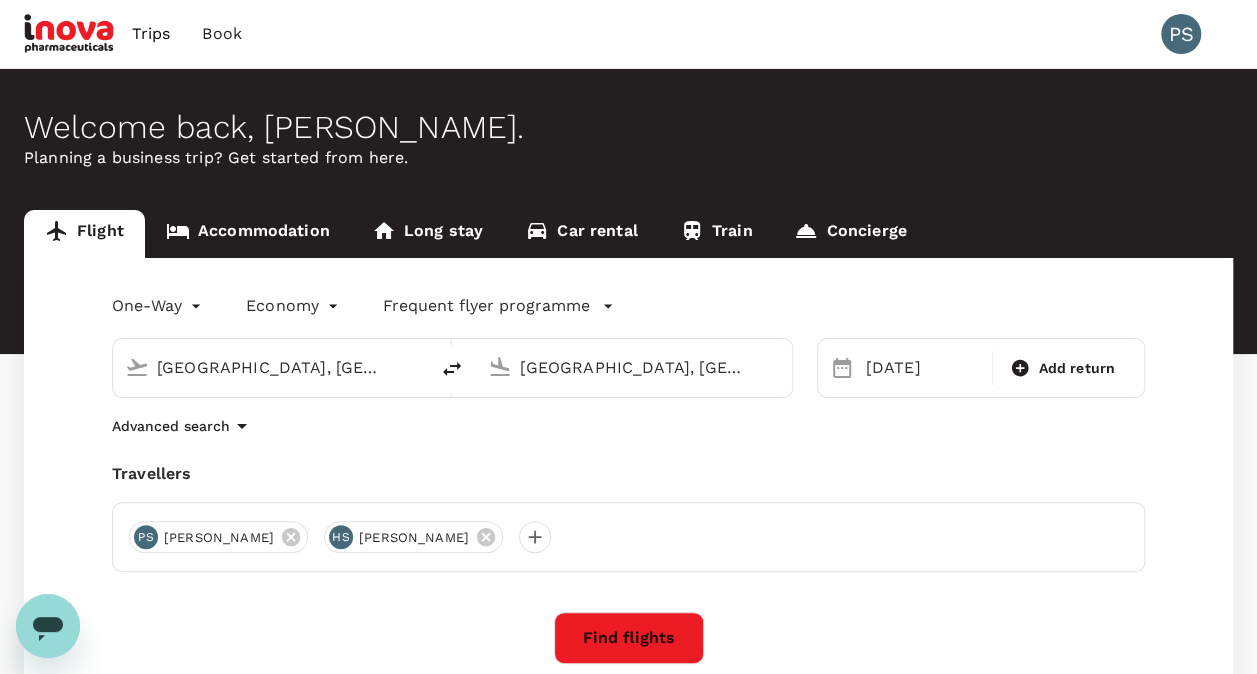 drag, startPoint x: 701, startPoint y: 356, endPoint x: 484, endPoint y: 372, distance: 217.58907 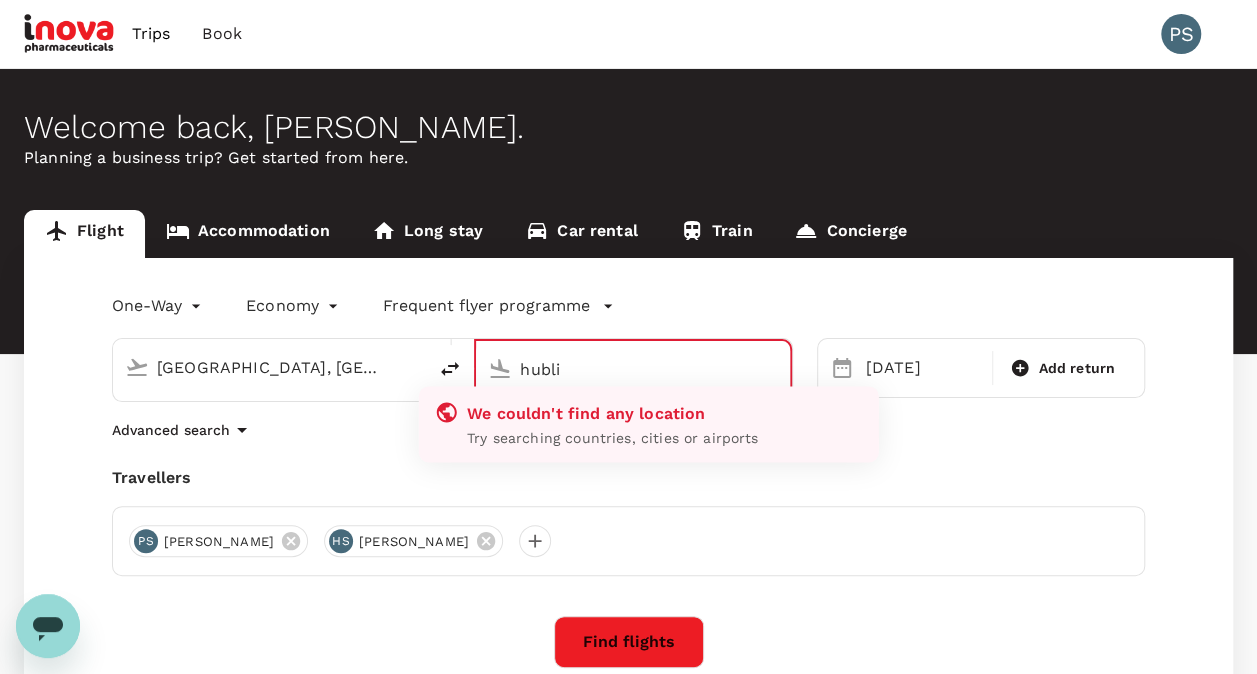 click on "Try searching countries, cities or airports" at bounding box center (665, 439) 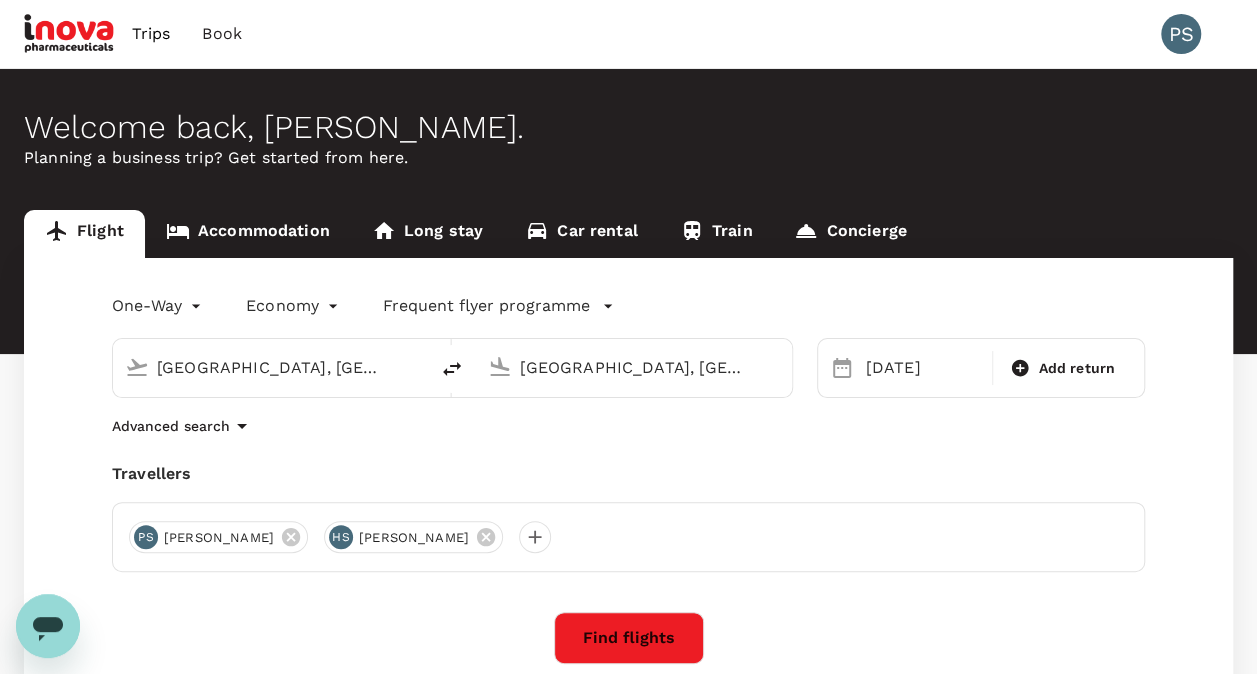 click on "PS Poobalan Subramaniam HS Hui Shan Seah" at bounding box center [628, 537] 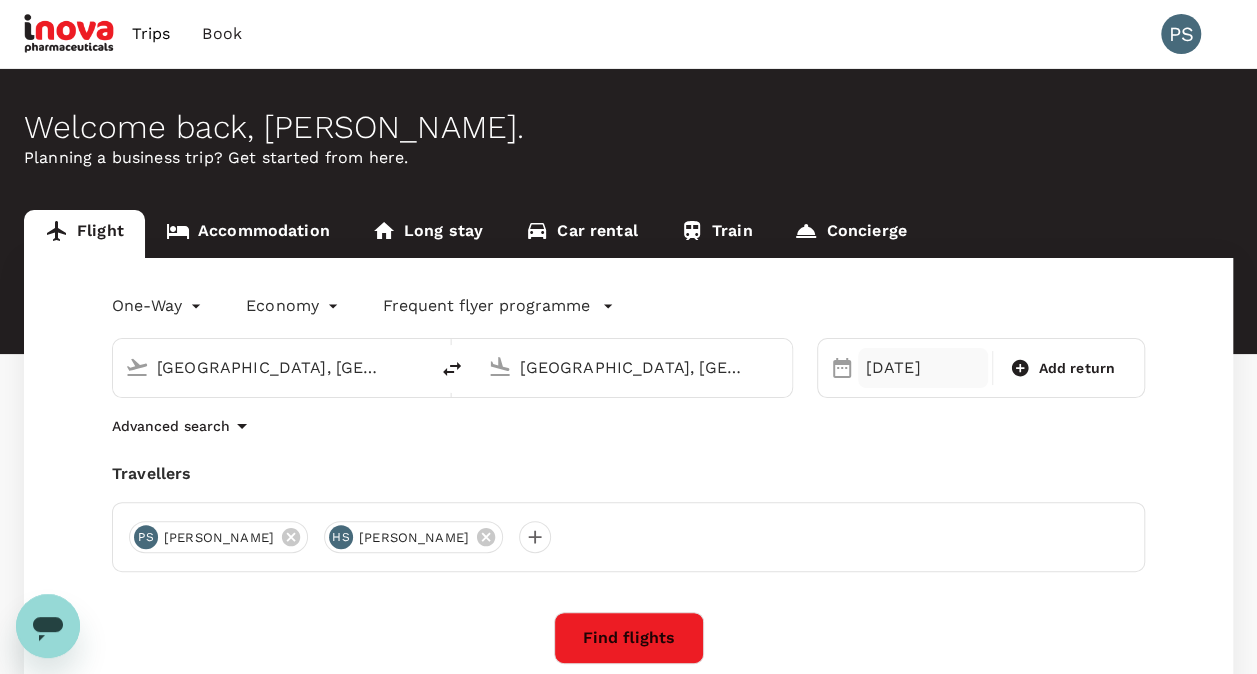 click on "05 Aug" at bounding box center [923, 368] 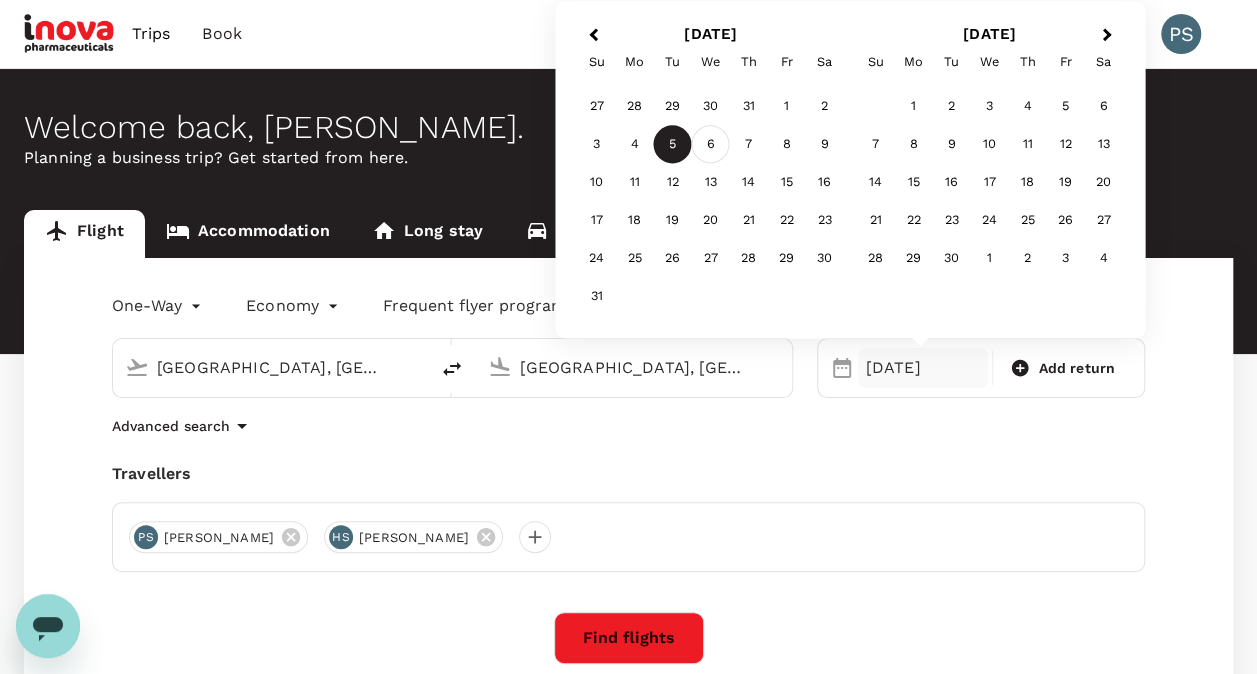 click on "6" at bounding box center [711, 145] 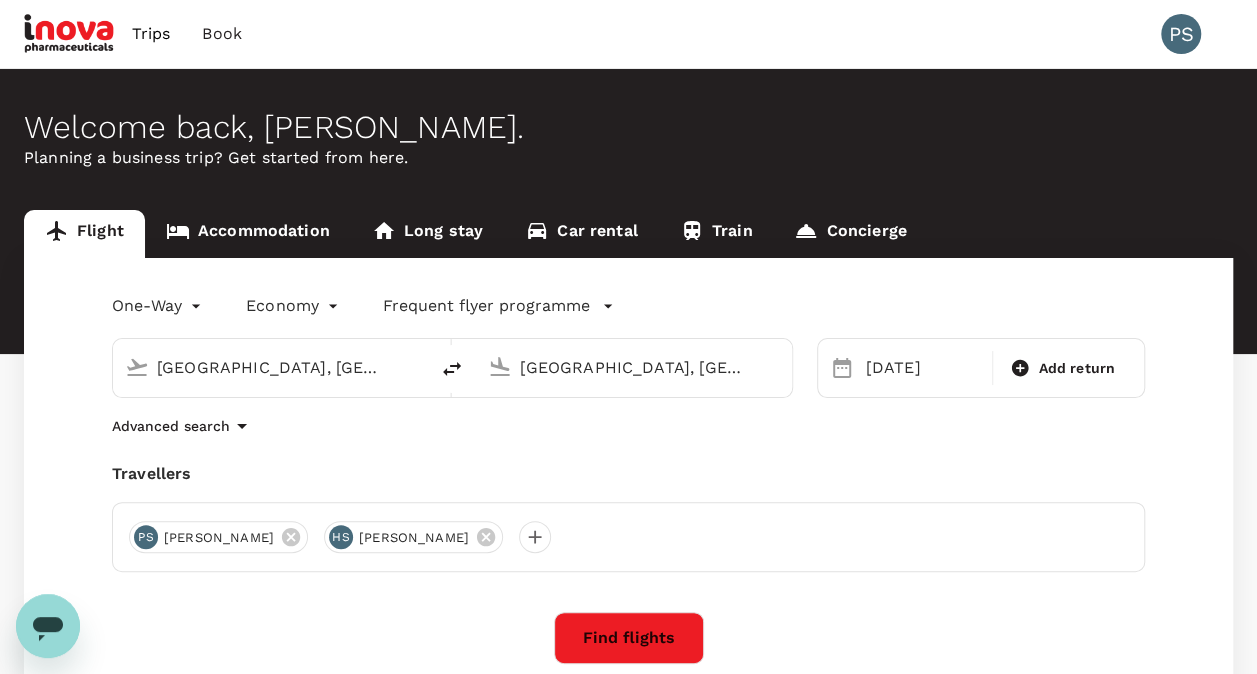click on "[GEOGRAPHIC_DATA], [GEOGRAPHIC_DATA] (any)" at bounding box center [634, 367] 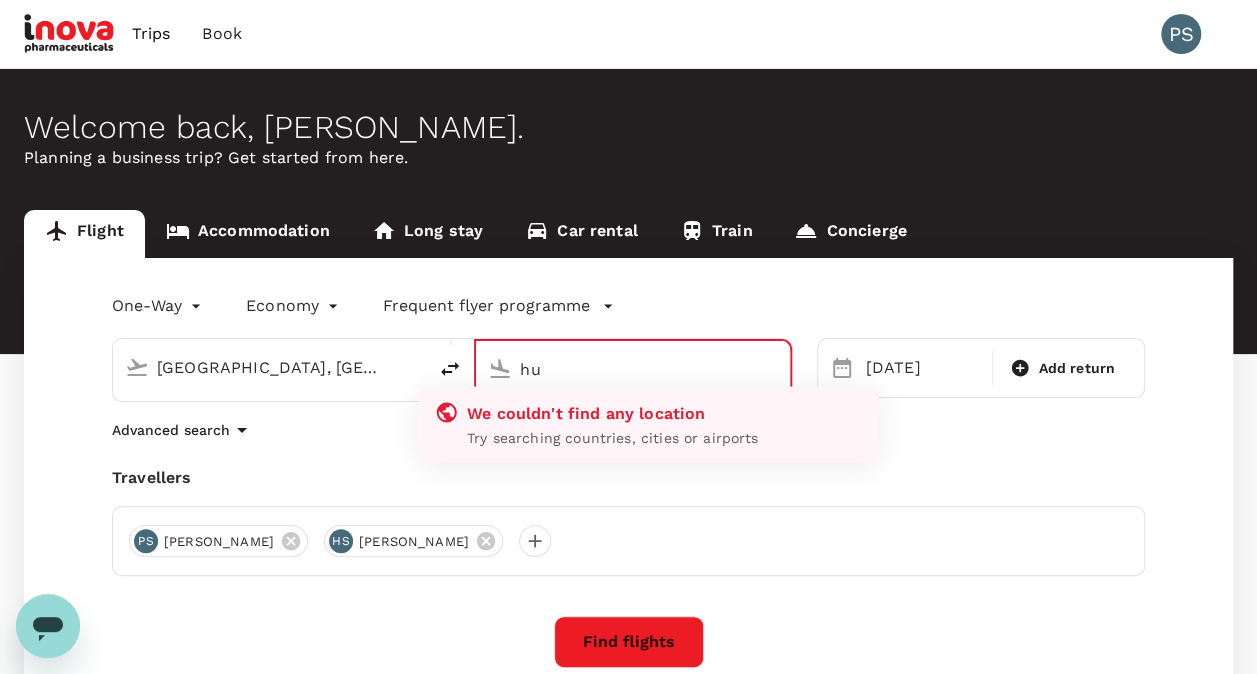 type on "h" 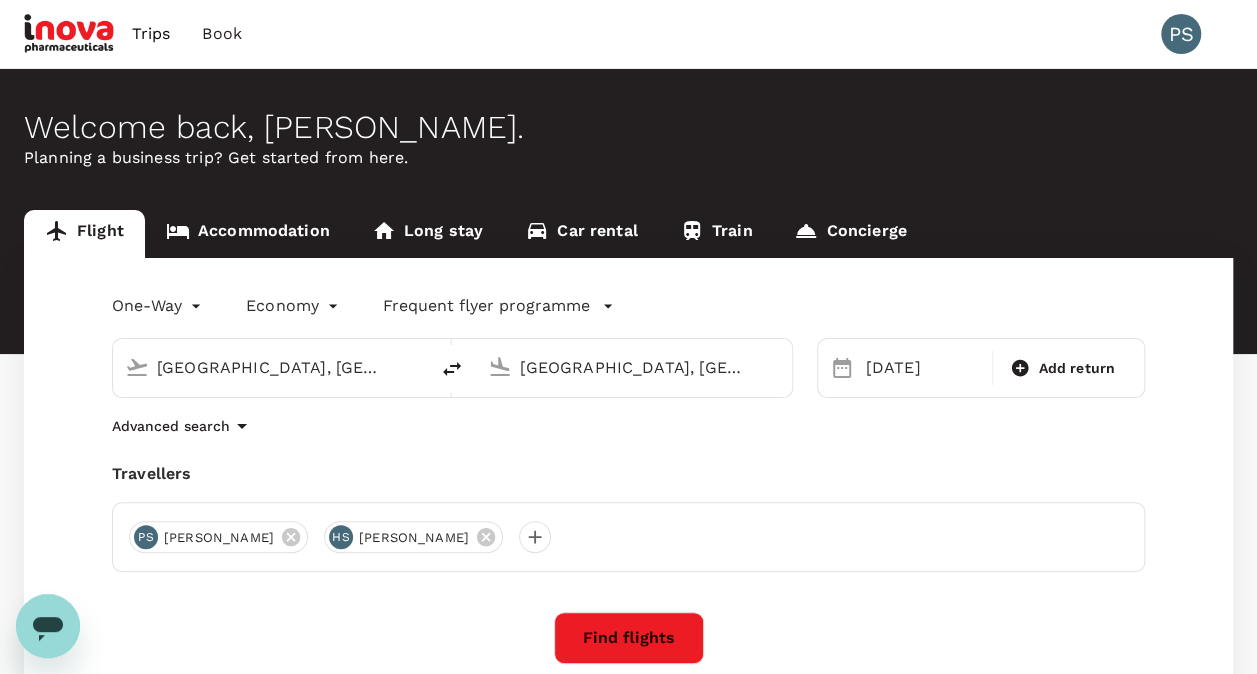 click on "[GEOGRAPHIC_DATA], [GEOGRAPHIC_DATA] (any)" at bounding box center (645, 364) 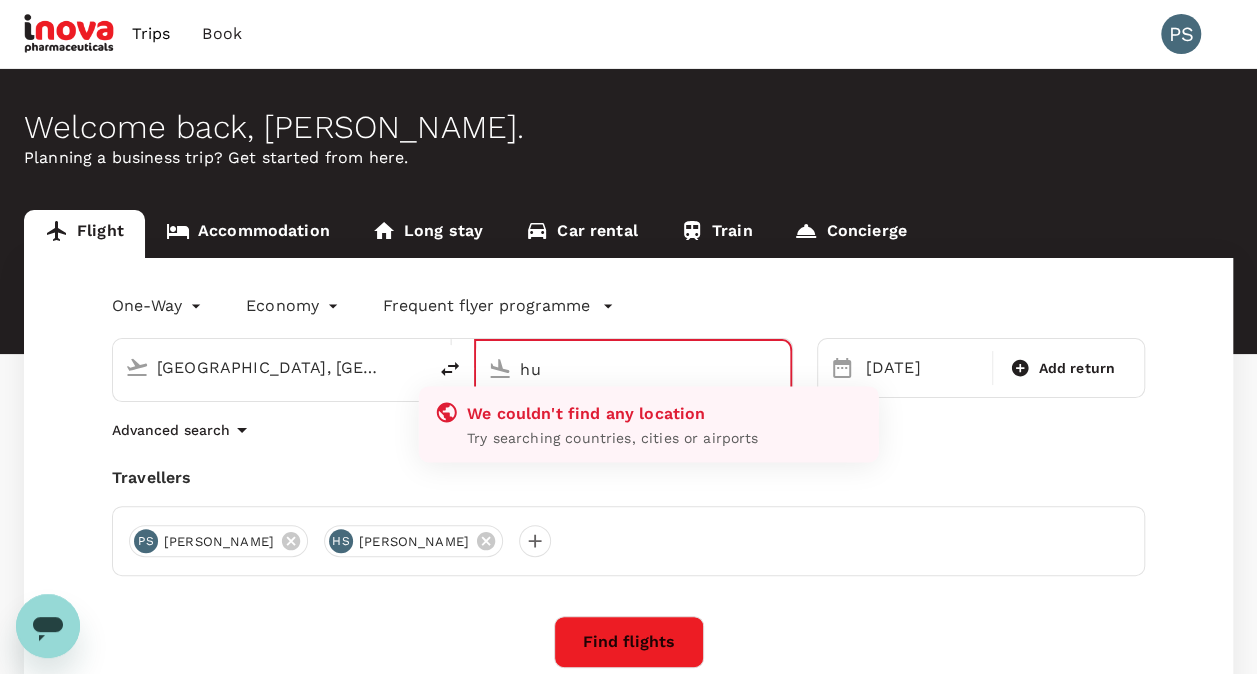 type on "h" 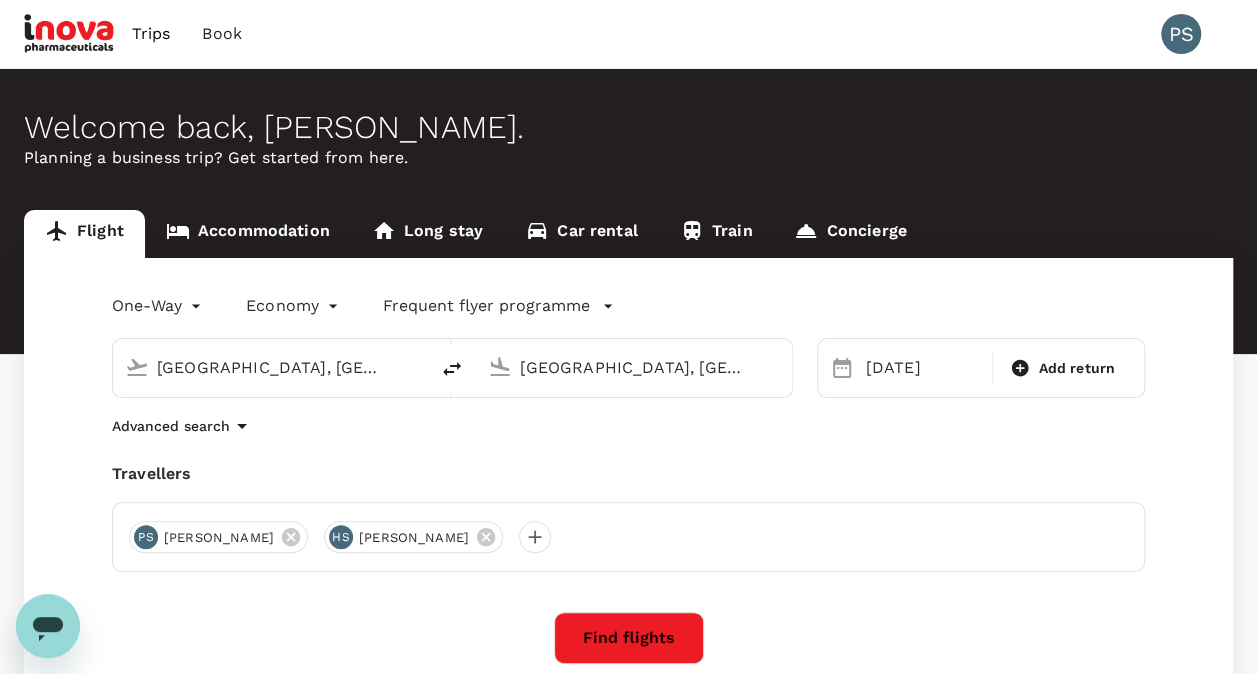 click on "[GEOGRAPHIC_DATA], [GEOGRAPHIC_DATA] (any)" at bounding box center [634, 367] 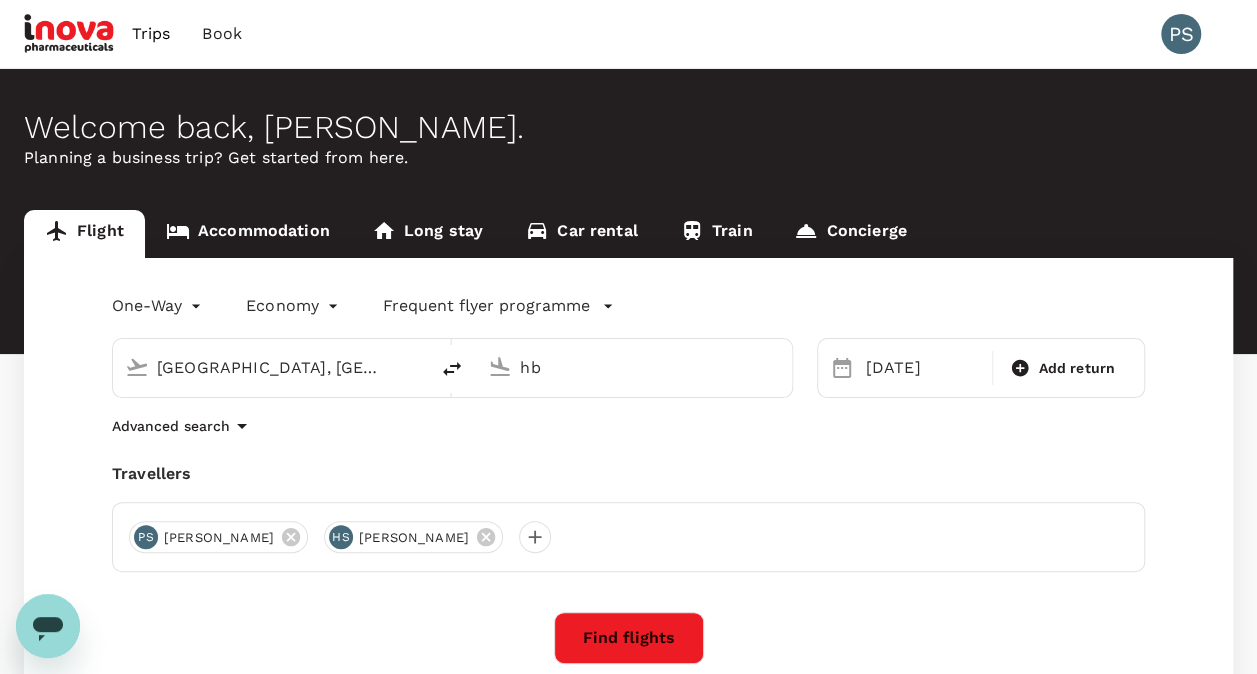 type on "h" 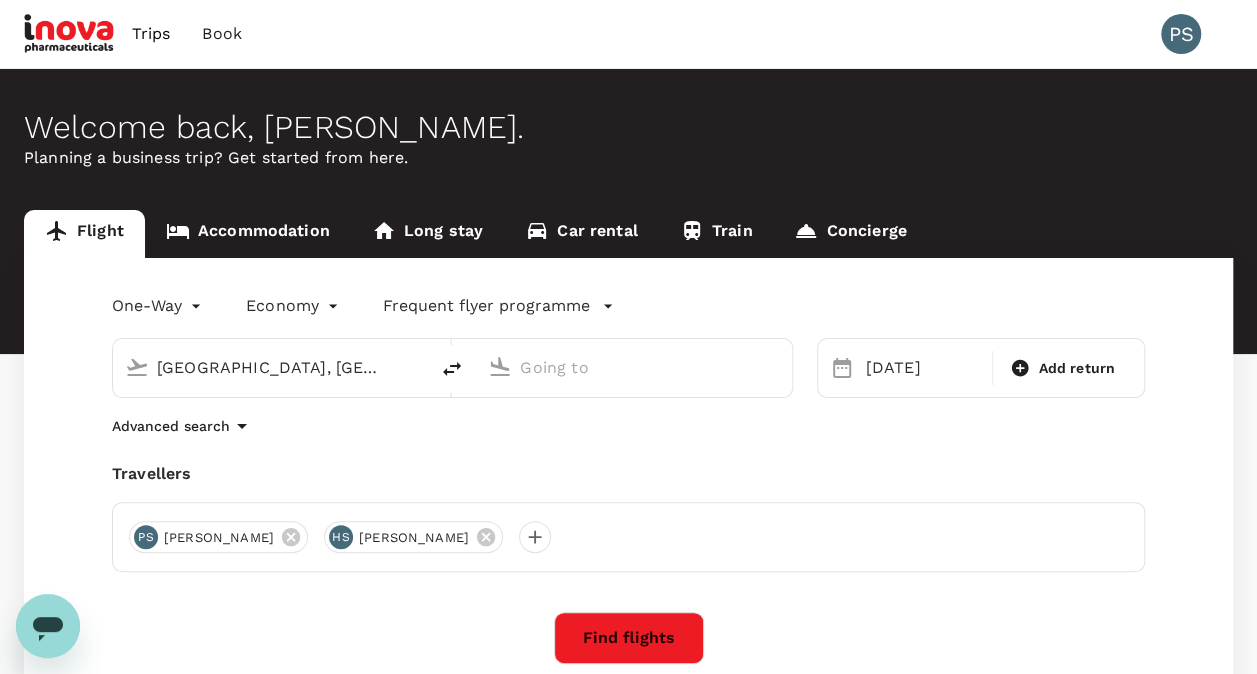type on "[GEOGRAPHIC_DATA], [GEOGRAPHIC_DATA] (any)" 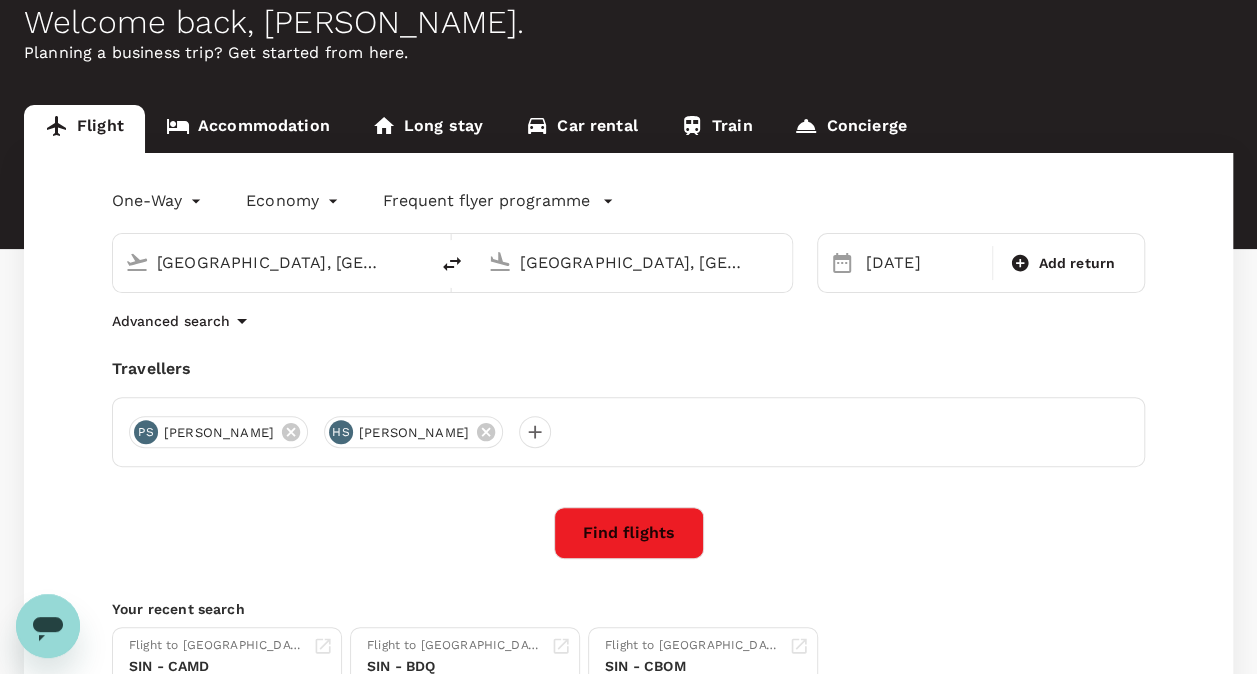 scroll, scrollTop: 0, scrollLeft: 0, axis: both 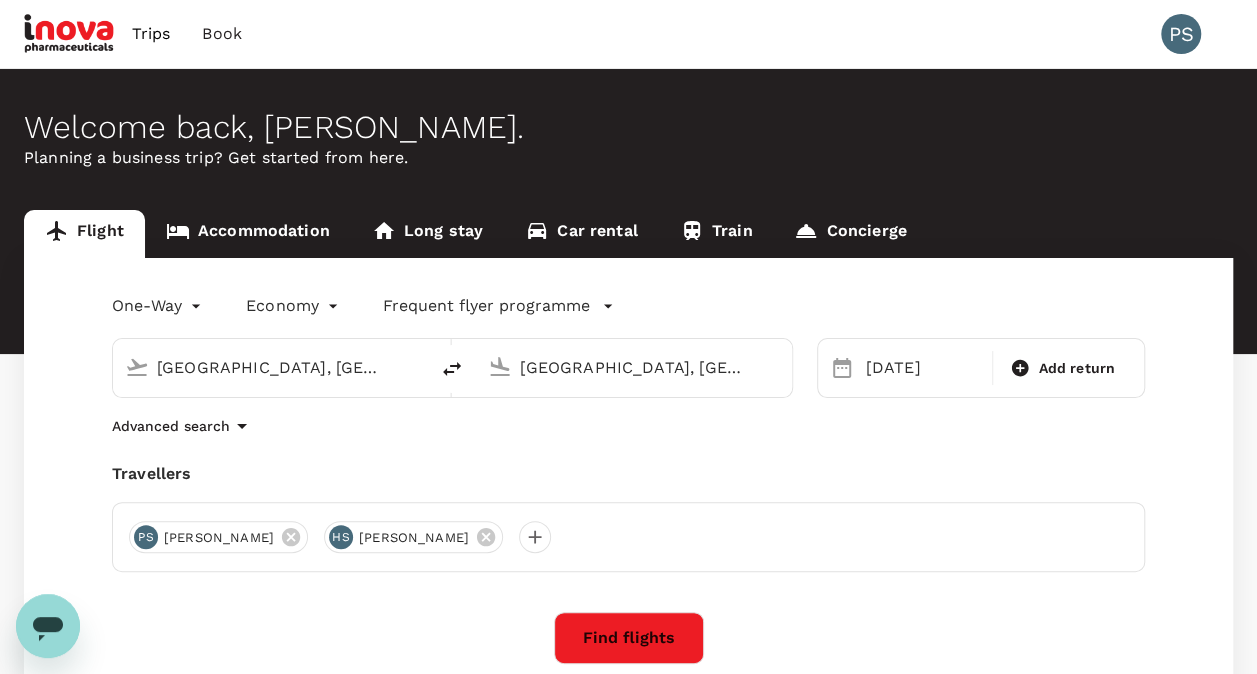 click on "Trips" at bounding box center [151, 34] 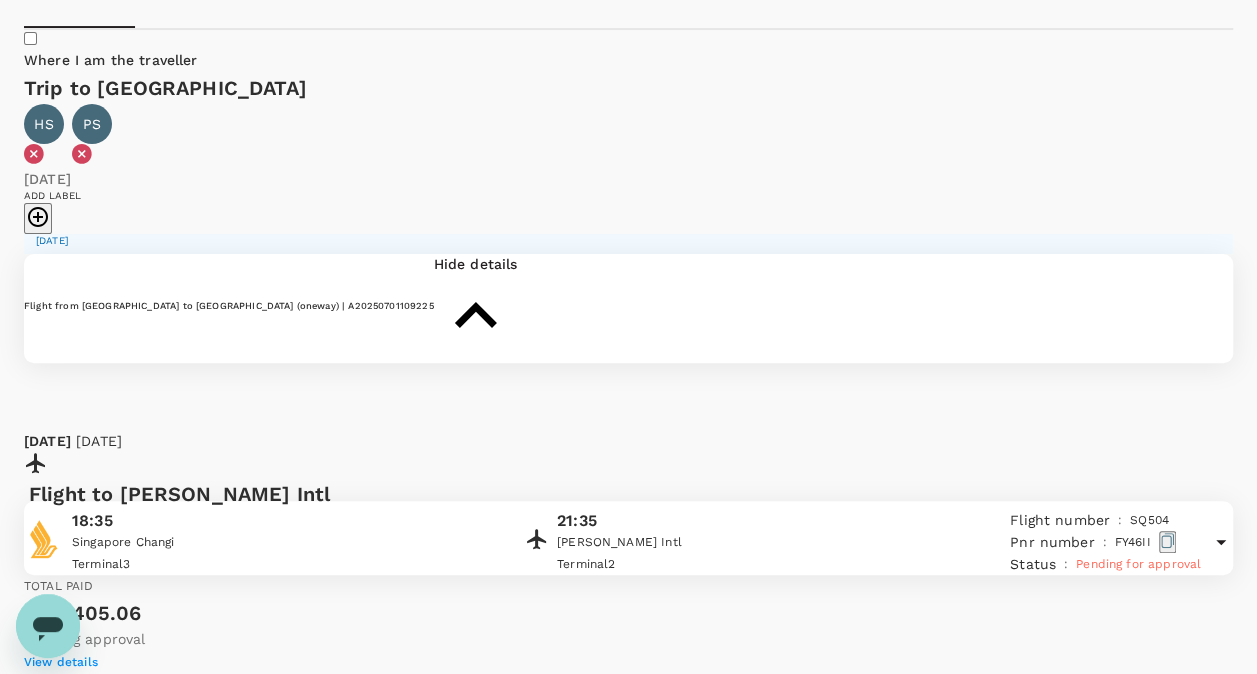 scroll, scrollTop: 201, scrollLeft: 0, axis: vertical 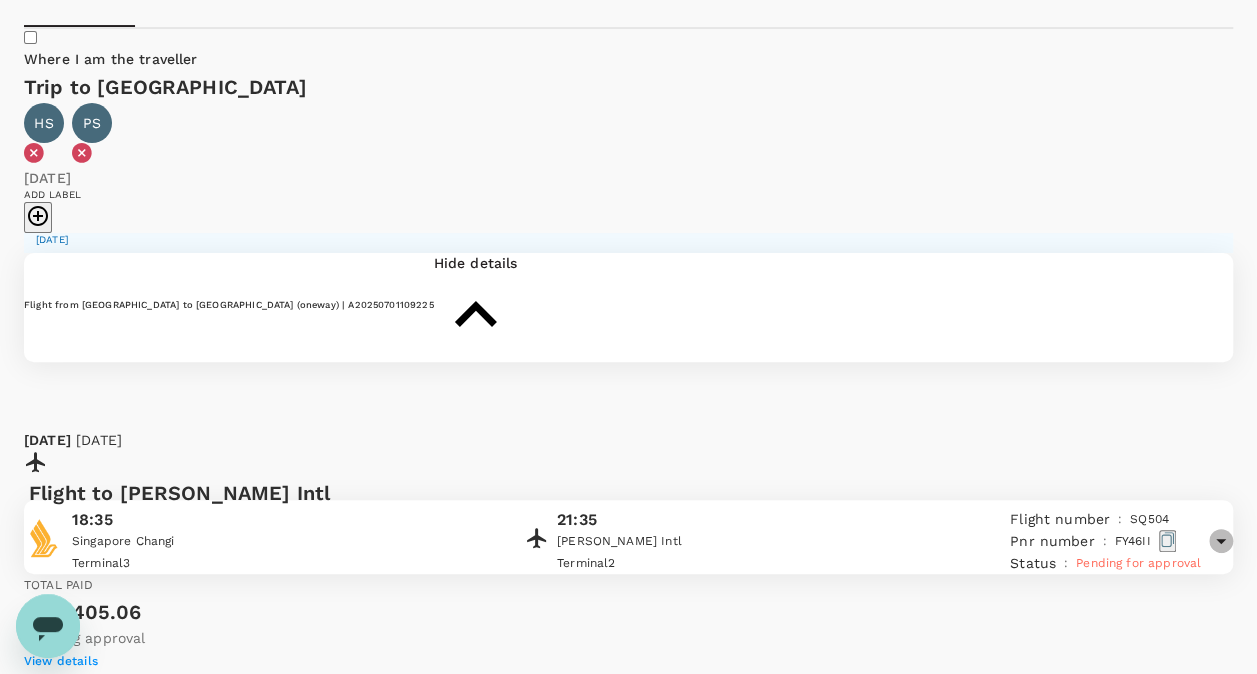 click 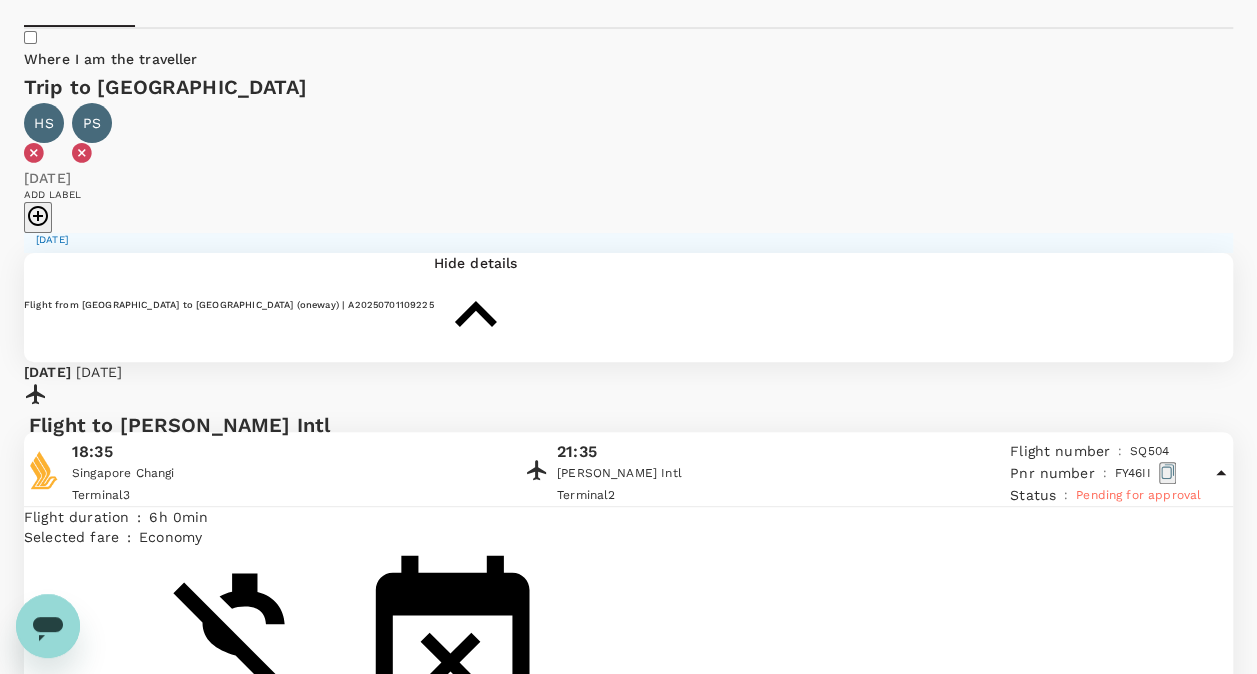 click on "View details" at bounding box center (180, 786) 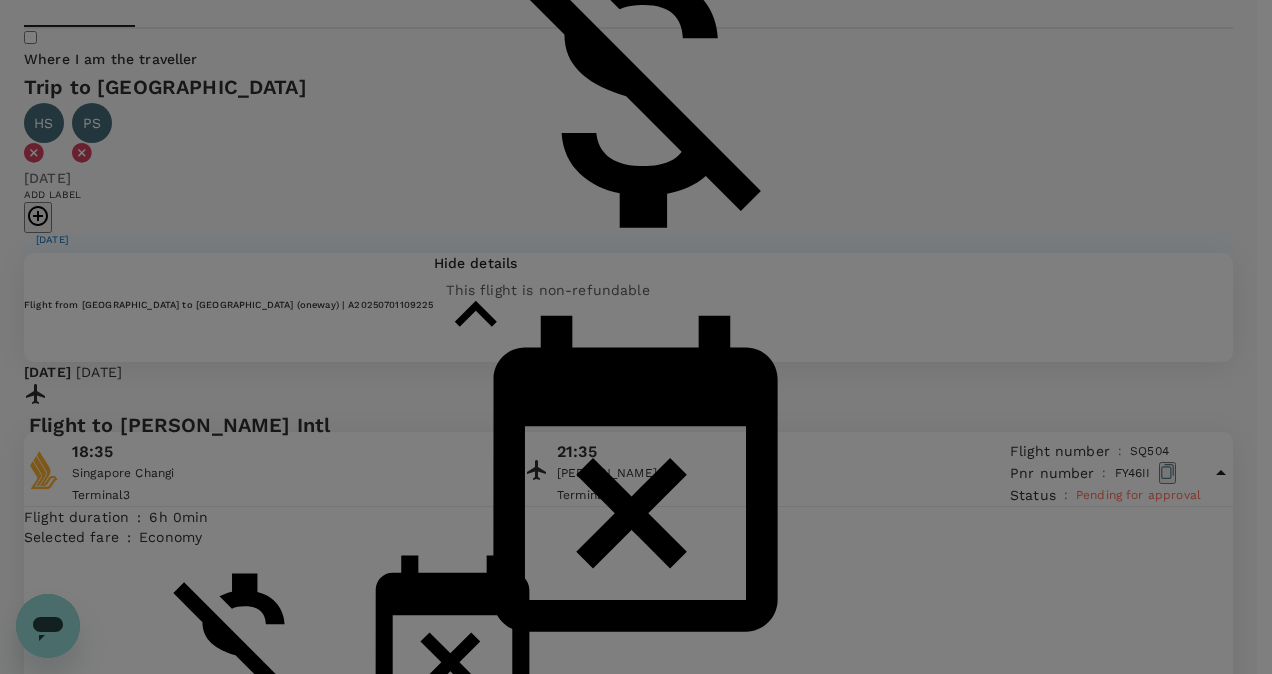 click 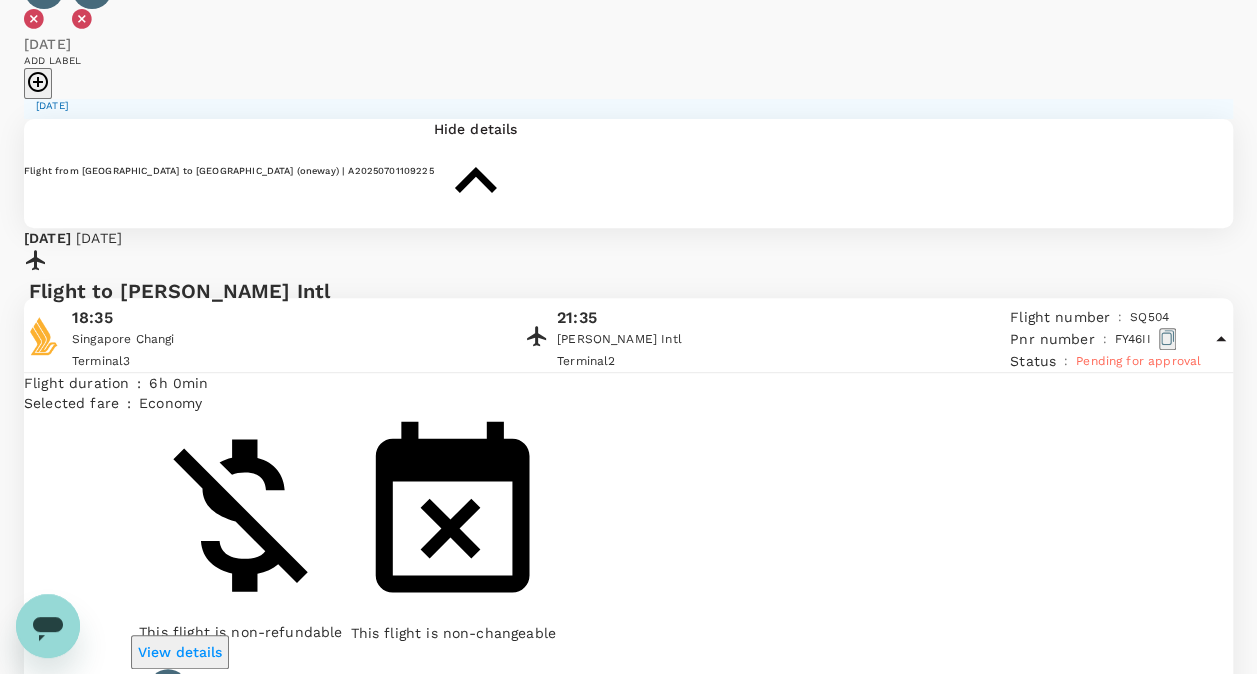 scroll, scrollTop: 337, scrollLeft: 0, axis: vertical 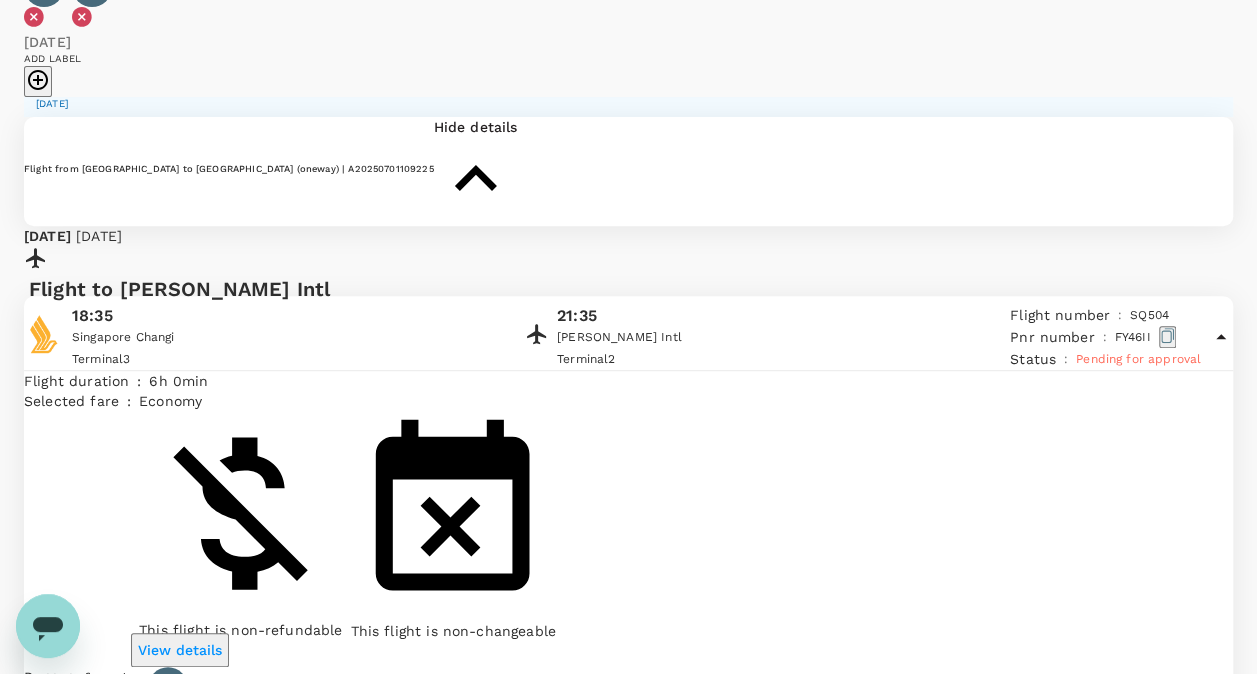 click on "Pending for approval" at bounding box center [1138, 359] 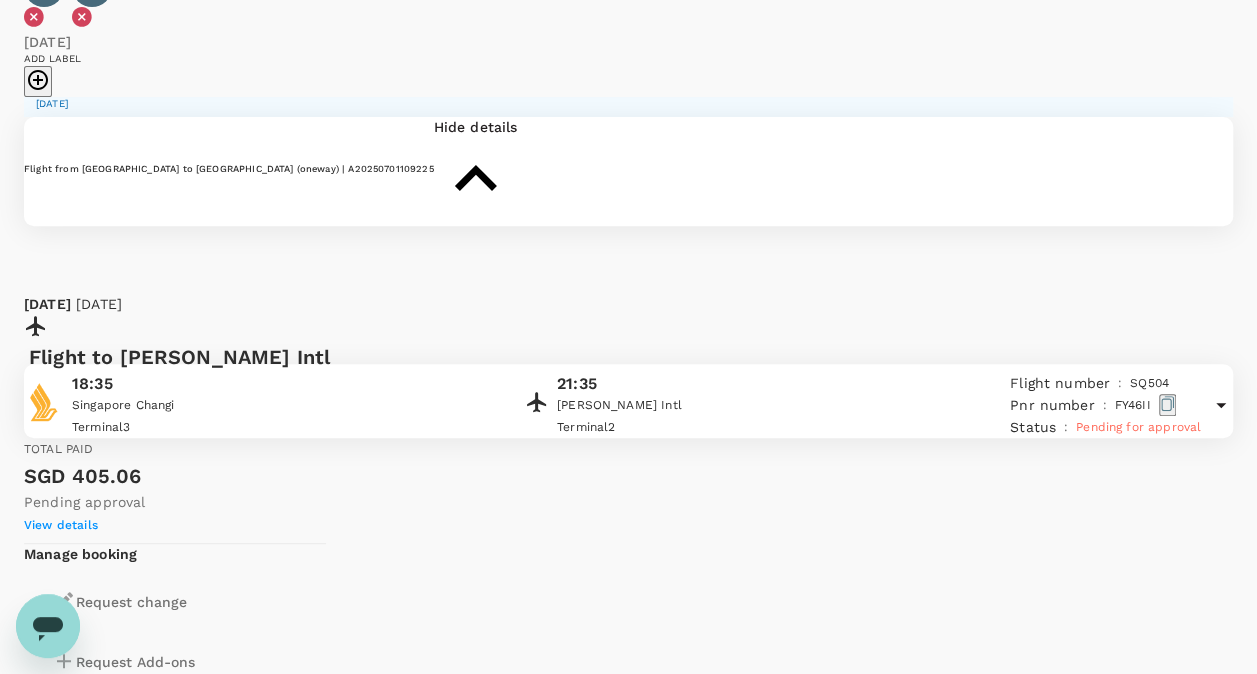 click on "Pending for approval" at bounding box center (1138, 427) 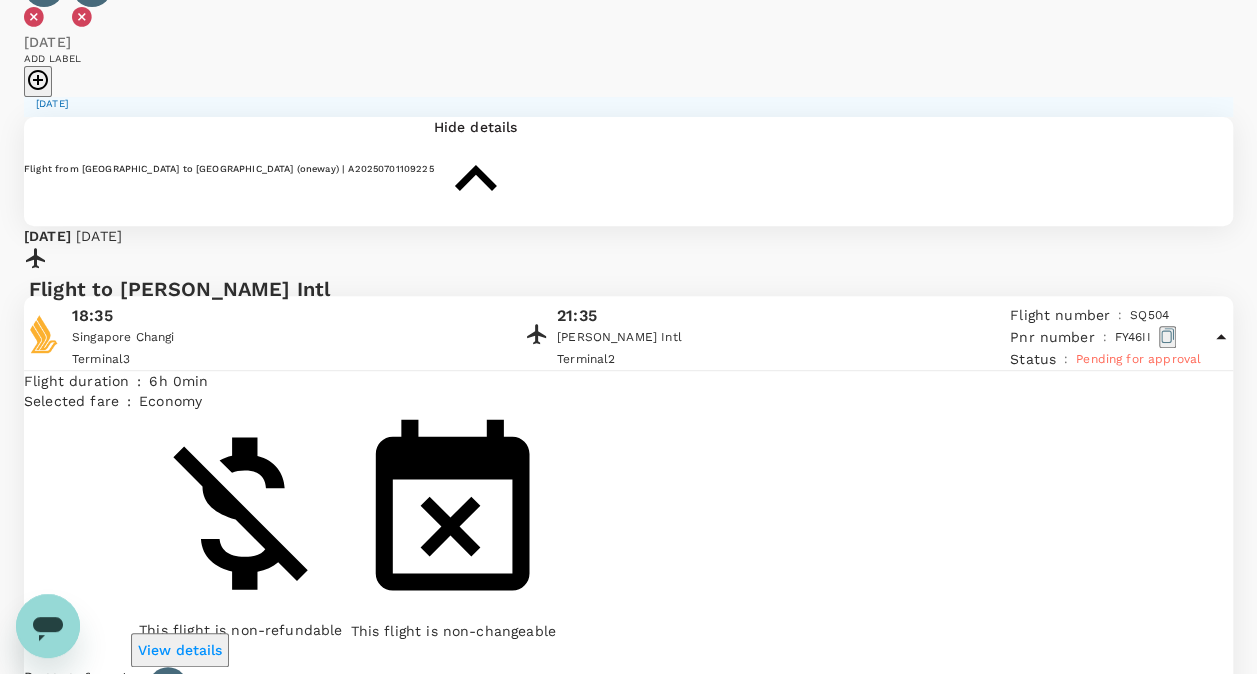 click on "Request change" at bounding box center [119, 1052] 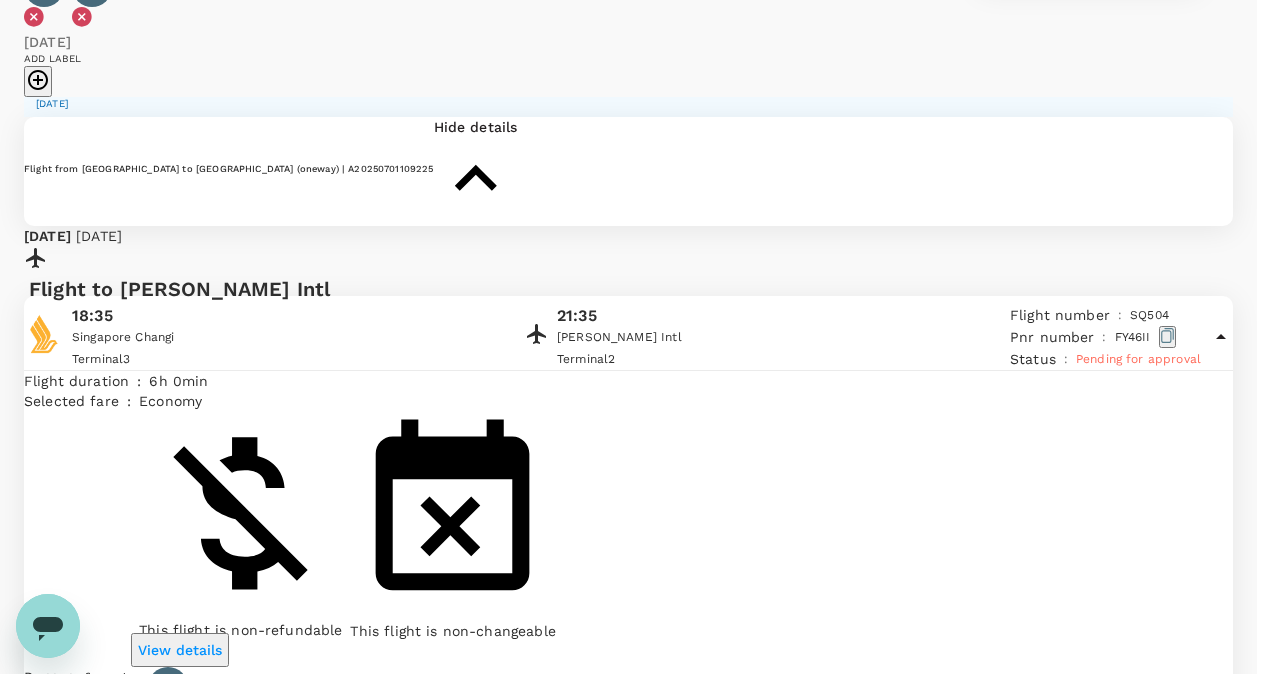 click at bounding box center (636, 337) 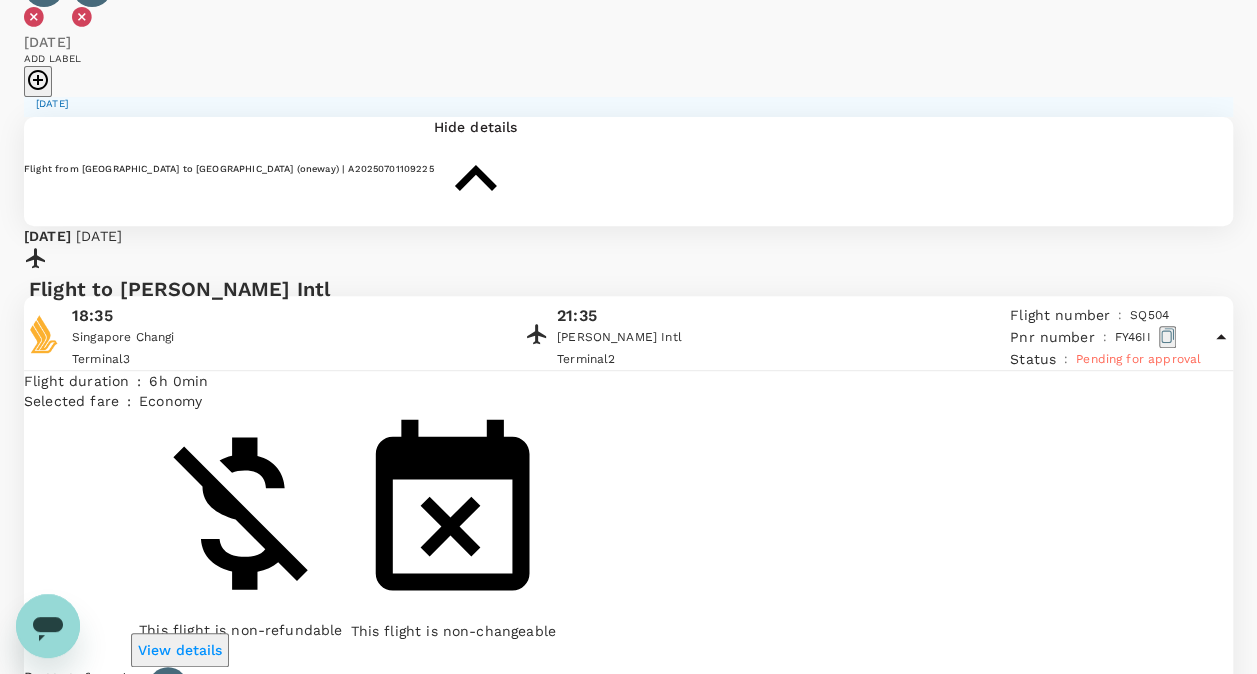 click on "Cancel booking" at bounding box center (129, 1172) 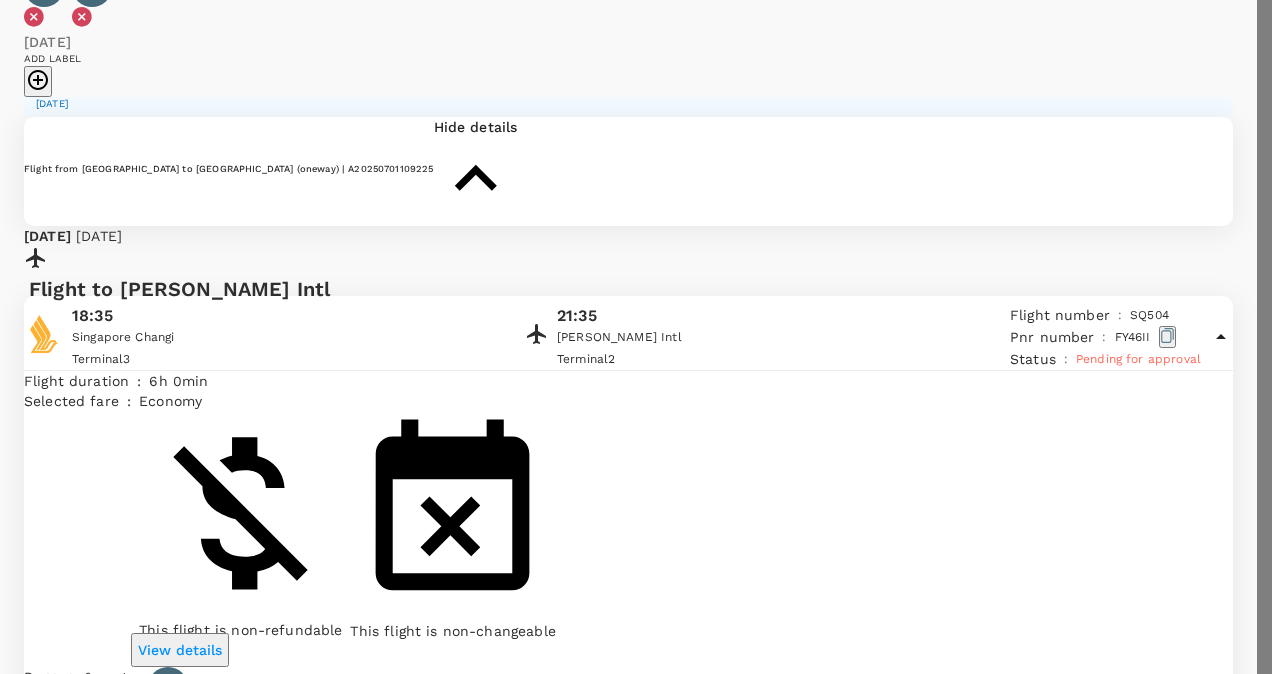 click at bounding box center (78, 2706) 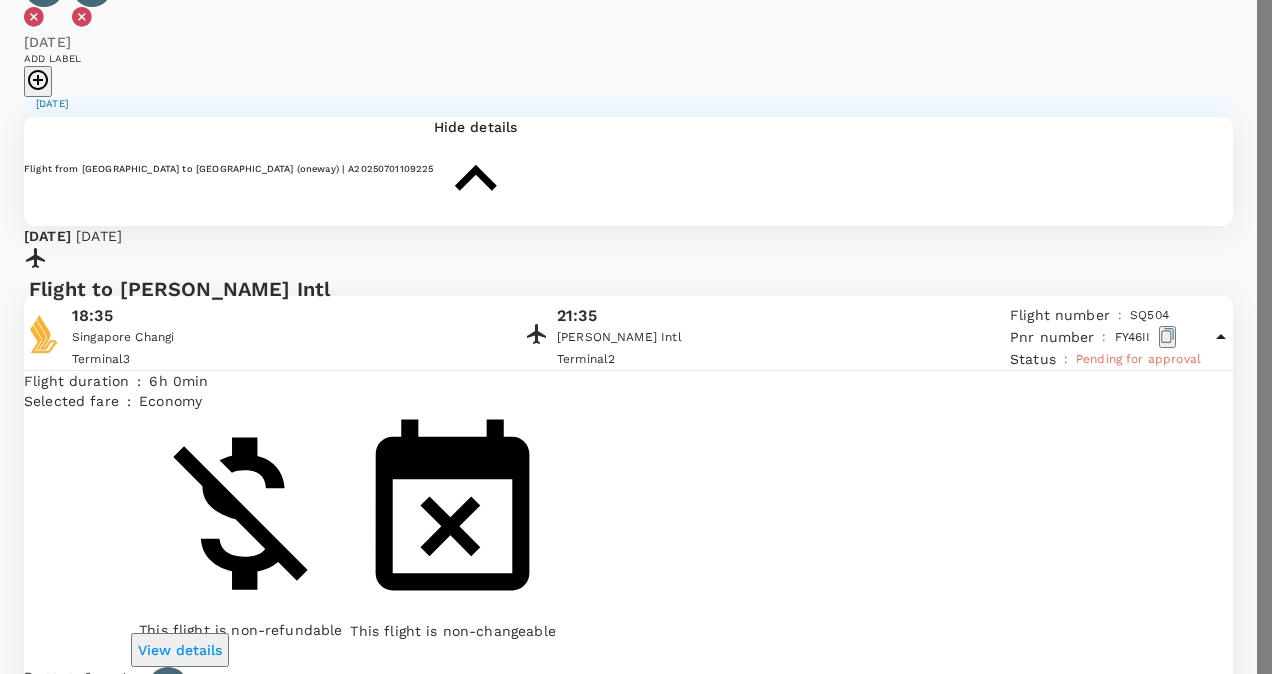 click at bounding box center (78, 2706) 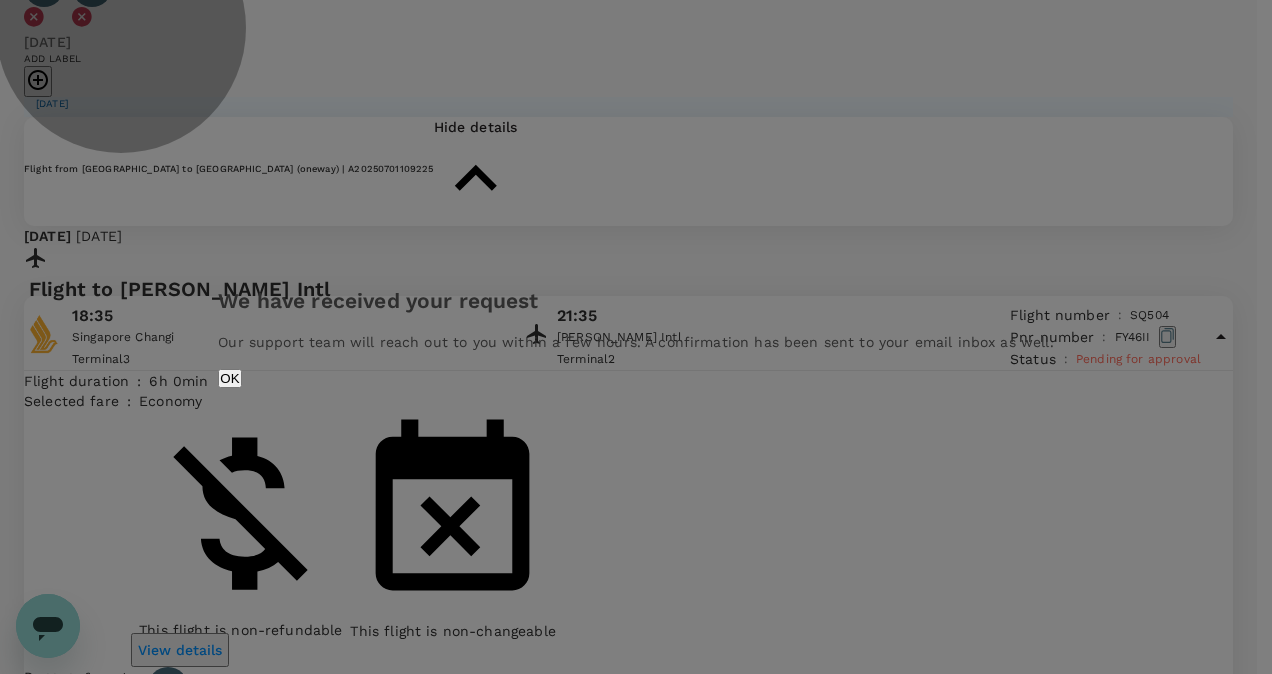 click on "OK" at bounding box center [229, 378] 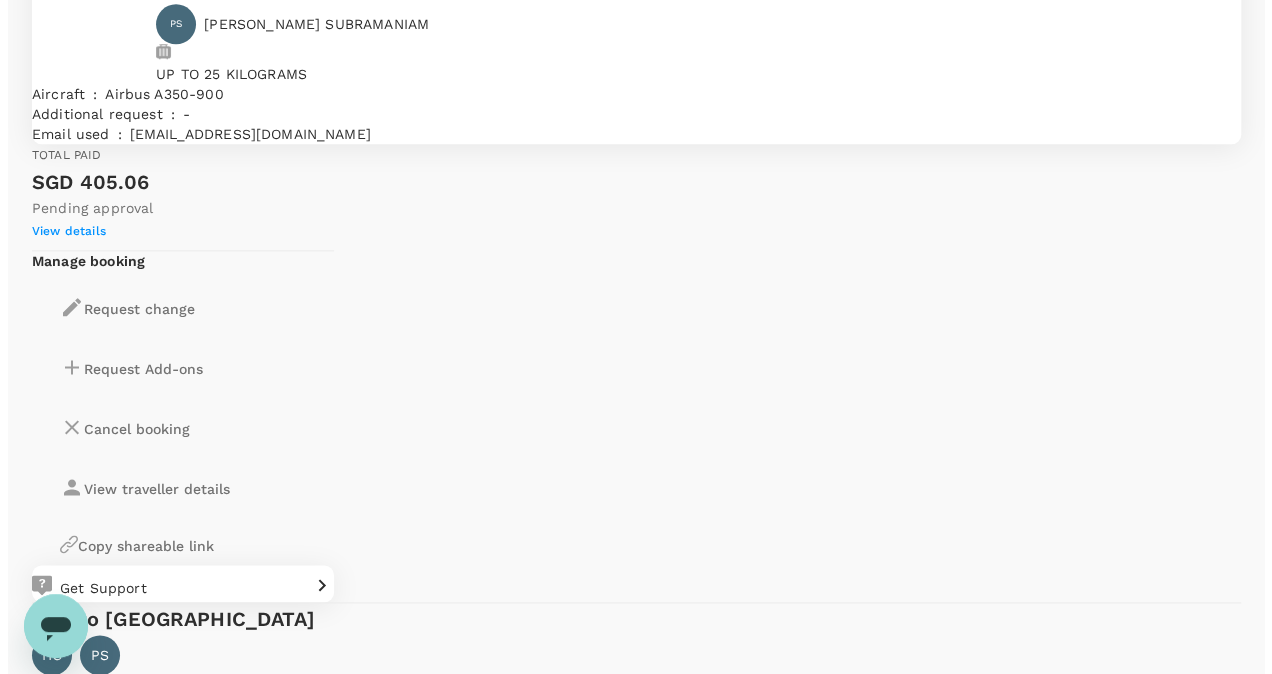 scroll, scrollTop: 1082, scrollLeft: 0, axis: vertical 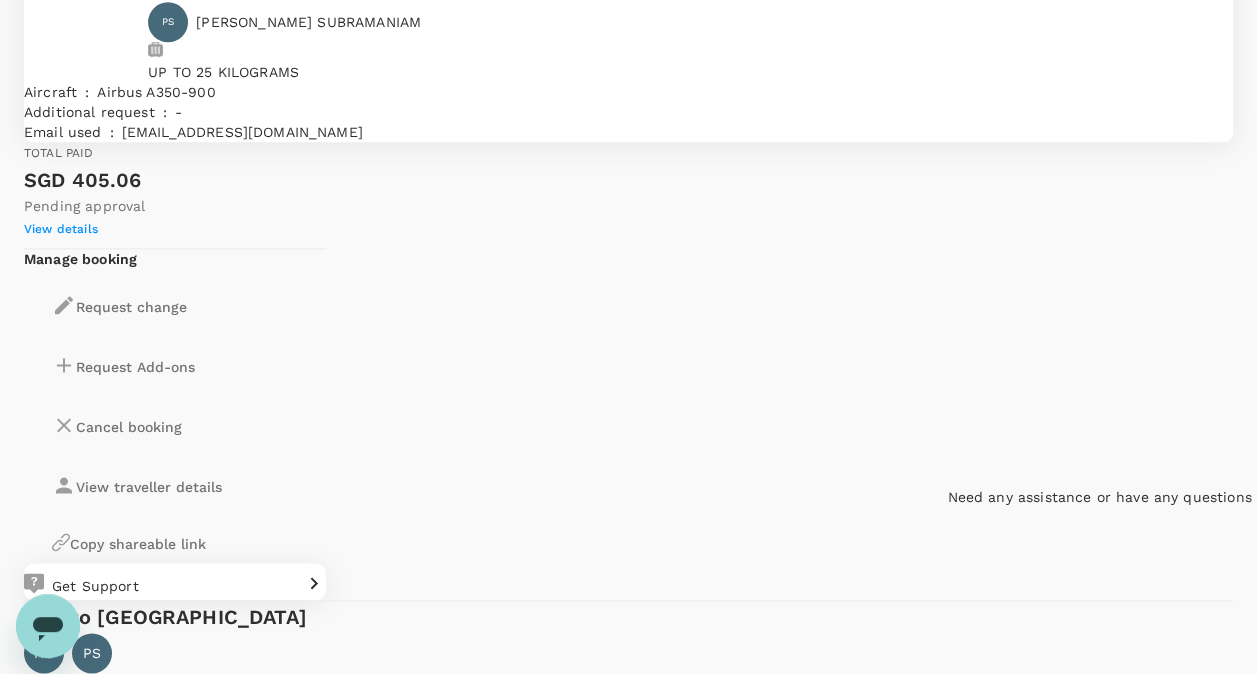 click 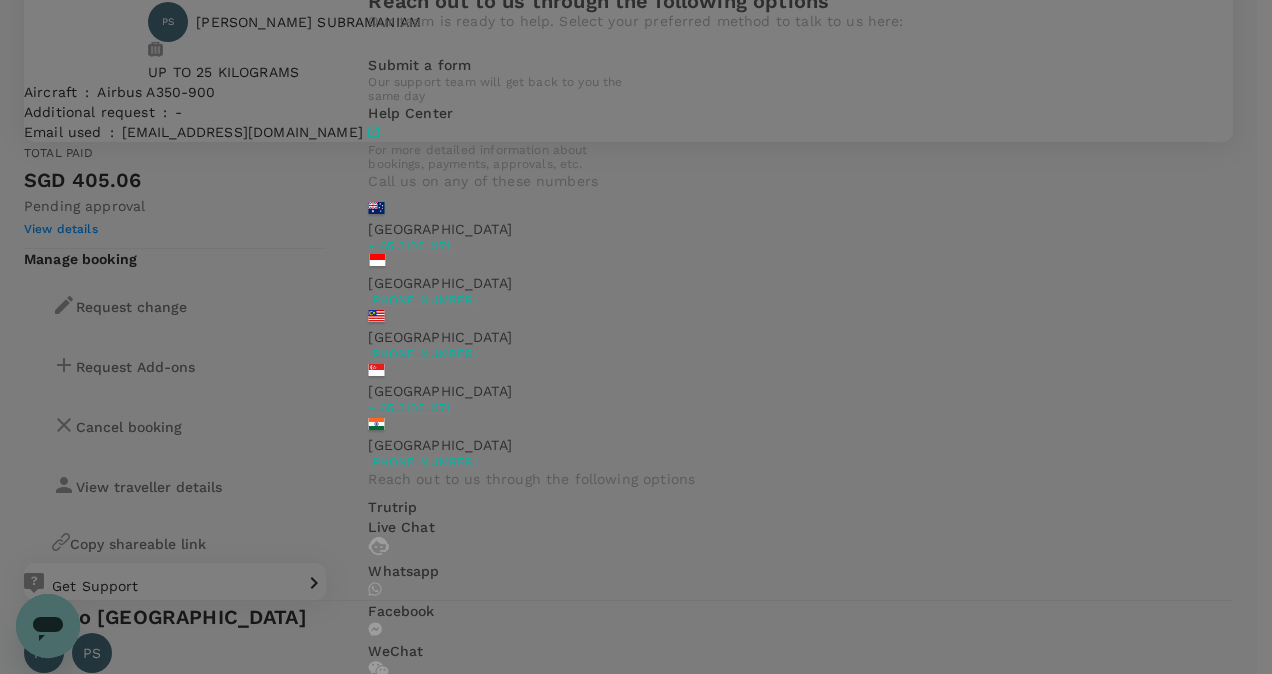 click on "Trutrip  Live Chat" at bounding box center [635, 517] 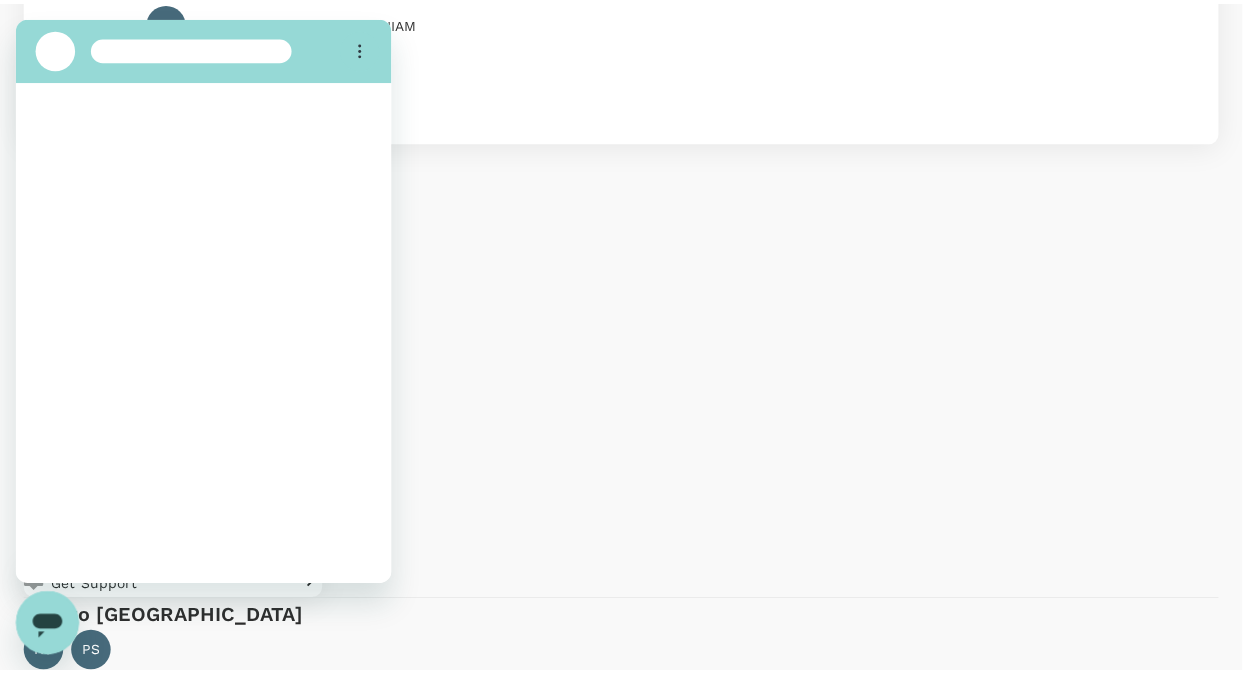 scroll, scrollTop: 0, scrollLeft: 0, axis: both 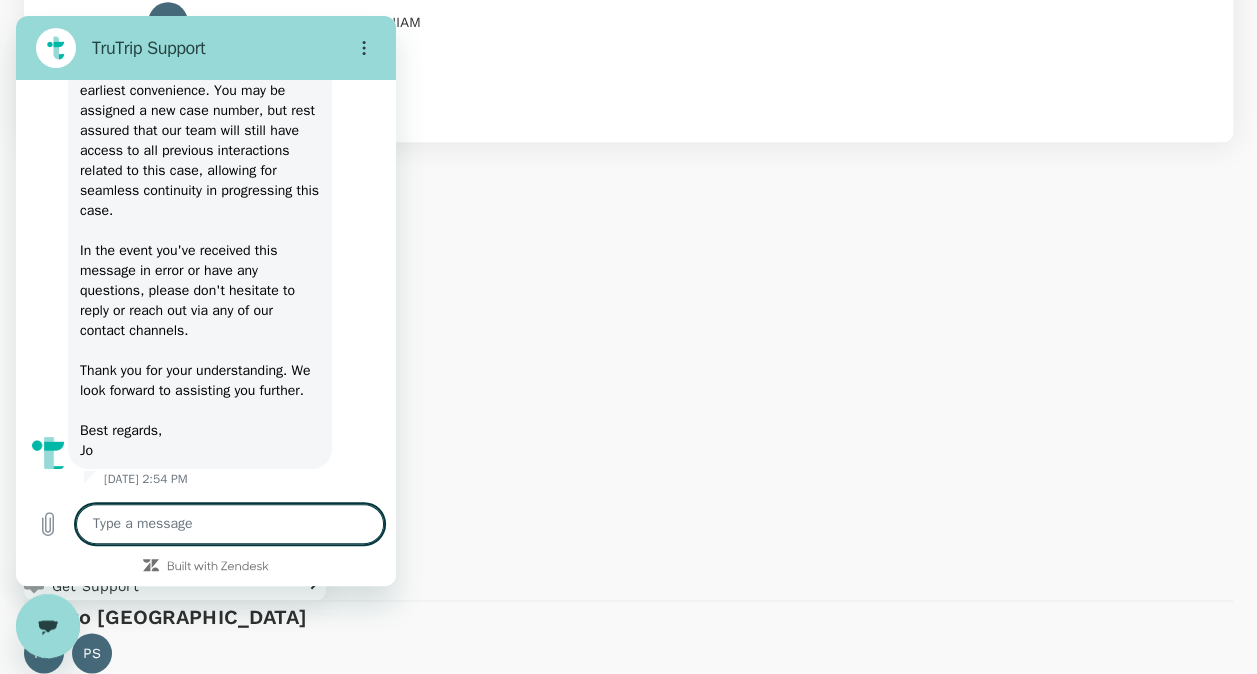 type on "h" 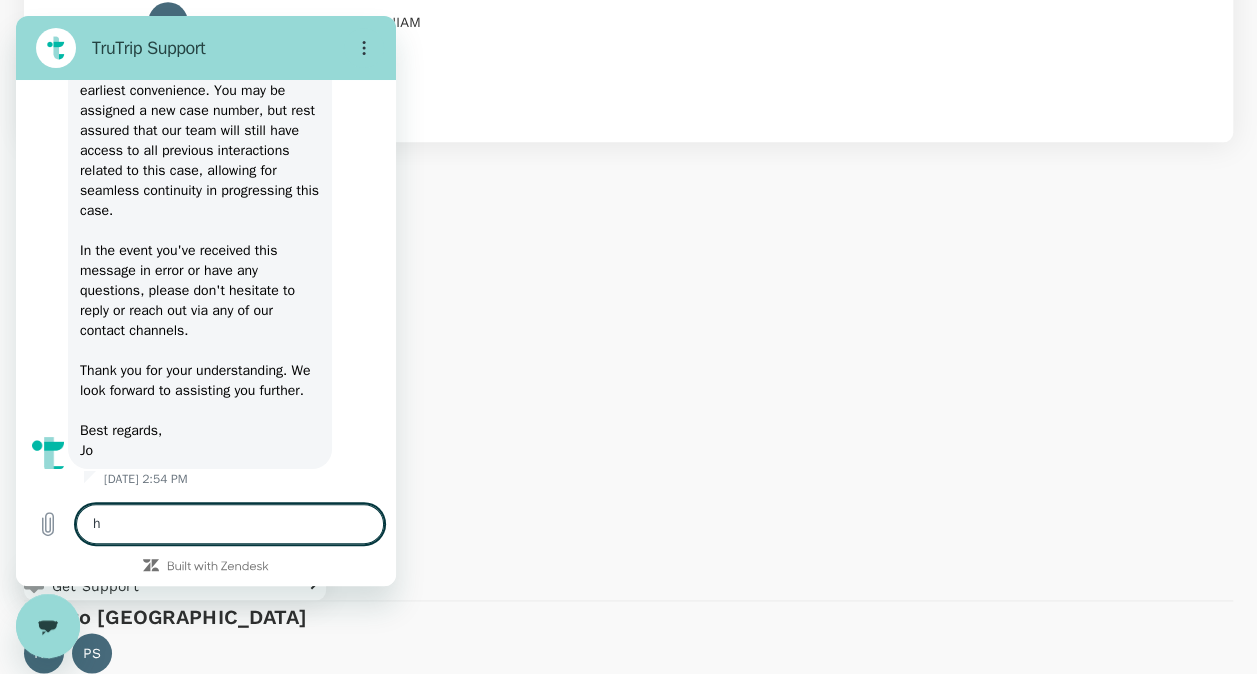type on "hi" 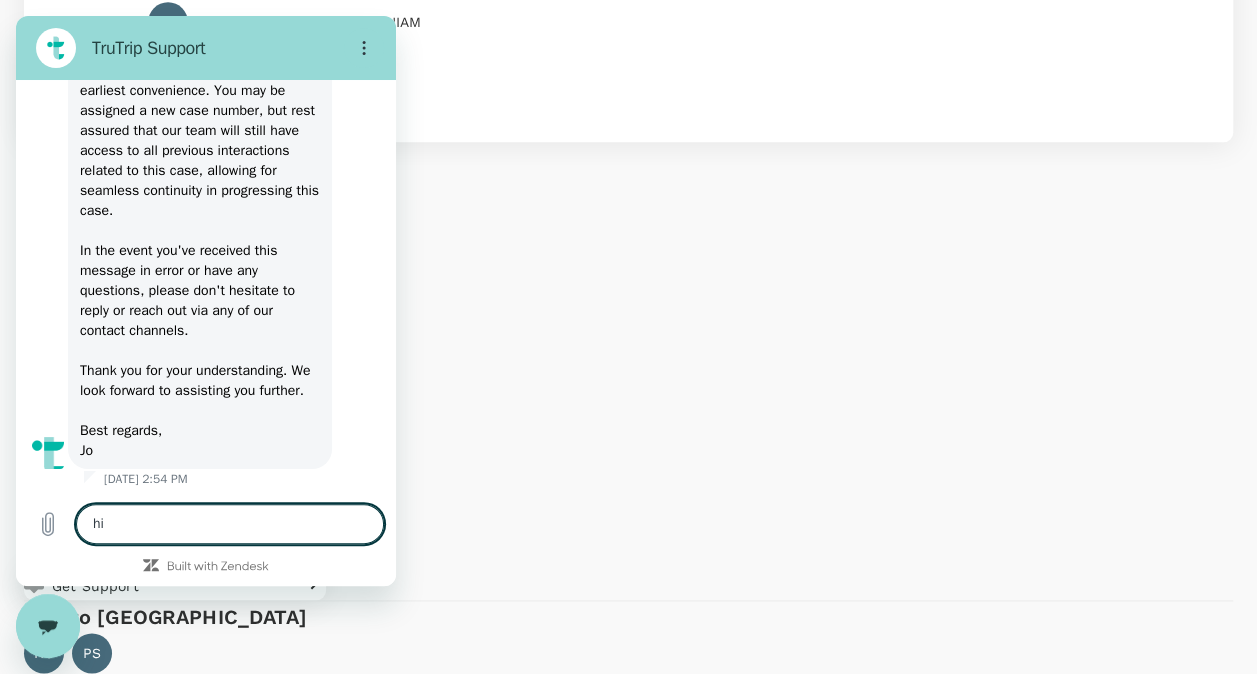 type on "x" 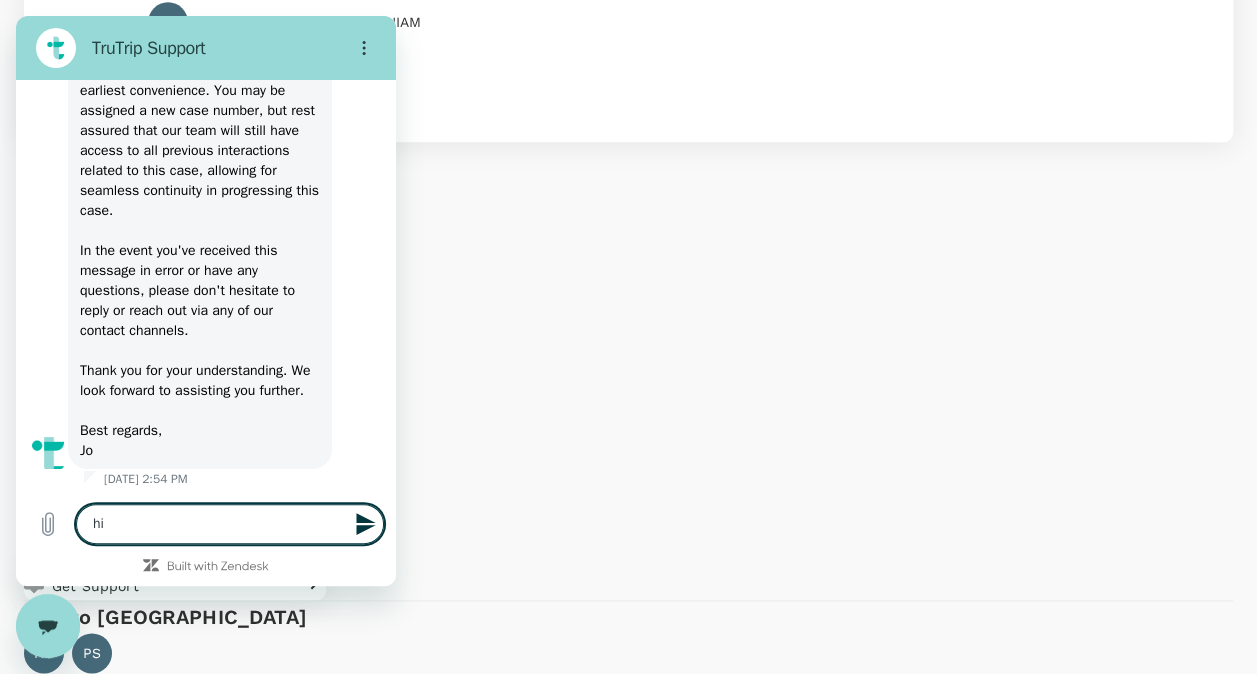type on "hi" 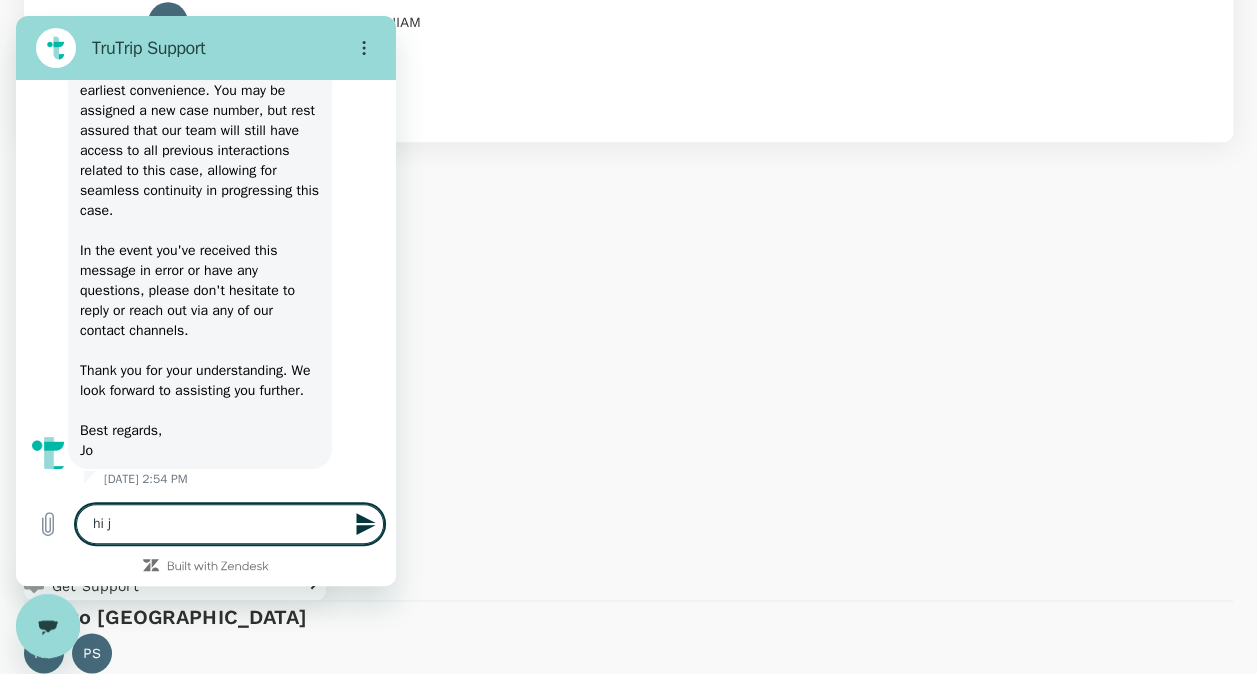 type on "hi [PERSON_NAME]" 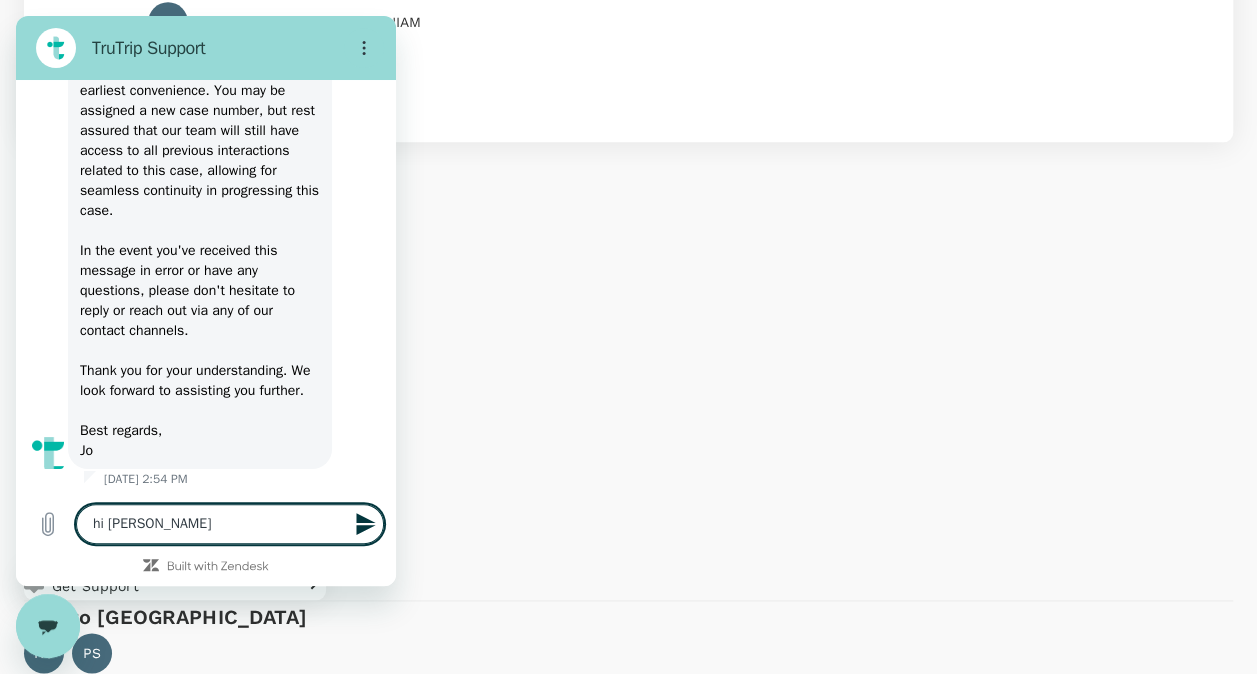 type 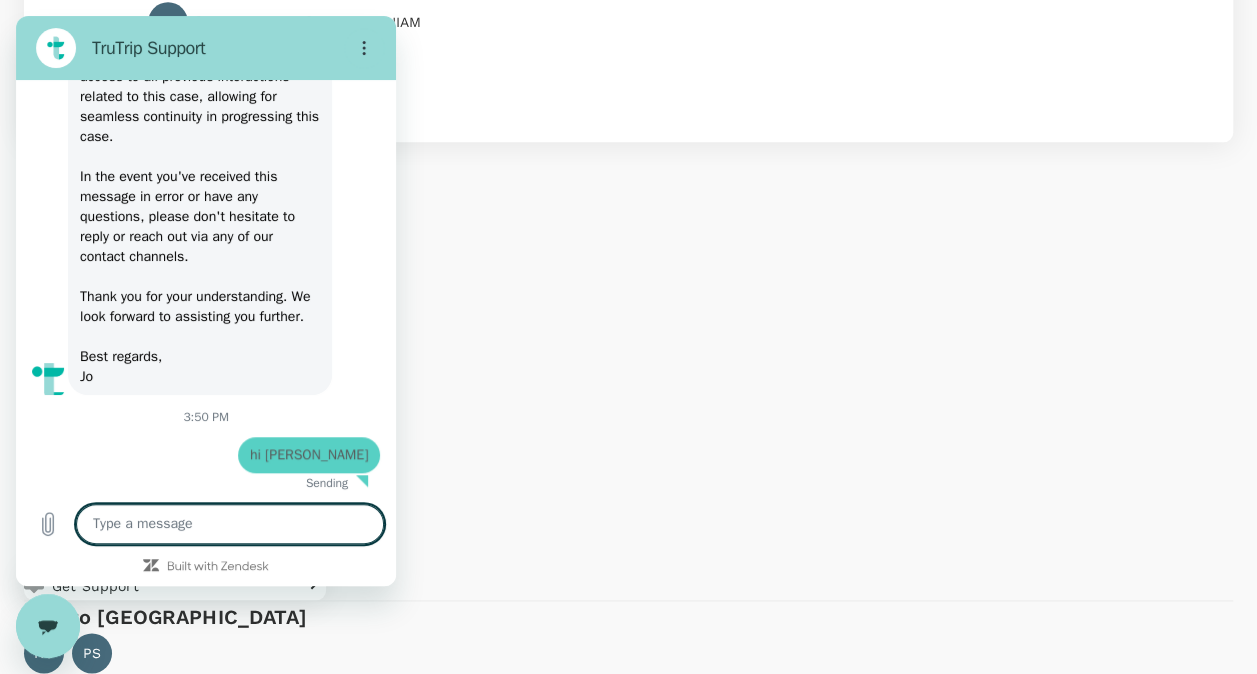 type on "x" 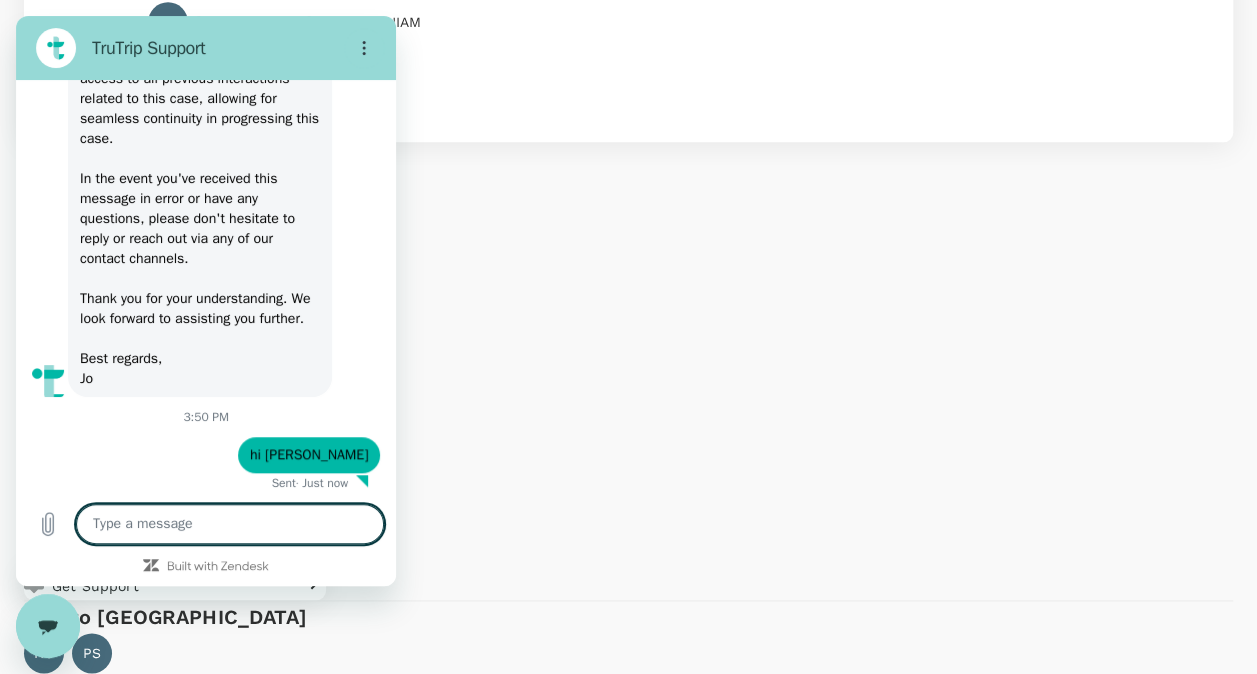 type 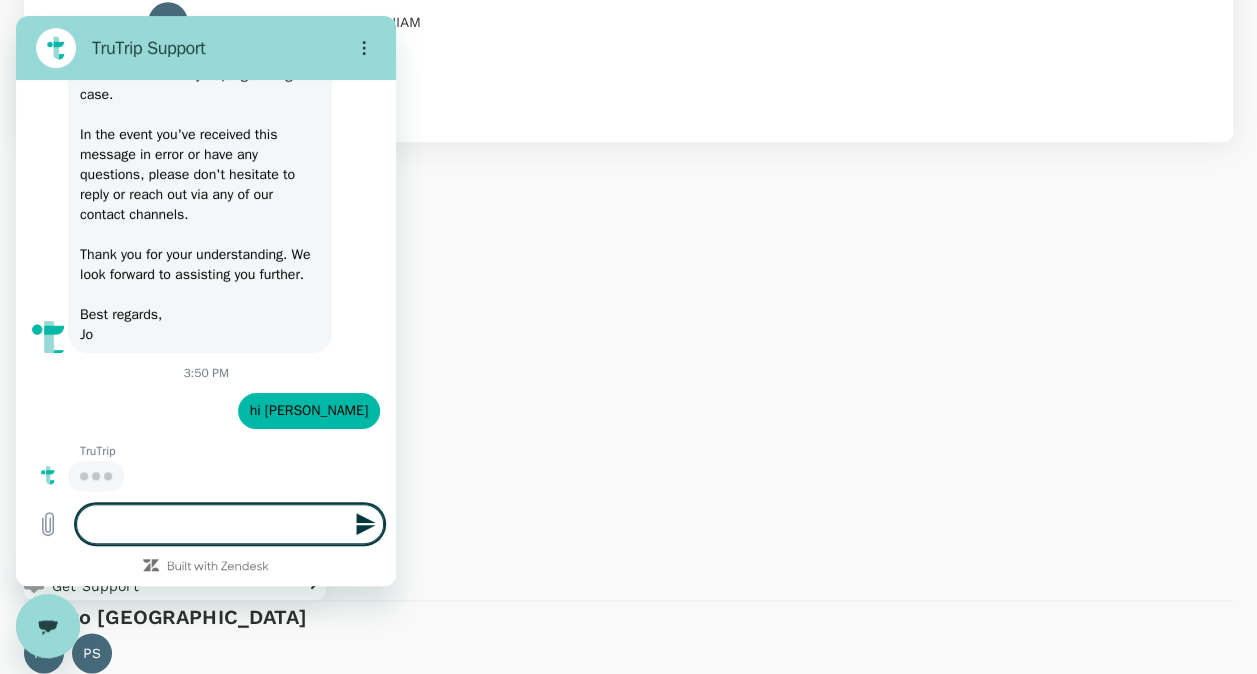 scroll, scrollTop: 701, scrollLeft: 0, axis: vertical 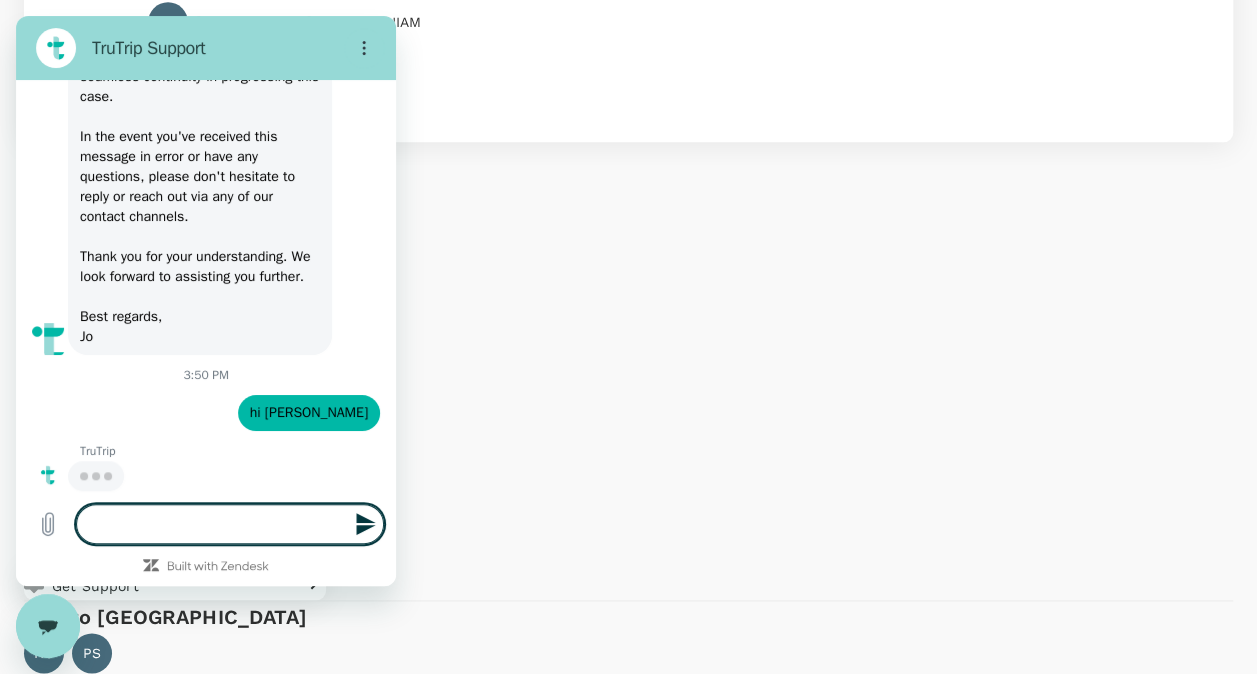 type 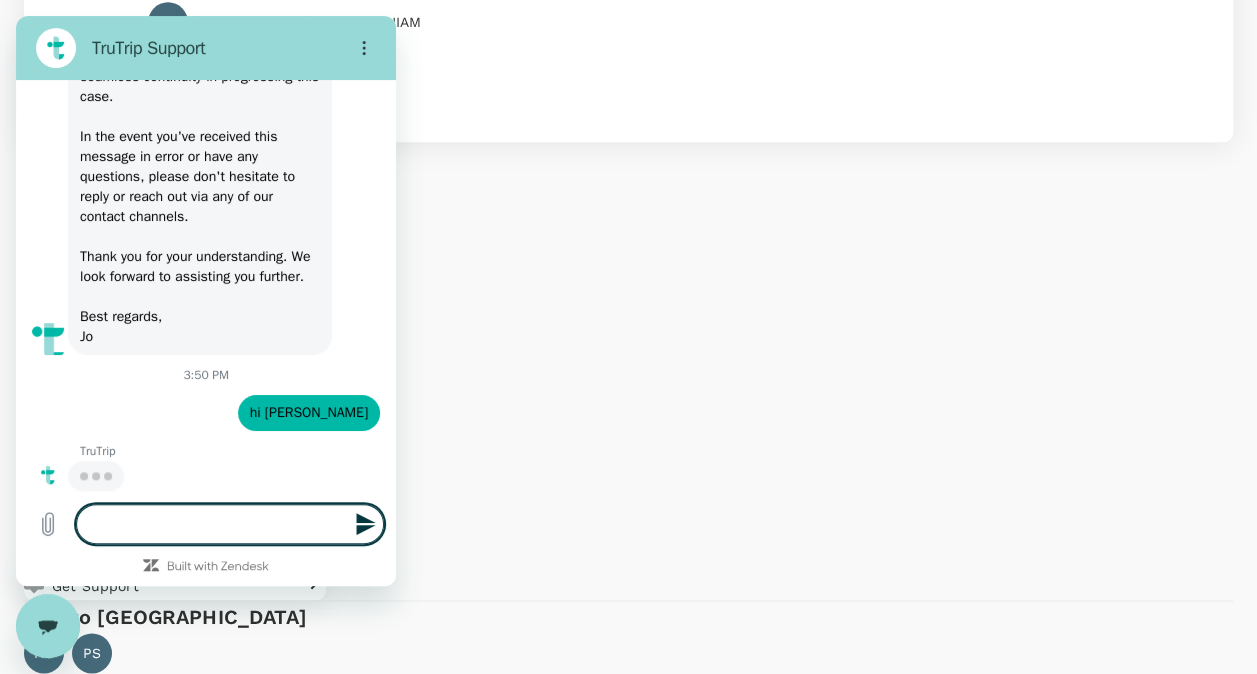 type on "x" 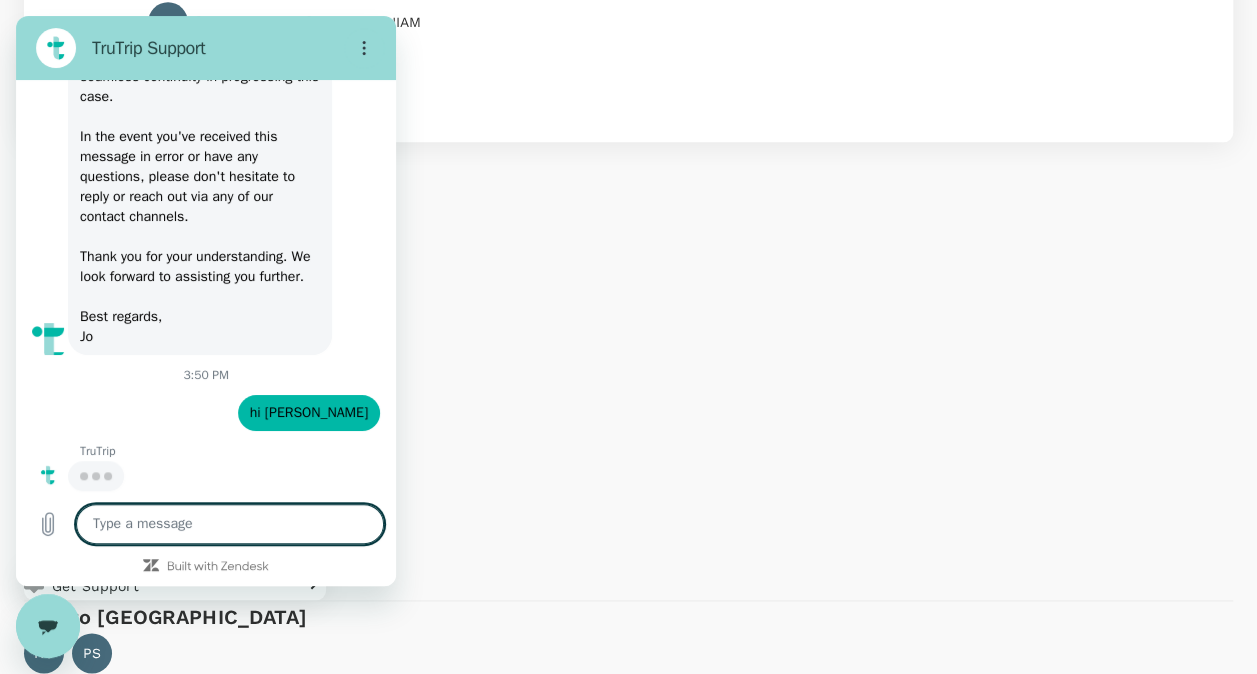 type on "i" 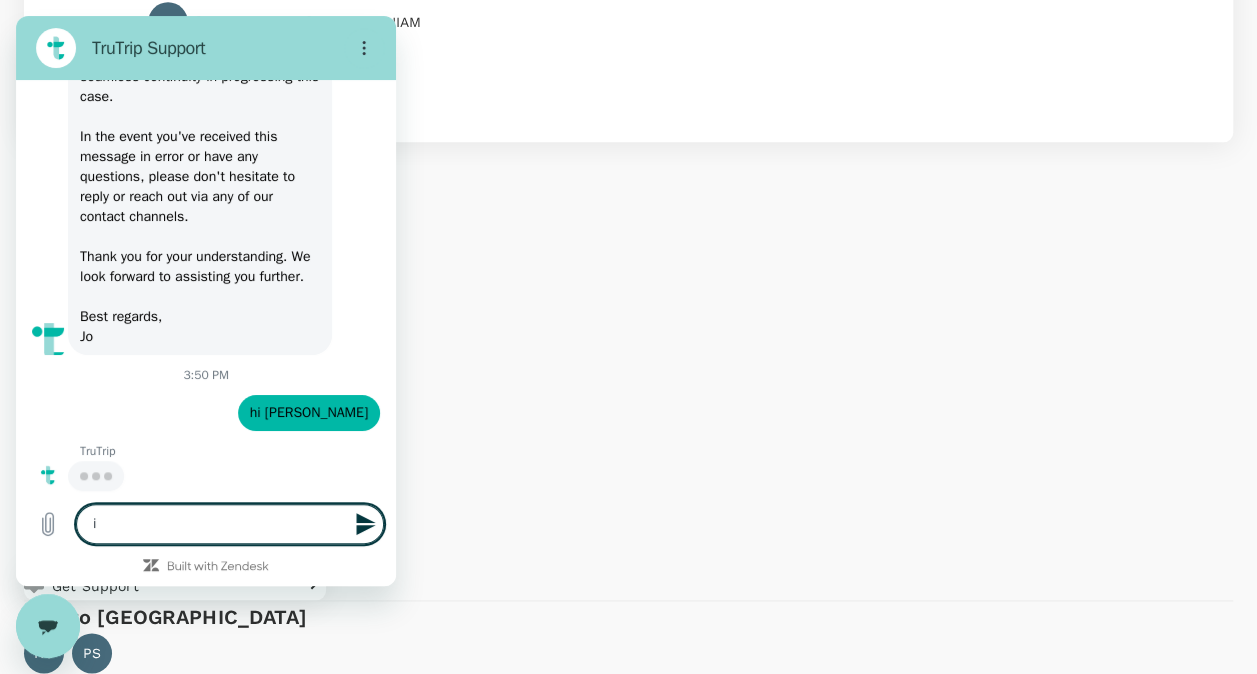 type on "i" 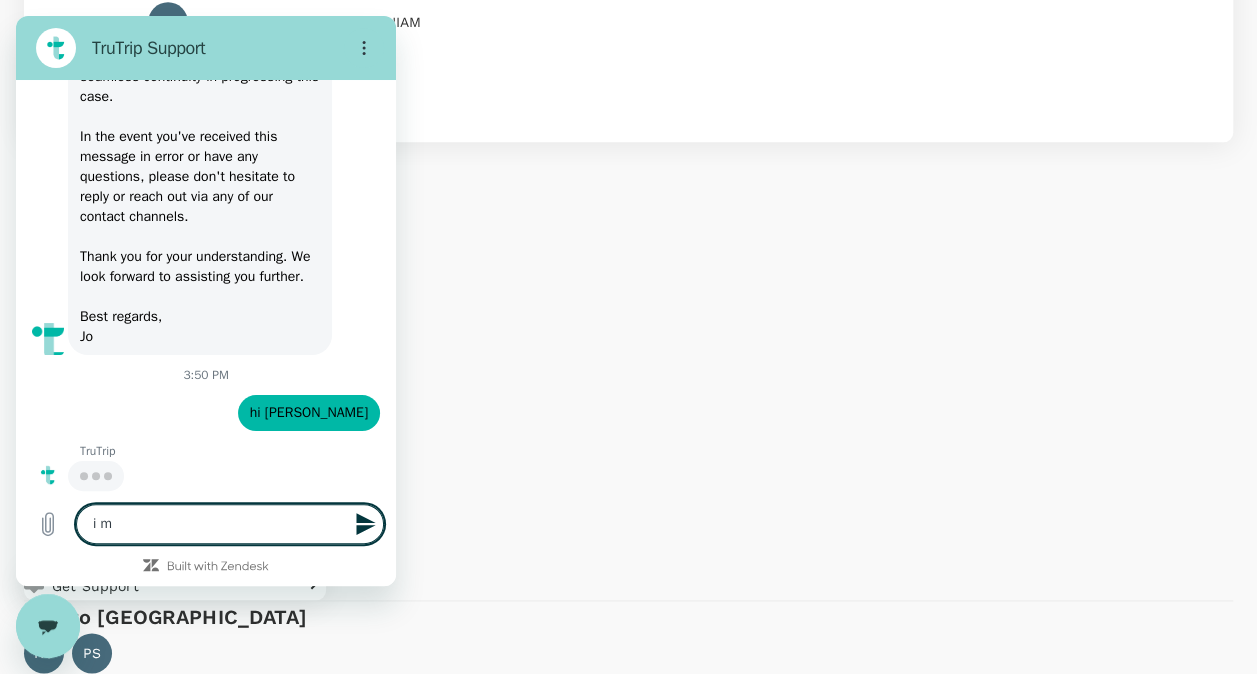 type on "i ma" 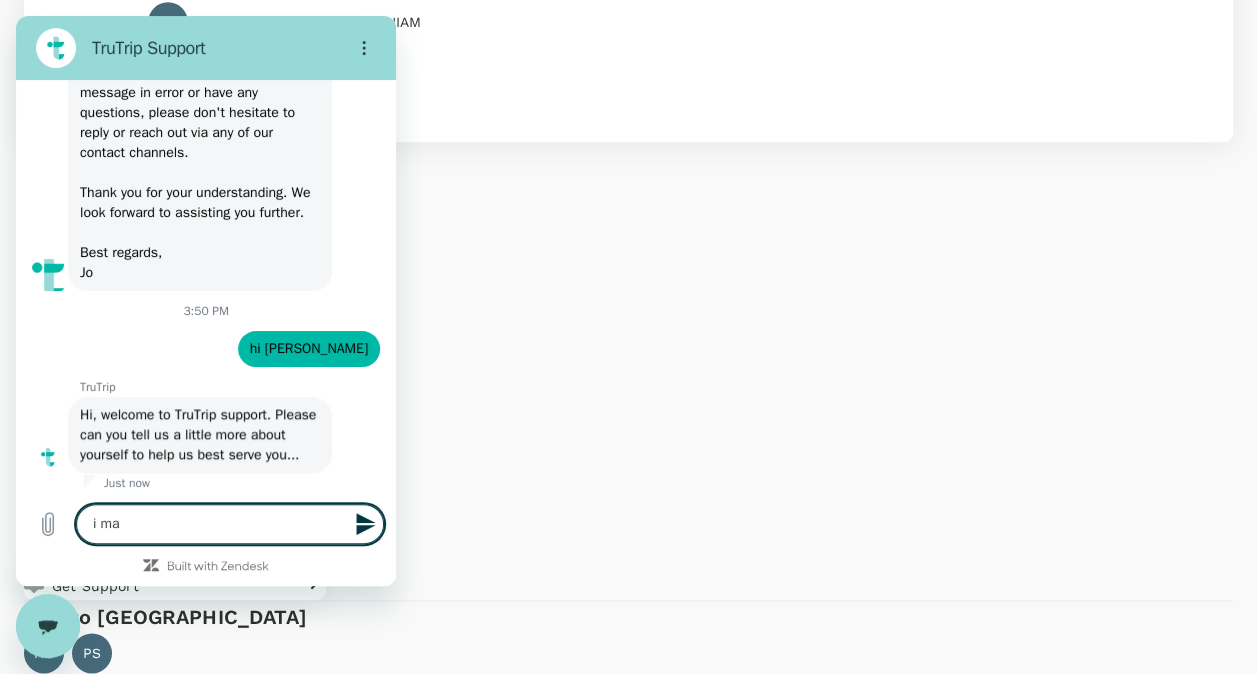 type on "i mad" 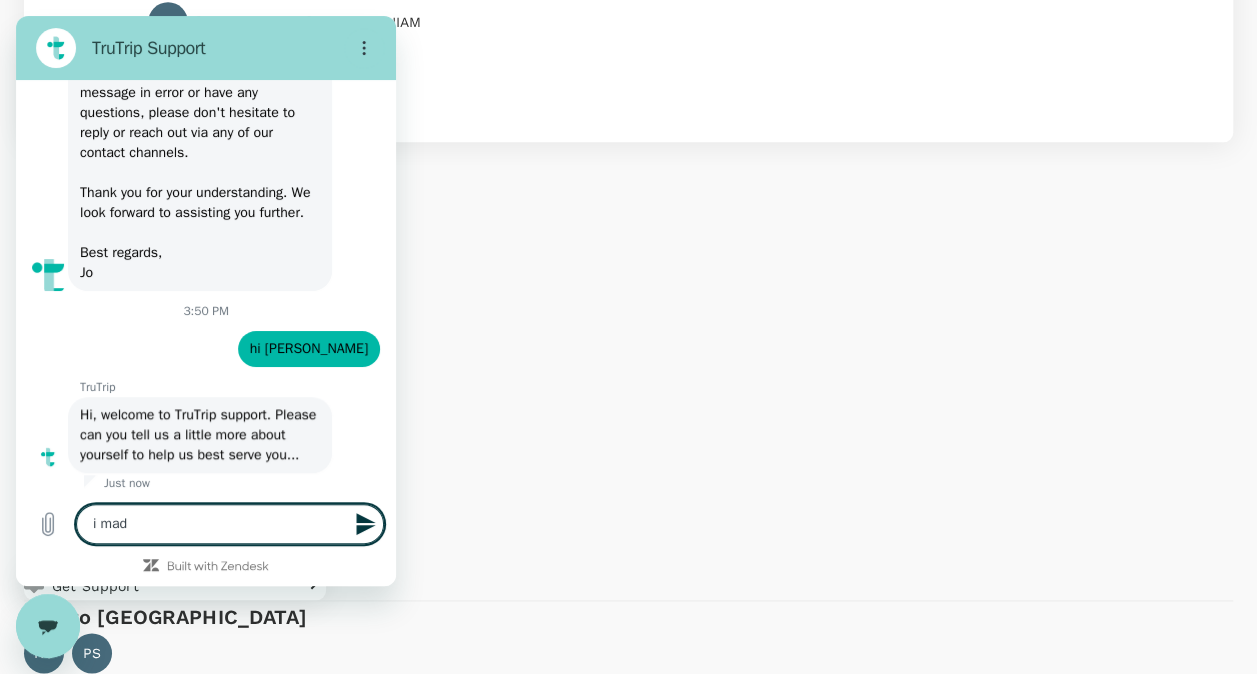 type on "i made" 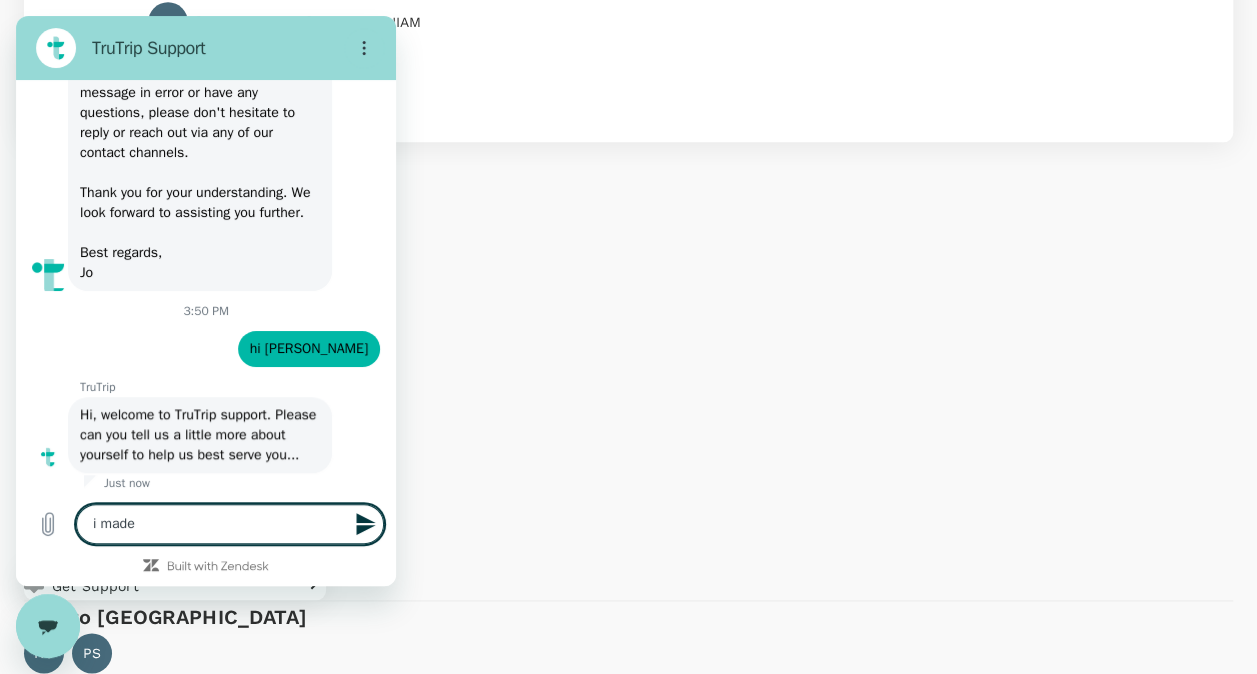 type on "i made" 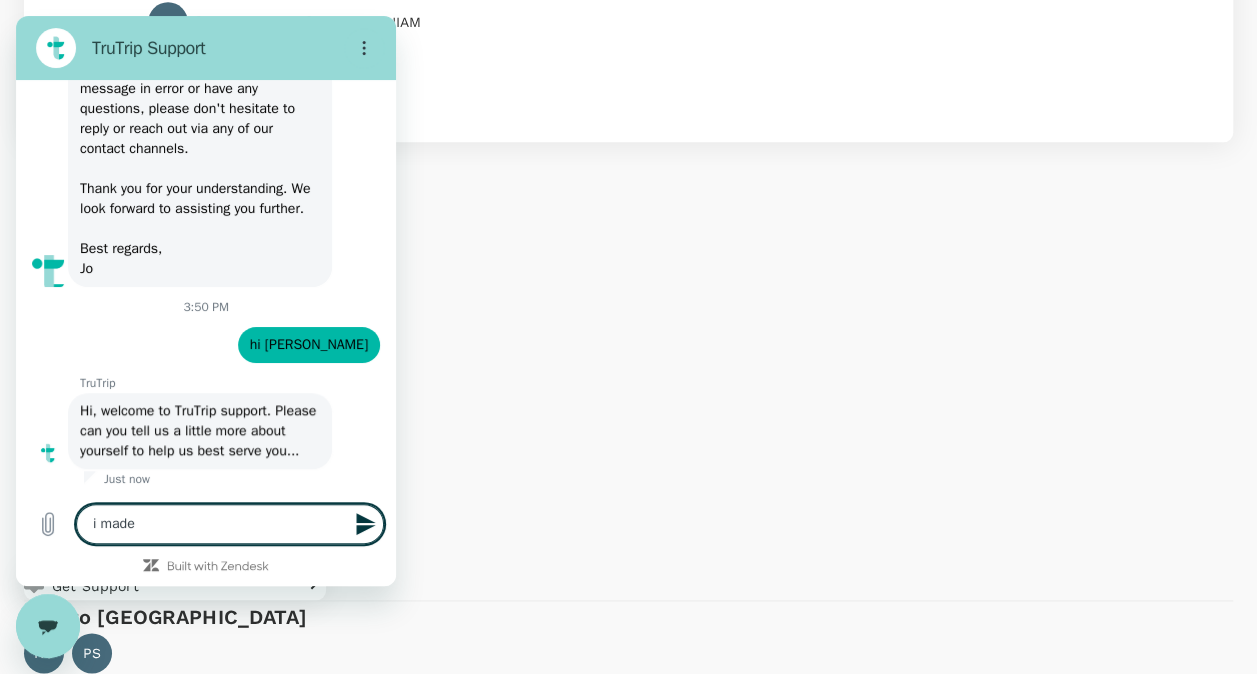 type on "i made t" 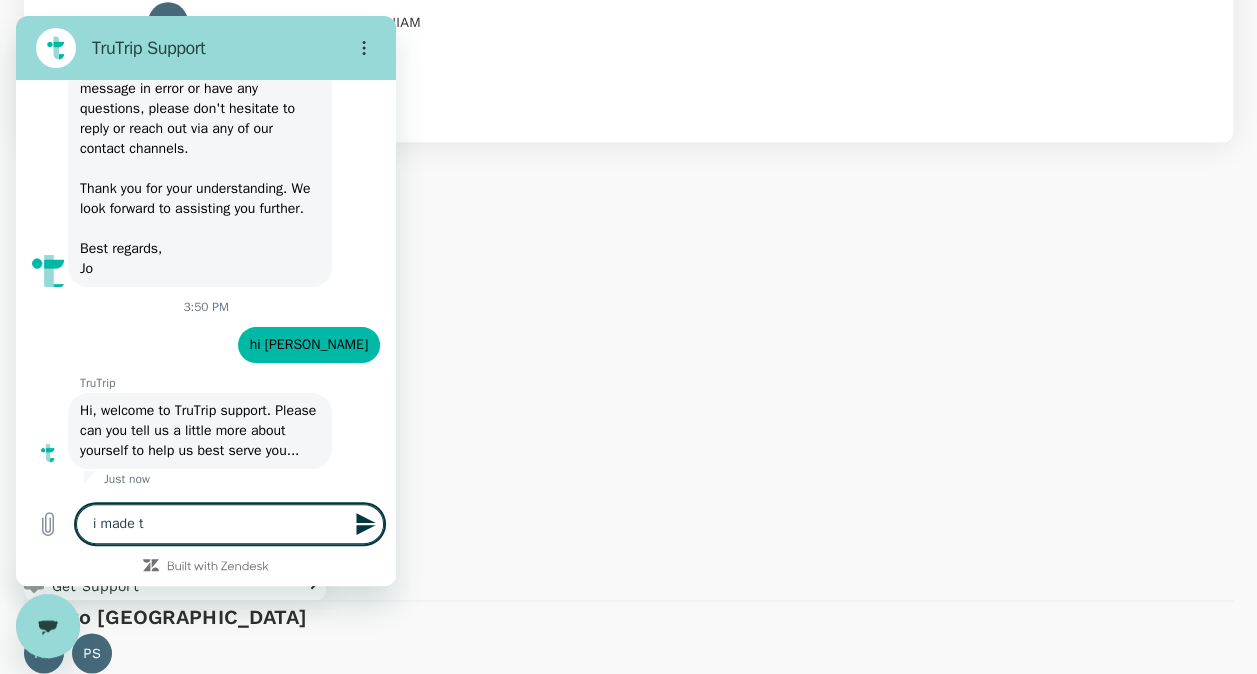 type on "x" 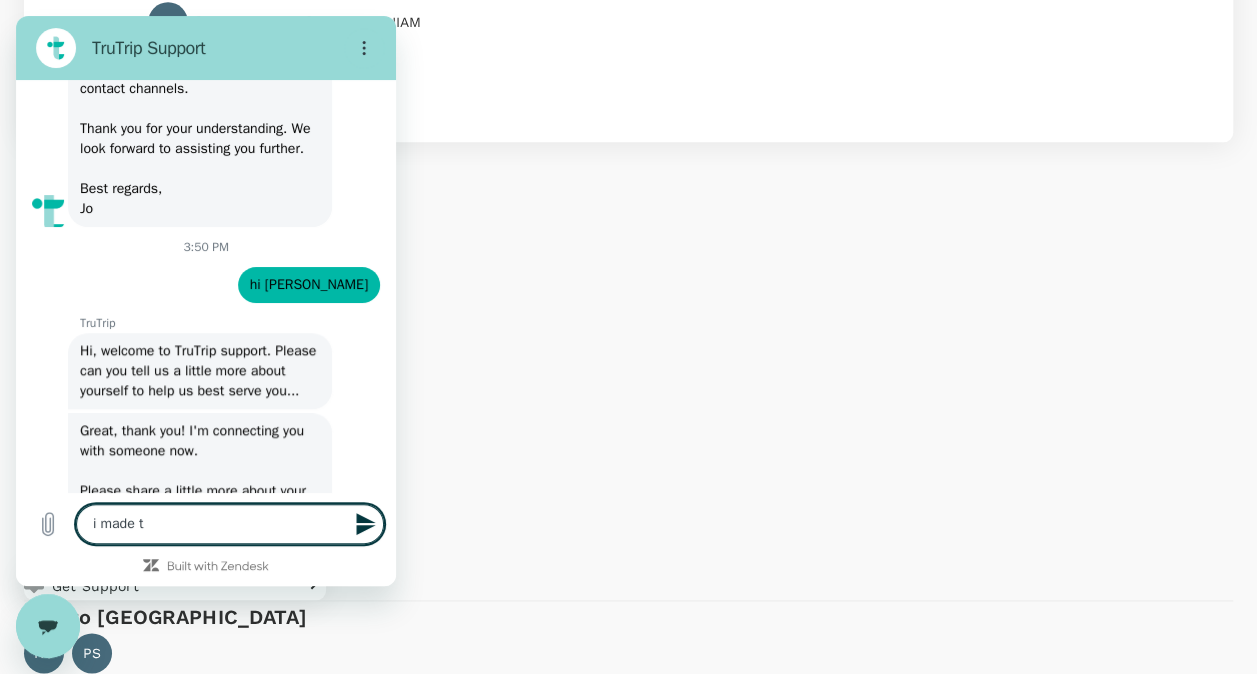 type on "i made" 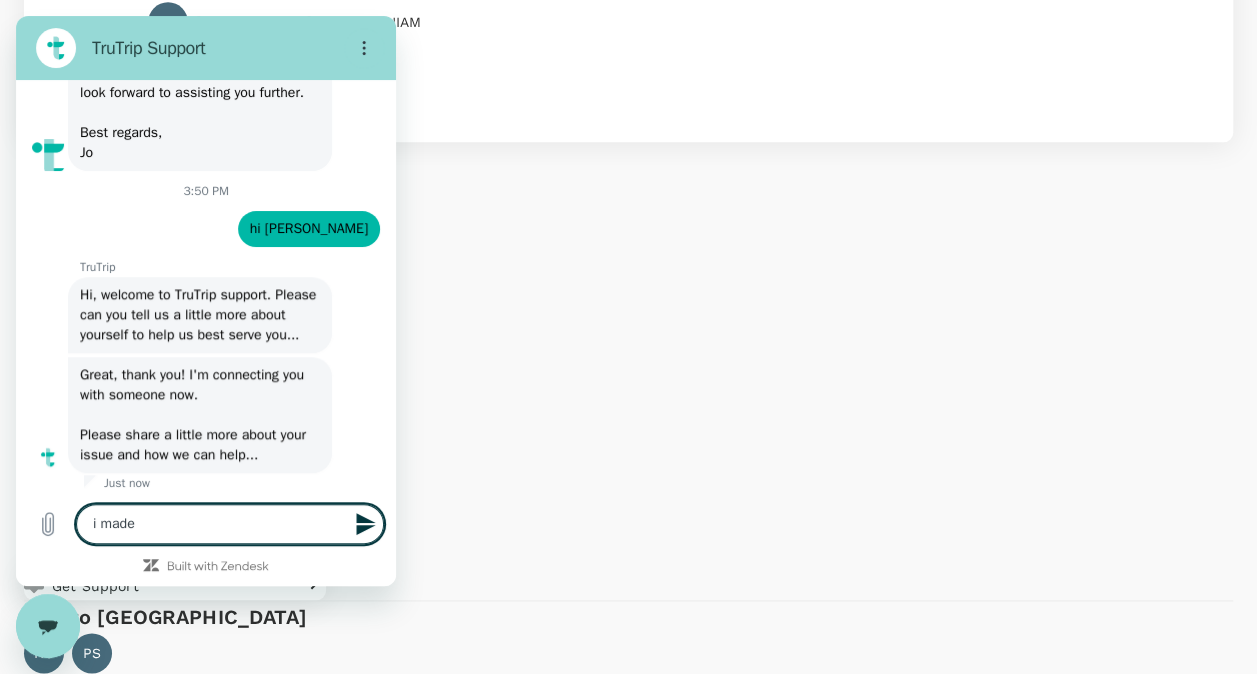 type on "i made 2" 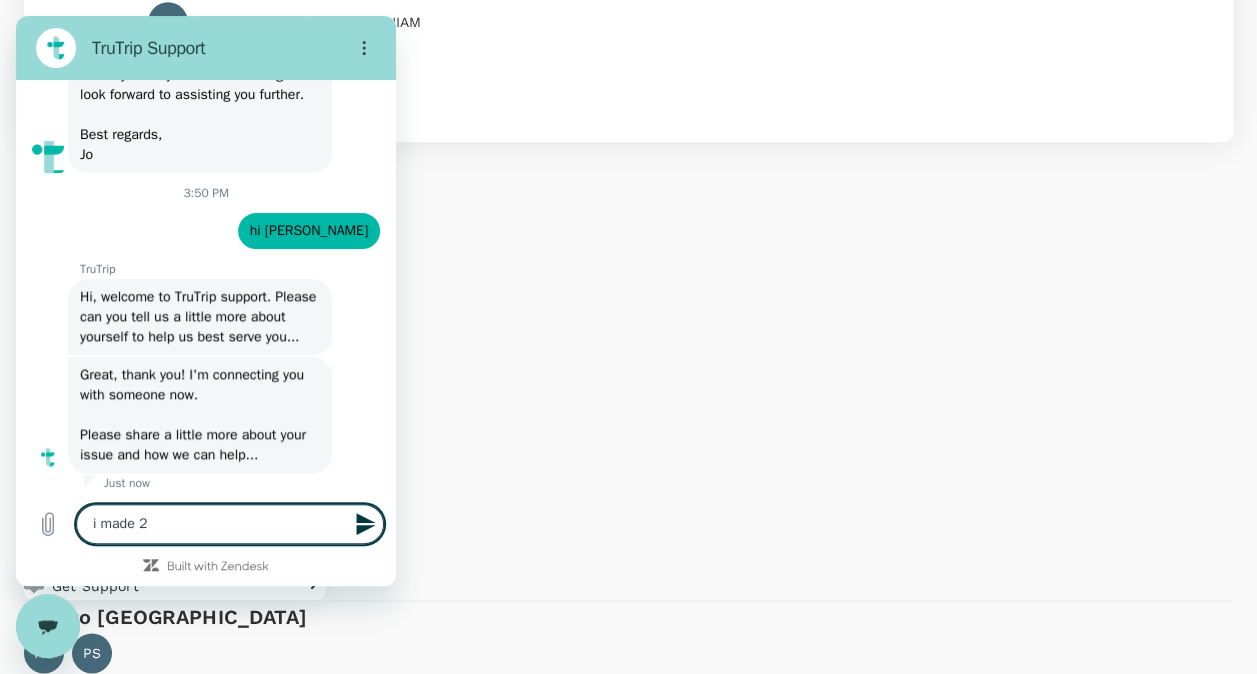 type on "i made 2" 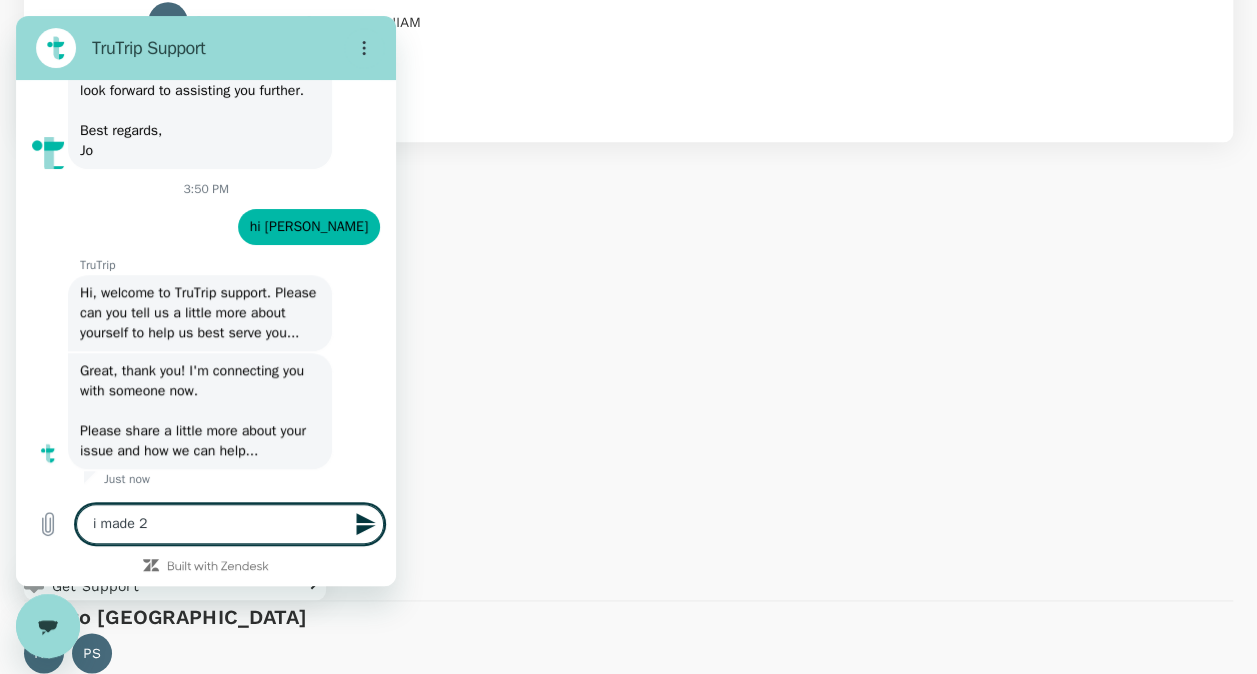 scroll, scrollTop: 907, scrollLeft: 0, axis: vertical 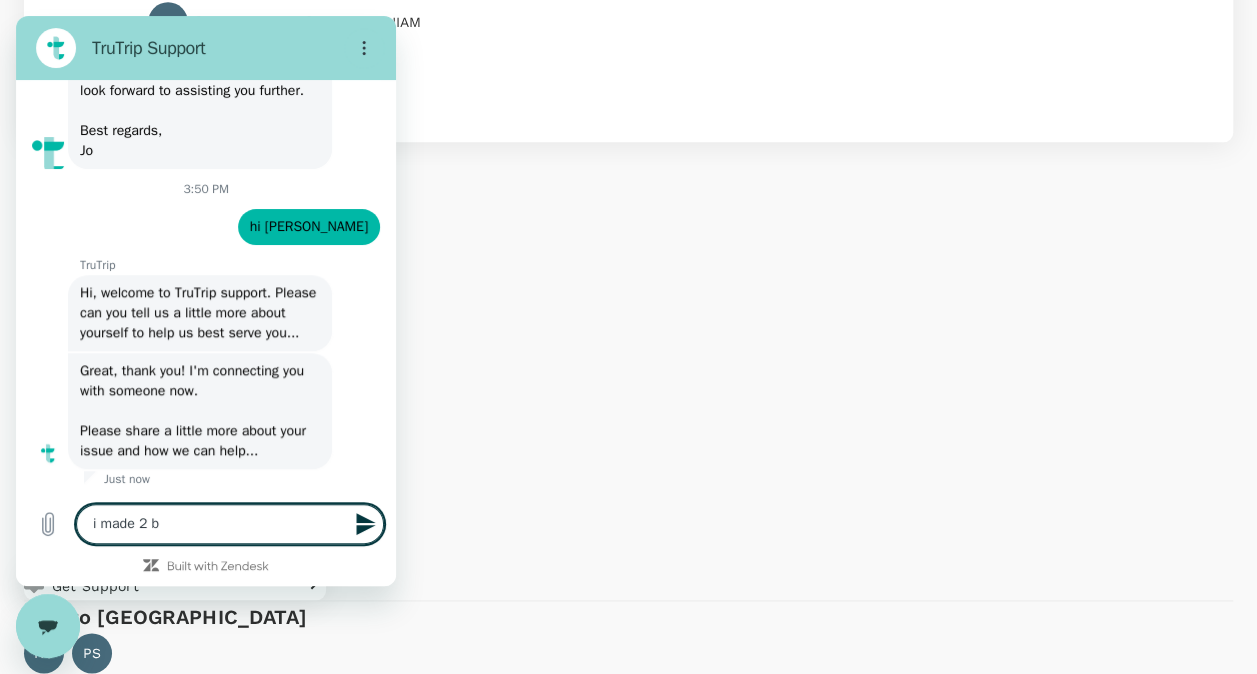 type on "i made 2 bo" 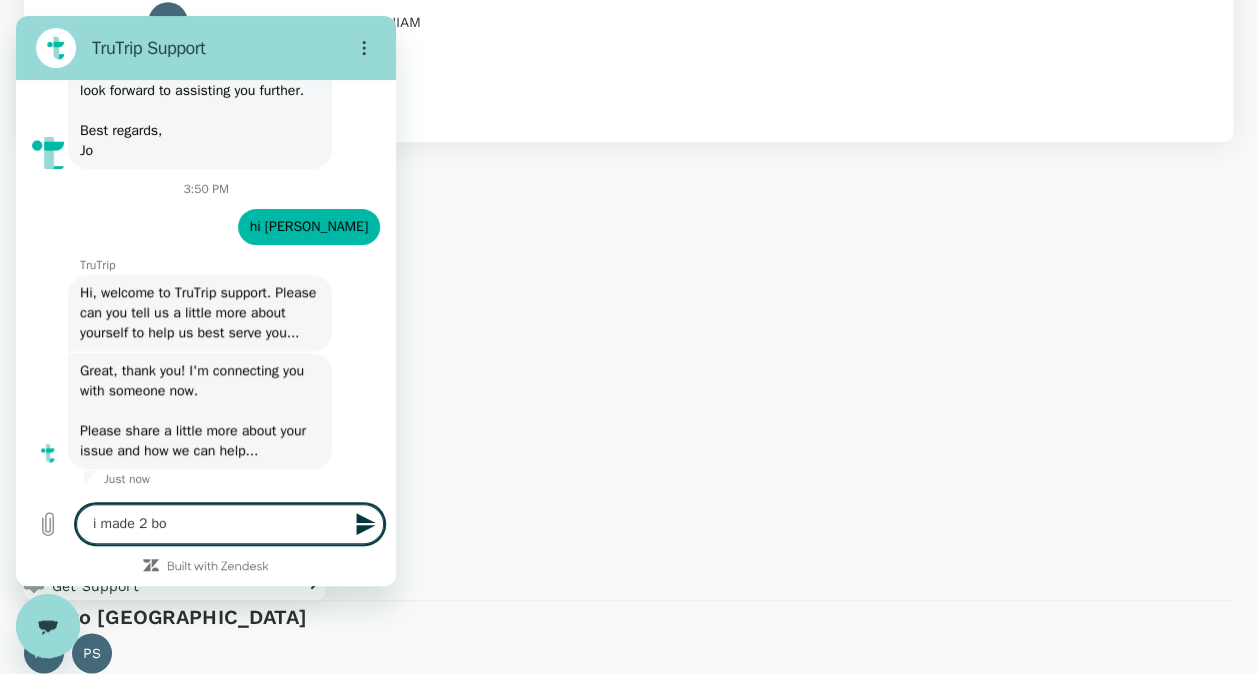 type on "i made 2 boo" 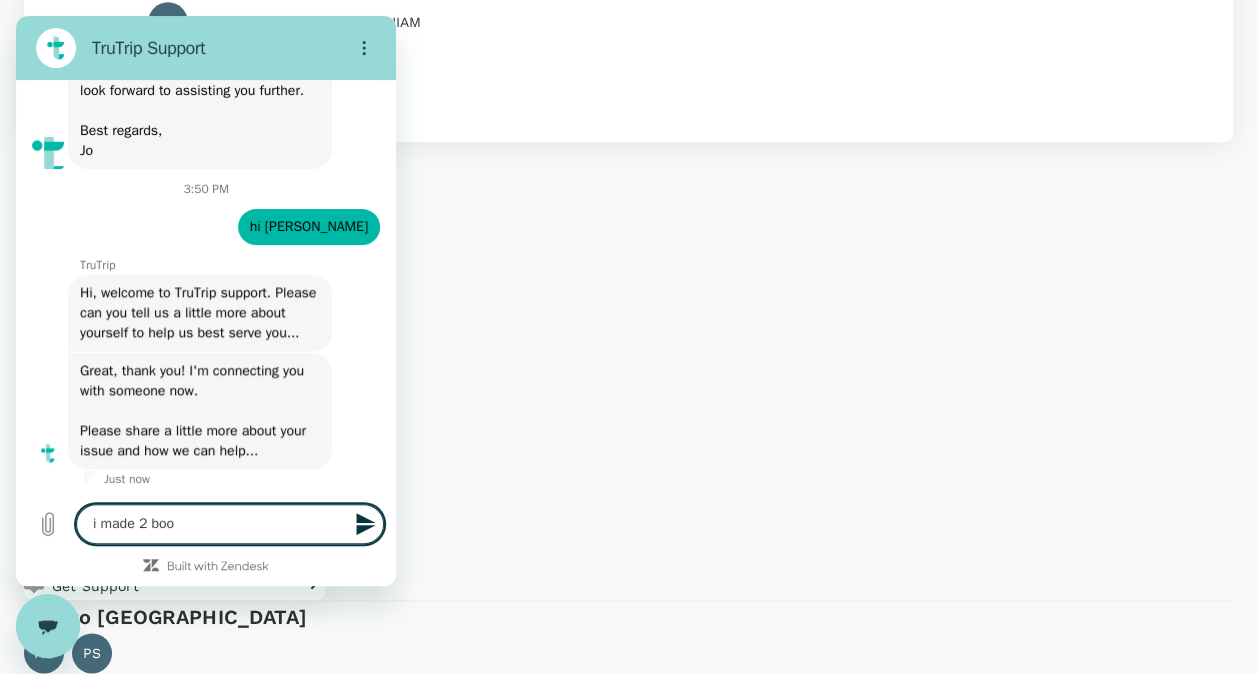 type on "i made 2 book" 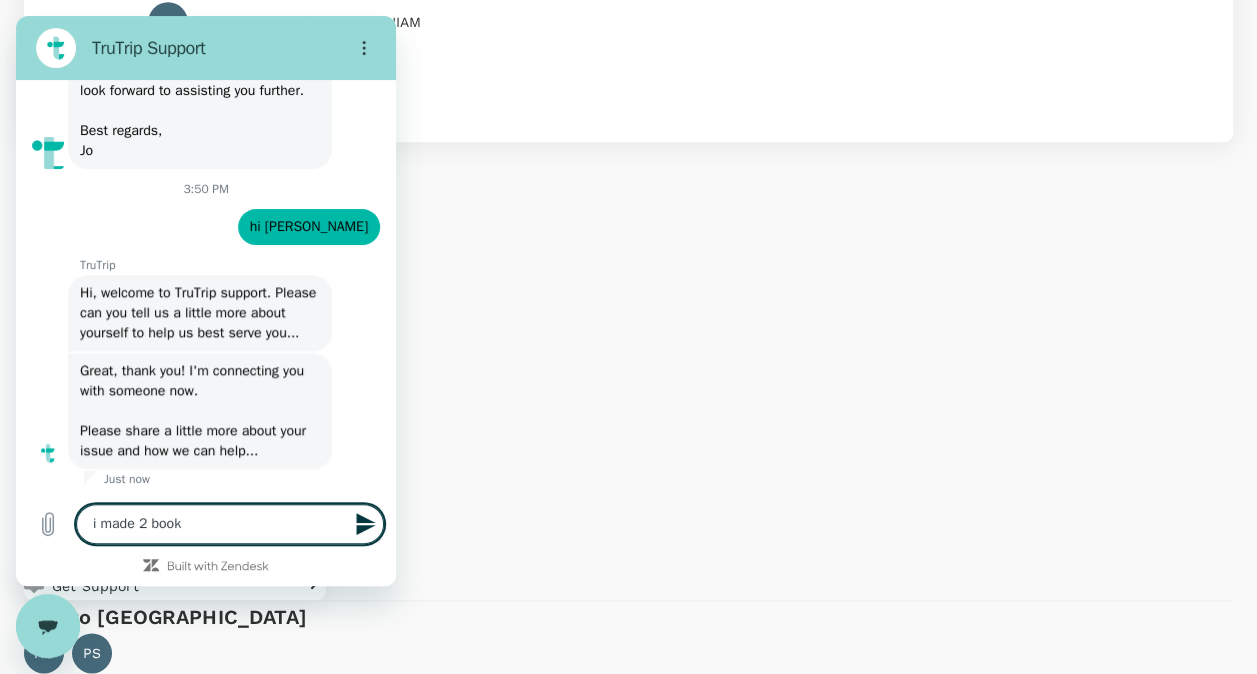 type on "i made 2 booki" 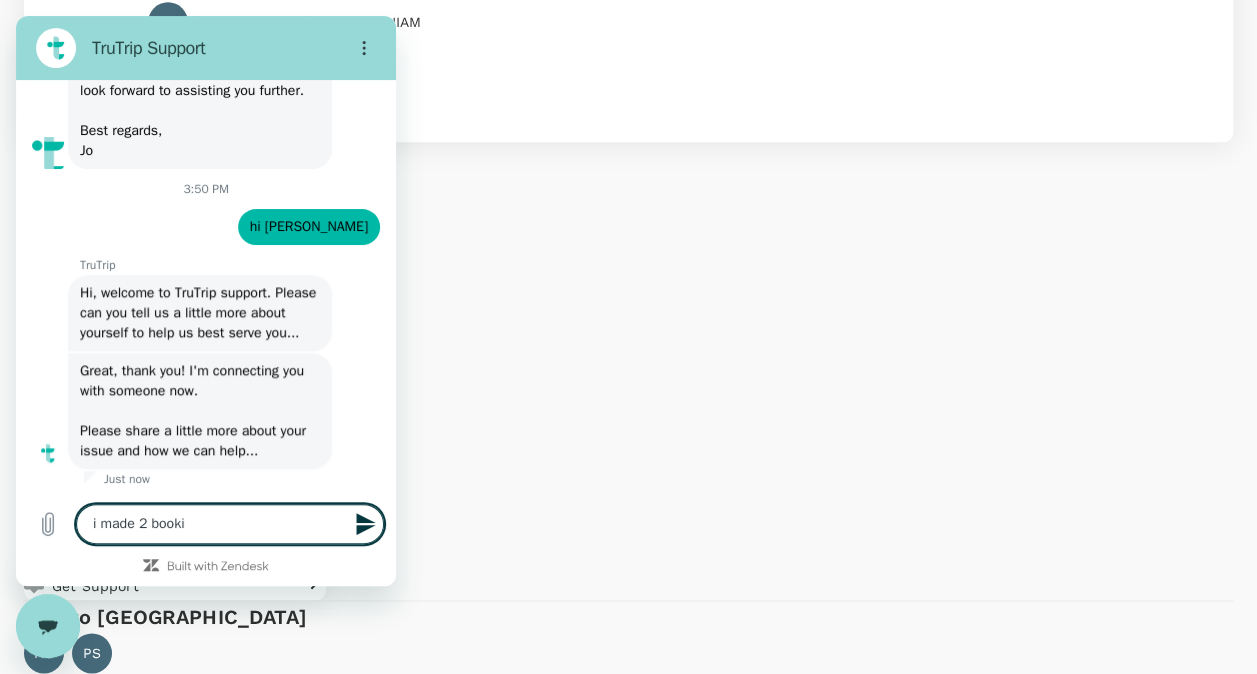 type on "i made 2 bookin" 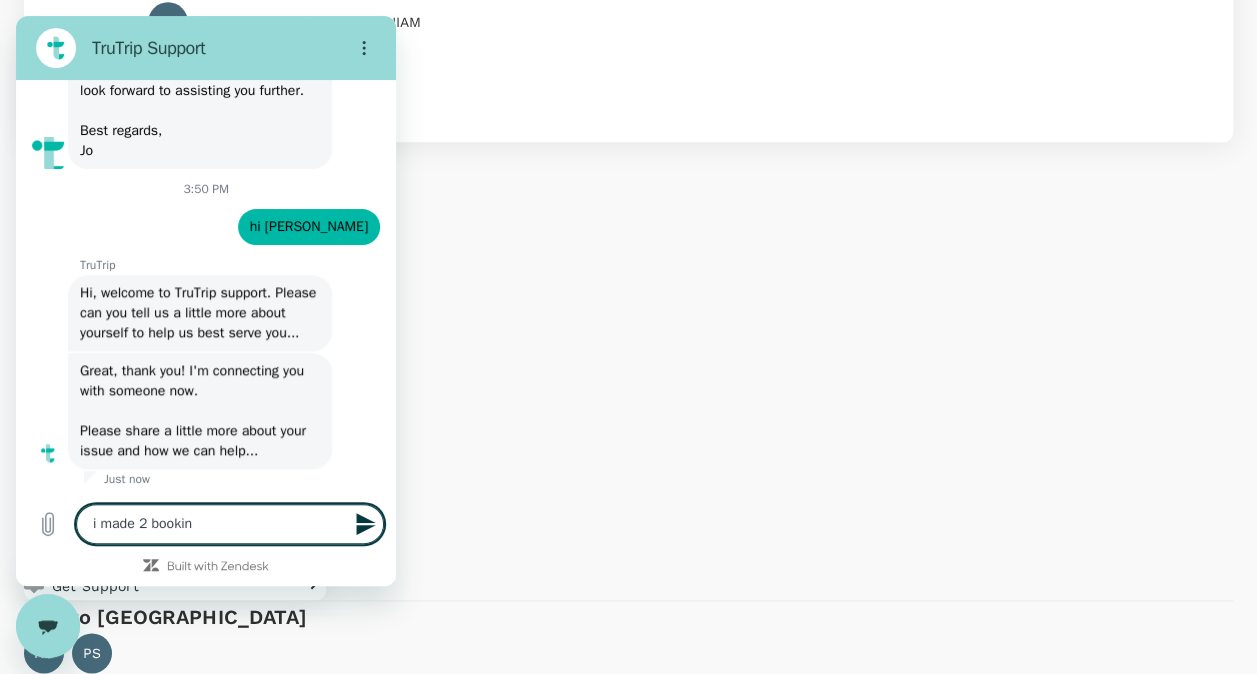 type on "i made 2 booking" 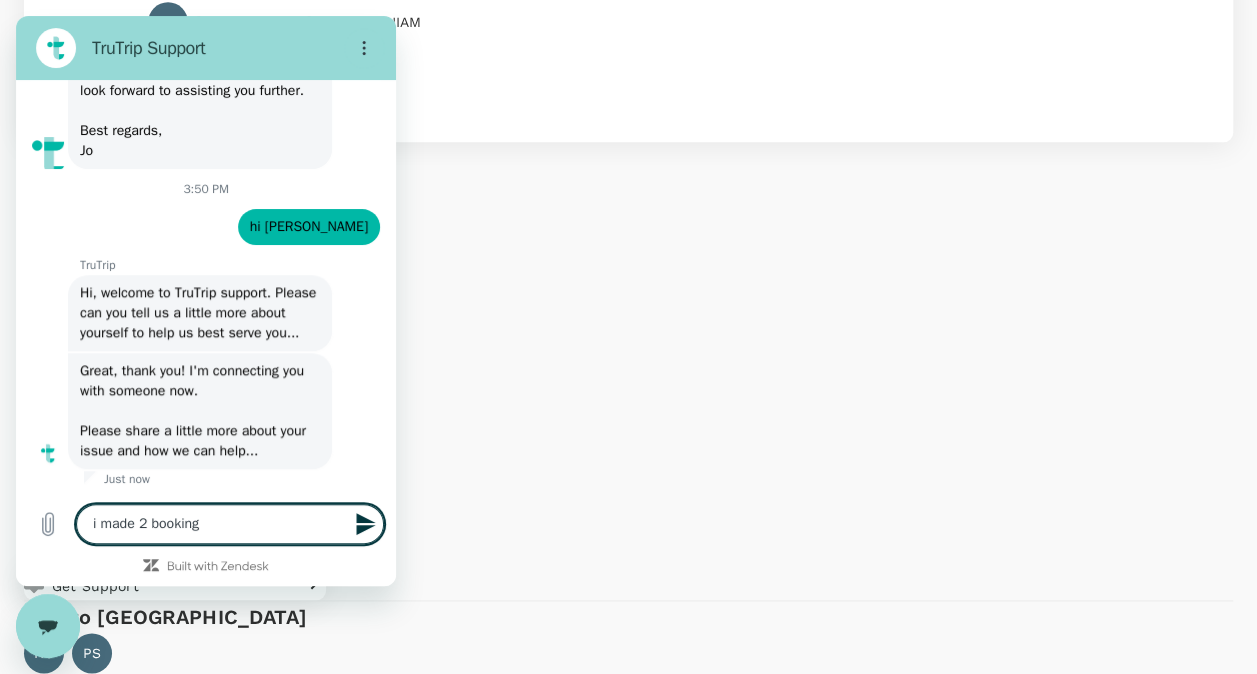 type on "i made 2 booking" 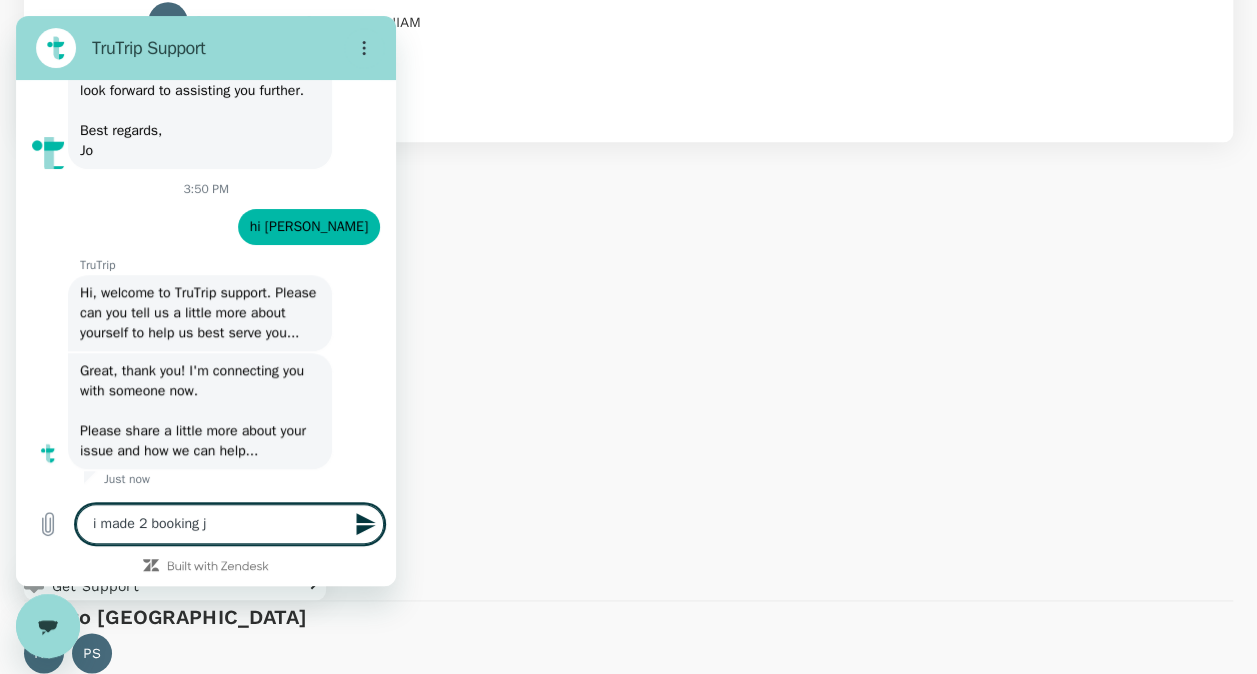 type on "i made 2 booking ju" 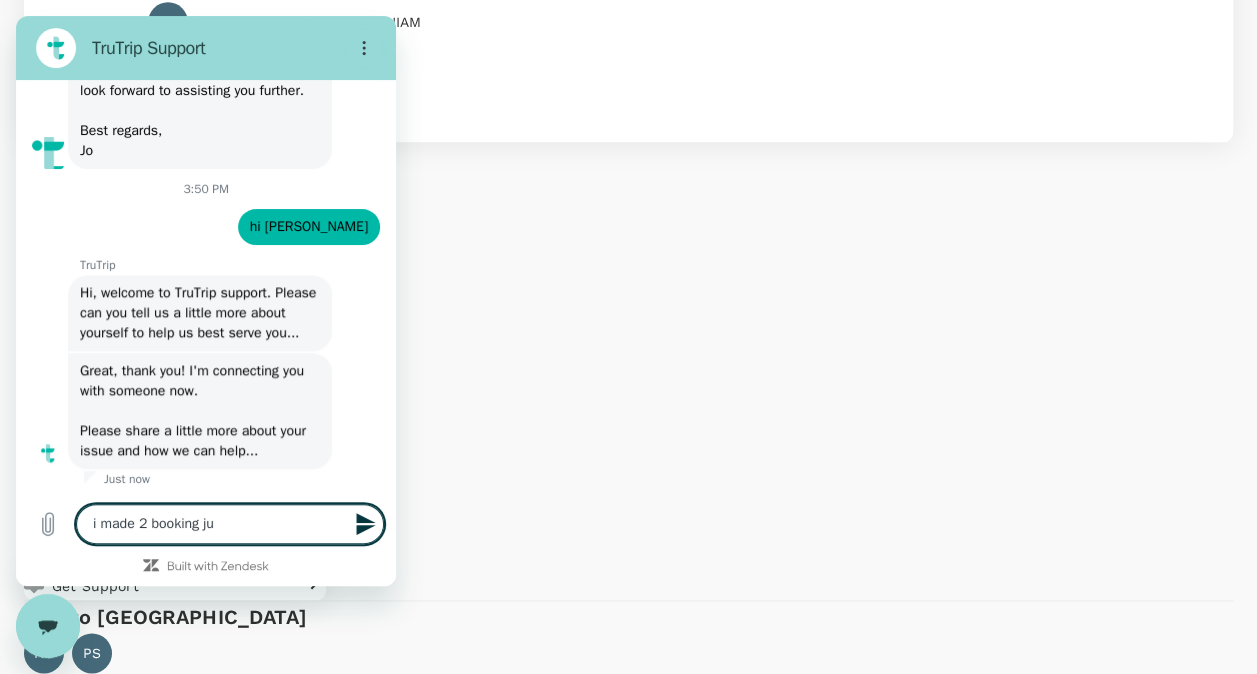 type on "i made 2 booking jus" 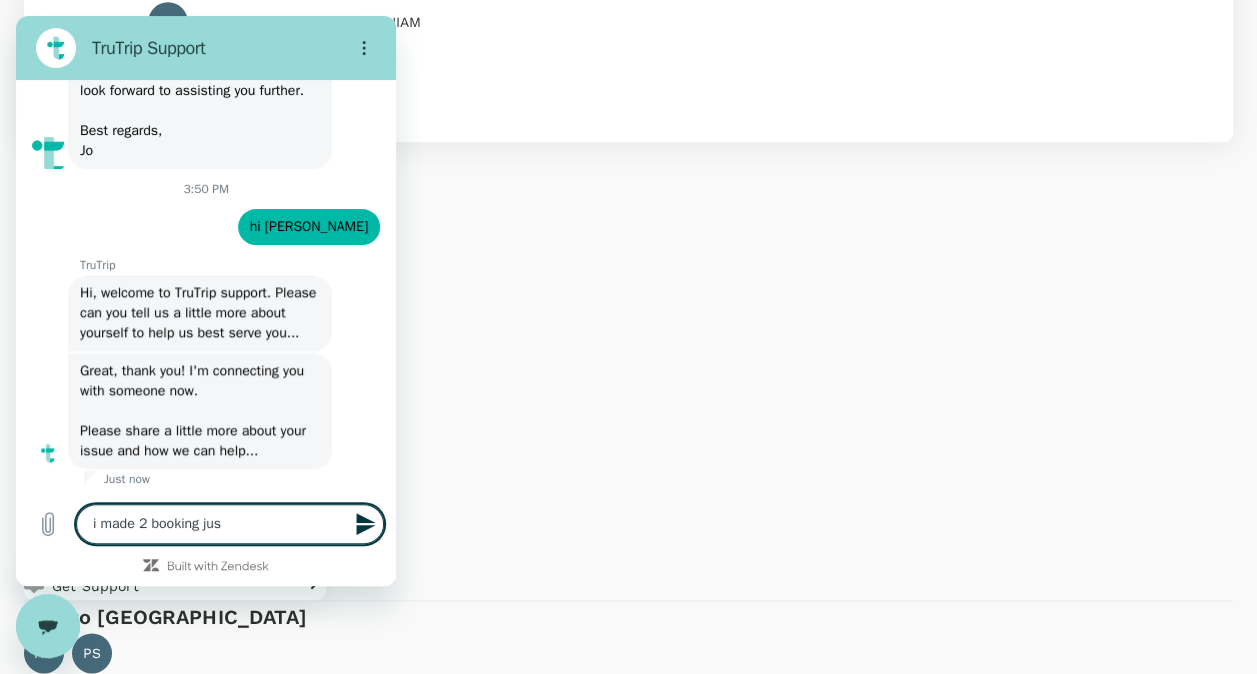 type on "i made 2 booking just" 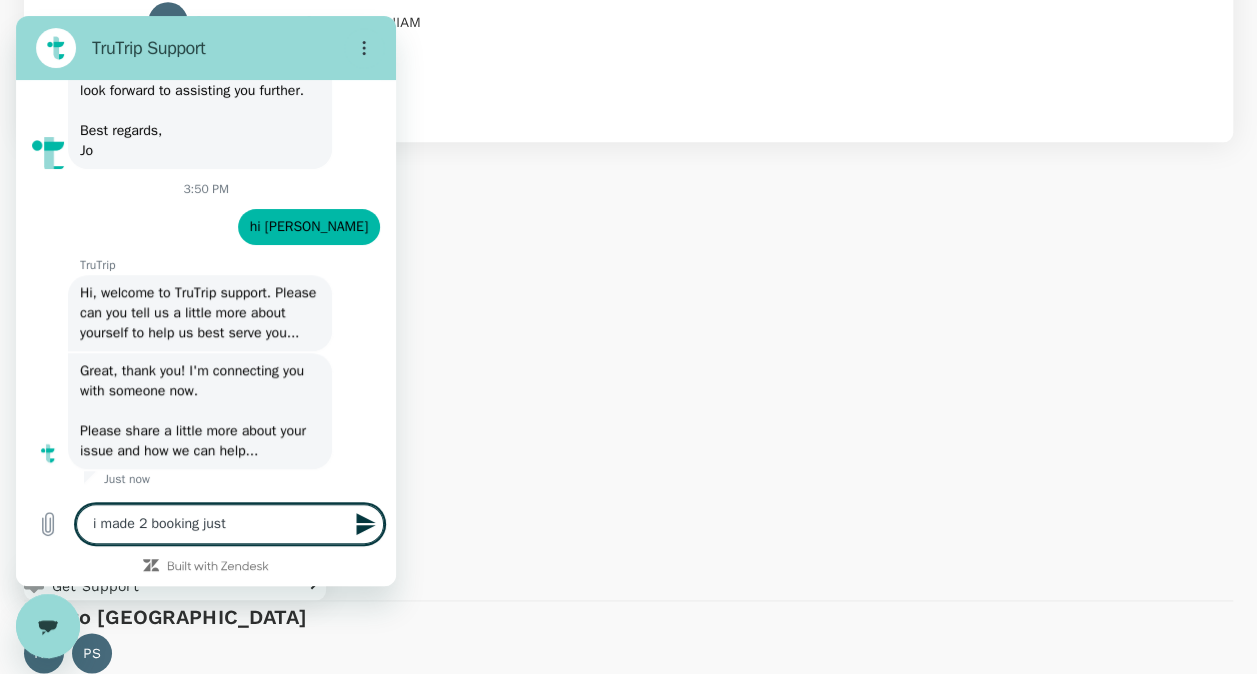 type on "i made 2 booking just" 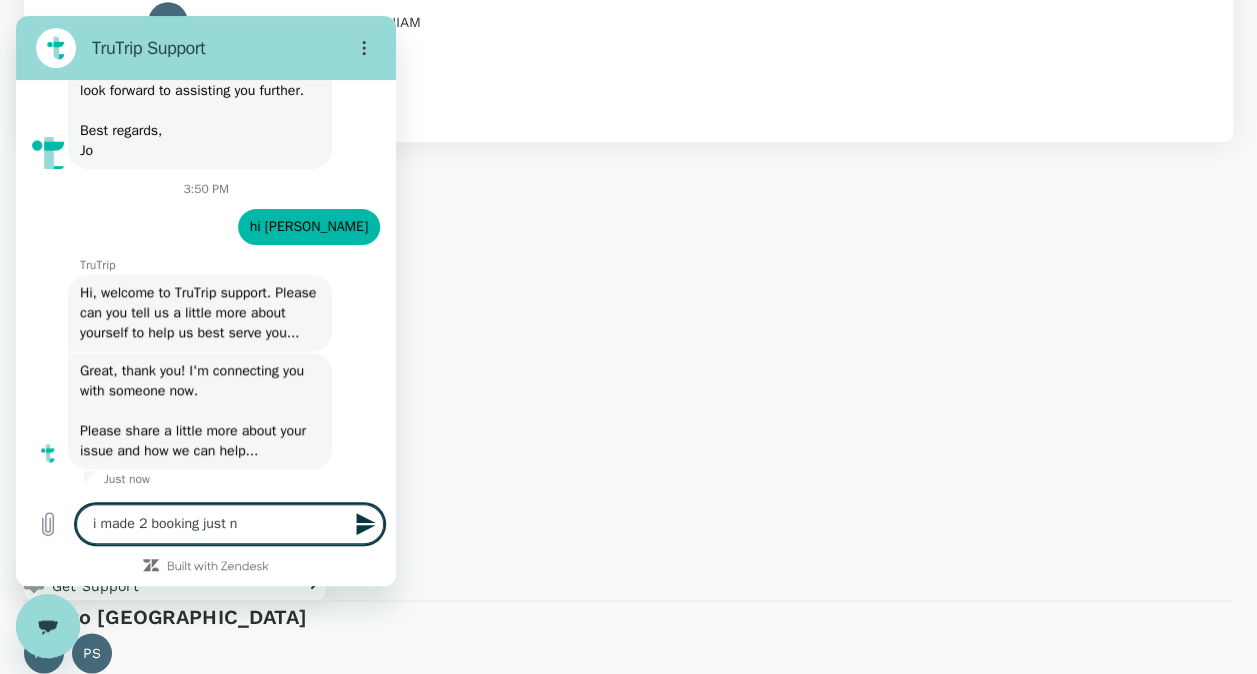 type on "i made 2 booking just no" 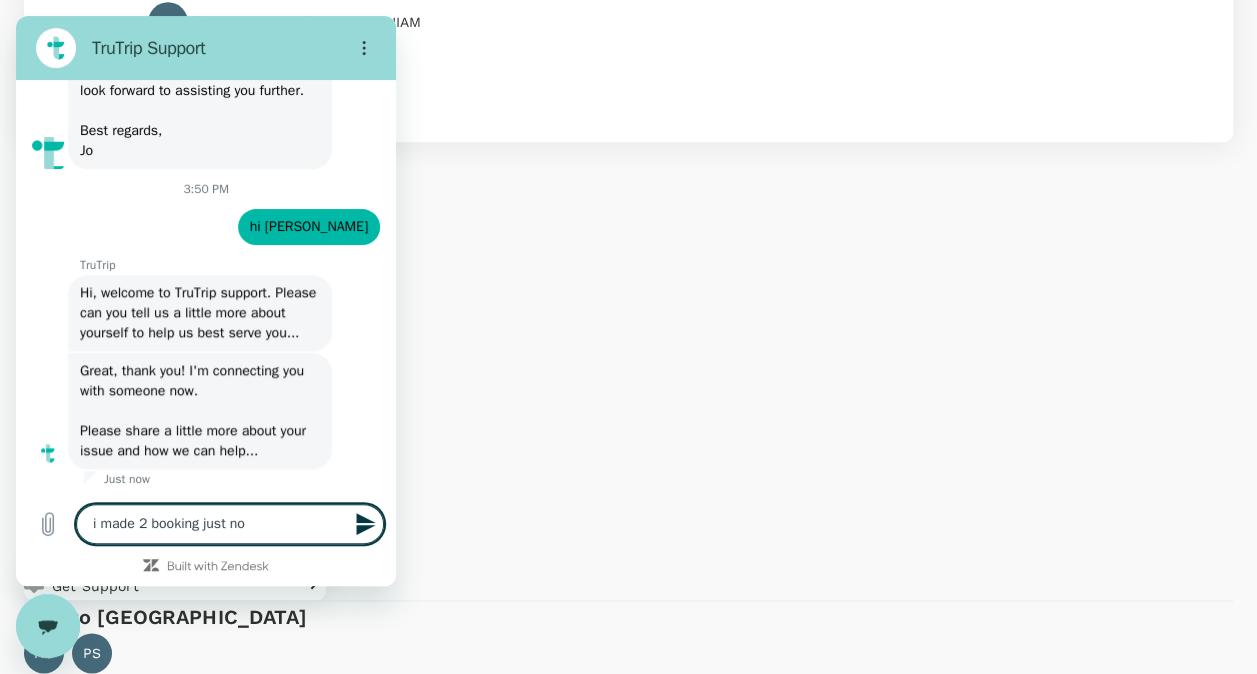 type on "i made 2 booking just now" 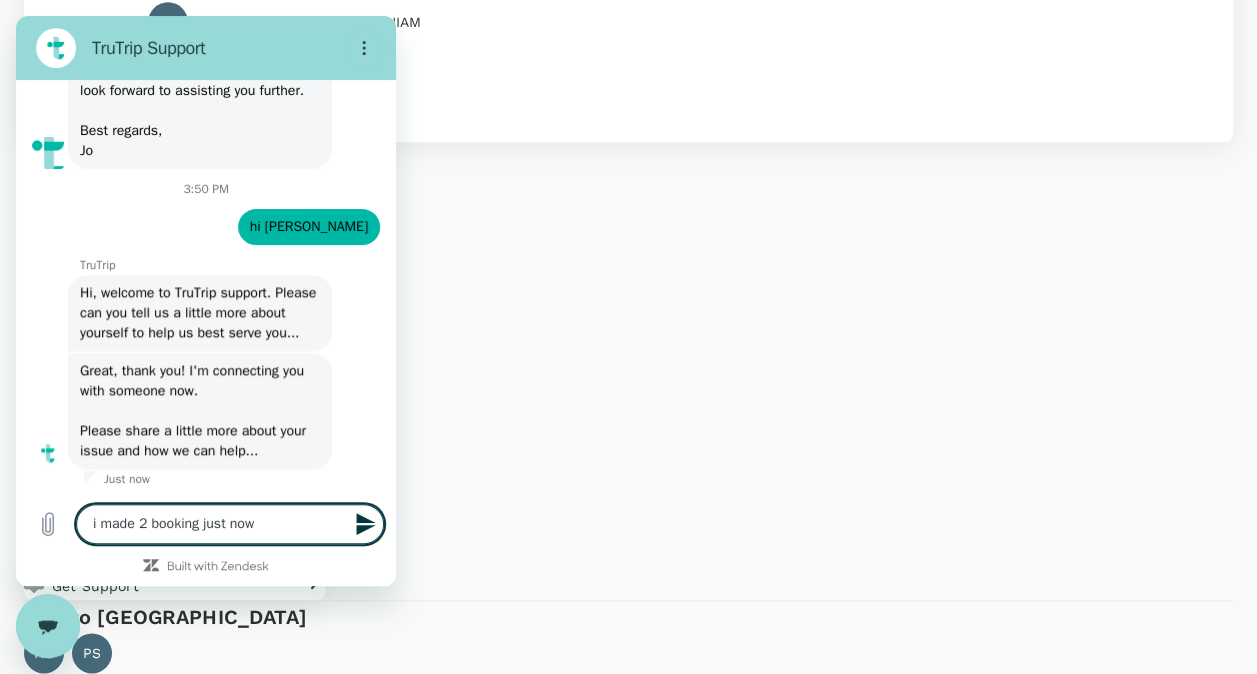 type on "i made 2 booking just now" 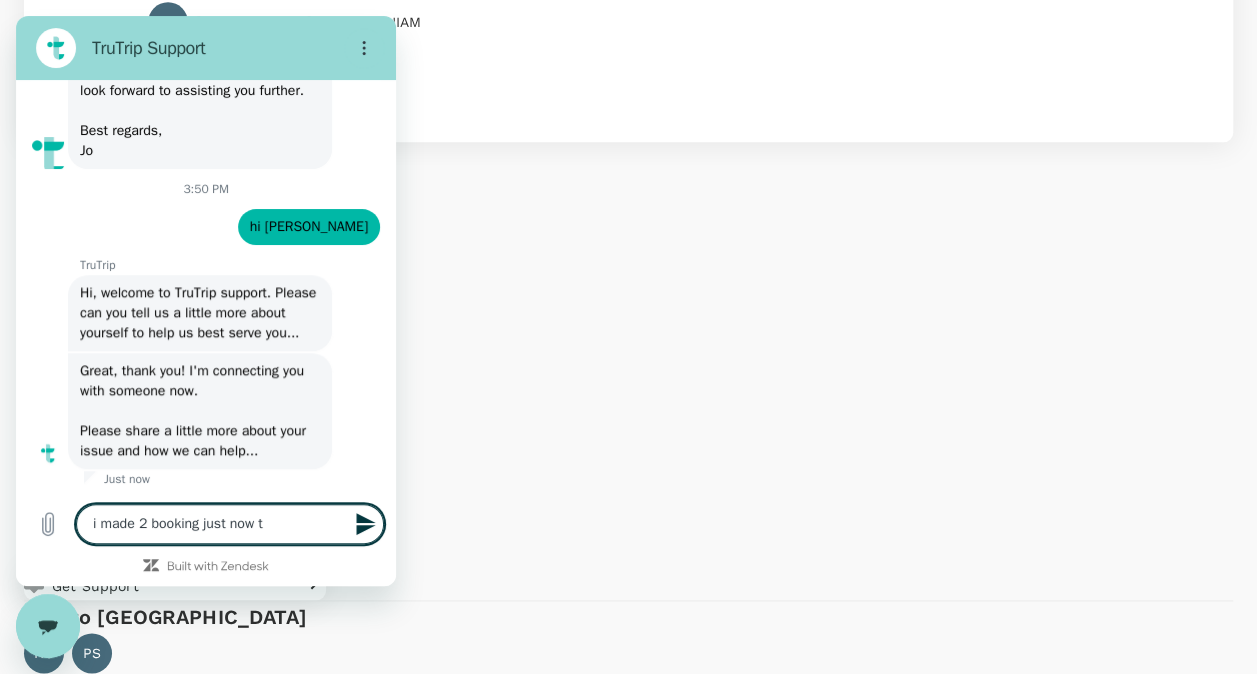 type on "i made 2 booking just now to" 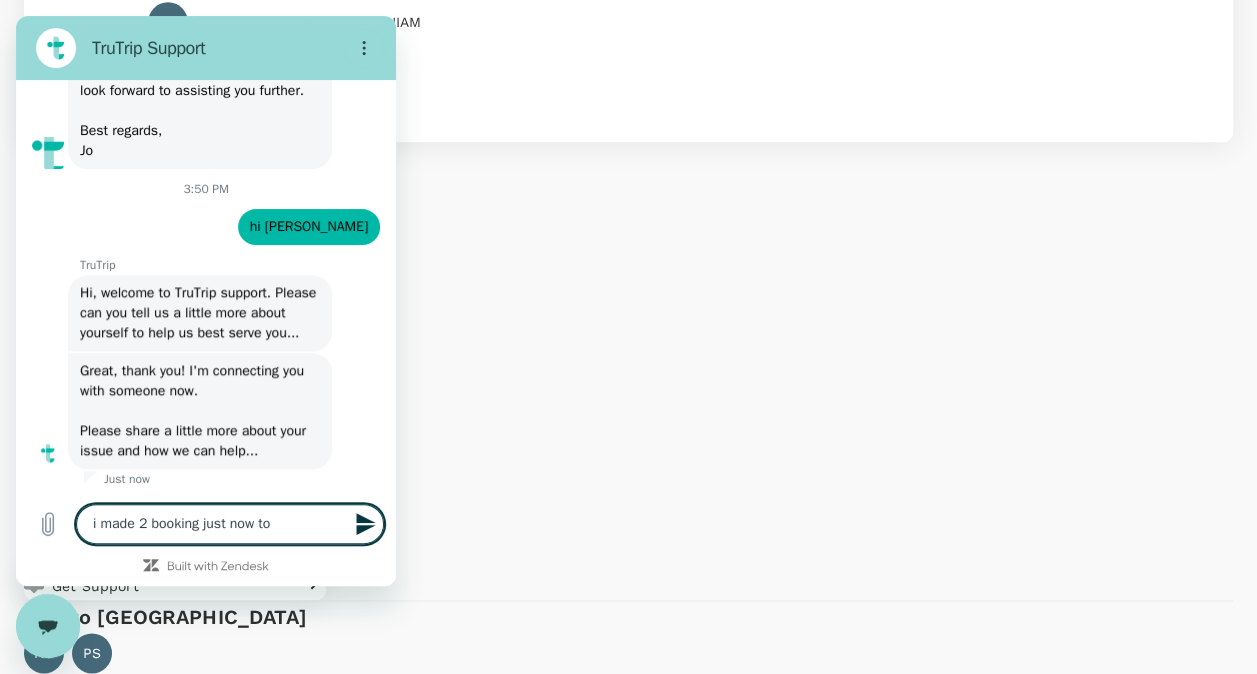 type on "i made 2 booking just now to" 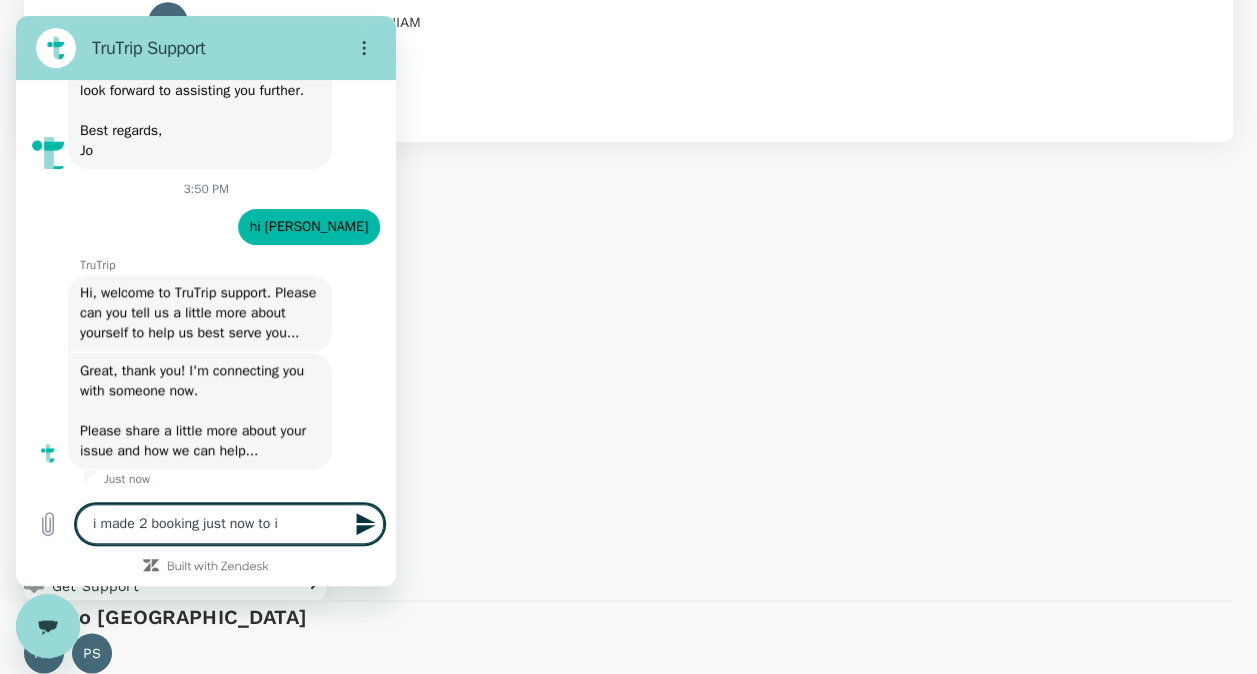 type on "i made 2 booking just now to in" 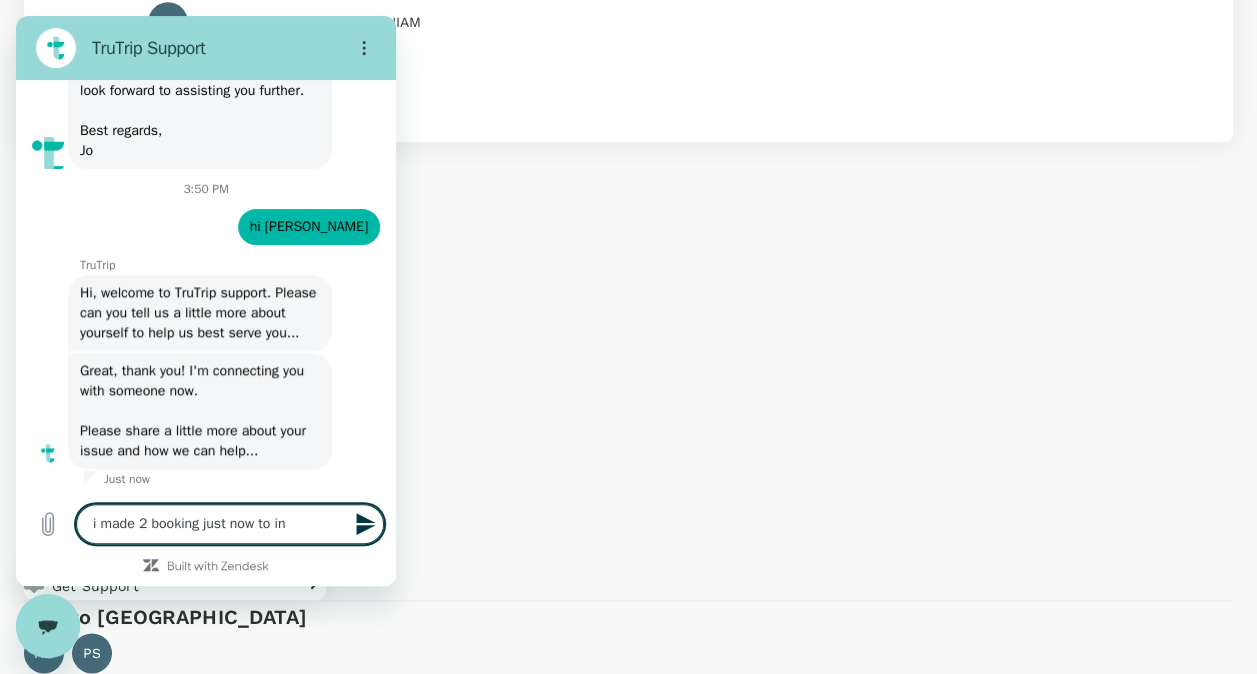 type on "i made 2 booking just now to ind" 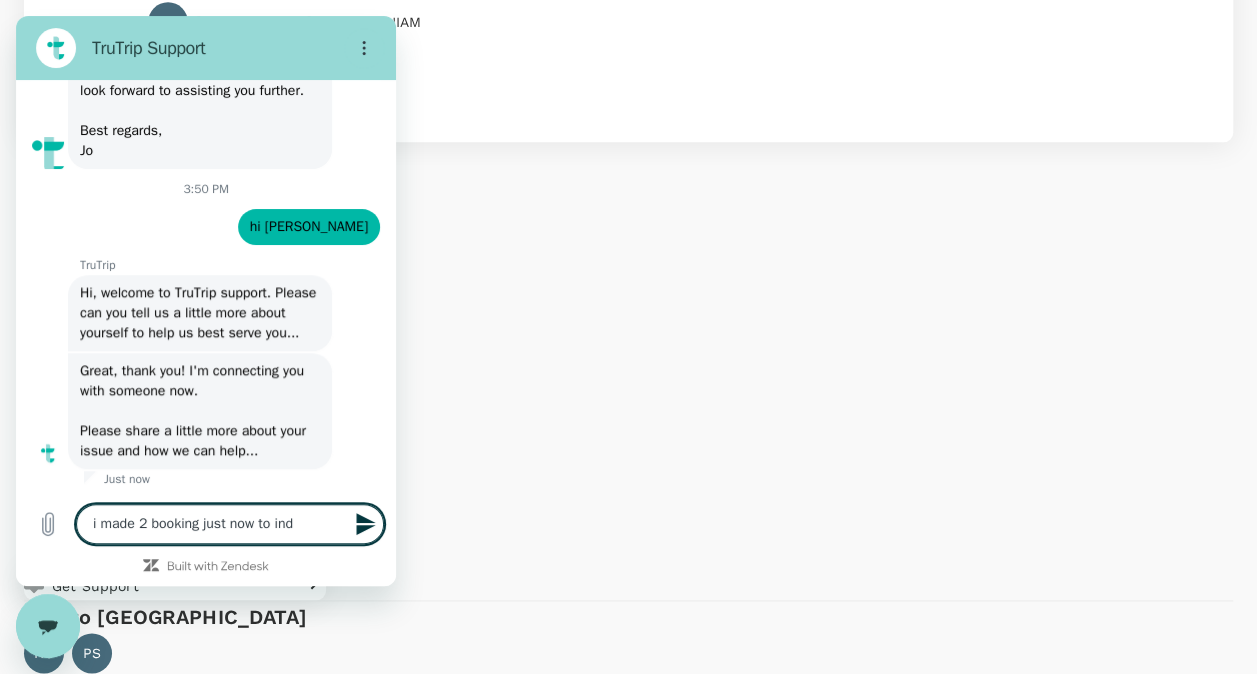type on "i made 2 booking just now to indi" 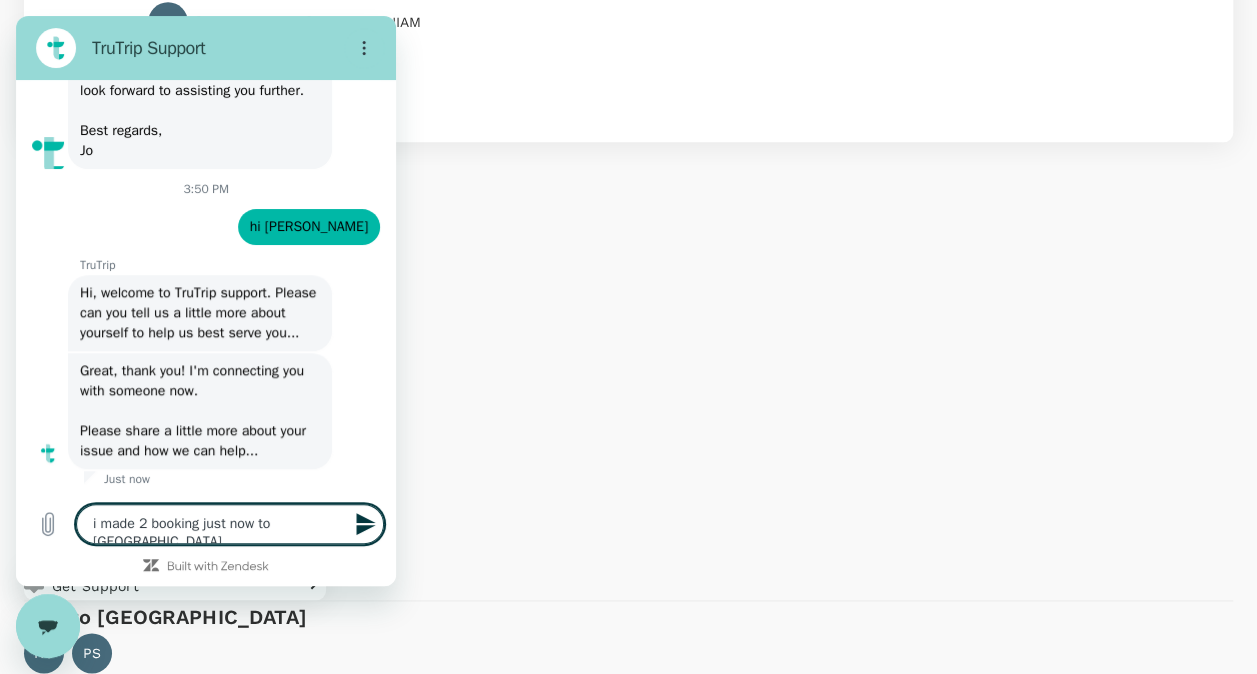 type on "i made 2 booking just now to india" 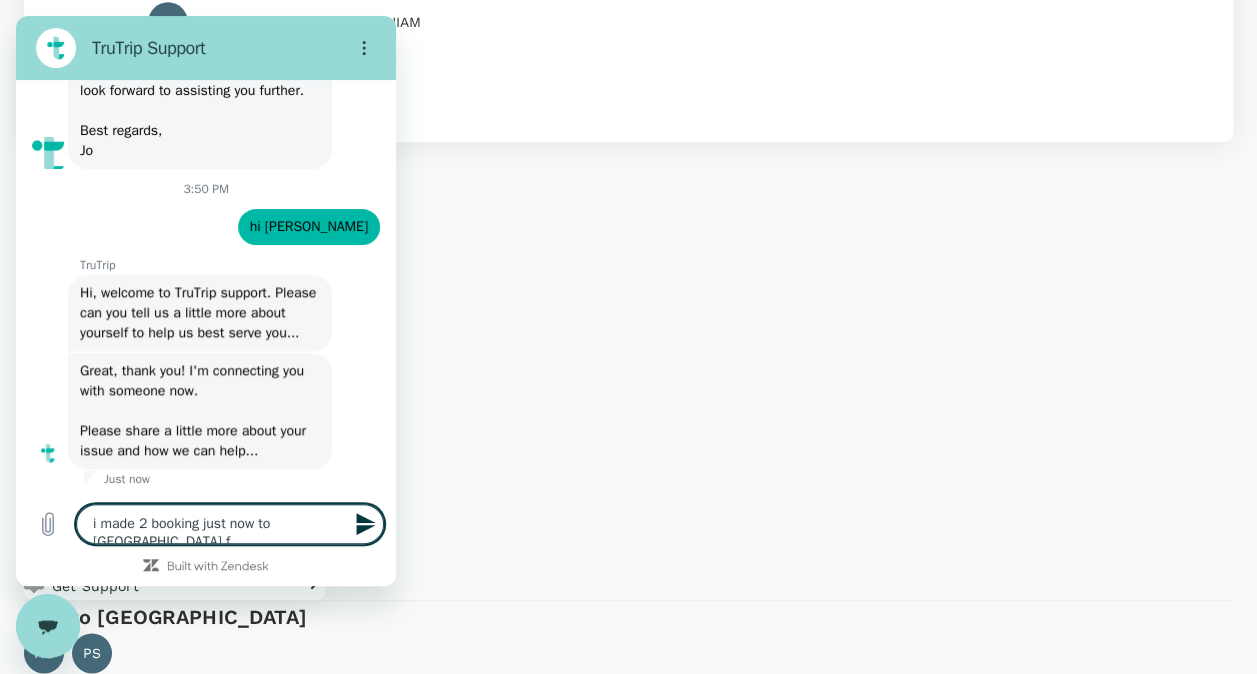 type on "i made 2 booking just now to india fo" 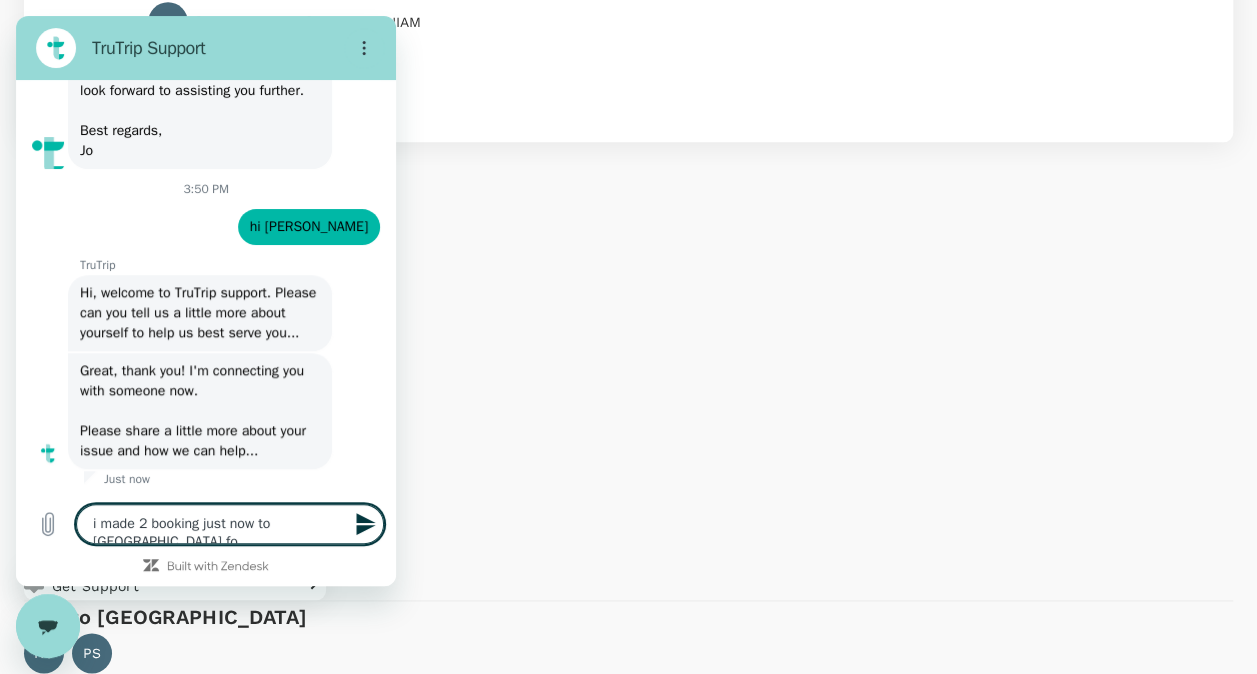 type on "i made 2 booking just now to india for" 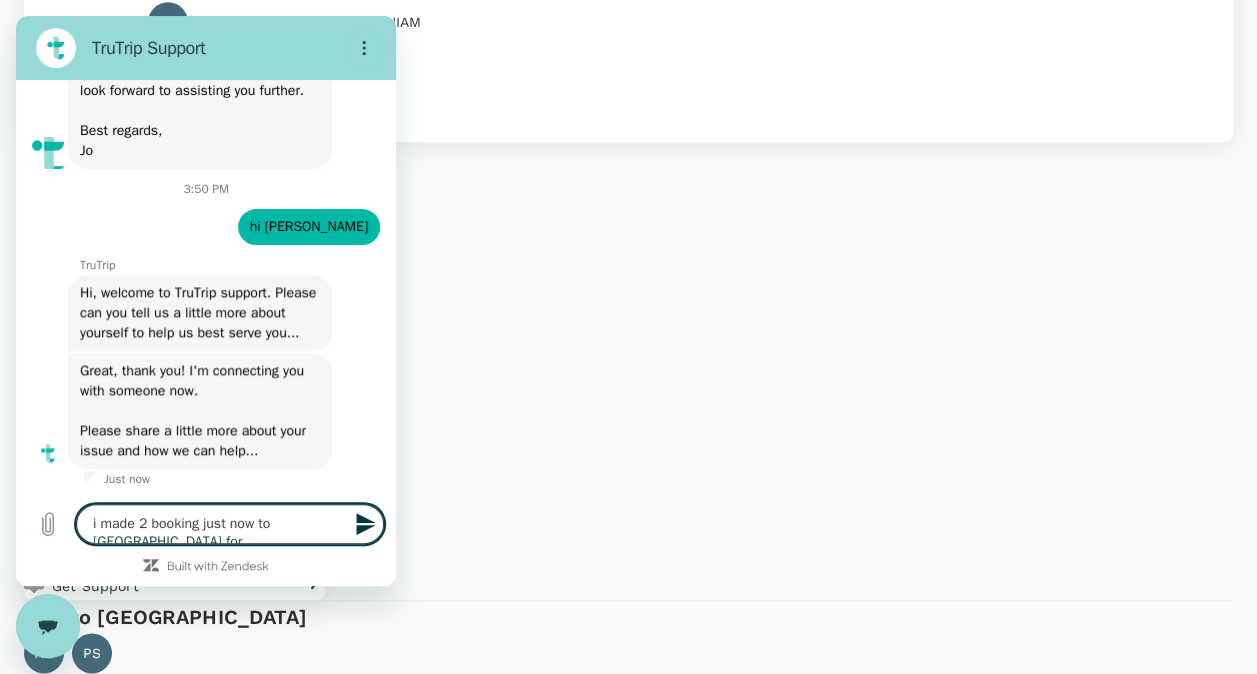 type on "i made 2 booking just now to india for" 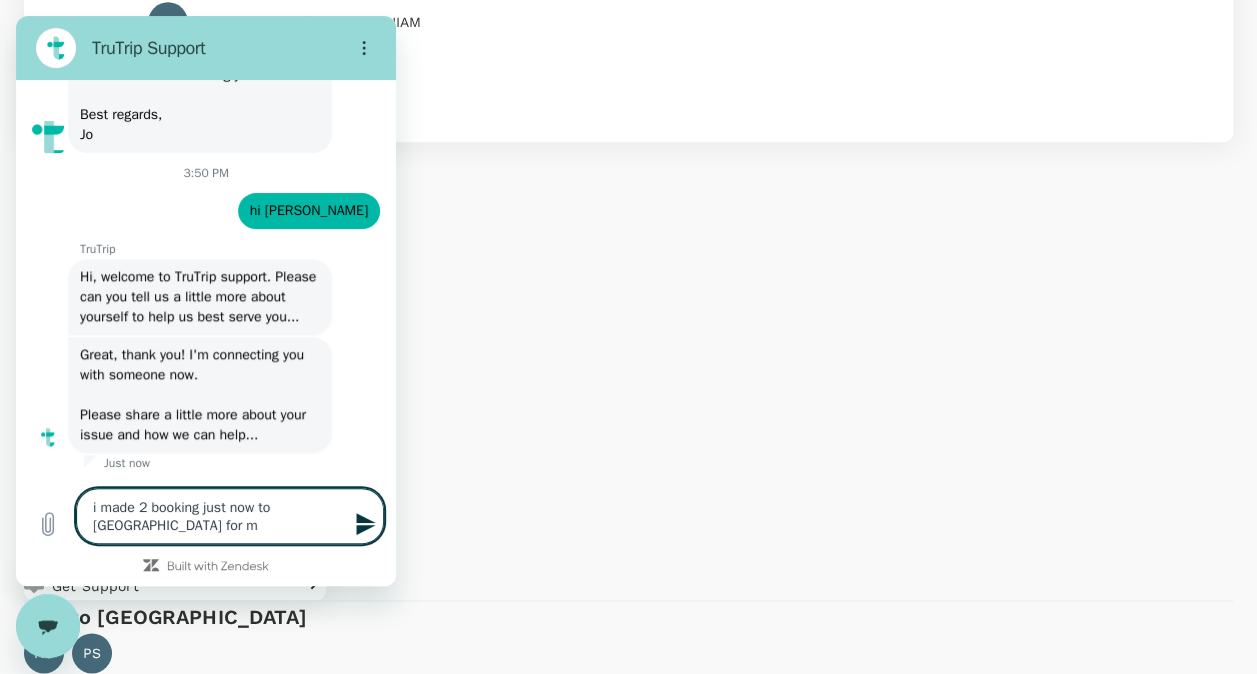 type on "i made 2 booking just now to india for my" 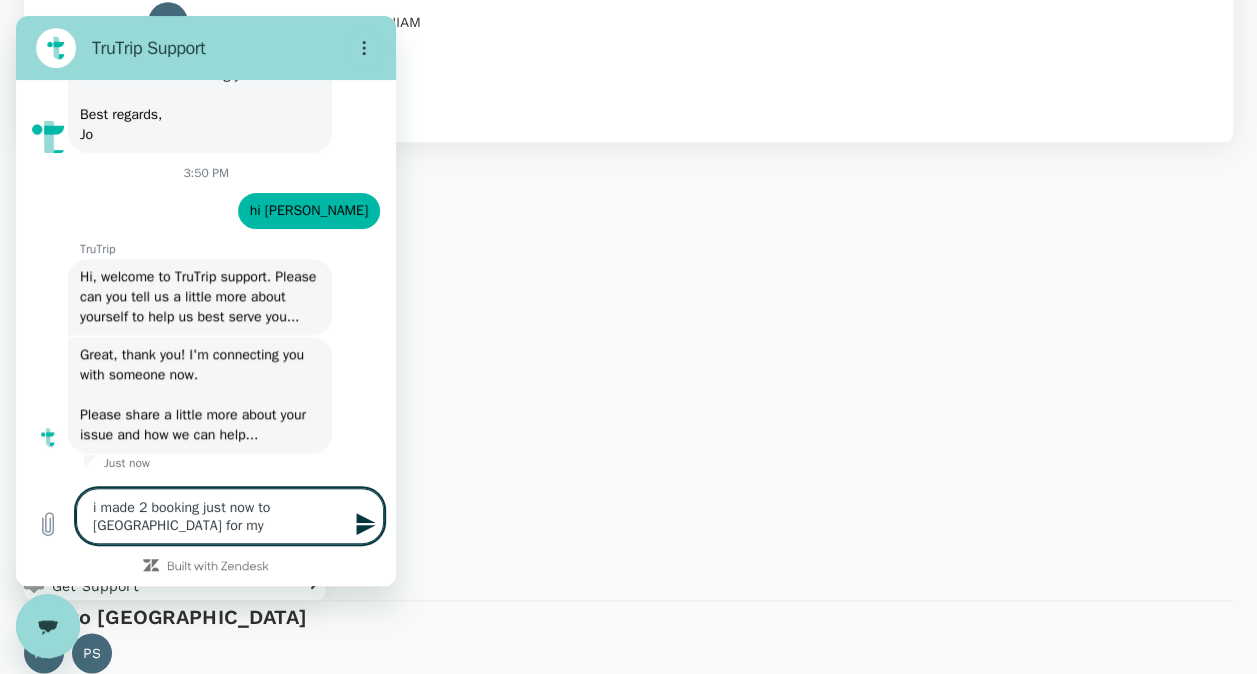 type on "i made 2 booking just now to india for mys" 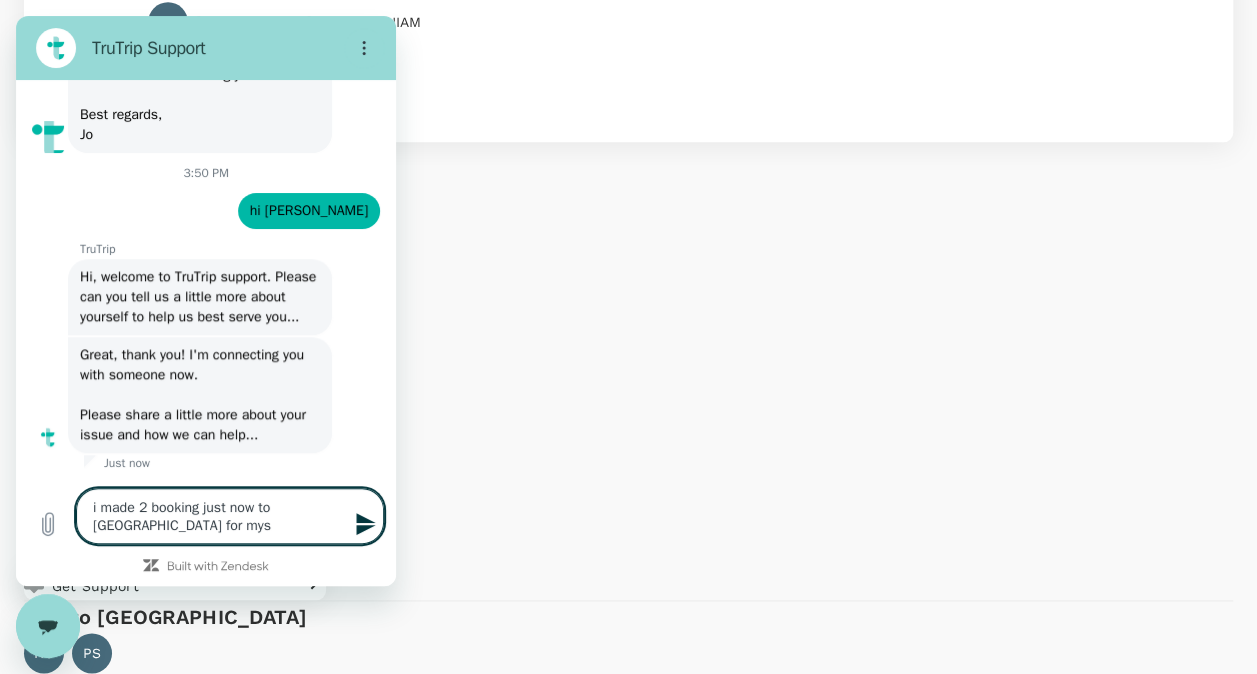 type on "i made 2 booking just now to india for myse" 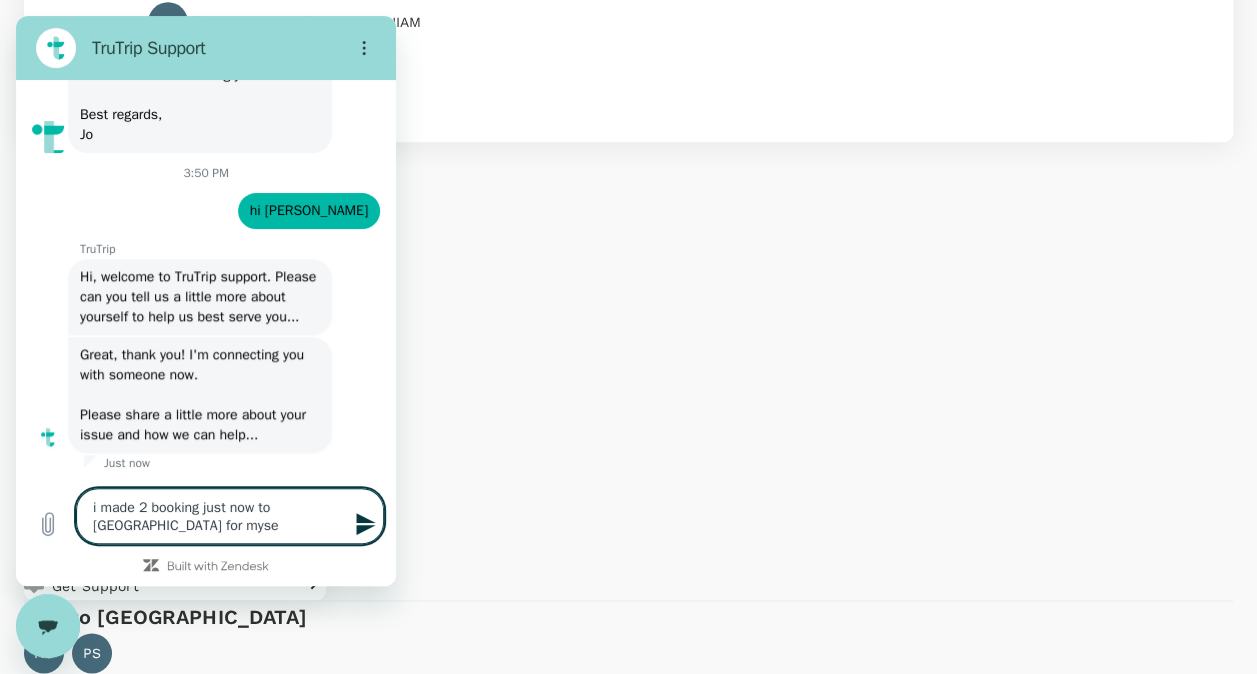 type on "i made 2 booking just now to india for mysel" 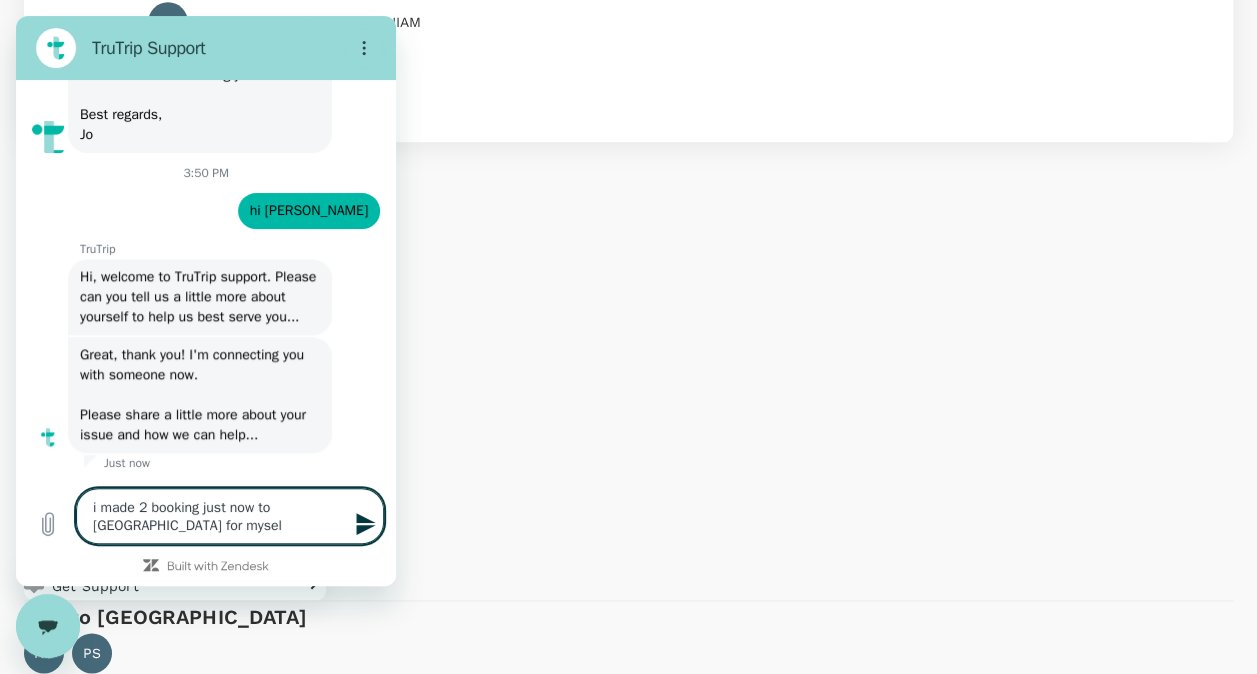 type on "i made 2 booking just now to india for myself" 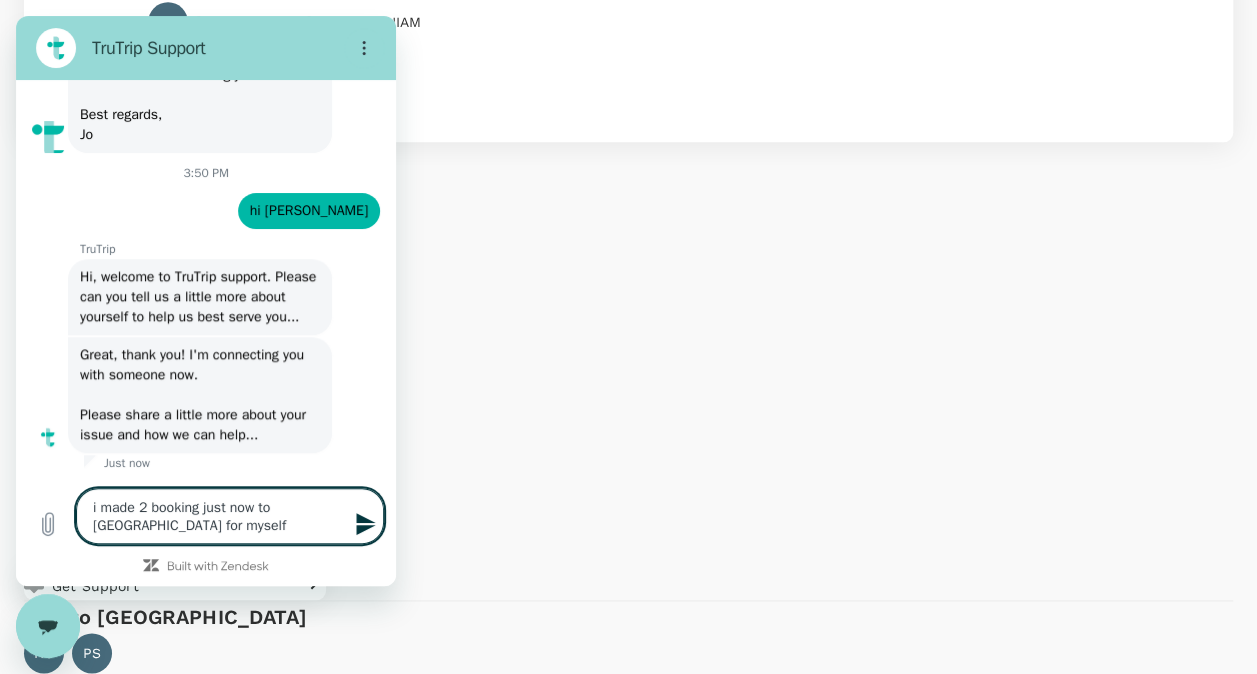 type on "i made 2 booking just now to india for myself" 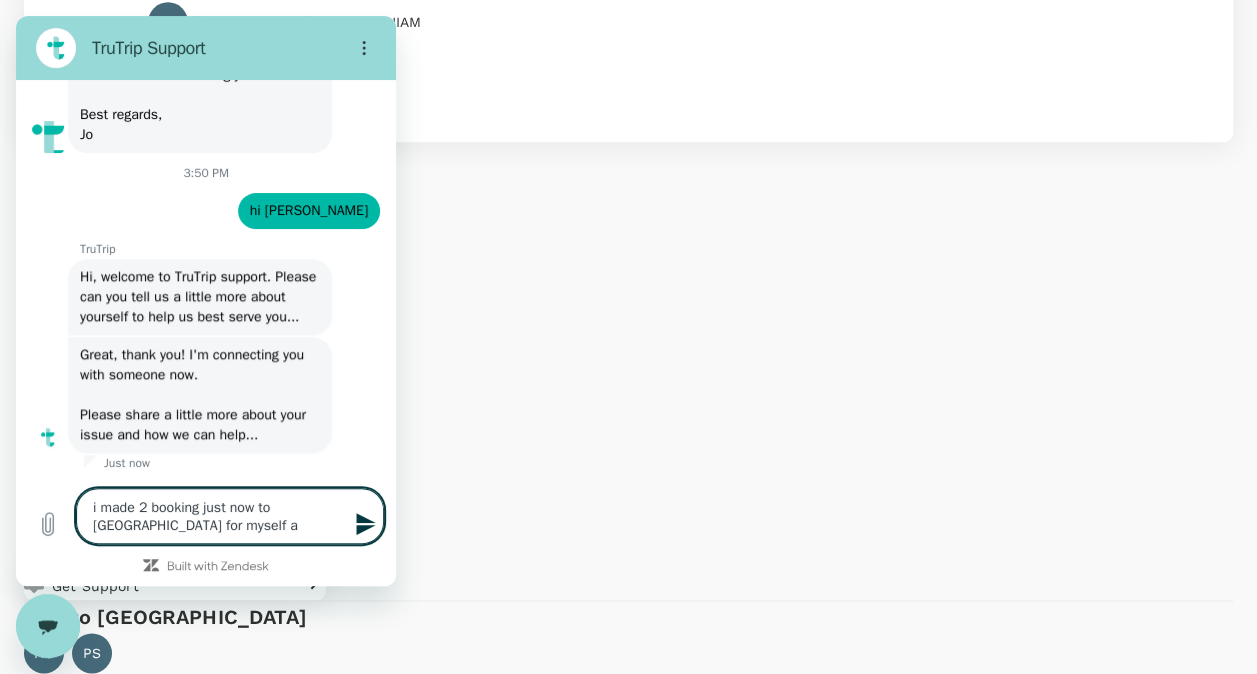 type on "i made 2 booking just now to india for myself an" 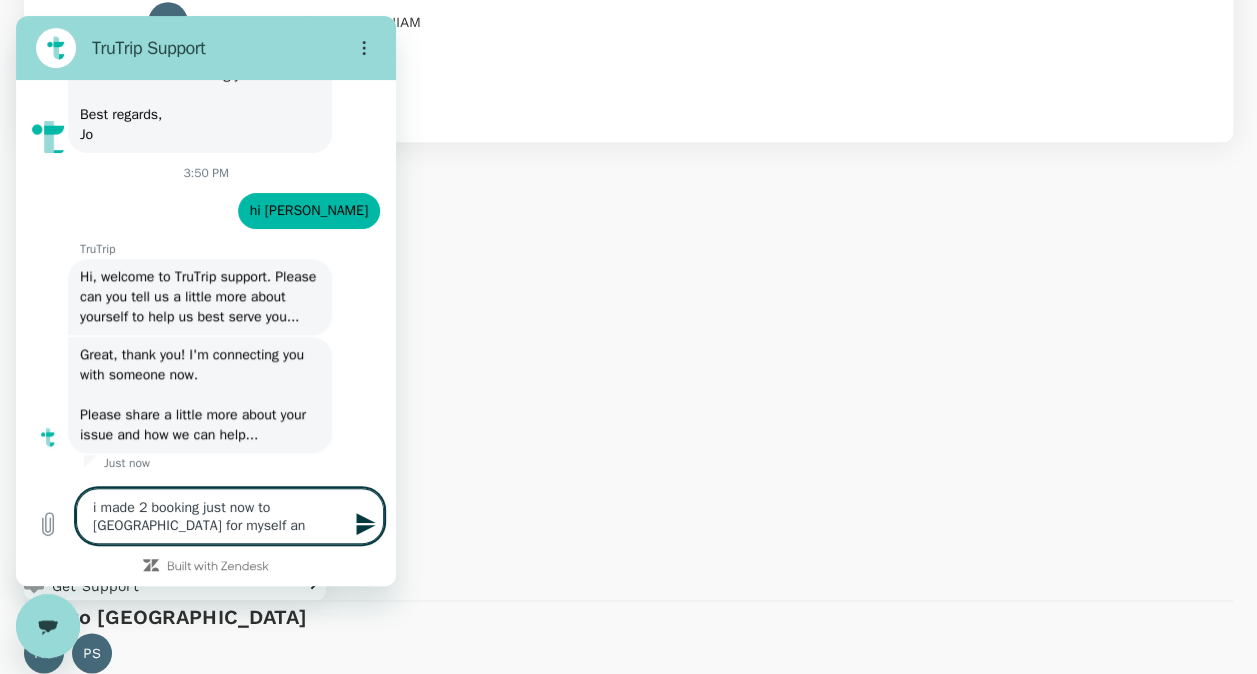 type on "i made 2 booking just now to india for myself and" 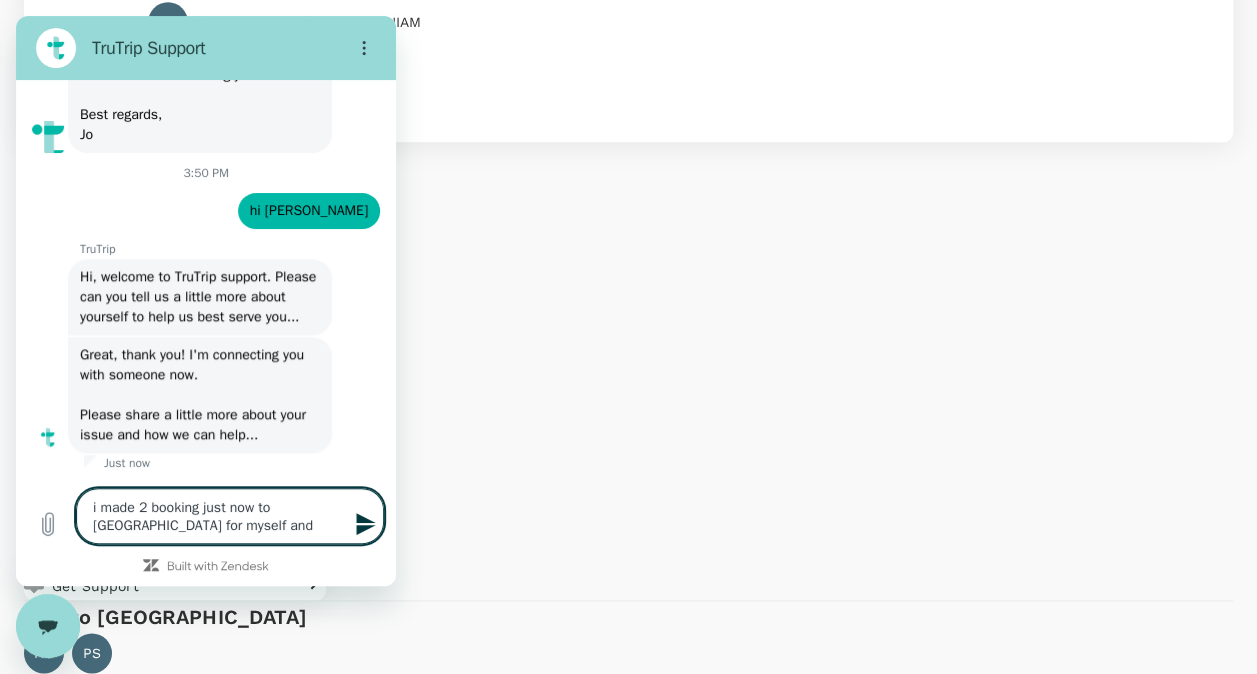 type on "i made 2 booking just now to india for myself and" 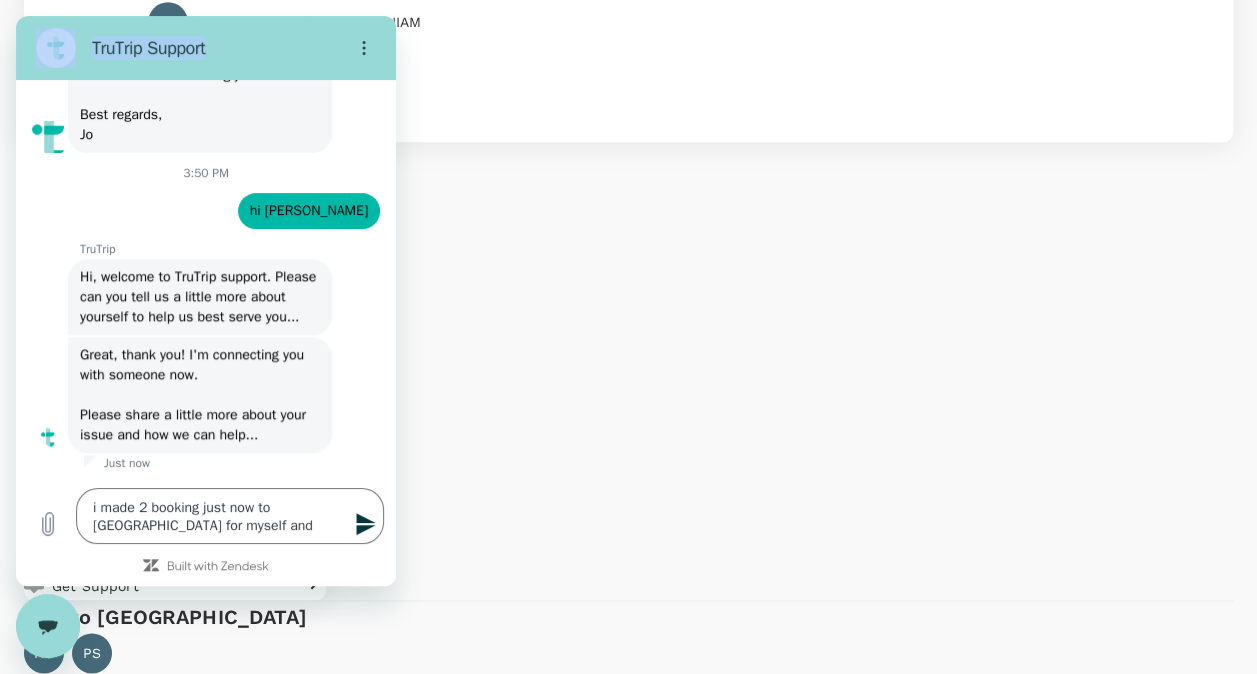 scroll, scrollTop: 896, scrollLeft: 0, axis: vertical 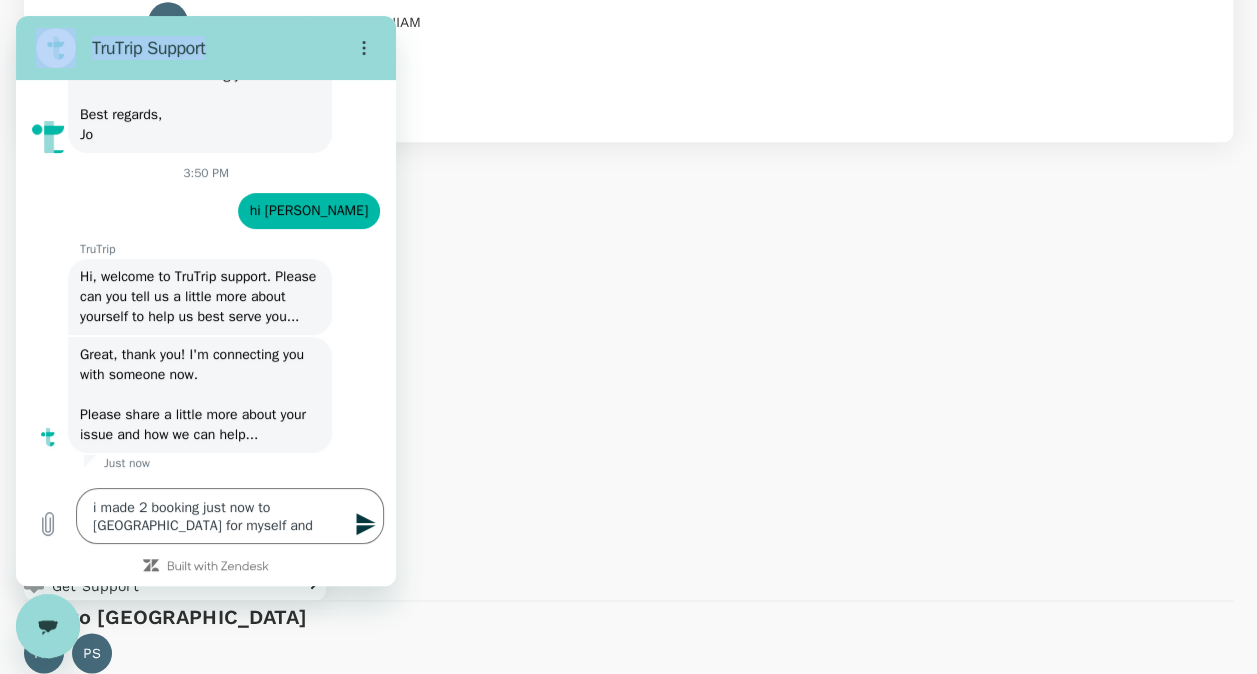 click on "TruTrip Support" at bounding box center [214, 48] 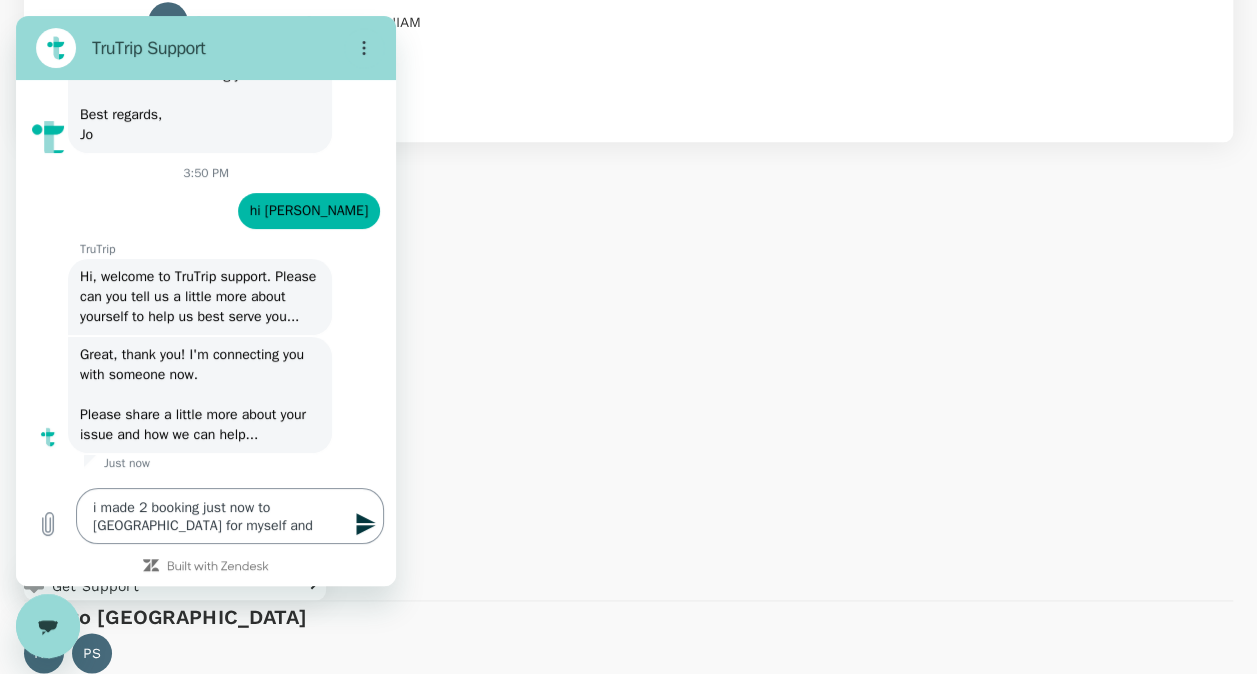 click on "i made 2 booking just now to india for myself and" at bounding box center [230, 516] 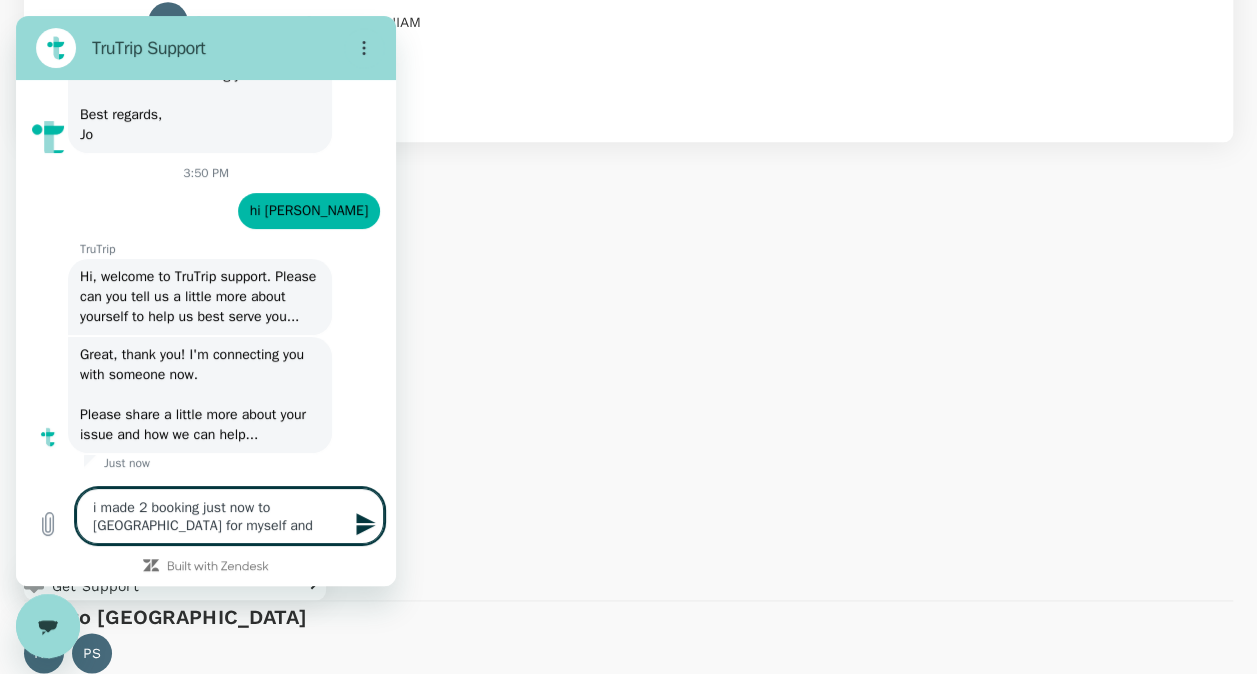 type on "i made 2 booking just now to india for myself and a" 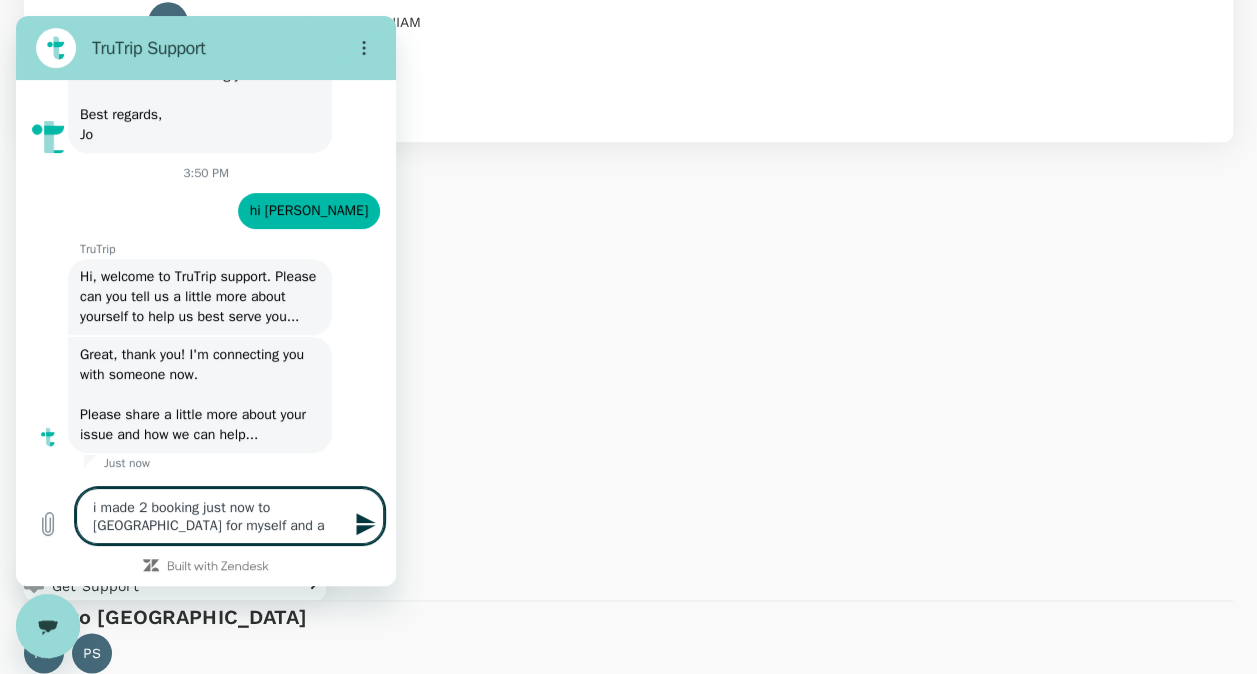 type on "i made 2 booking just now to india for myself and an" 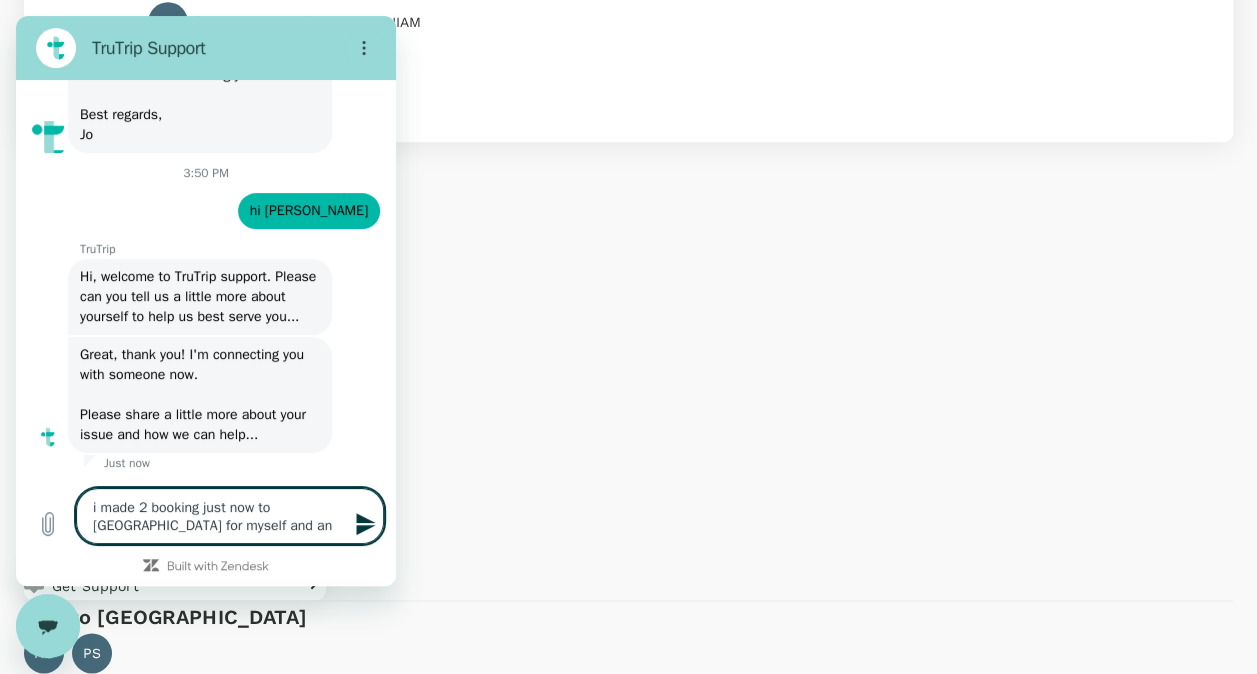 type on "x" 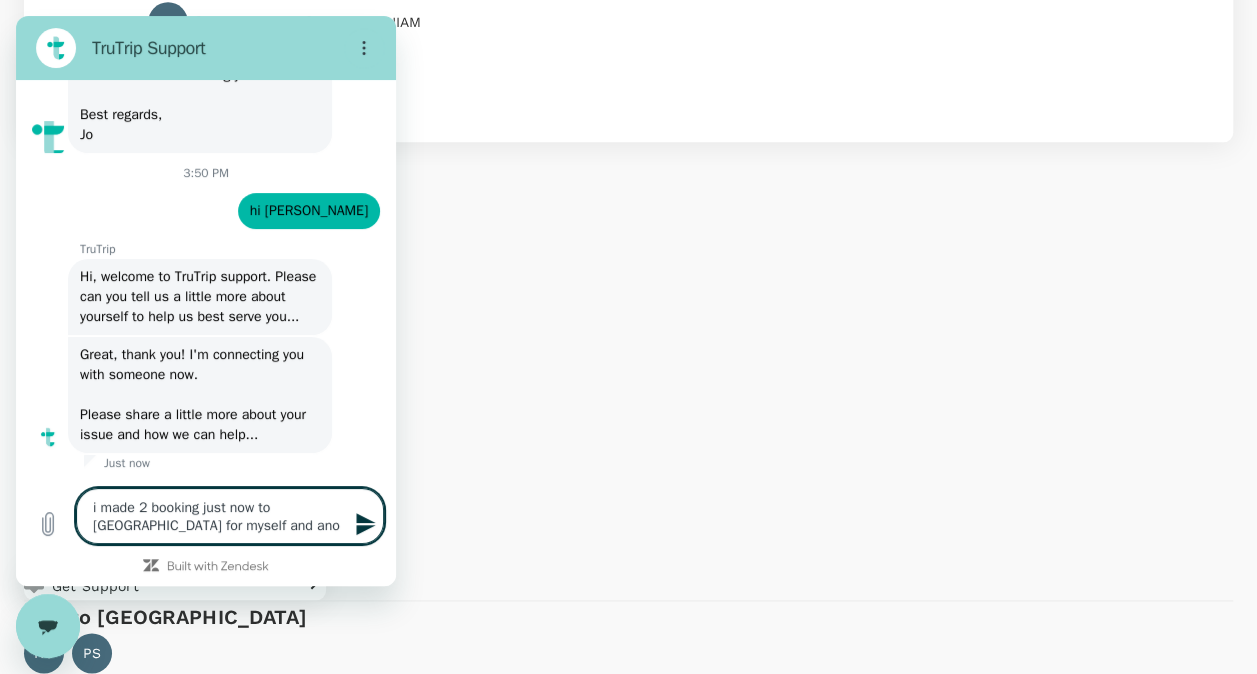 type on "x" 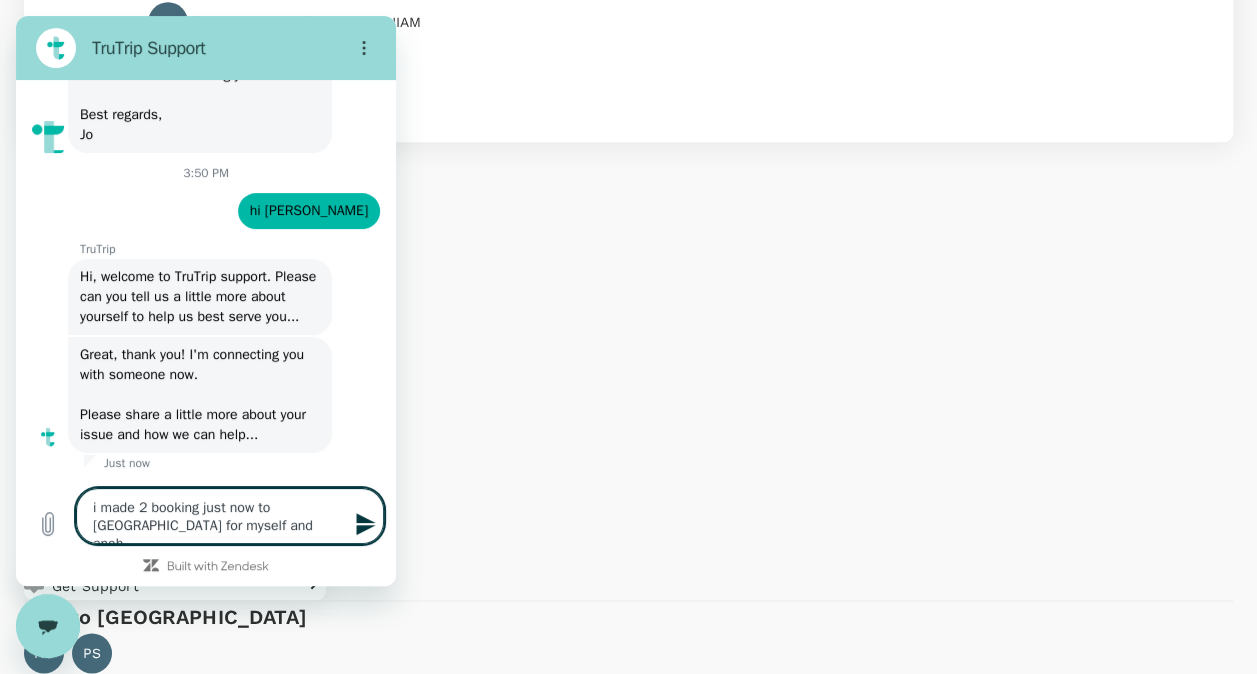 type on "i made 2 booking just now to india for myself and anohe" 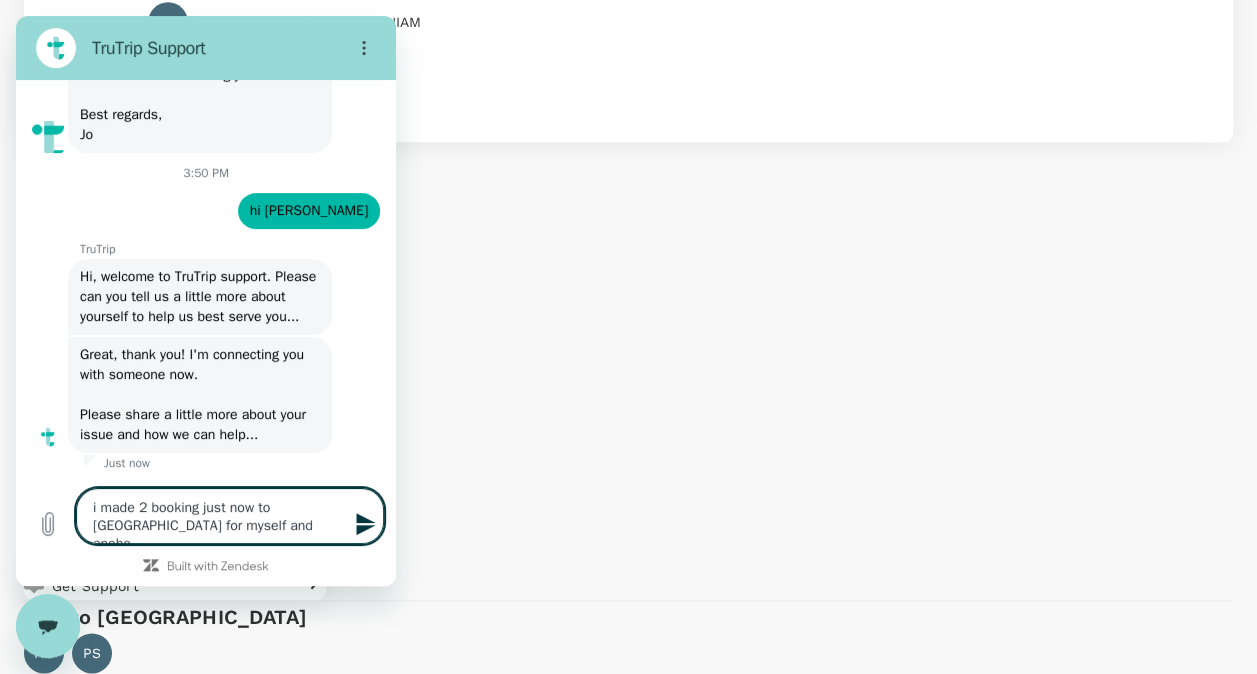 type on "i made 2 booking just now to india for myself and anoher" 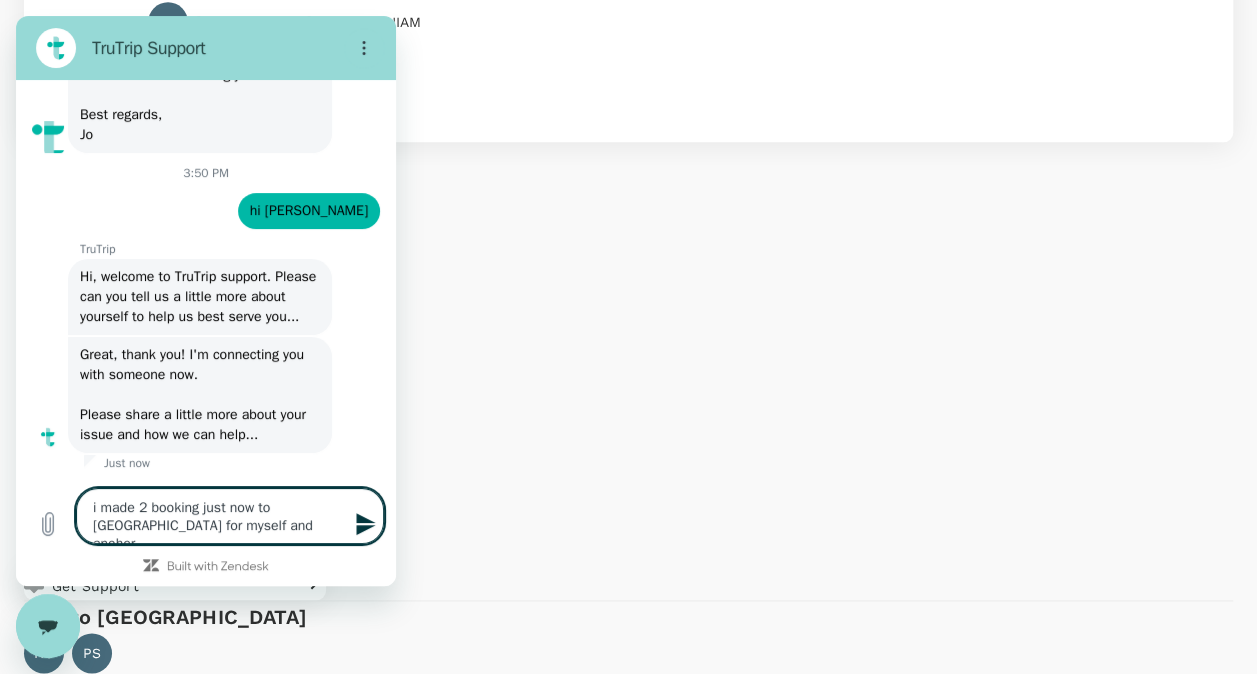 type on "i made 2 booking just now to india for myself and anoher" 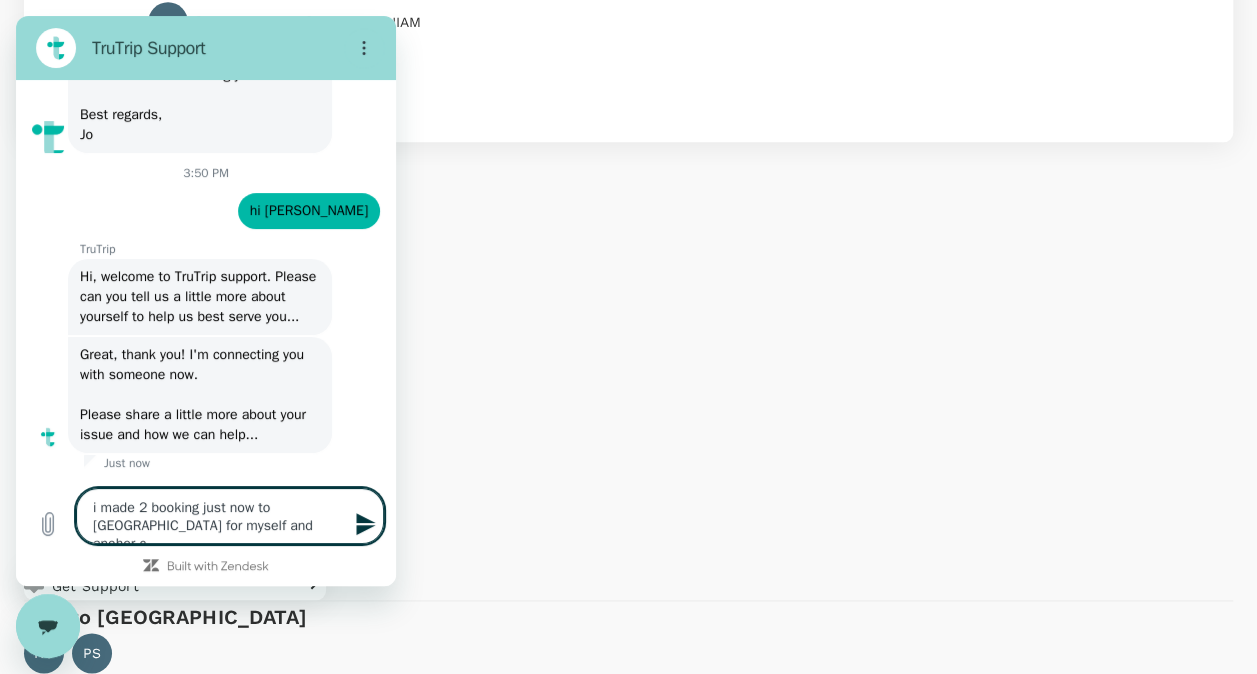 type on "i made 2 booking just now to india for myself and anoher co" 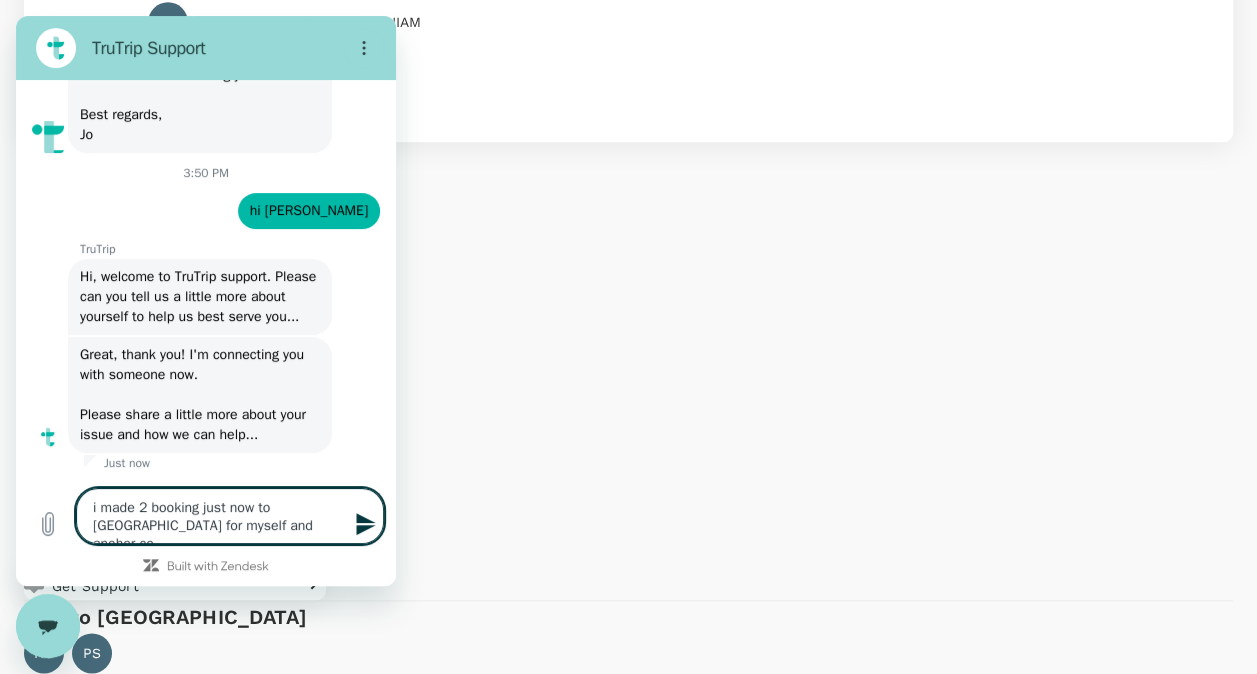 type on "i made 2 booking just now to india for myself and anoher col" 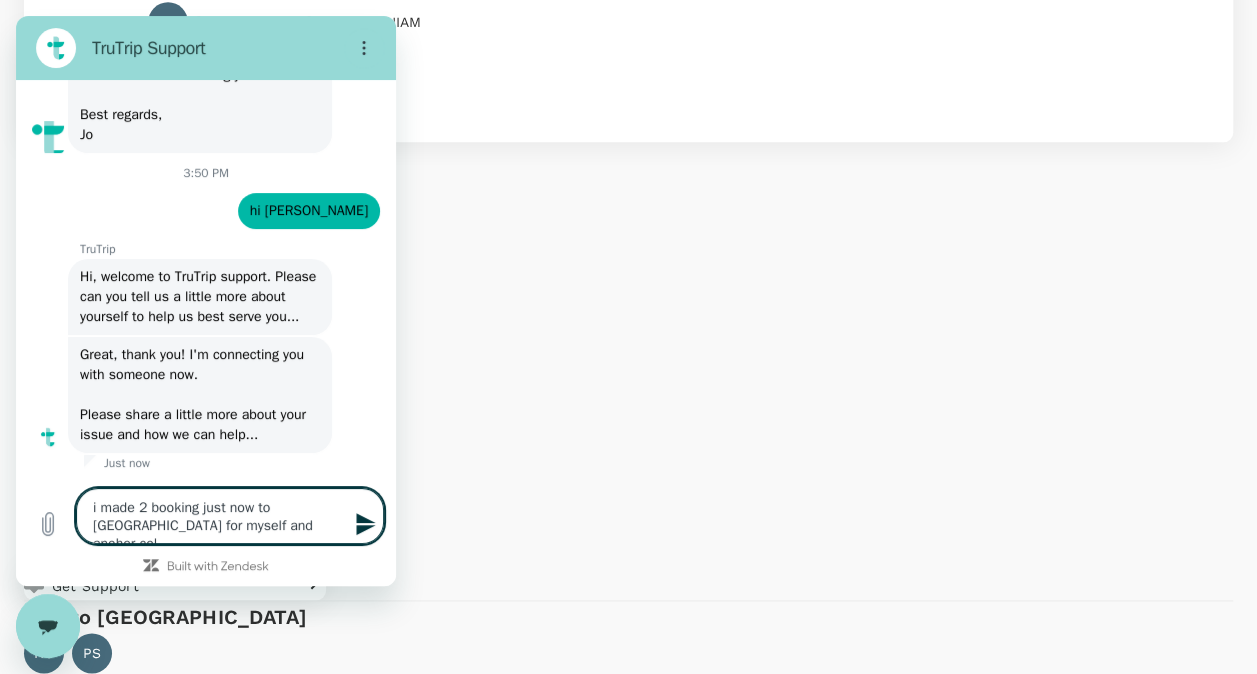 type on "i made 2 booking just now to india for myself and anoher coll" 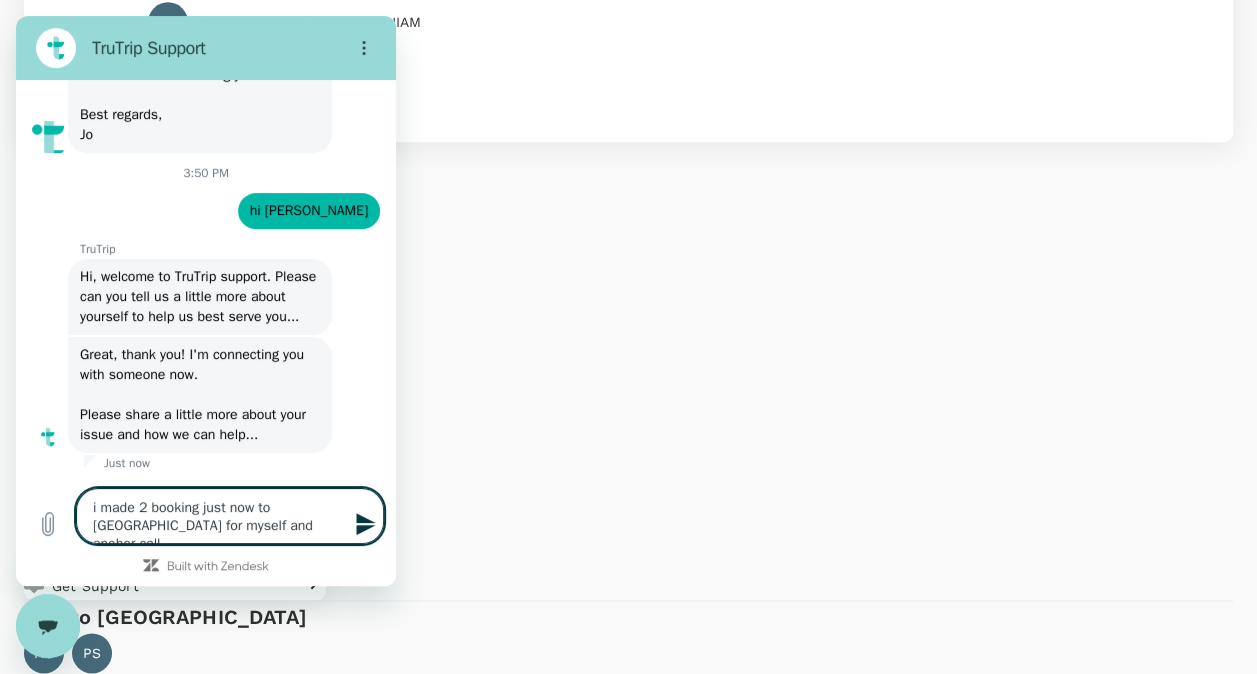 type on "i made 2 booking just now to india for myself and anoher colle" 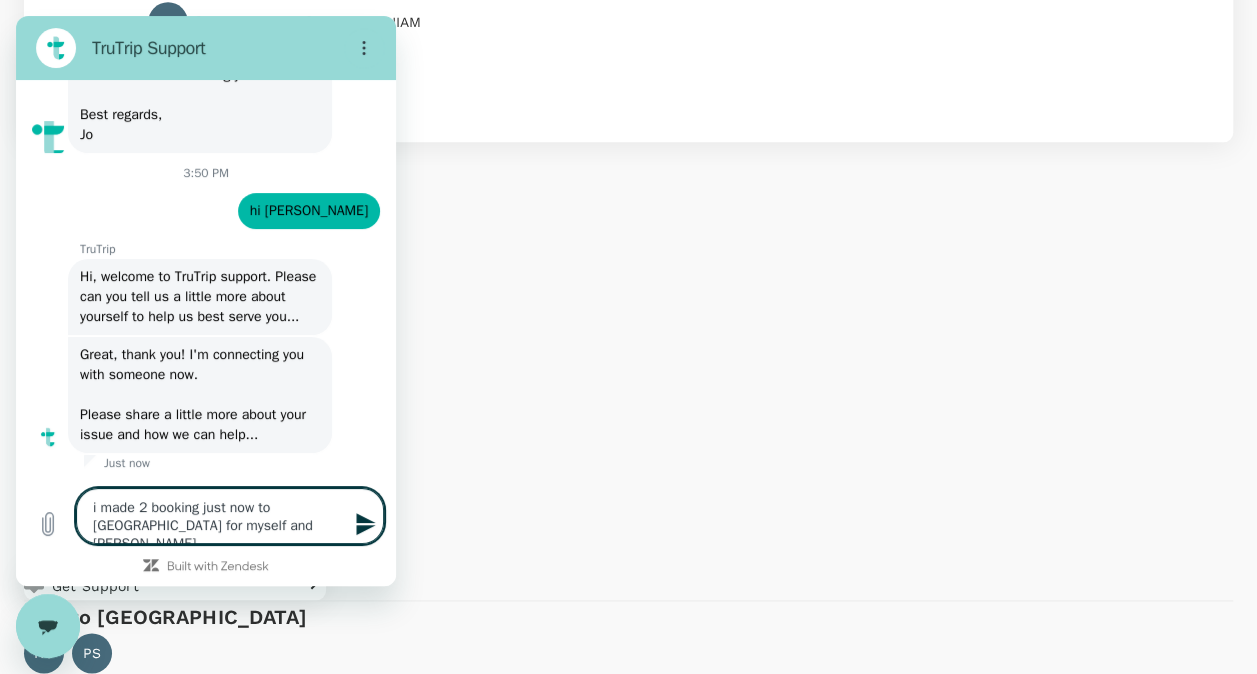 type on "i made 2 booking just now to india for myself and anoher colleu" 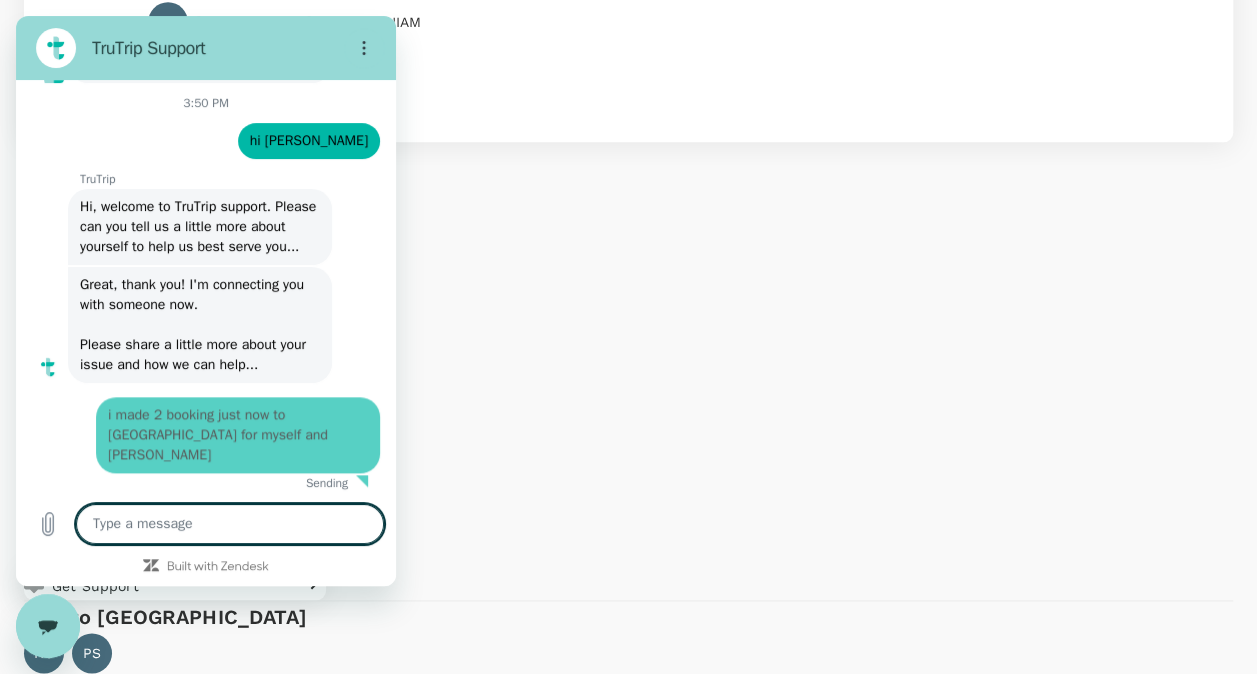 type on "x" 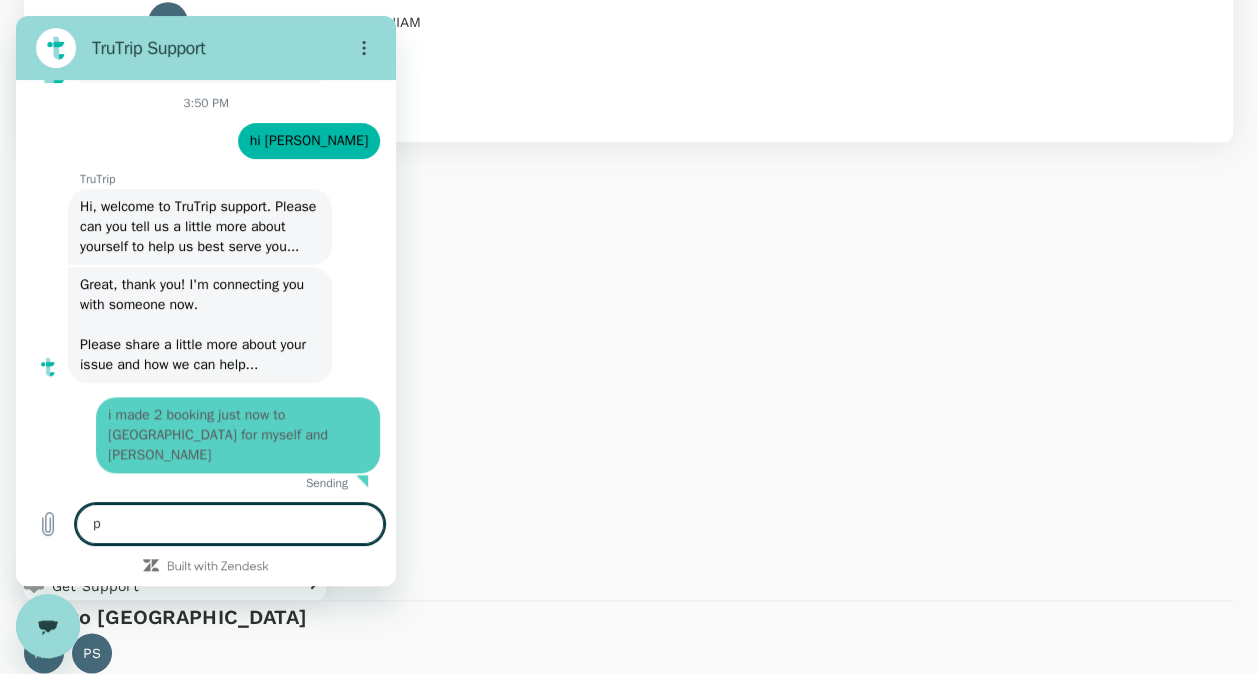 type on "pe" 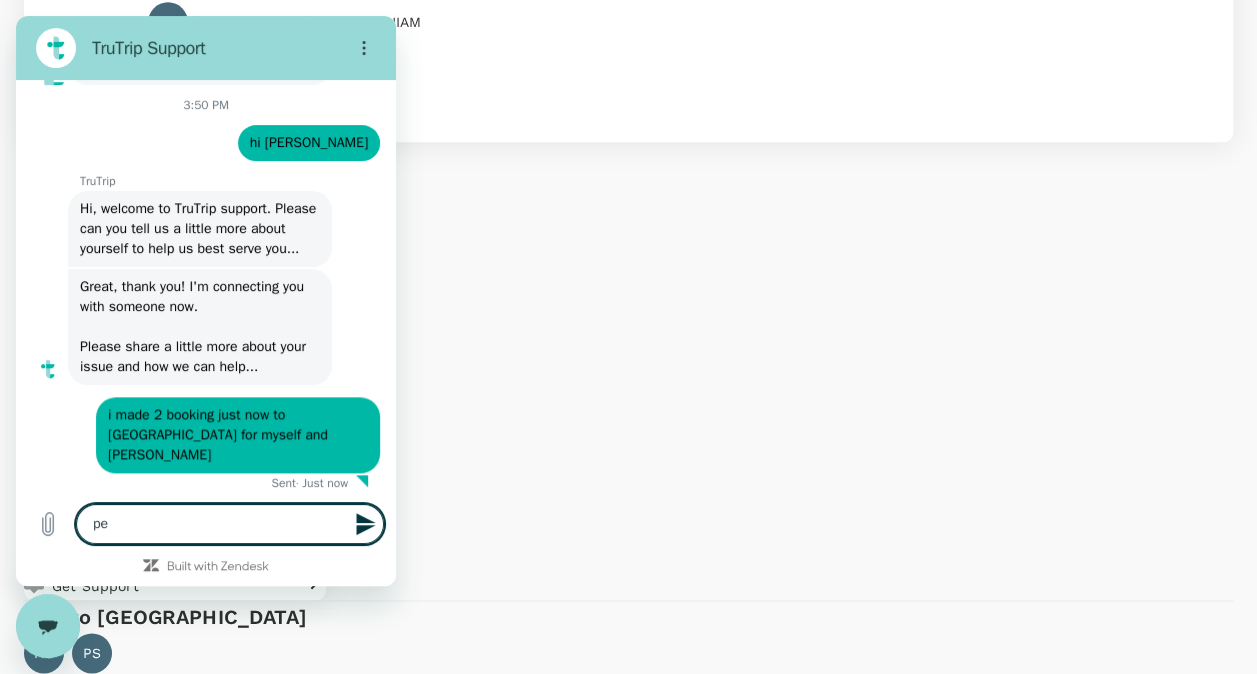 type on "pen" 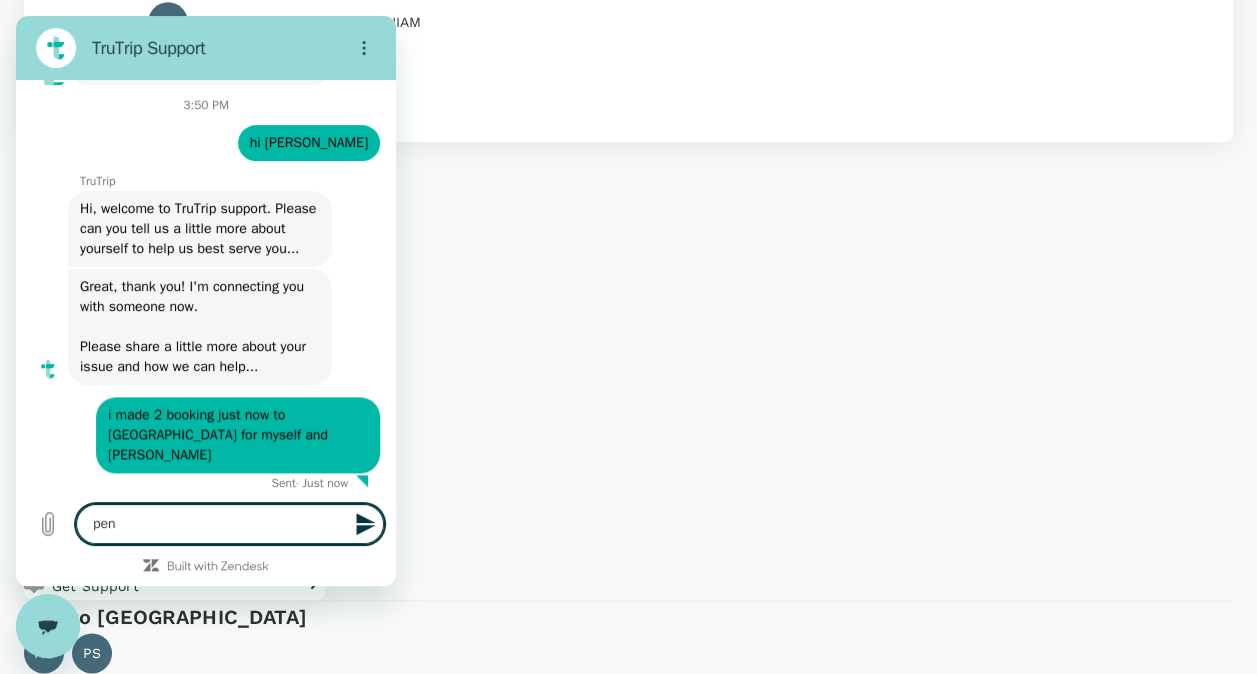 type on "pend" 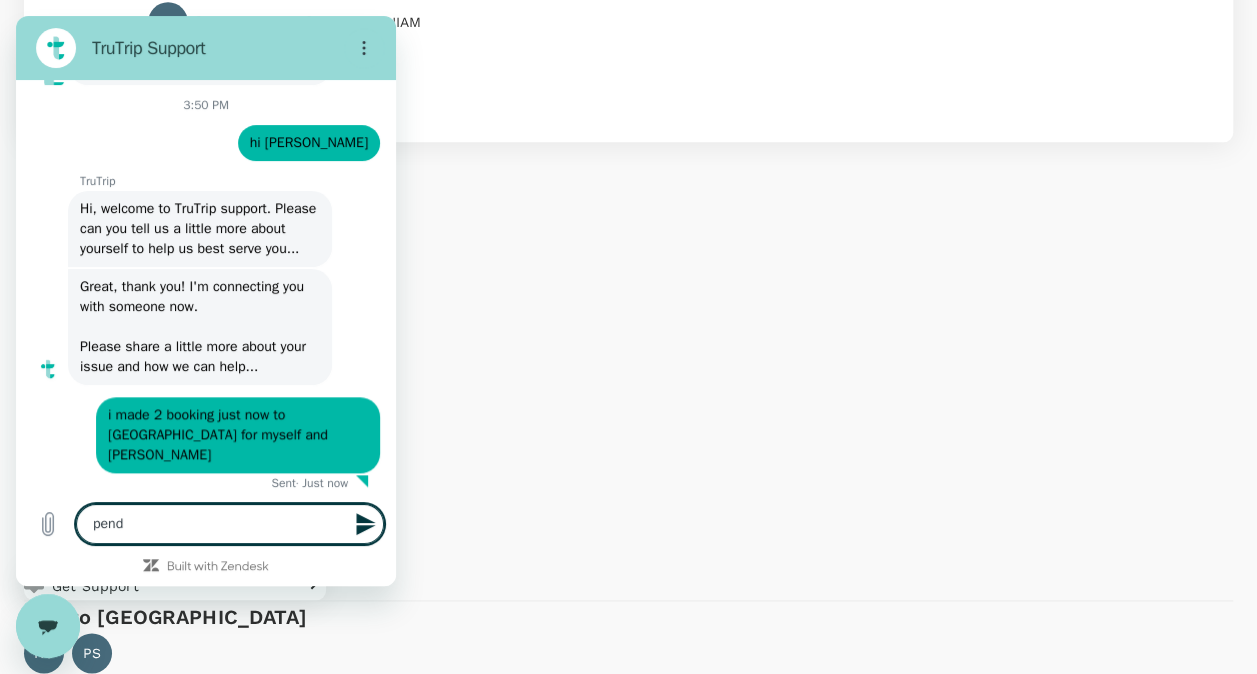 type on "pendi" 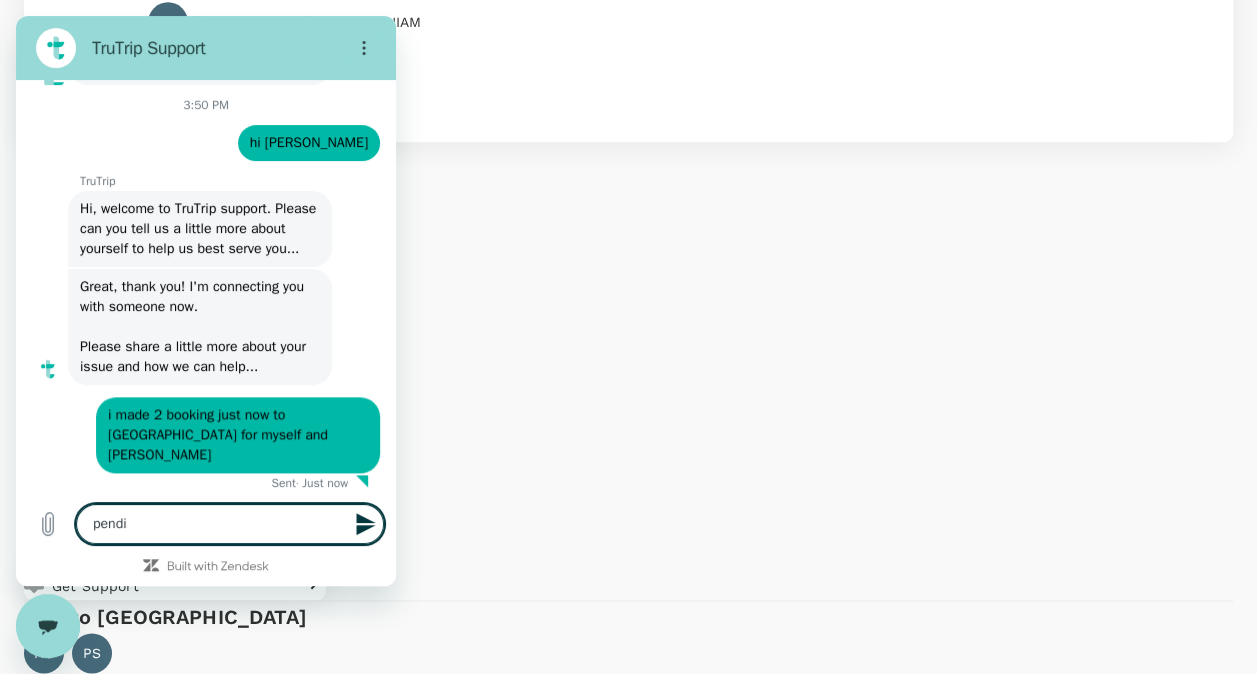 type on "pendin" 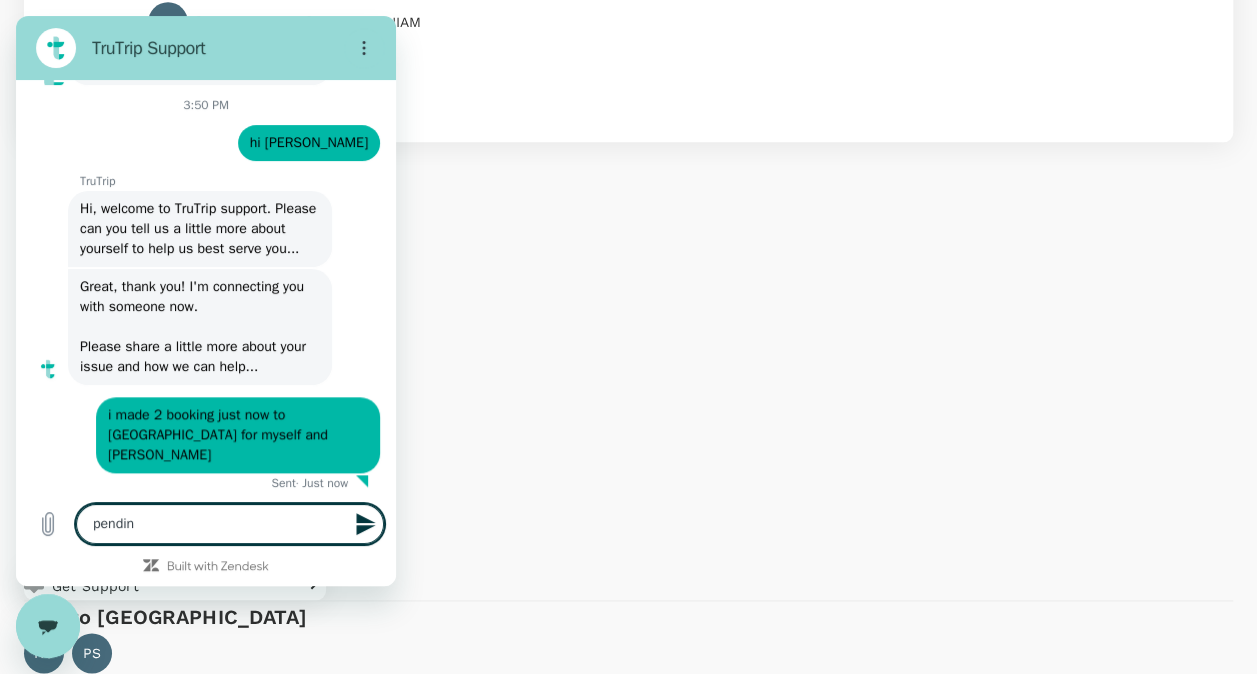 scroll, scrollTop: 975, scrollLeft: 0, axis: vertical 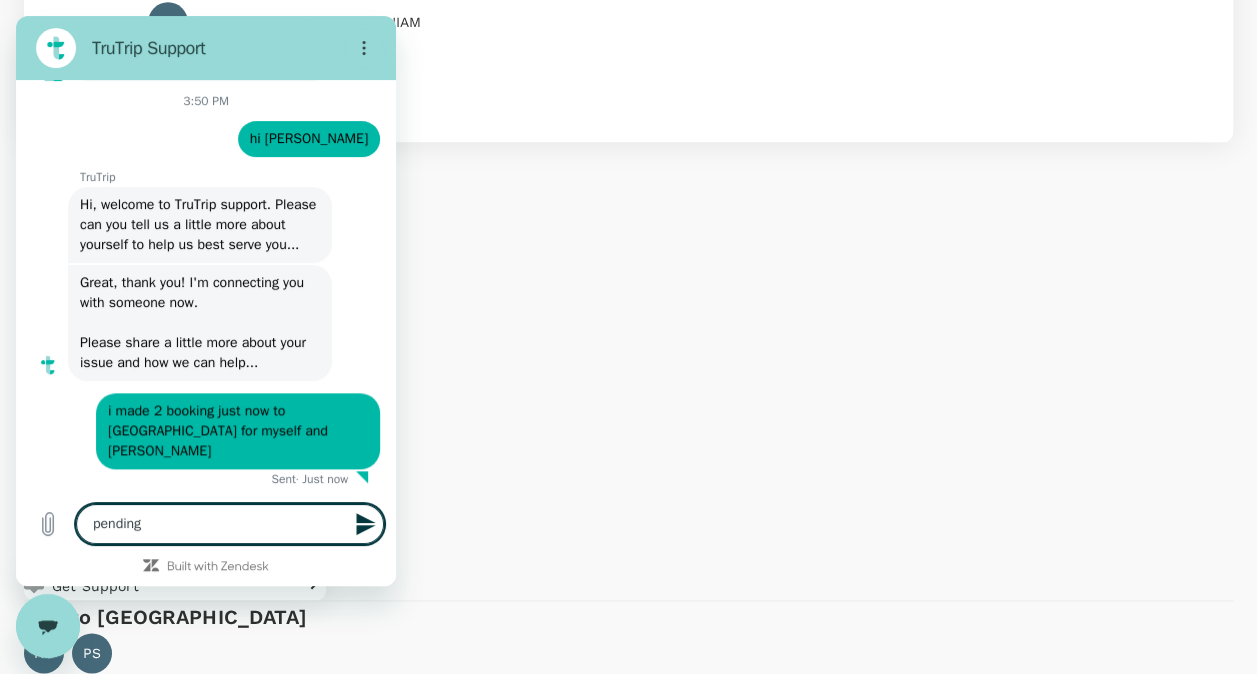 type on "pending" 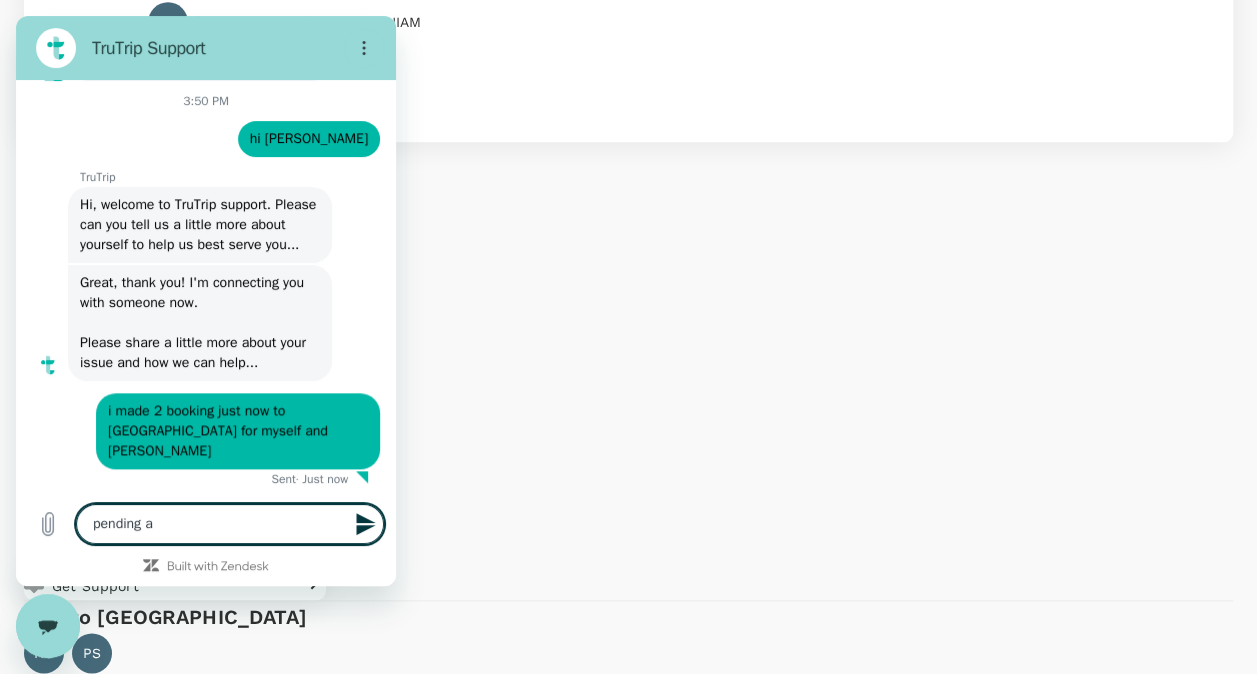 type on "pending ap" 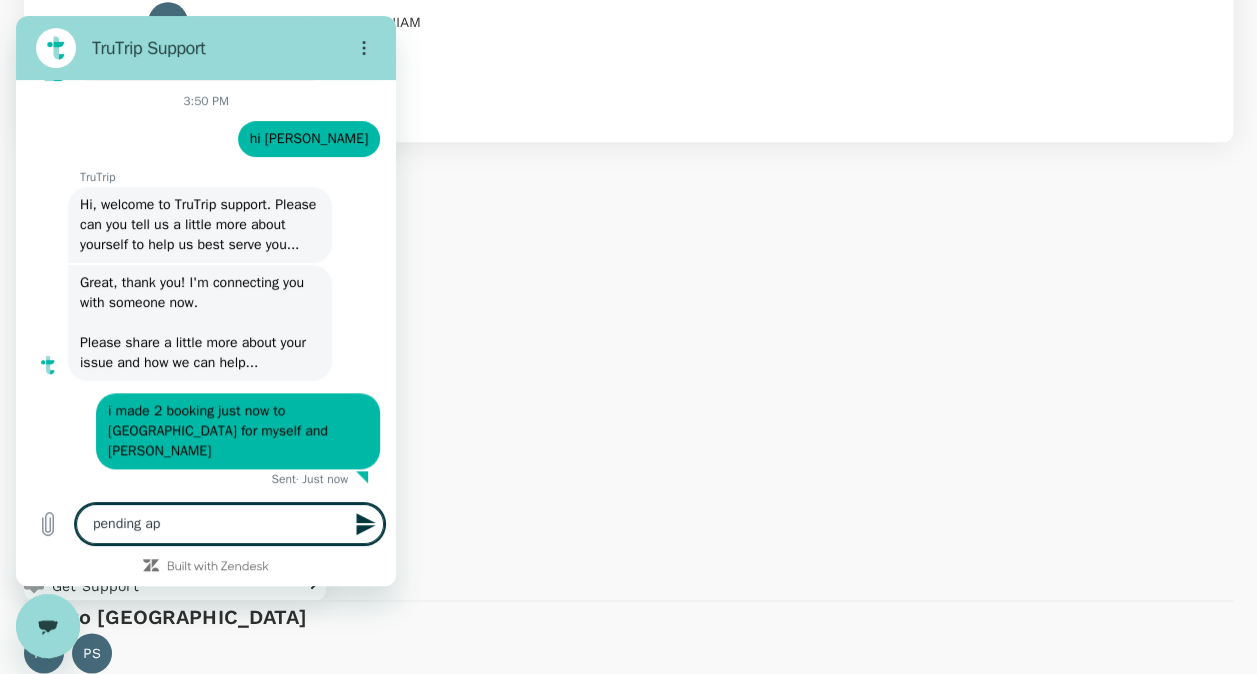 type on "pending app" 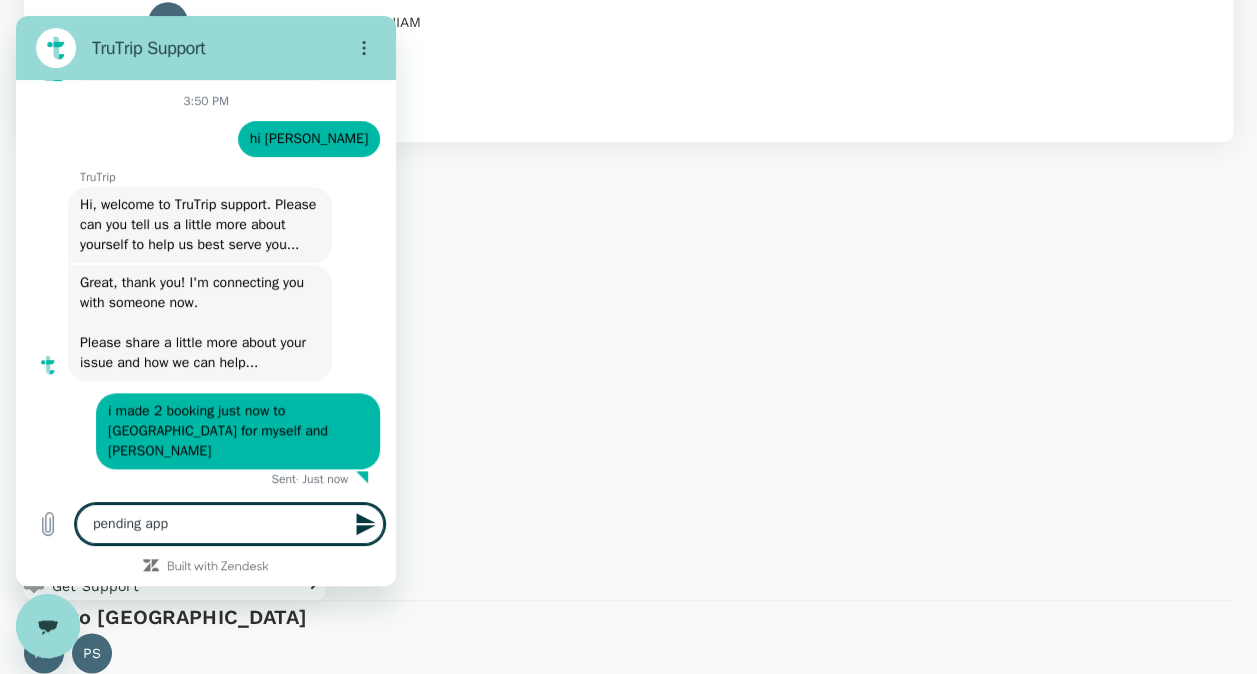type on "pending appr" 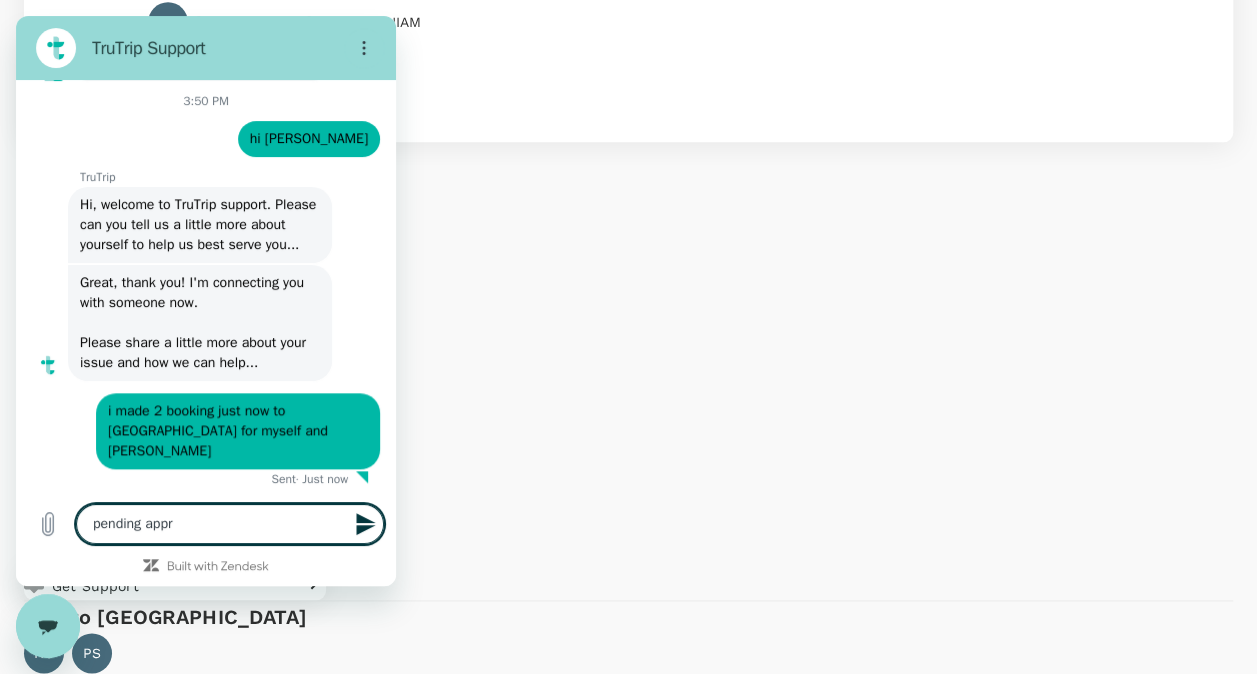 type on "pending appro" 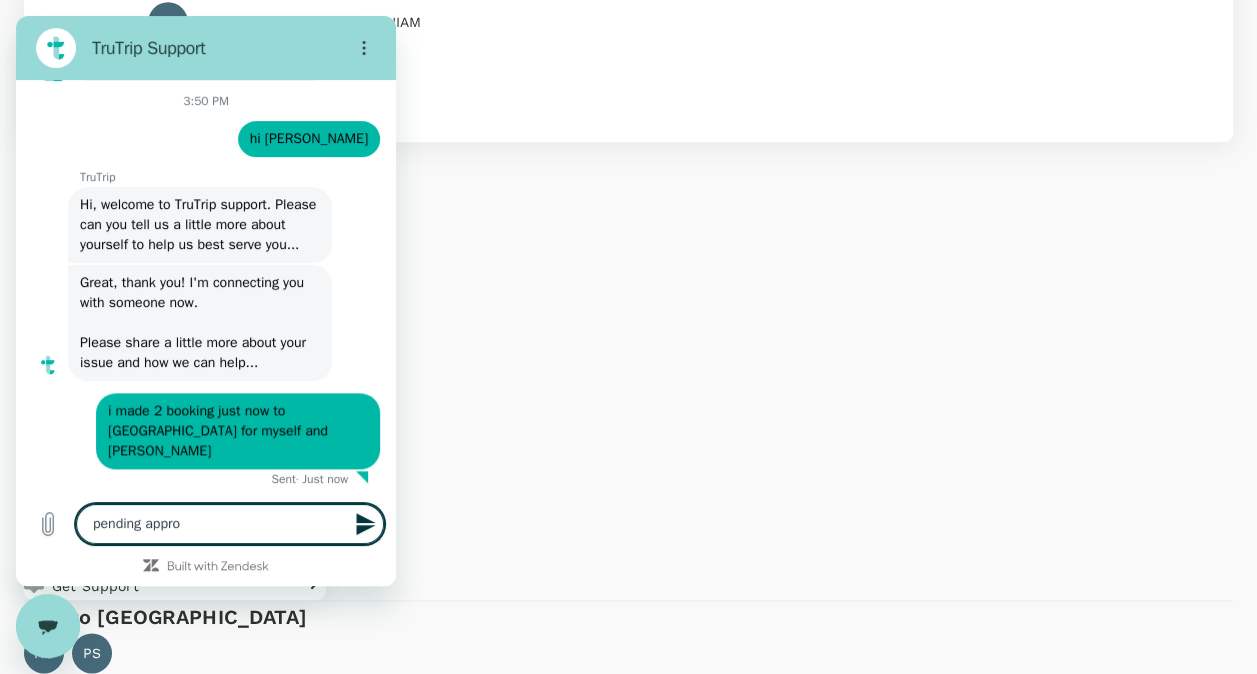 type on "pending approv" 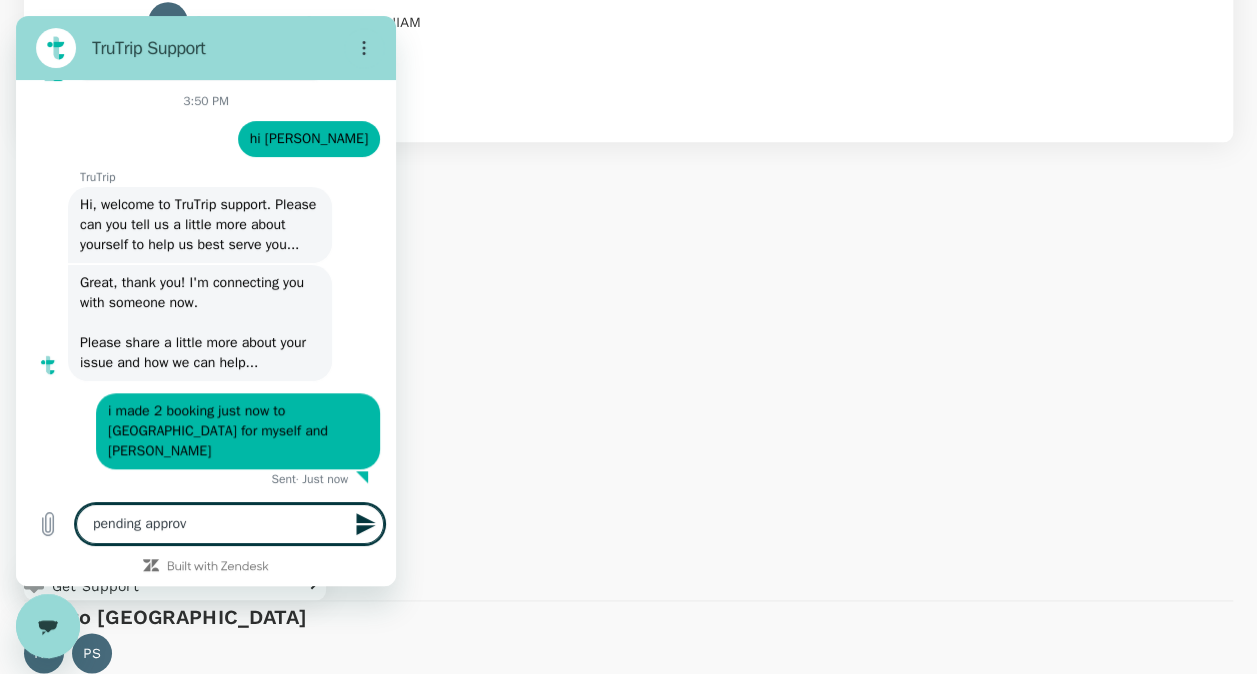 type on "pending approva" 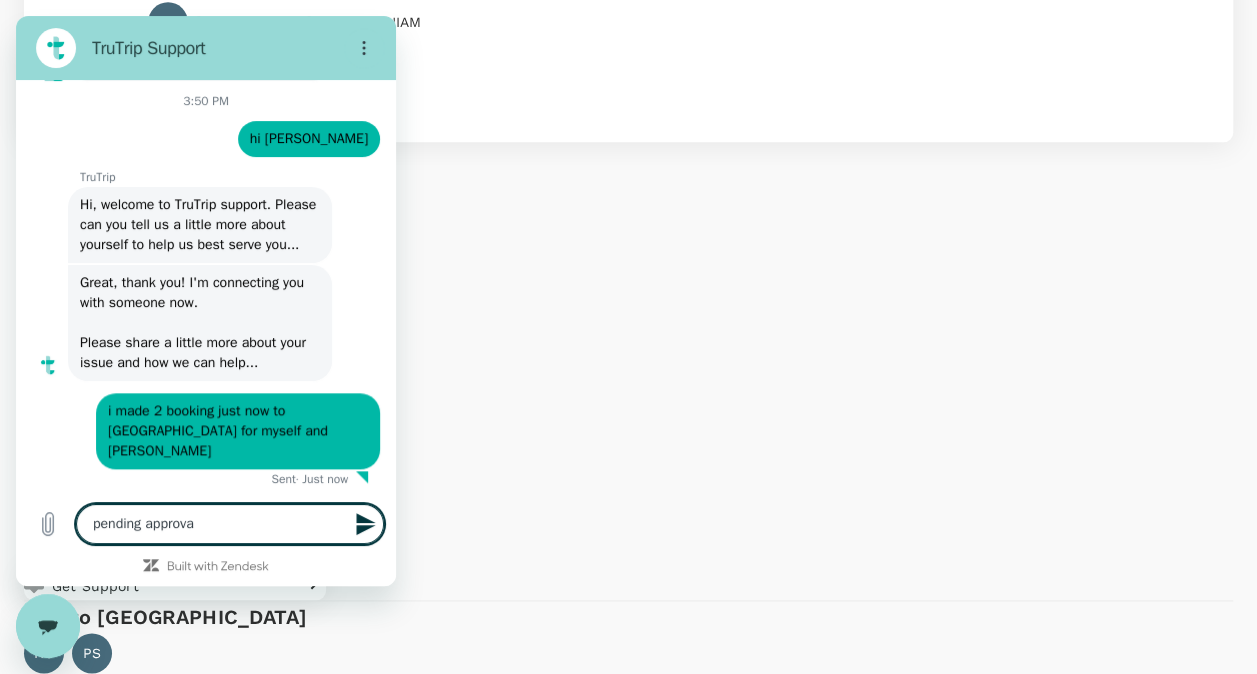 type on "pending approval" 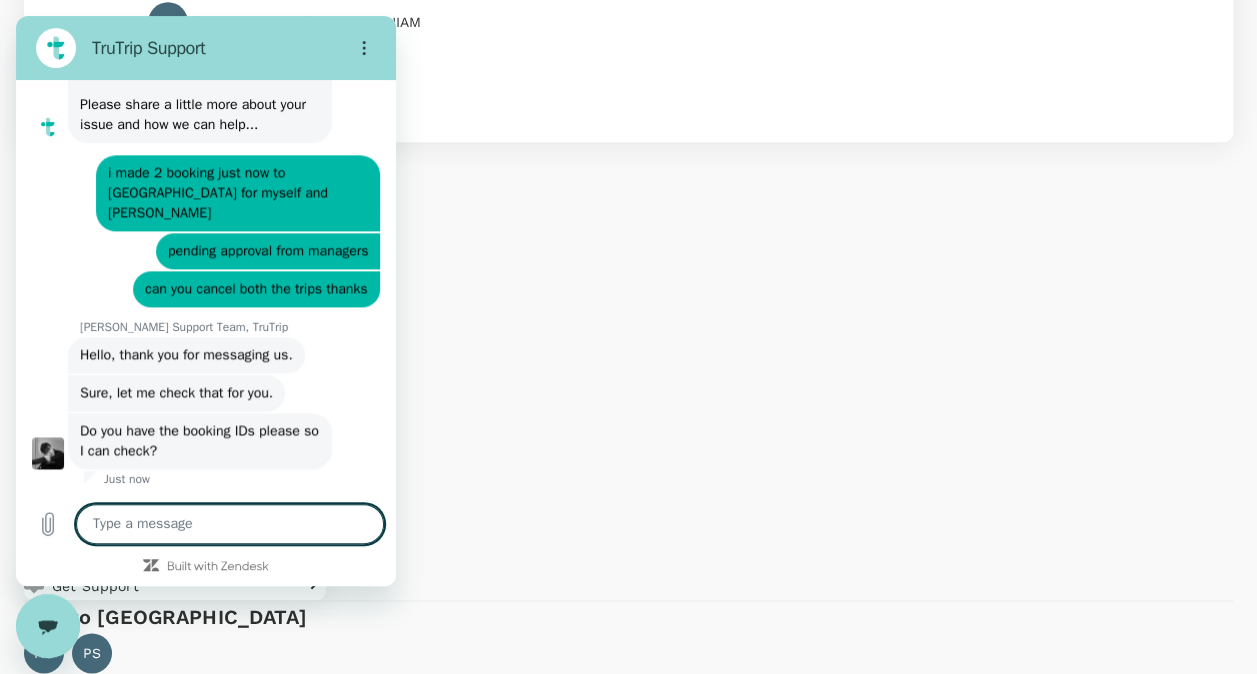 scroll, scrollTop: 1213, scrollLeft: 0, axis: vertical 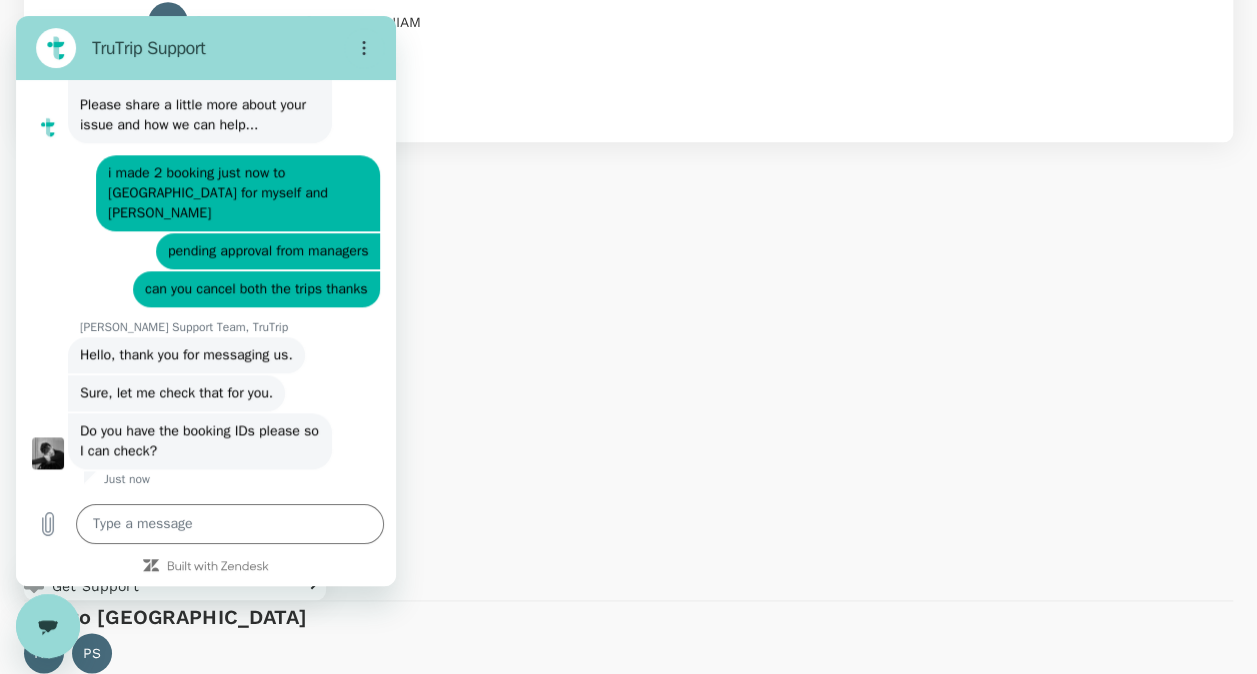 click on "View details" at bounding box center [61, 1191] 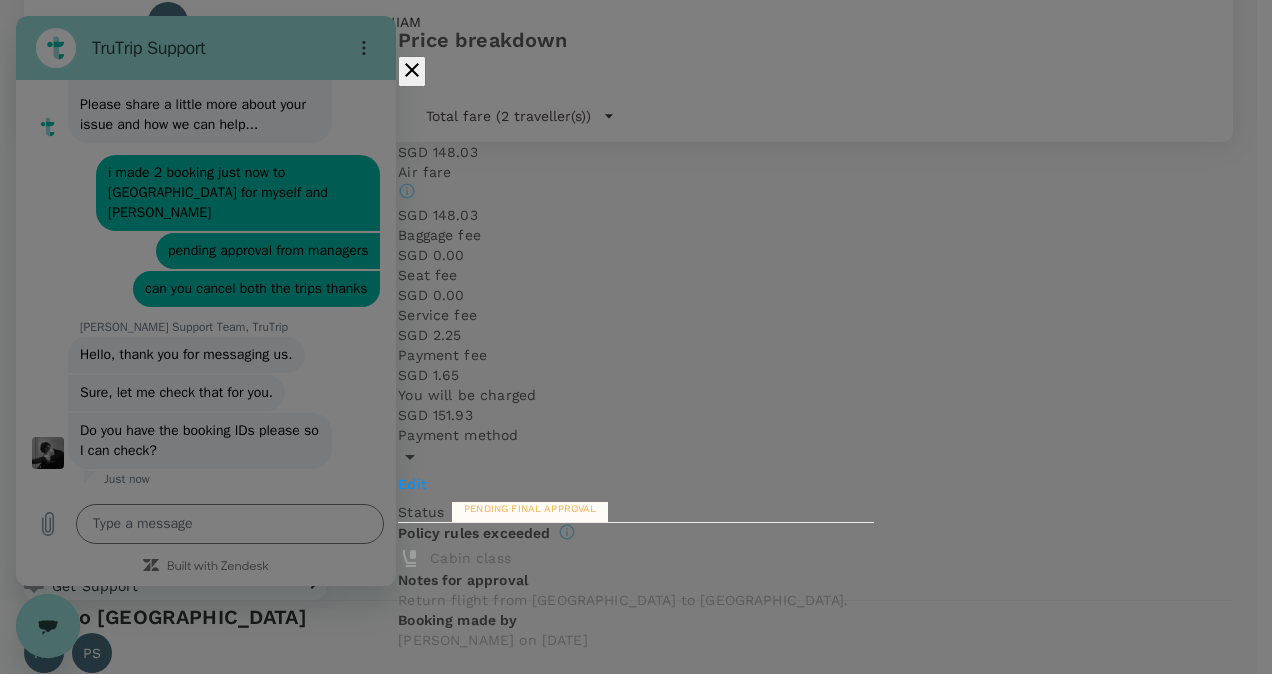 click 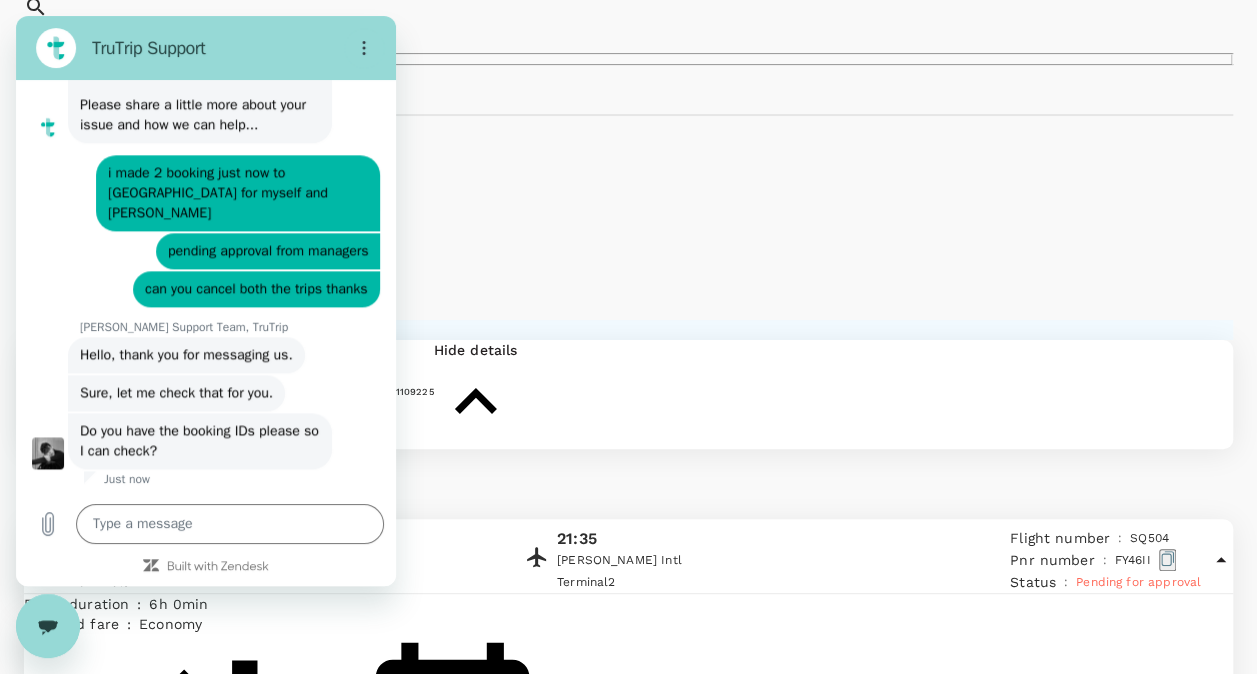 scroll, scrollTop: 106, scrollLeft: 0, axis: vertical 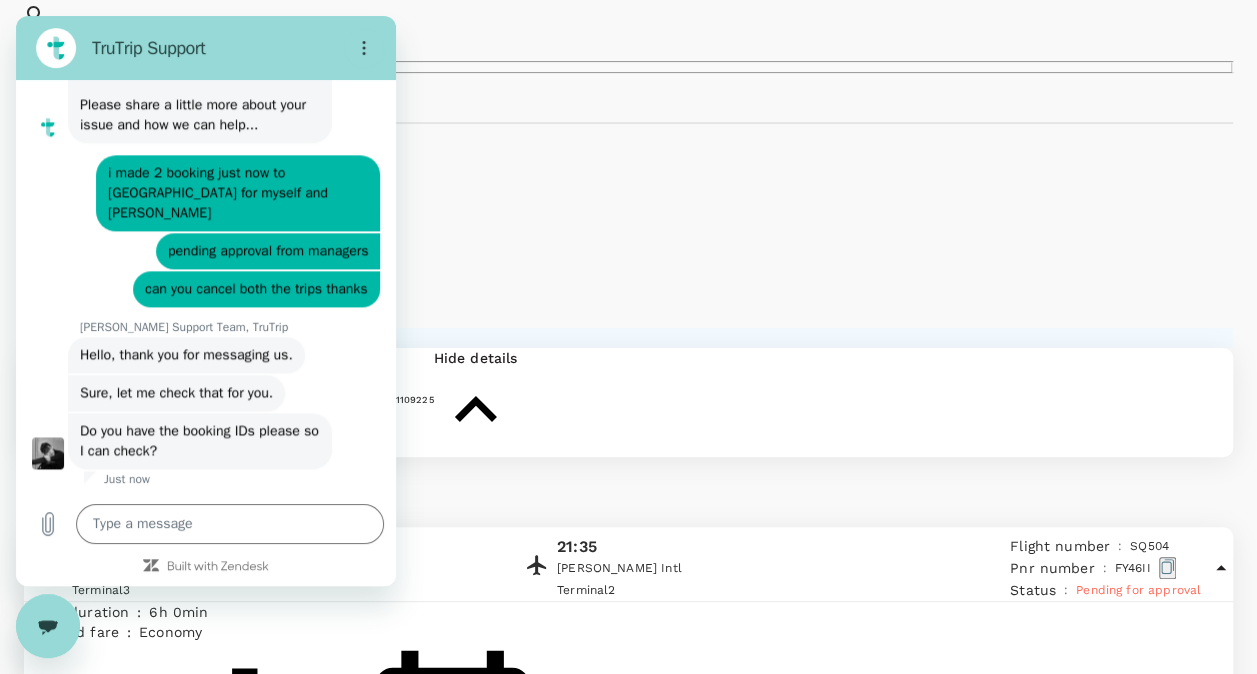 click on "Upcoming Past Cancelled/Rejected" at bounding box center (628, 85) 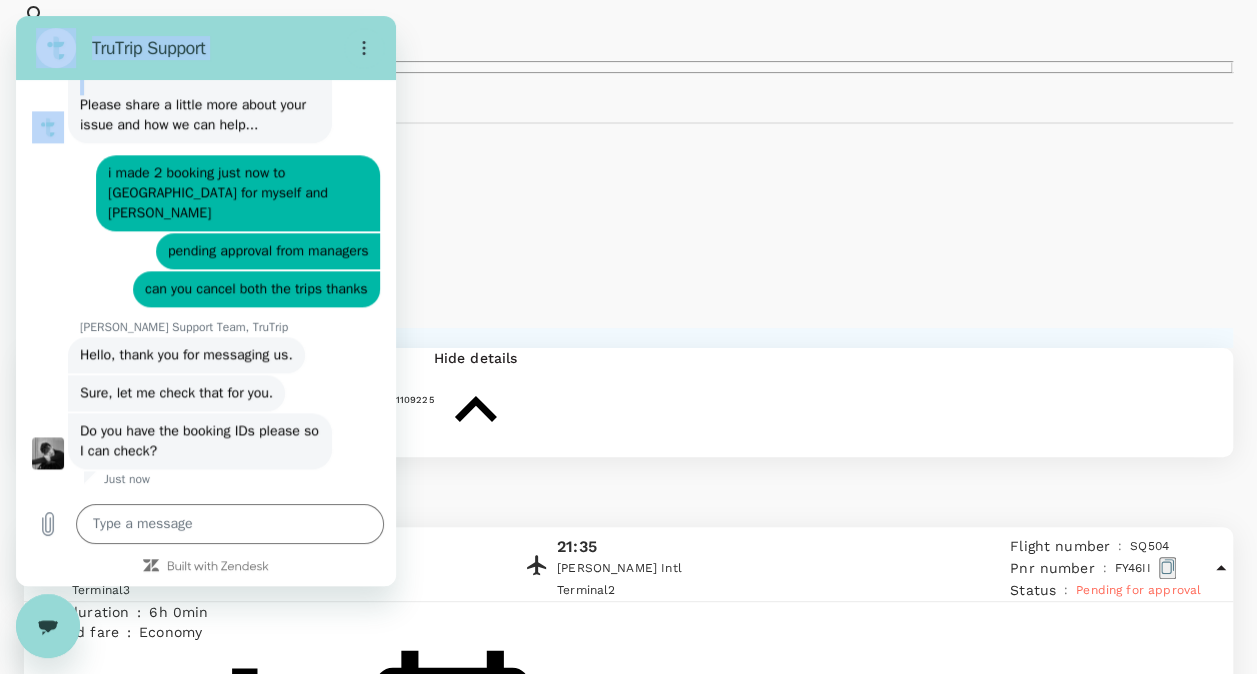 drag, startPoint x: 65, startPoint y: 46, endPoint x: 289, endPoint y: 112, distance: 233.52087 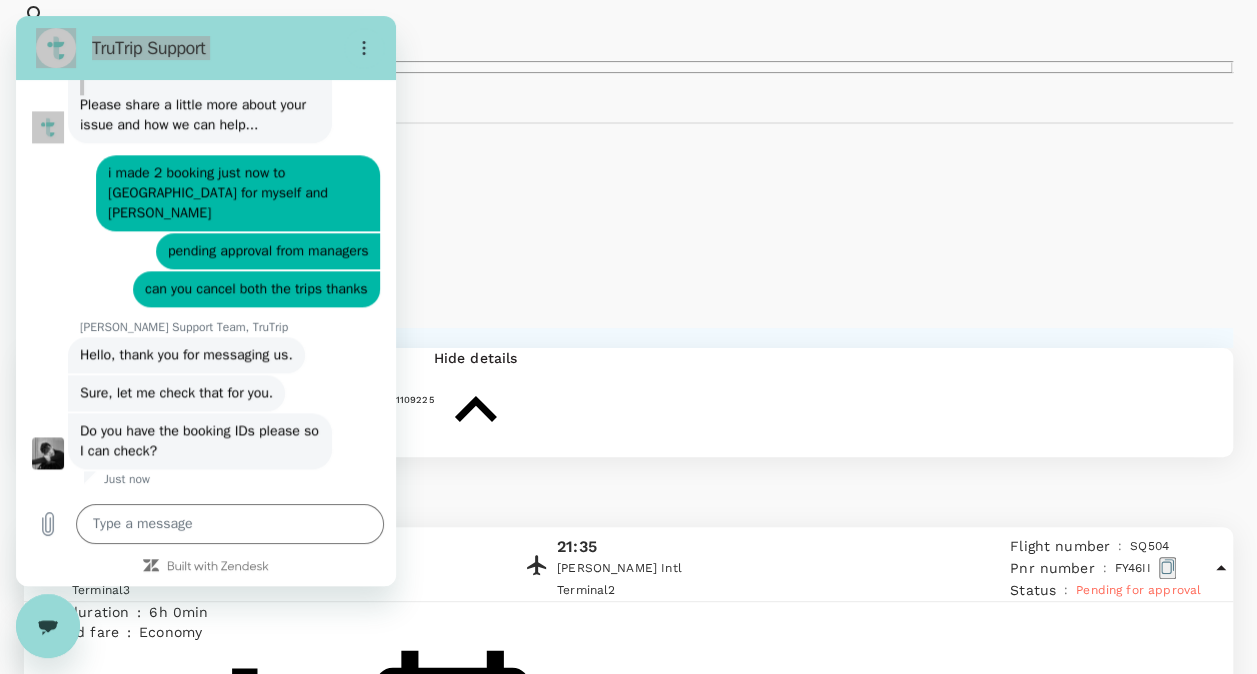 click on "03 Aug 2025   Sunday Flight to   Sardar Vallabhbhai Patel Intl 18:35 Singapore Changi Terminal  3 21:35   Sardar Vallabhbhai Patel Intl Terminal  2 Flight number : SQ 504 Pnr number : FY46II Status : Pending for approval Flight duration : 6h 0min Selected fare : economy This flight is non-refundable This flight is non-changeable View details Baggage & seat : HS HUI SHAN   SEAH UP TO 25 KILOGRAMS PS POOBALAN   SUBRAMANIAM UP TO 25 KILOGRAMS Aircraft : Airbus A350-900 Additional request : - Email used : A20250701109225@travel.trutrip.co" at bounding box center [628, 787] 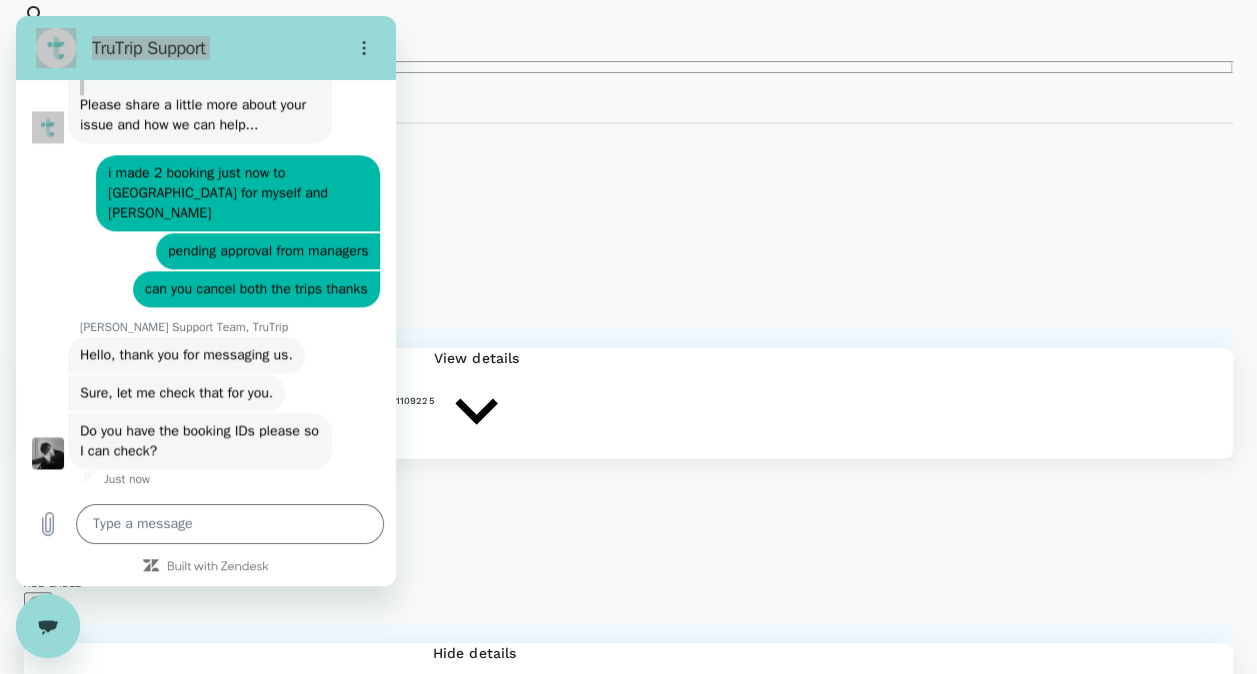 copy on "A20250701109225" 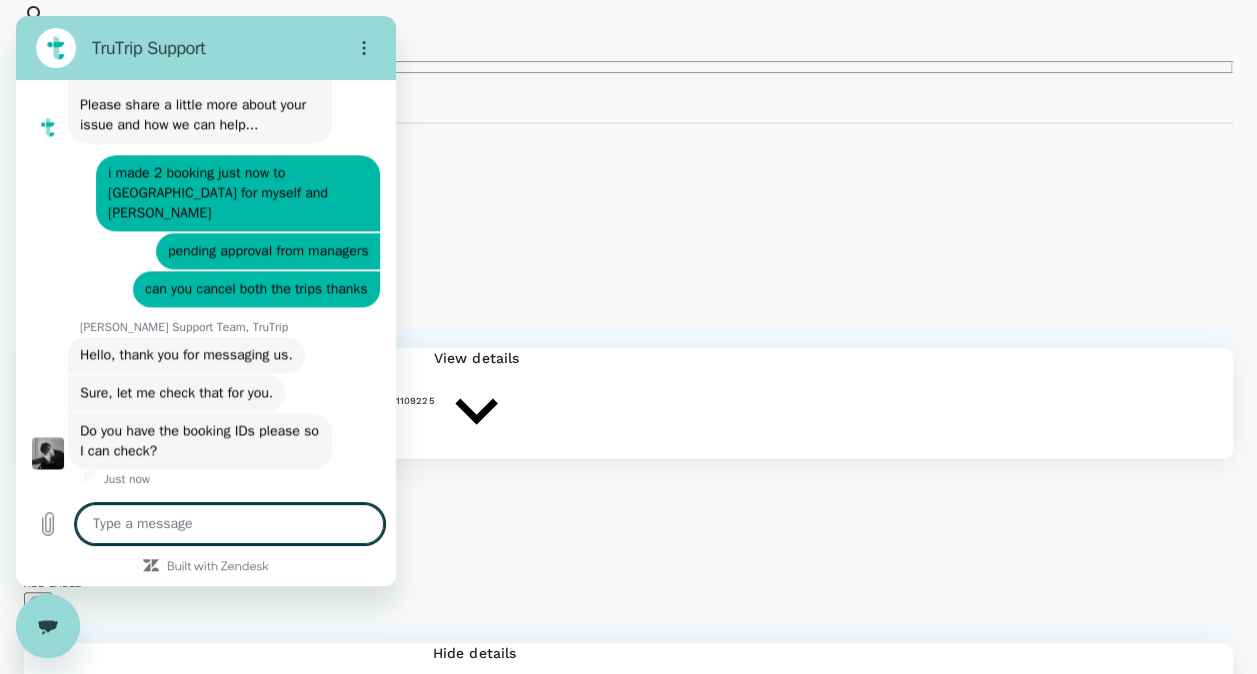 click at bounding box center (230, 524) 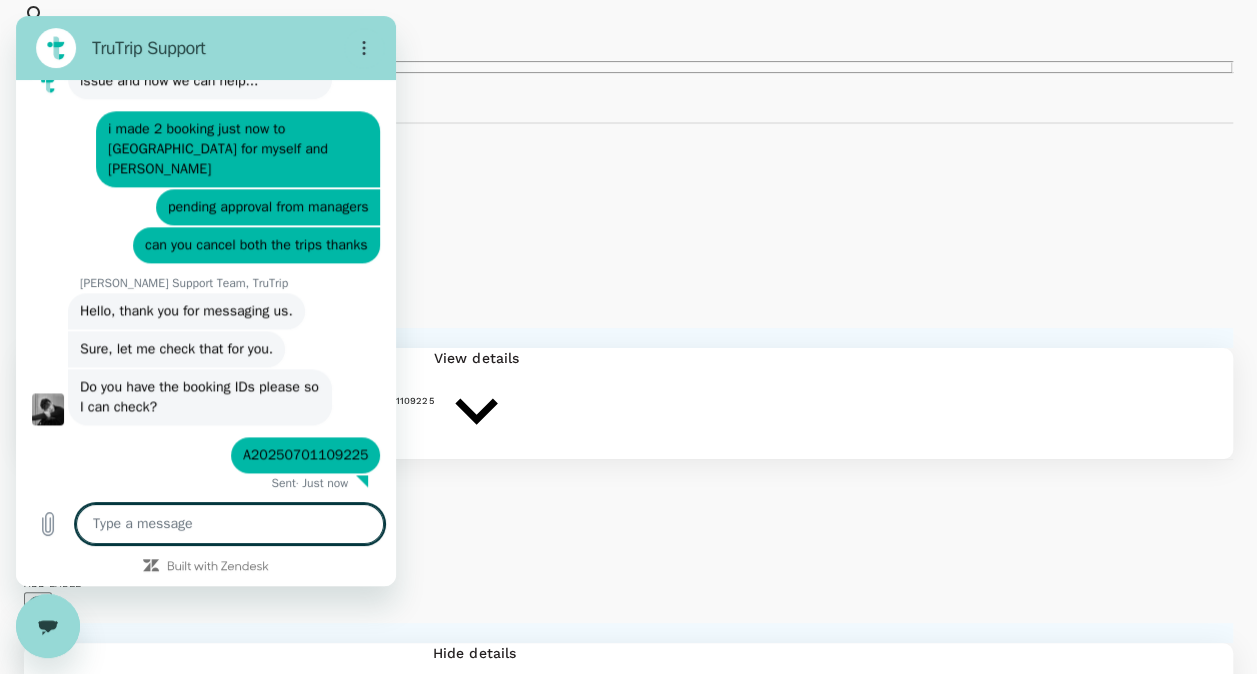 scroll, scrollTop: 1261, scrollLeft: 0, axis: vertical 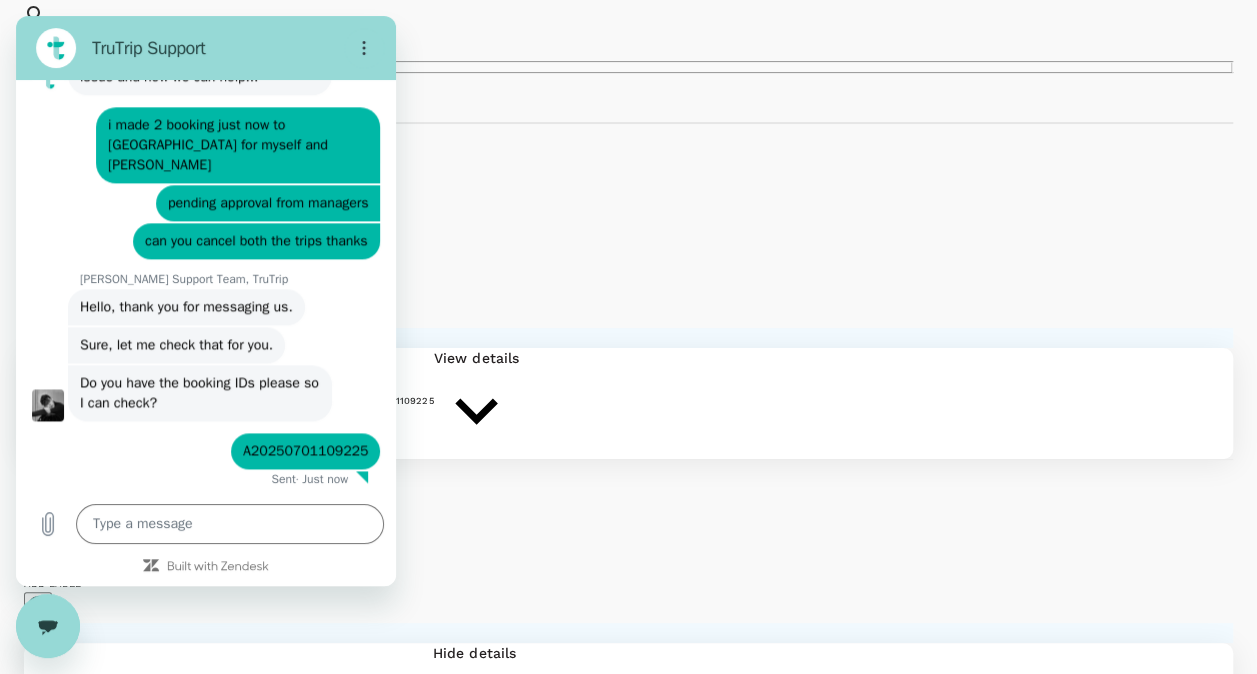 drag, startPoint x: 536, startPoint y: 499, endPoint x: 403, endPoint y: 502, distance: 133.03383 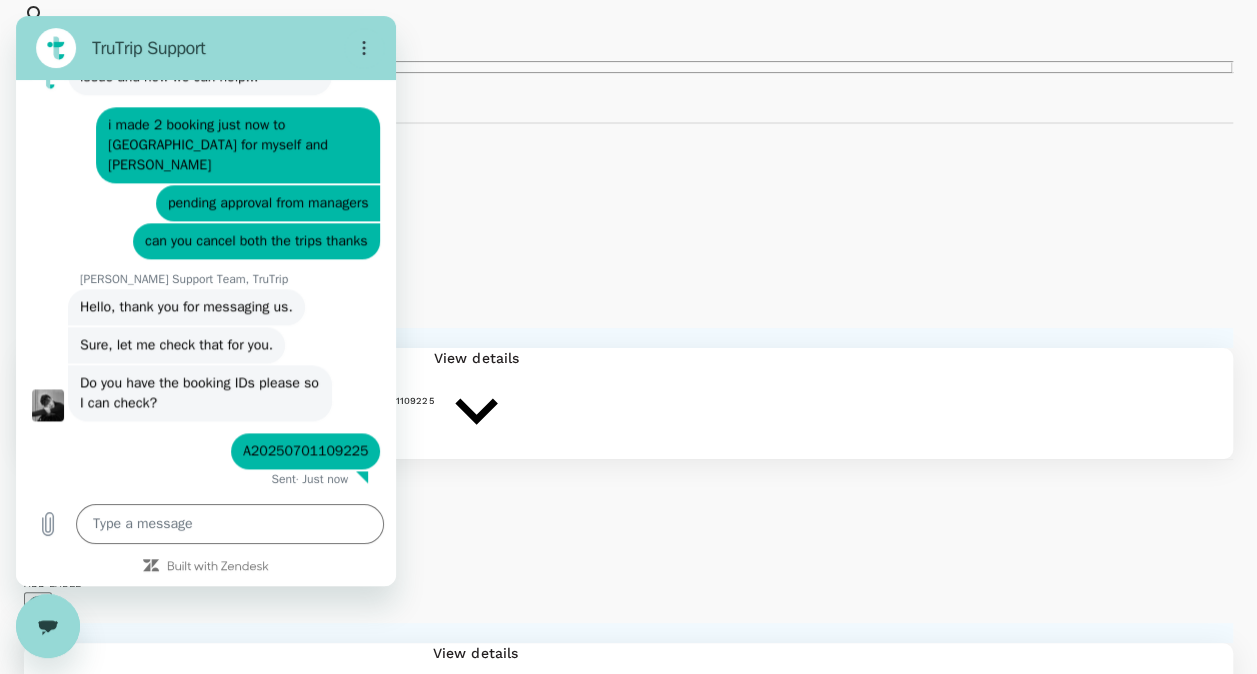 copy on "A20250701546791" 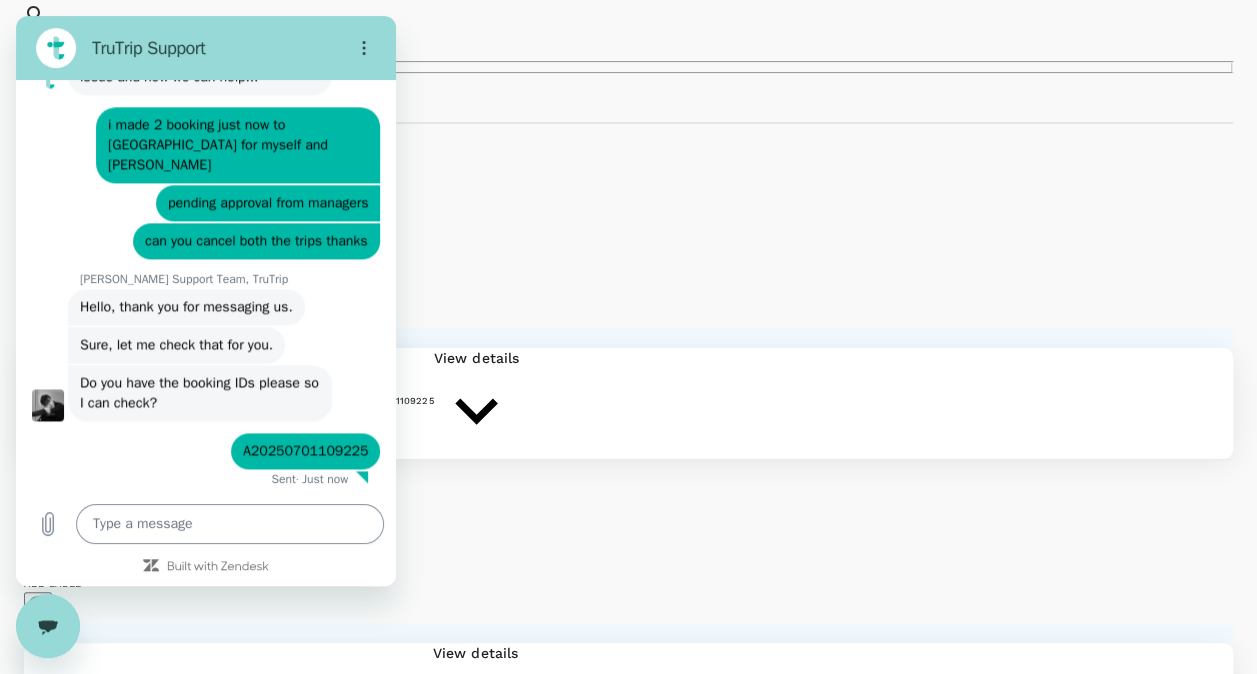 click at bounding box center [230, 524] 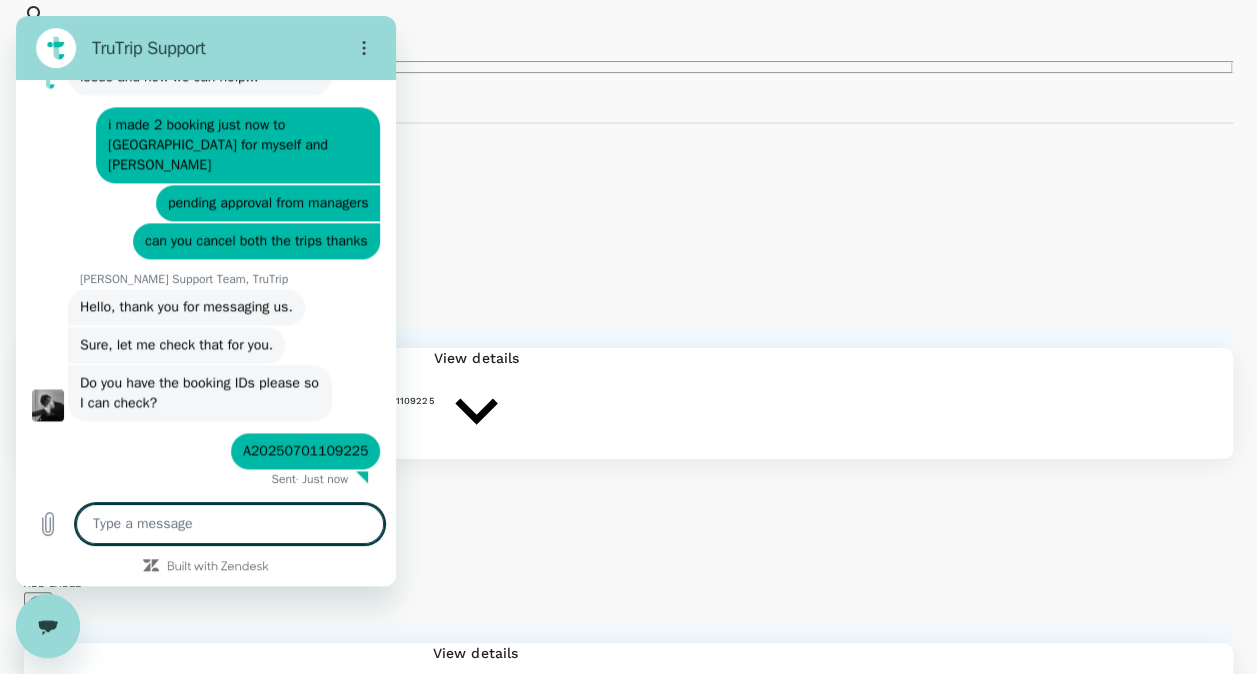paste on "A20250701546791" 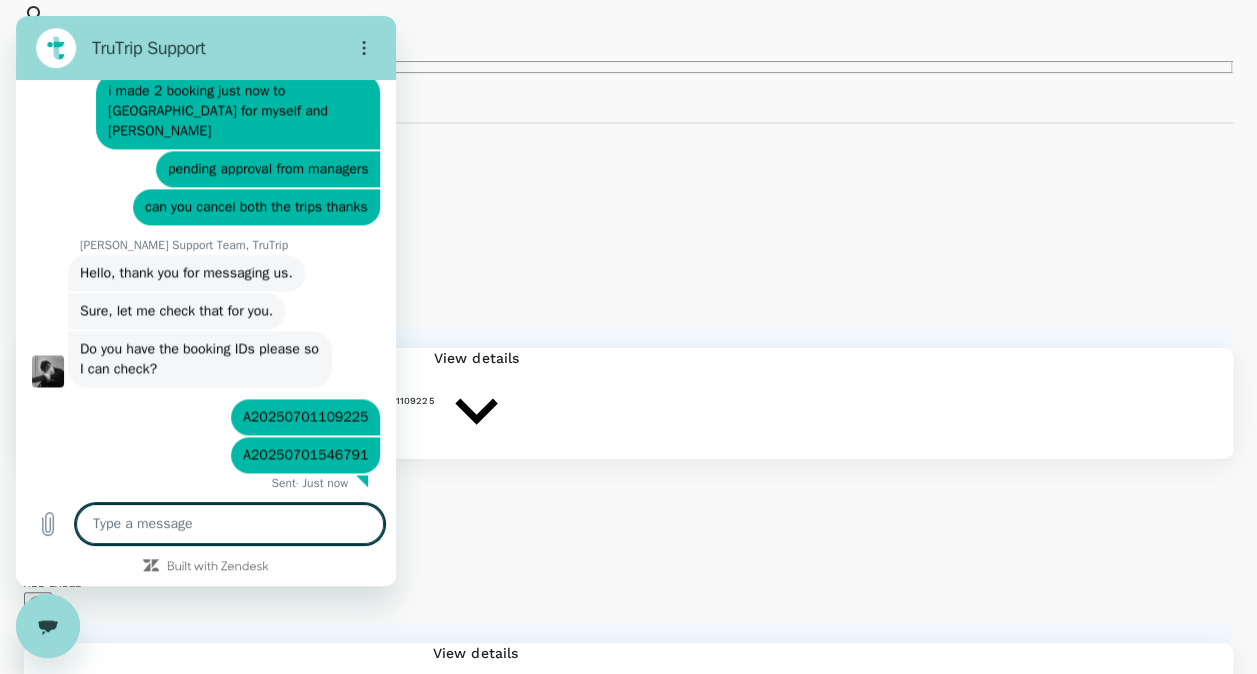 scroll, scrollTop: 1299, scrollLeft: 0, axis: vertical 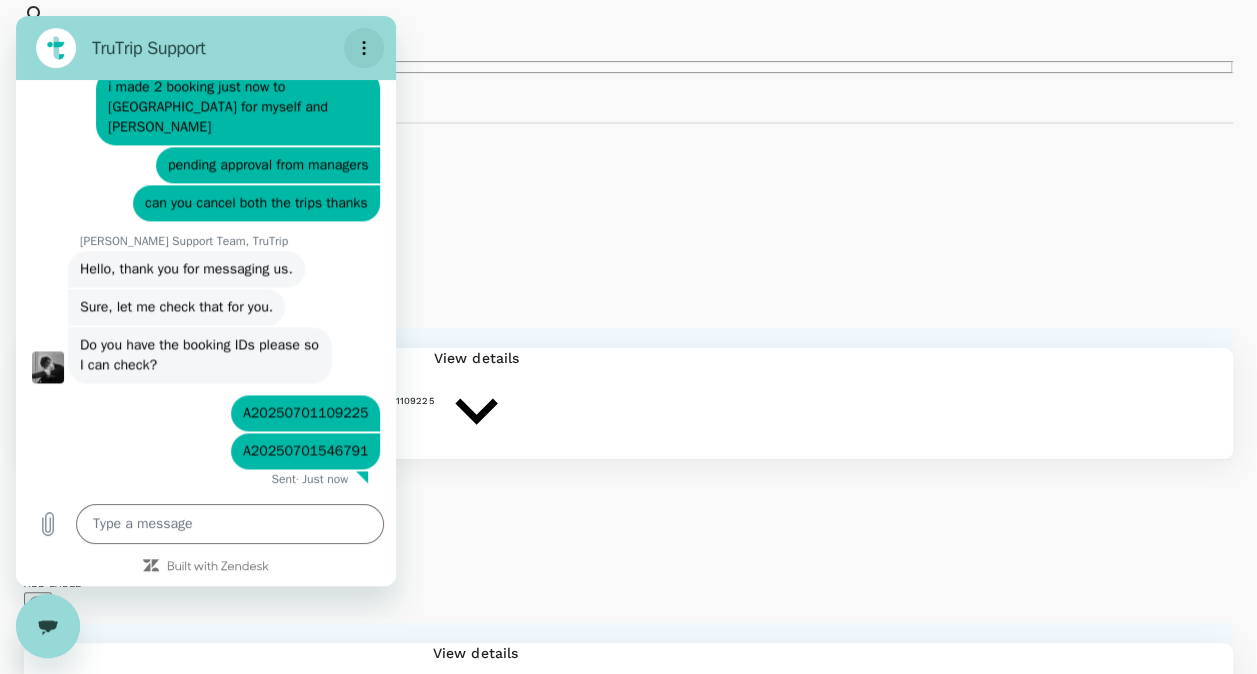 click at bounding box center [364, 48] 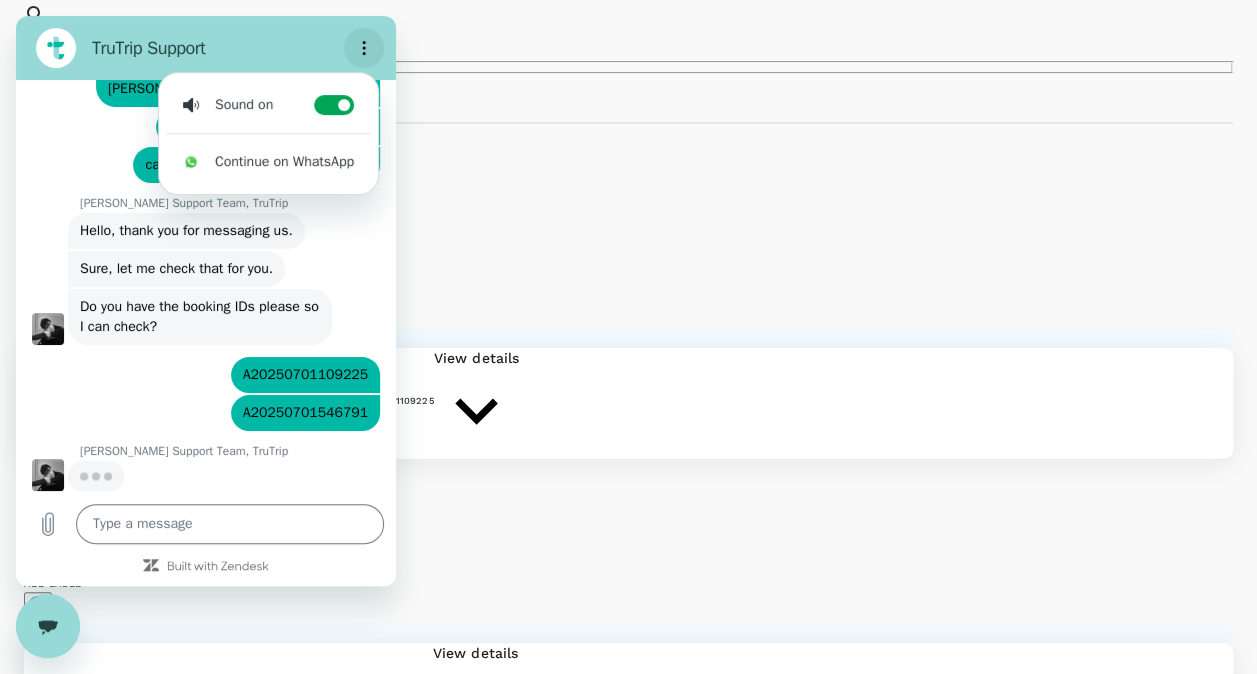 scroll, scrollTop: 1337, scrollLeft: 0, axis: vertical 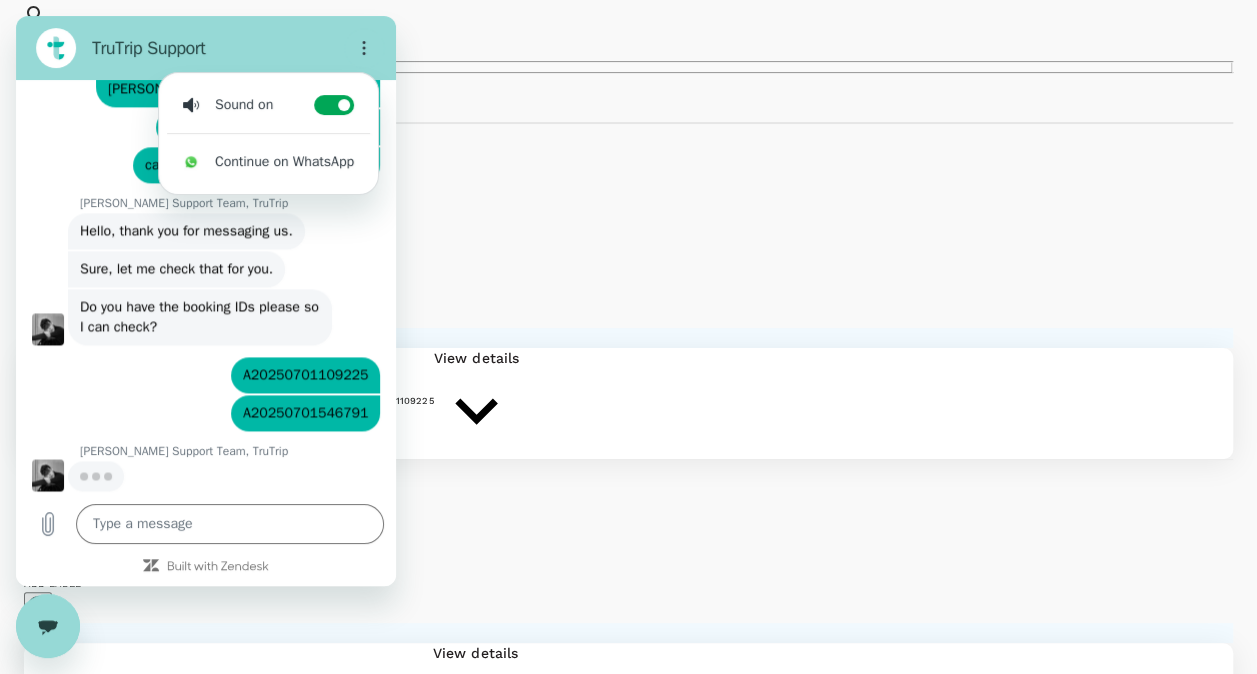 click on "Trips ​ ​" at bounding box center [628, 18] 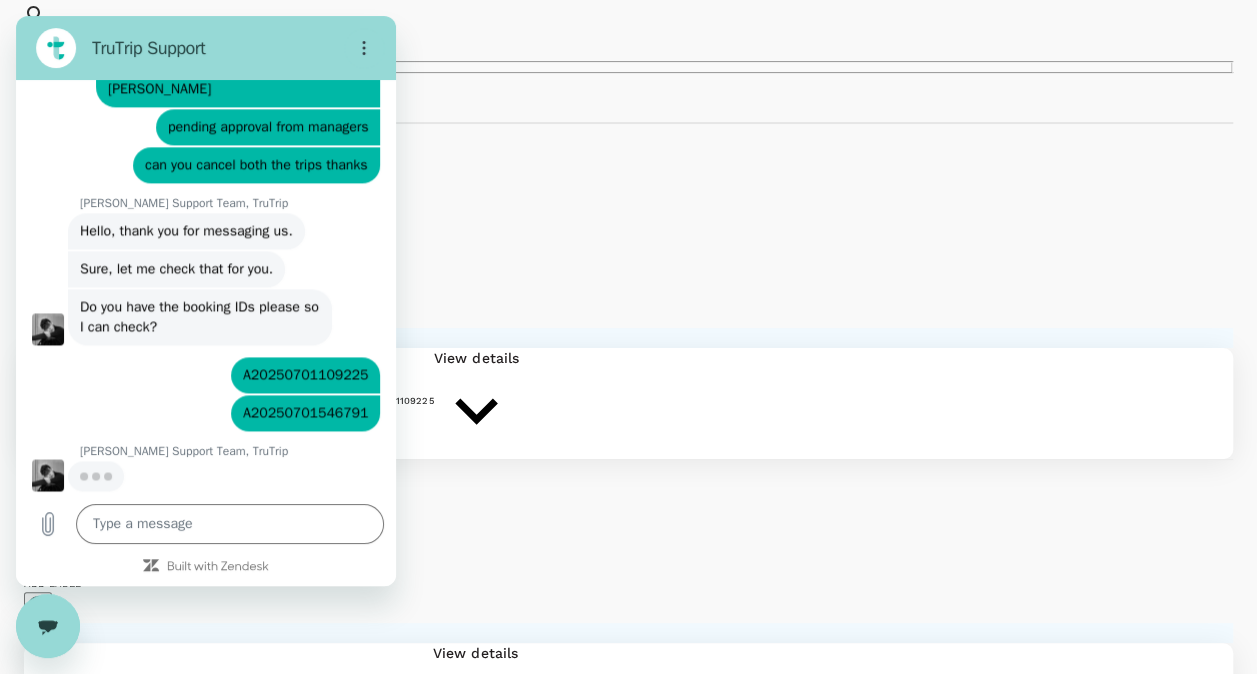click 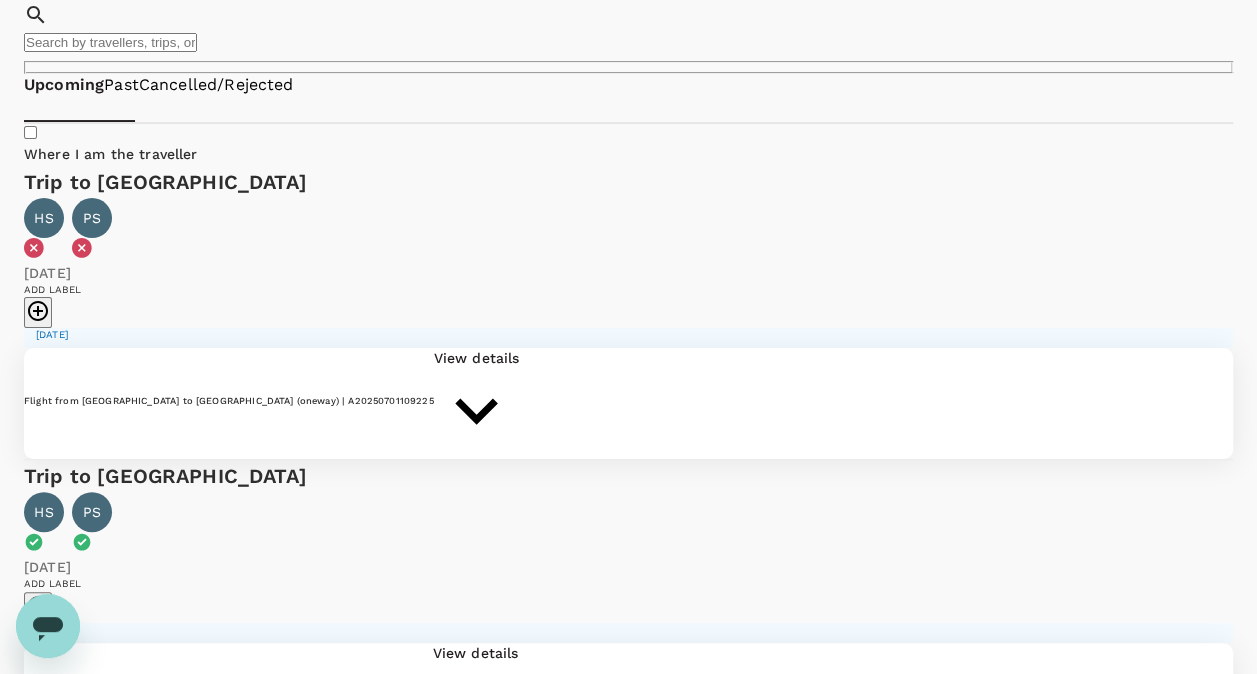 scroll, scrollTop: 1339, scrollLeft: 0, axis: vertical 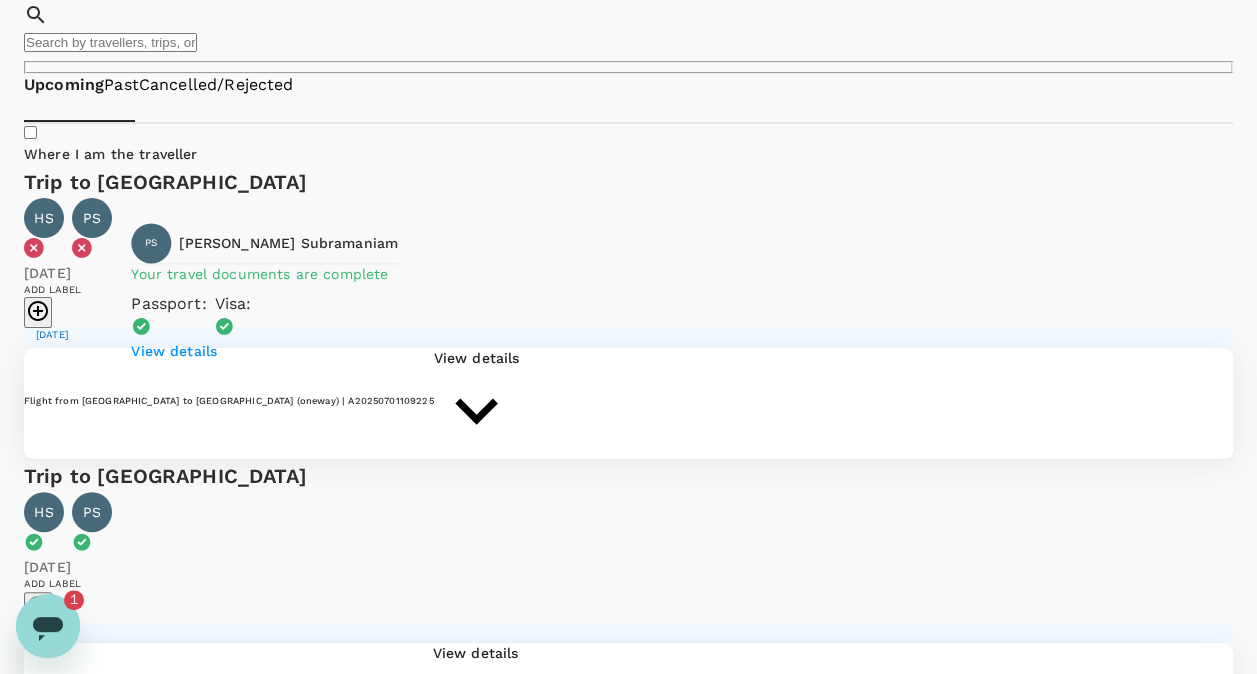 click 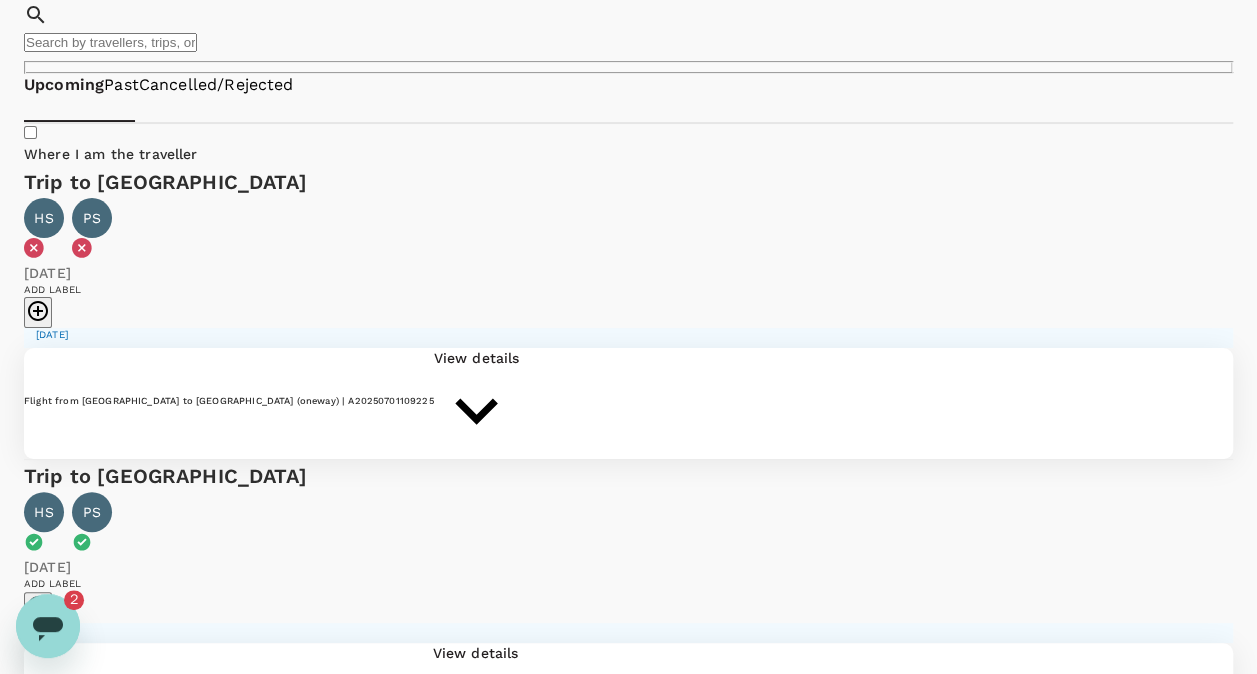 click 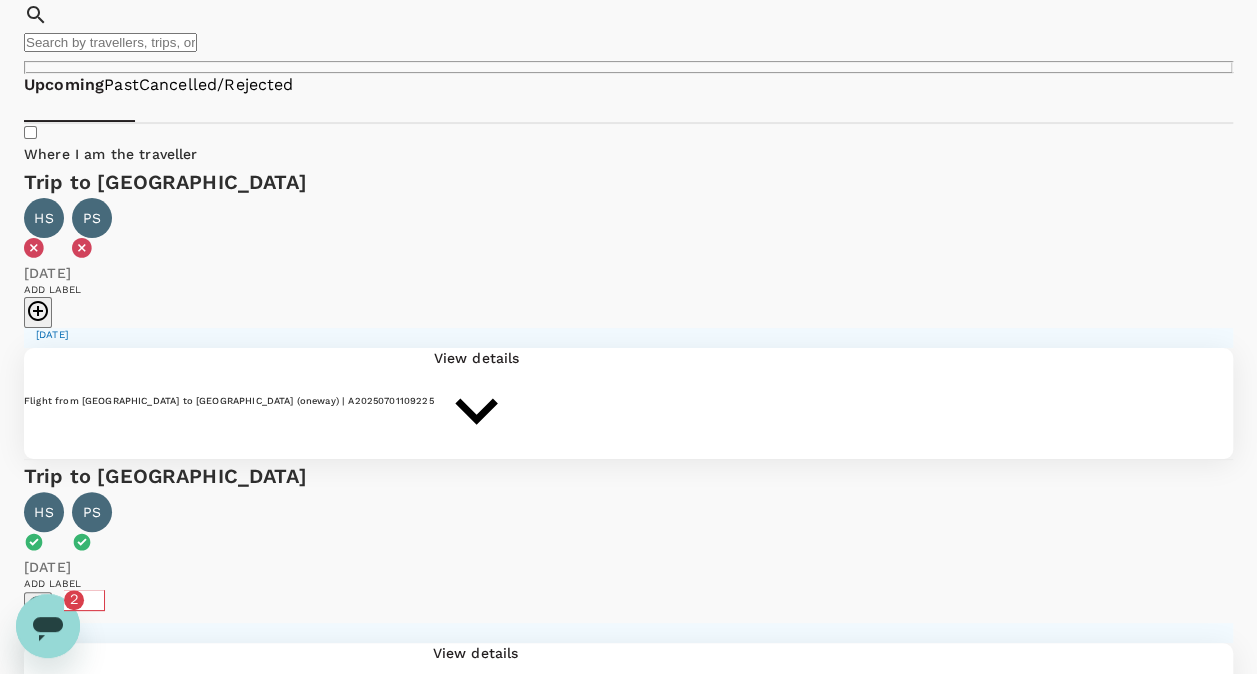 scroll, scrollTop: 0, scrollLeft: 0, axis: both 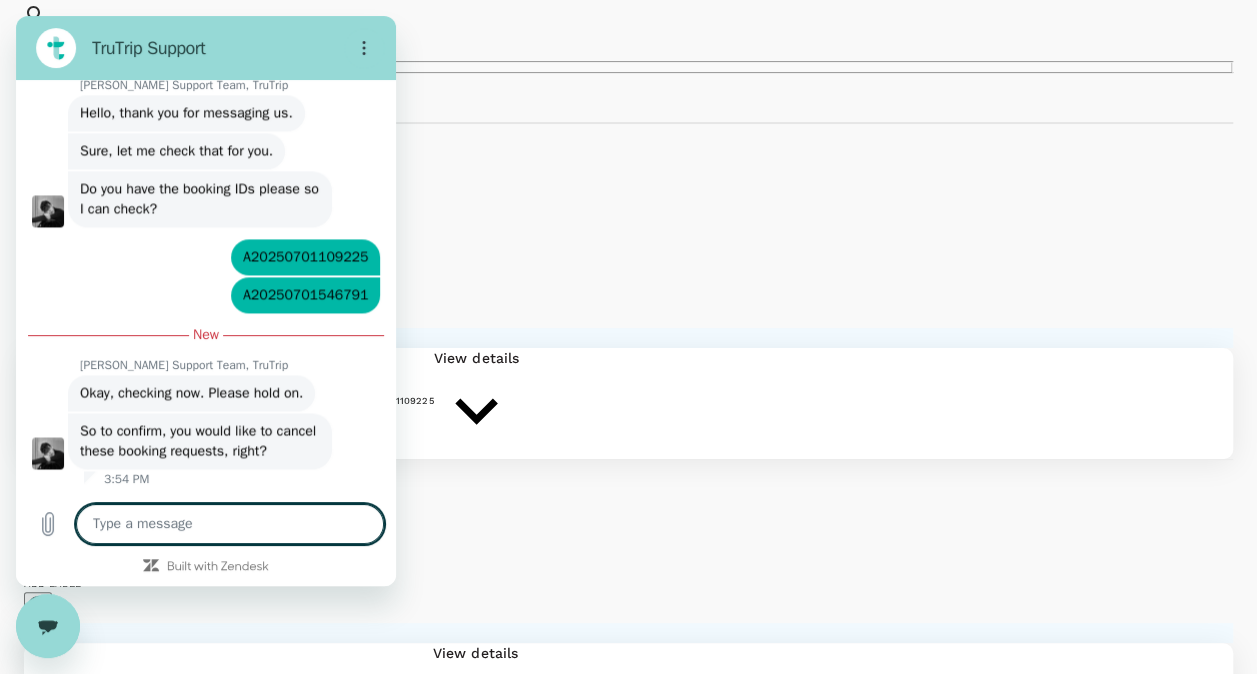 click at bounding box center [230, 524] 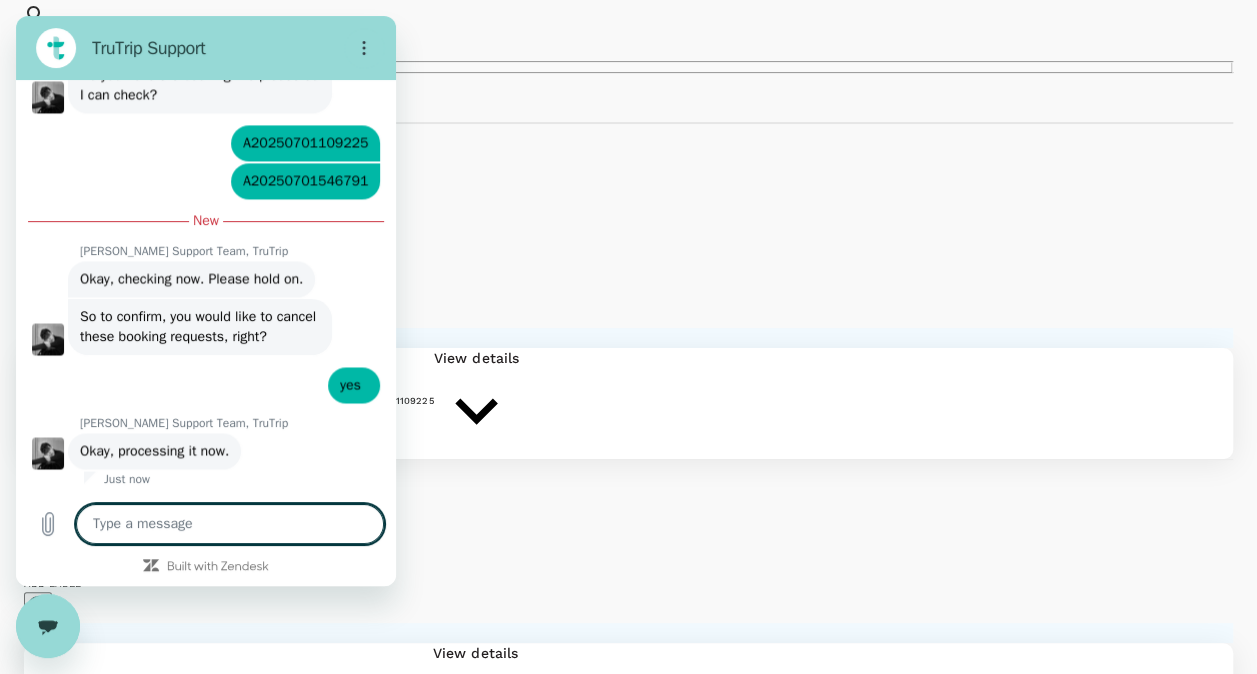 scroll, scrollTop: 1589, scrollLeft: 0, axis: vertical 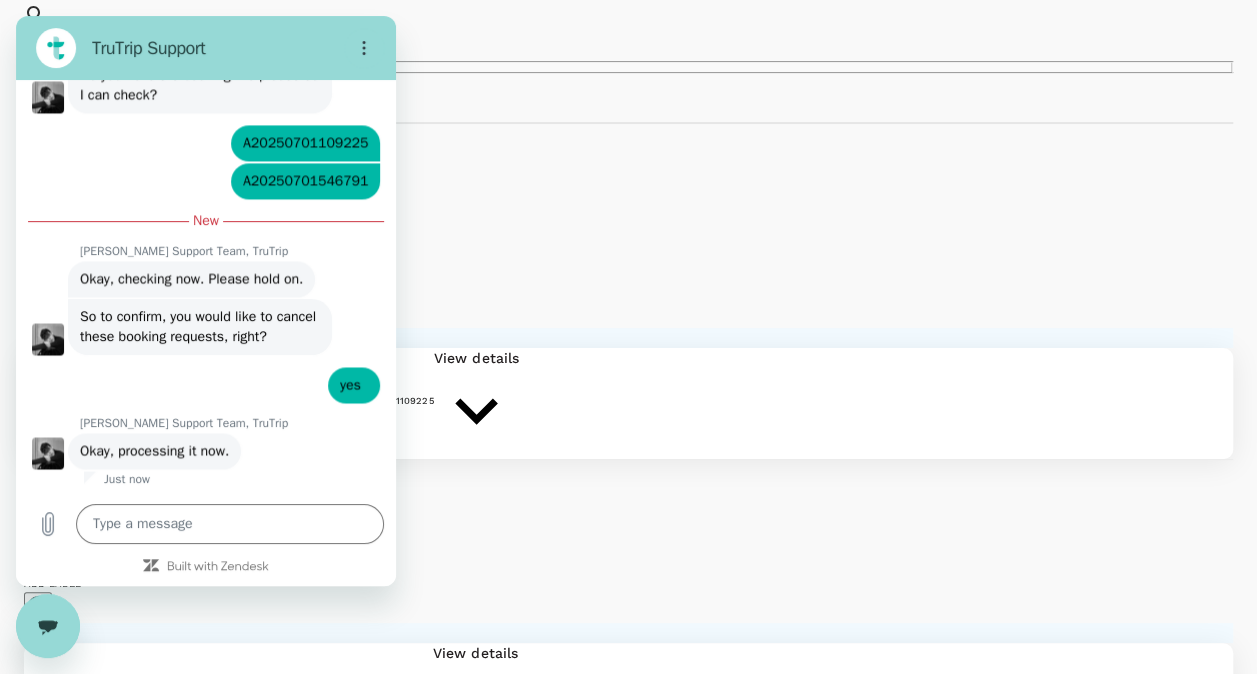 click on "03 Aug 2025 Add label" at bounding box center [628, 295] 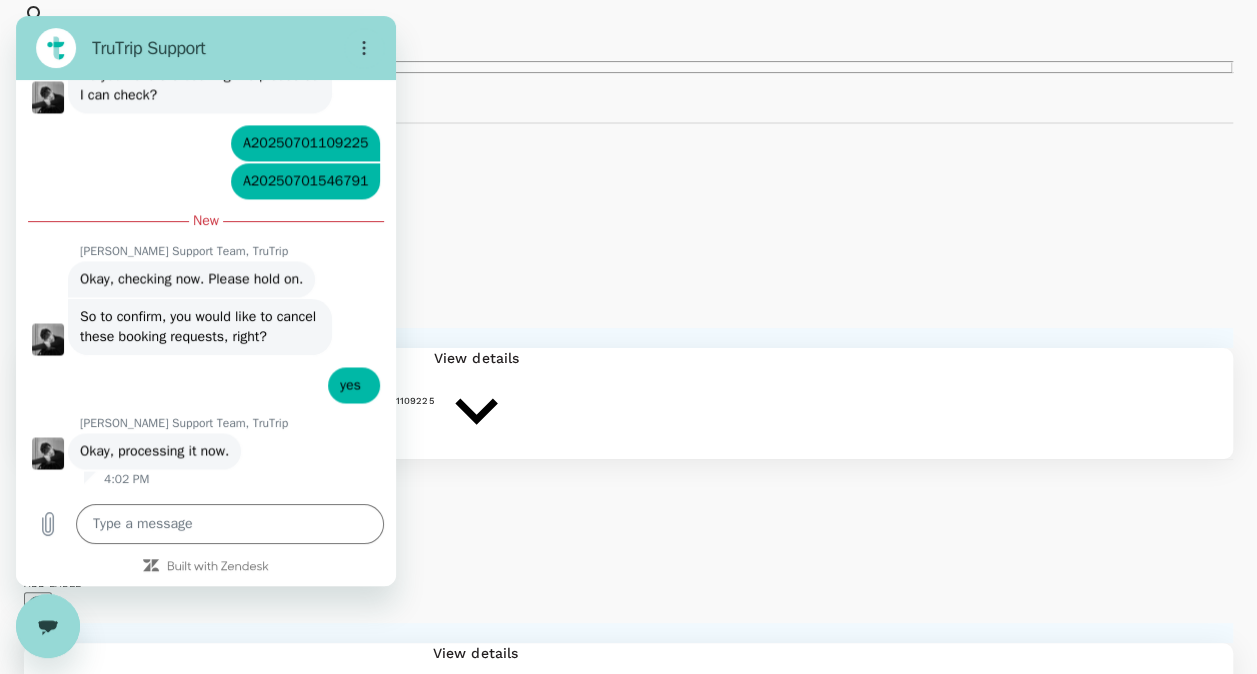 click on "Trips ​ ​" at bounding box center [628, 18] 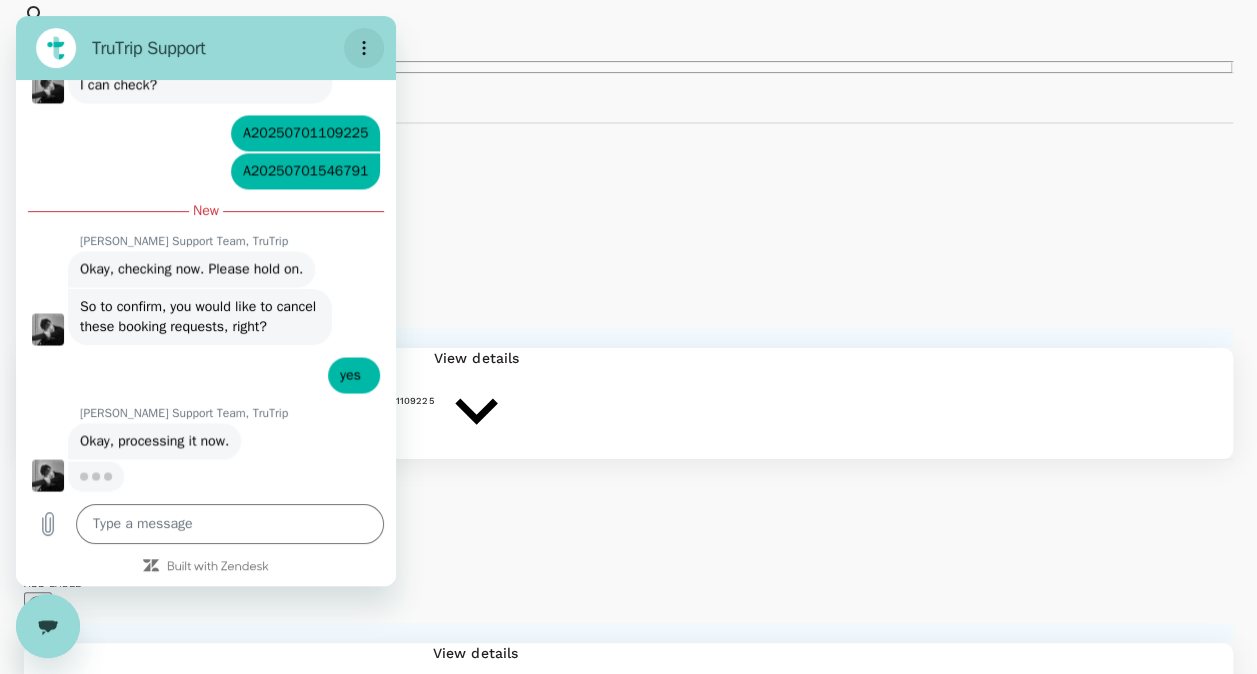 scroll, scrollTop: 1599, scrollLeft: 0, axis: vertical 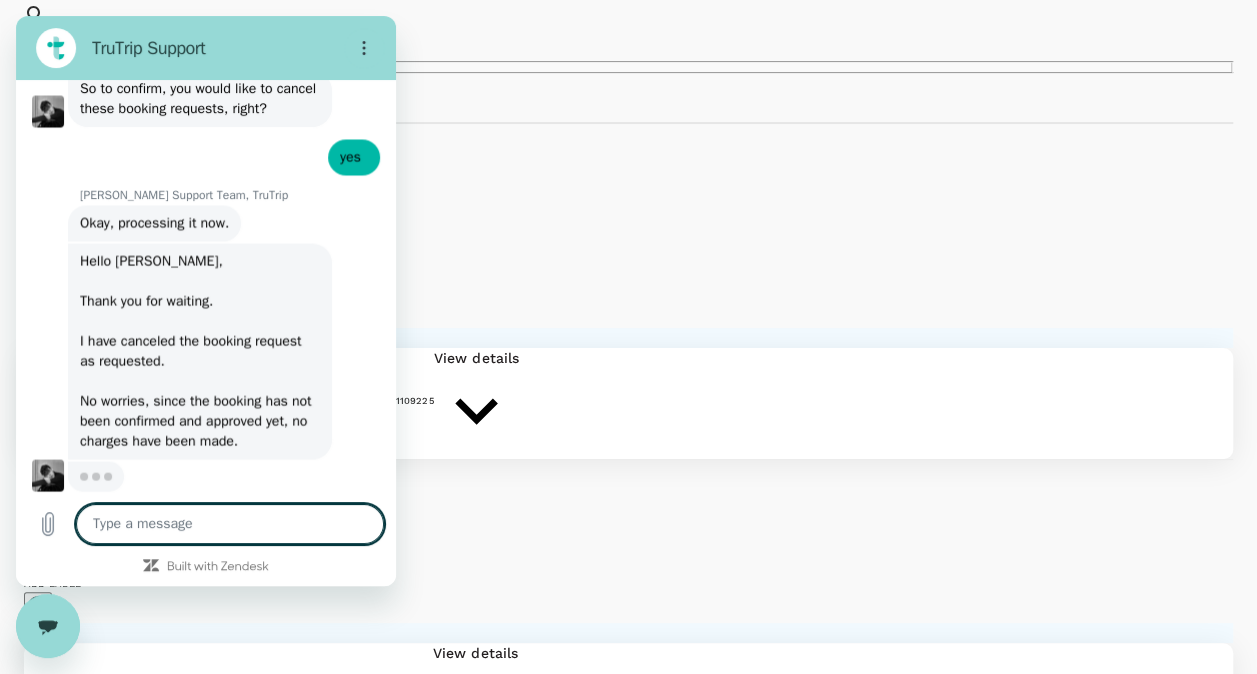 click at bounding box center (230, 524) 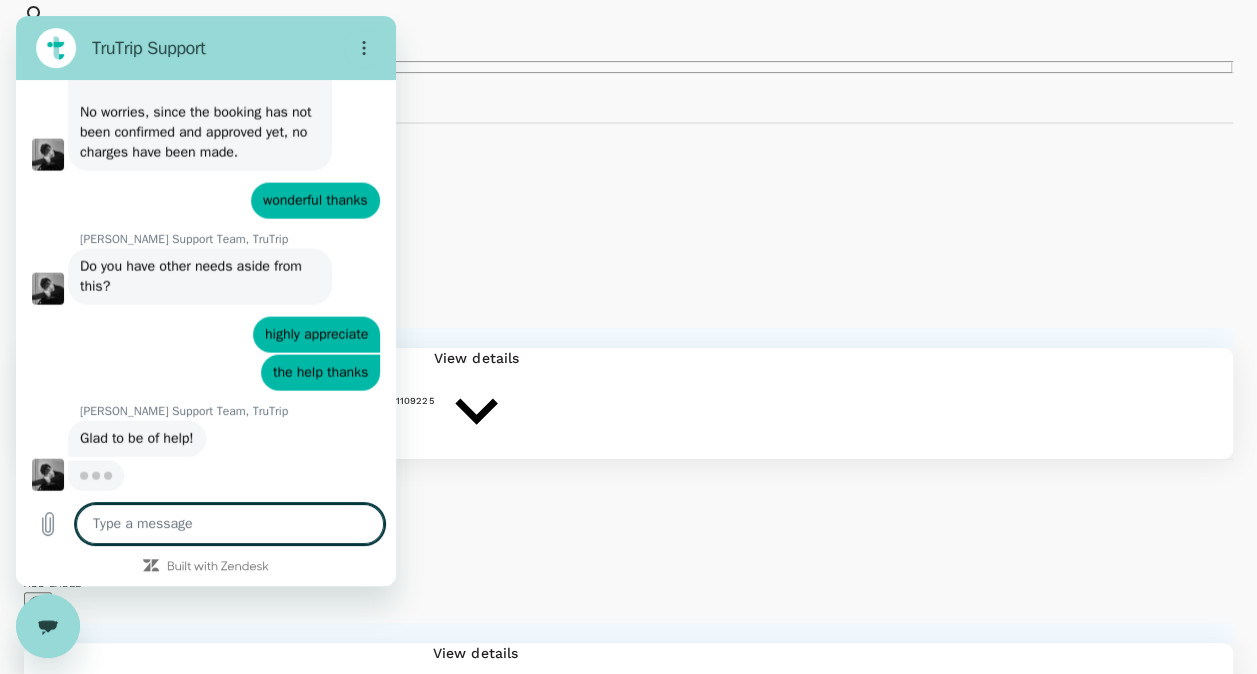 scroll, scrollTop: 2103, scrollLeft: 0, axis: vertical 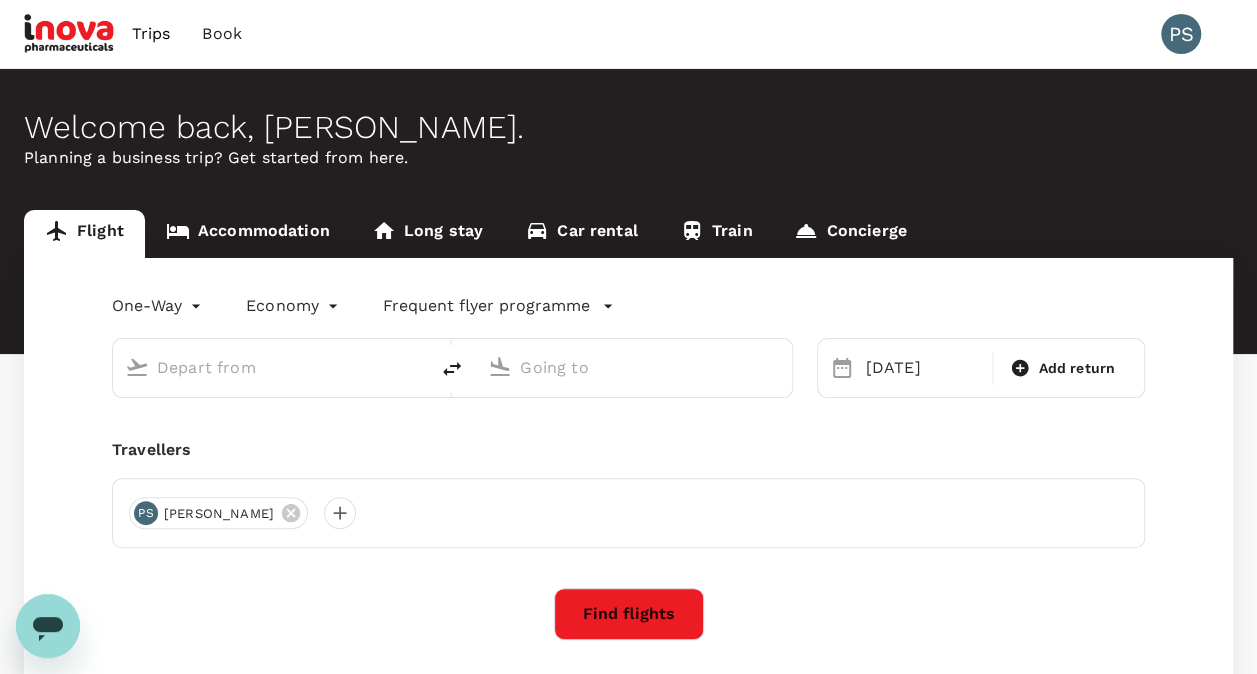 click at bounding box center (271, 367) 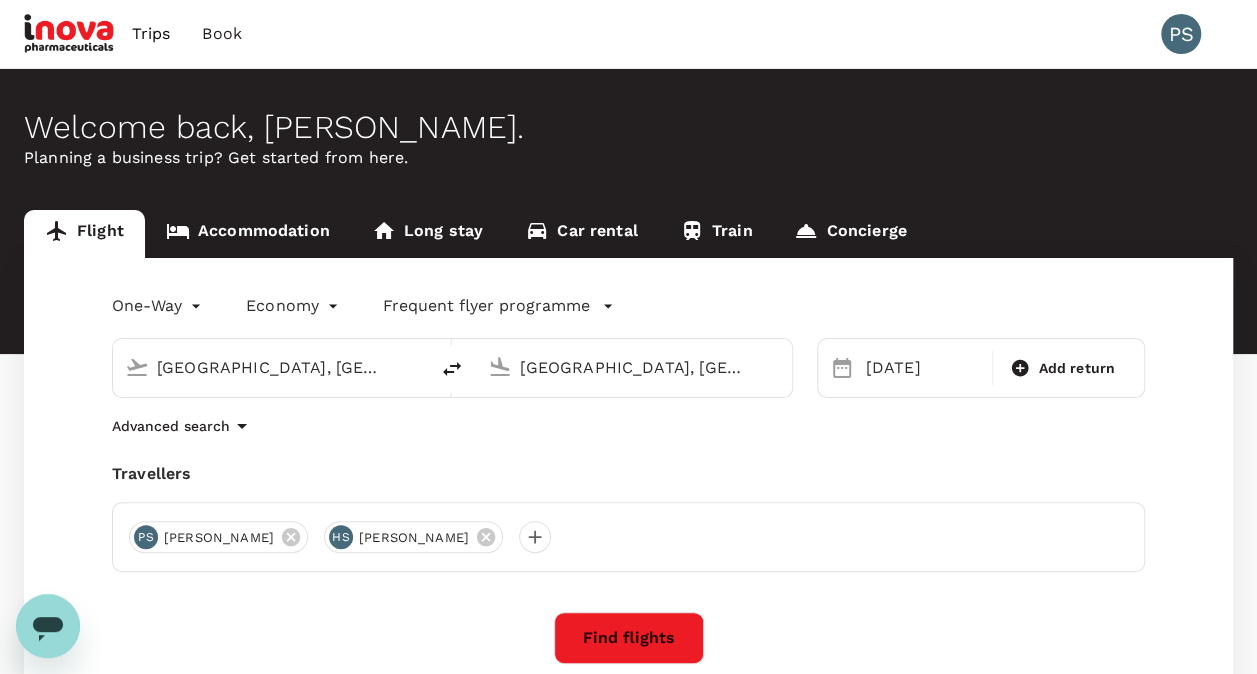 type 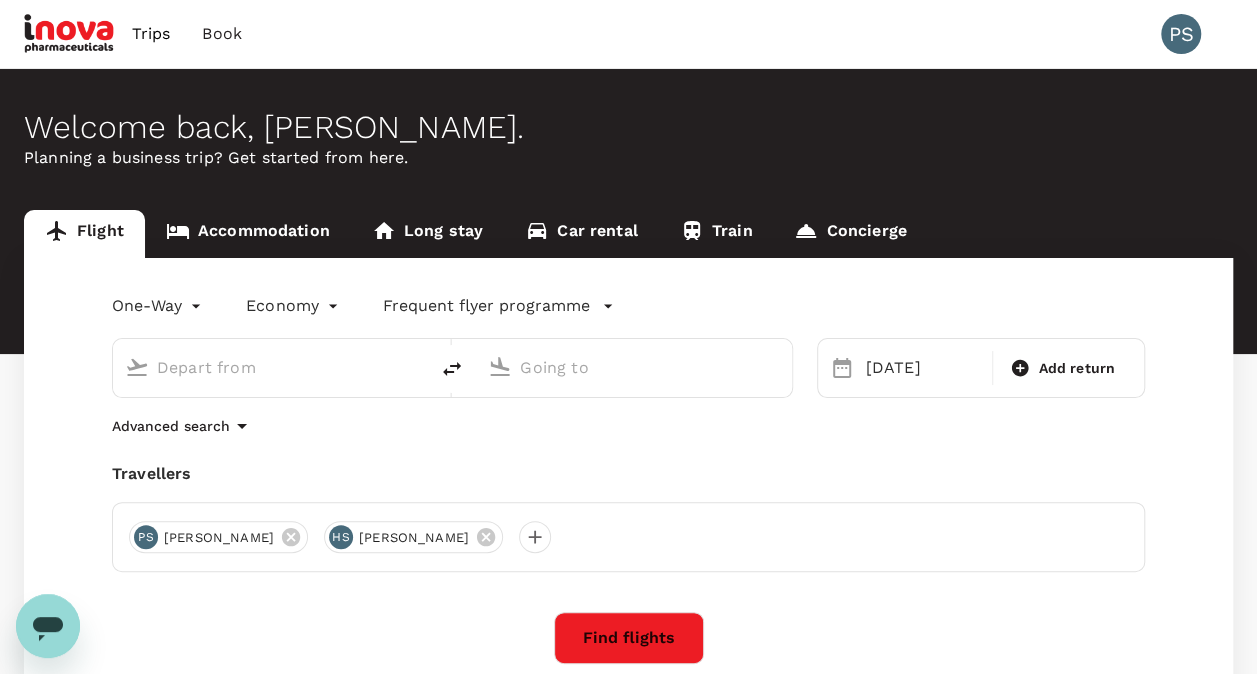 type on "[GEOGRAPHIC_DATA], [GEOGRAPHIC_DATA] (any)" 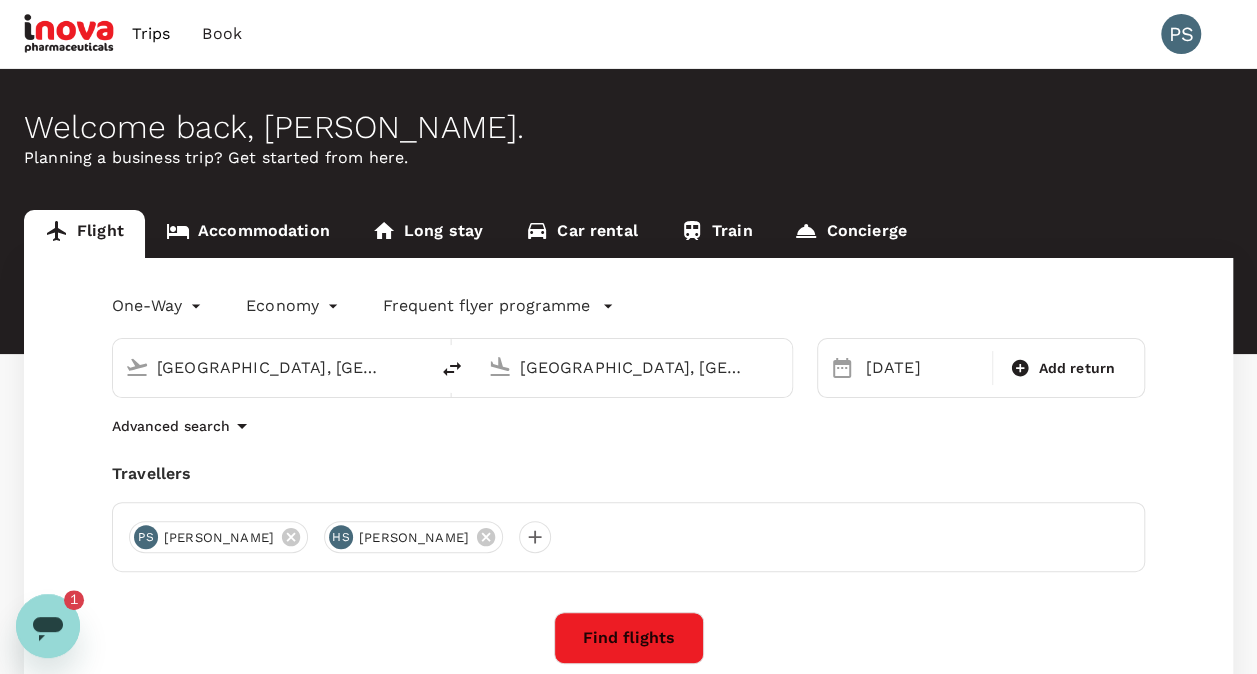 scroll, scrollTop: 0, scrollLeft: 0, axis: both 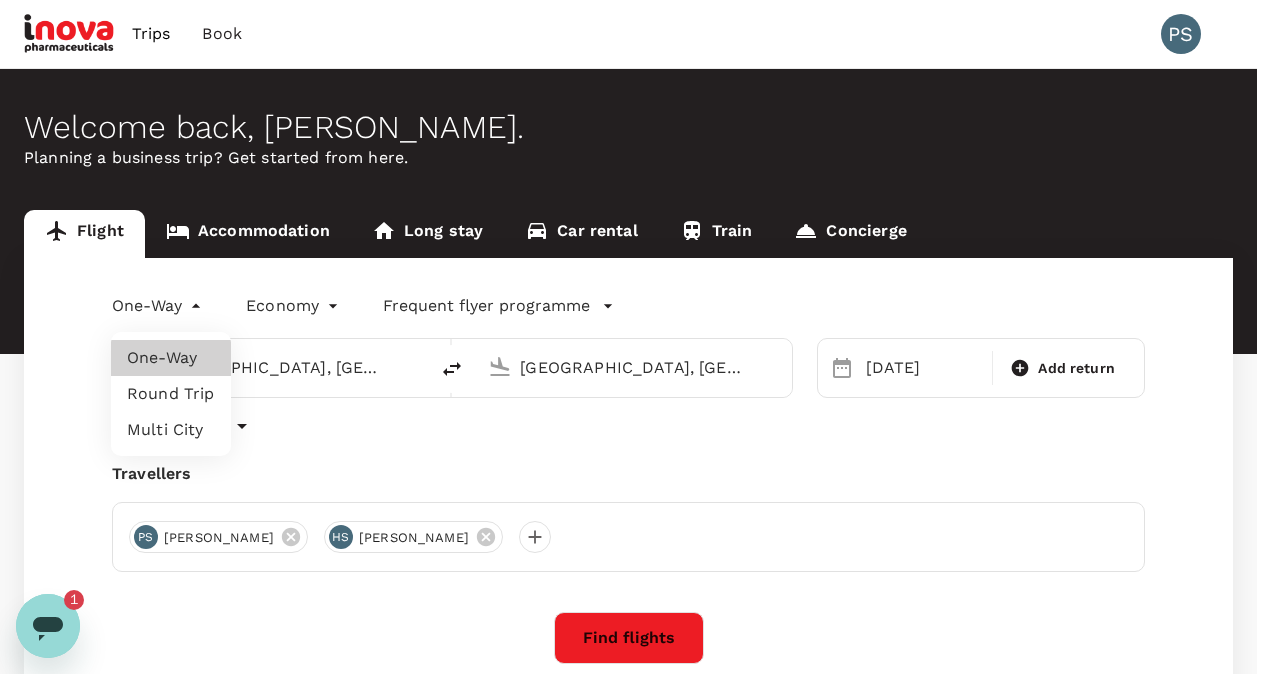 click on "Trips Book PS Welcome back , [GEOGRAPHIC_DATA] . Planning a business trip? Get started from here. Flight Accommodation Long stay Car rental Train Concierge One-Way oneway Economy economy Frequent flyer programme [GEOGRAPHIC_DATA], [GEOGRAPHIC_DATA] (any) [GEOGRAPHIC_DATA], [GEOGRAPHIC_DATA] (any) [DATE] Add return Advanced search Travellers   [PERSON_NAME] [PERSON_NAME] [PERSON_NAME] [PERSON_NAME] Find flights Your recent search Flight to [GEOGRAPHIC_DATA] SIN - CAMD [DATE] · 2 Travellers Flight to [GEOGRAPHIC_DATA] SIN - BDQ [DATE] · 2 Travellers Flight to [GEOGRAPHIC_DATA] SIN - CBOM [DATE] - [DATE] · 2 Travellers Version 3.45.3 Privacy Policy Terms of Use Help Centre Frequent flyer programme AirAsia BIG Rewards Singapore Airlines PPS Club/ KrisFlyer Malaysia Airlines Enrich Add new One-Way Round Trip Multi City" at bounding box center (636, 484) 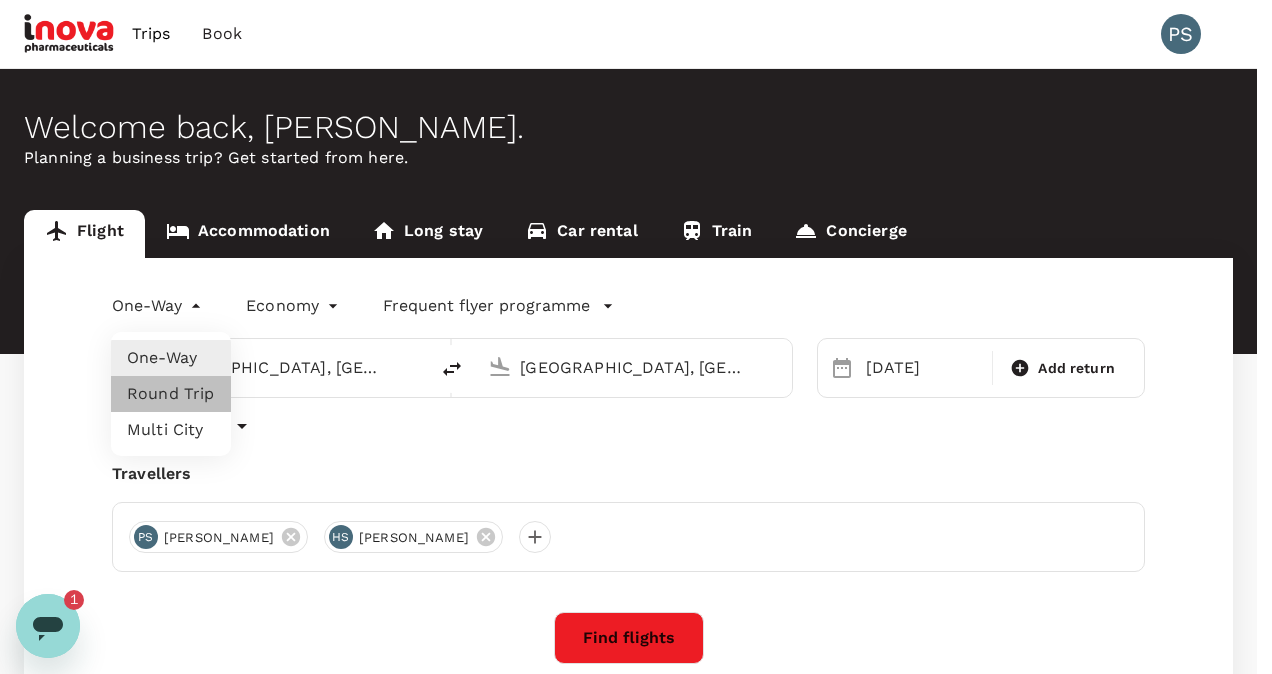 click on "Round Trip" at bounding box center (171, 394) 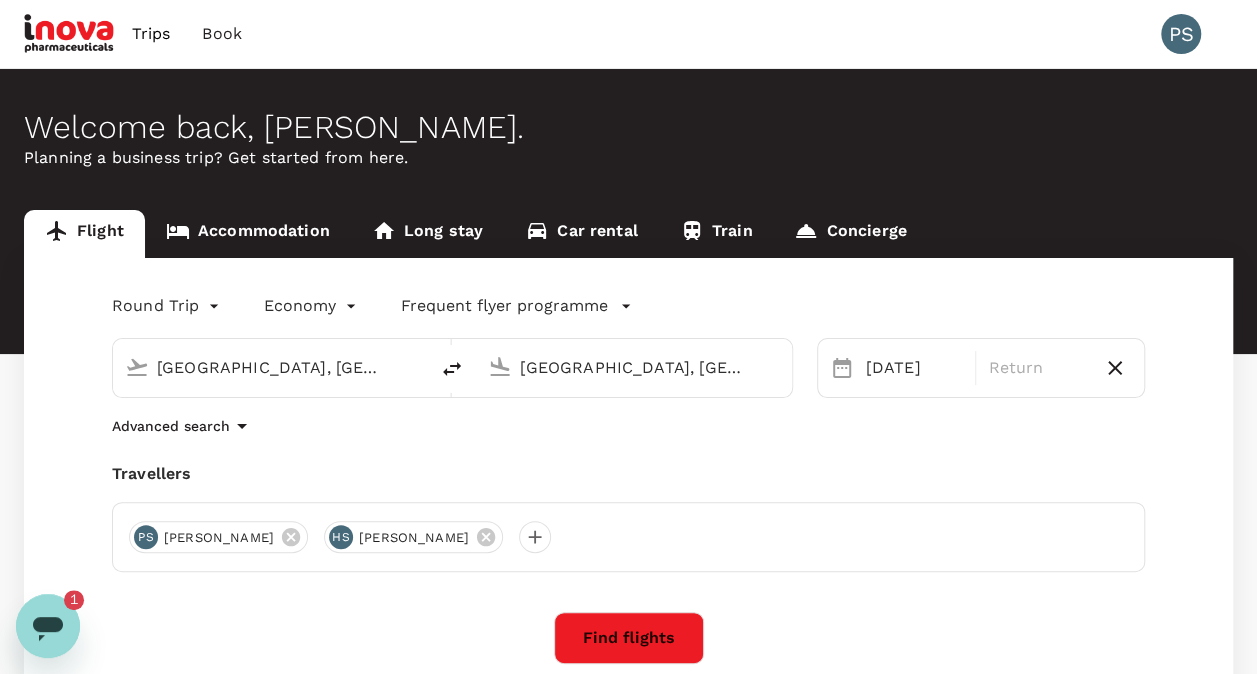 click on "[GEOGRAPHIC_DATA], [GEOGRAPHIC_DATA] (any)" at bounding box center (271, 367) 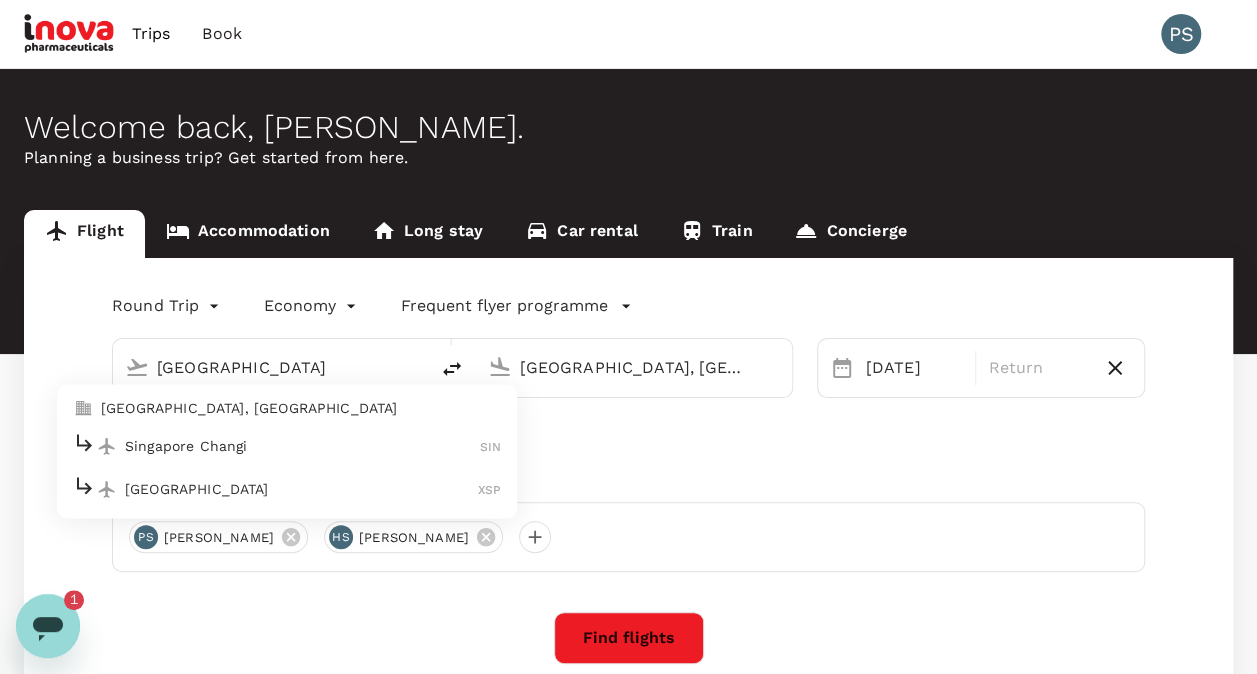 click on "Singapore Changi" at bounding box center [302, 446] 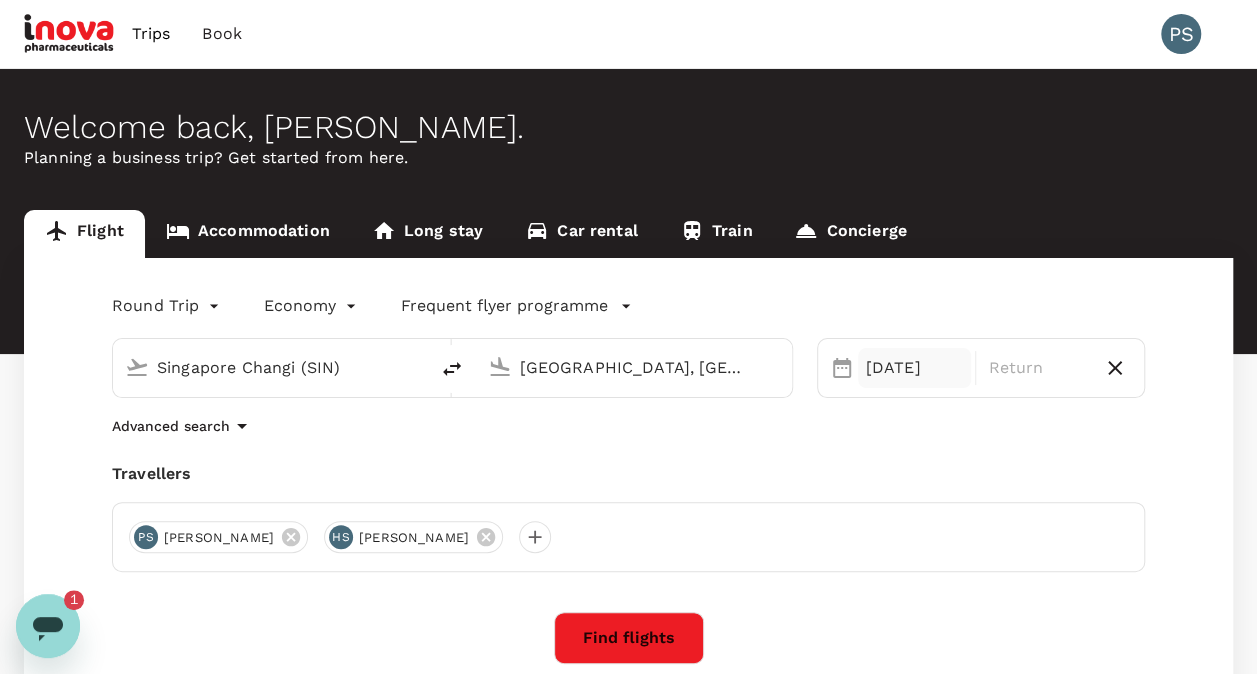 click on "[DATE]" at bounding box center (915, 368) 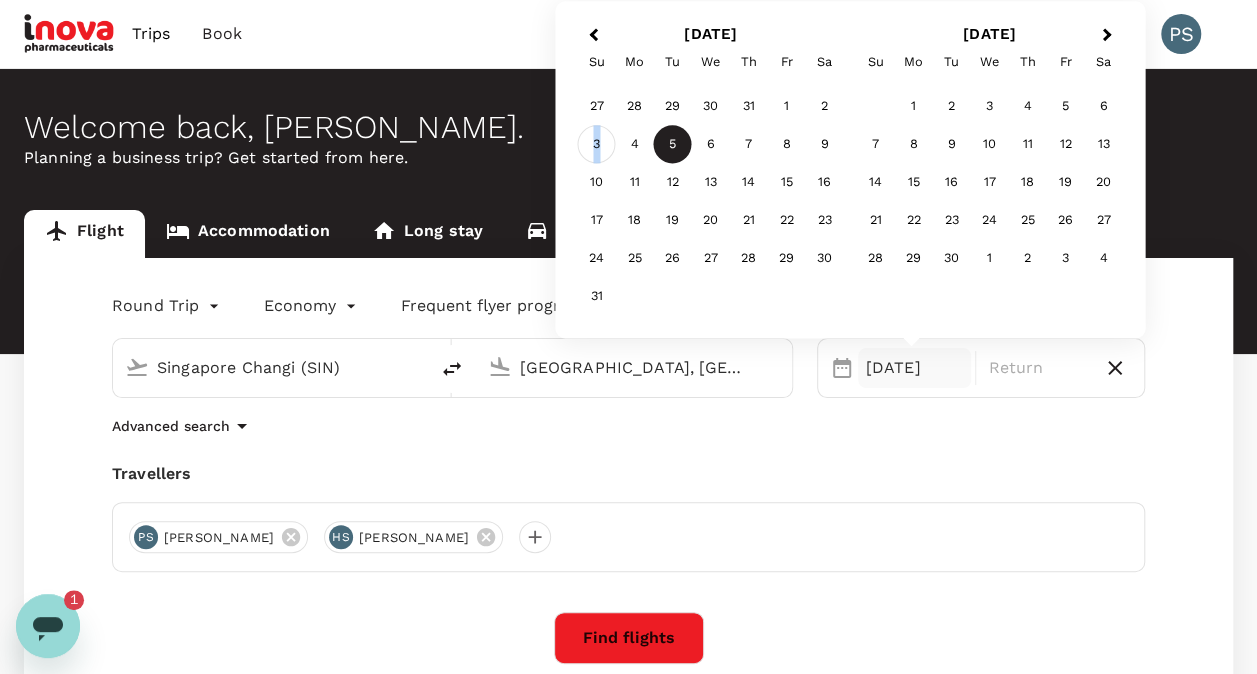 click on "3" at bounding box center [597, 145] 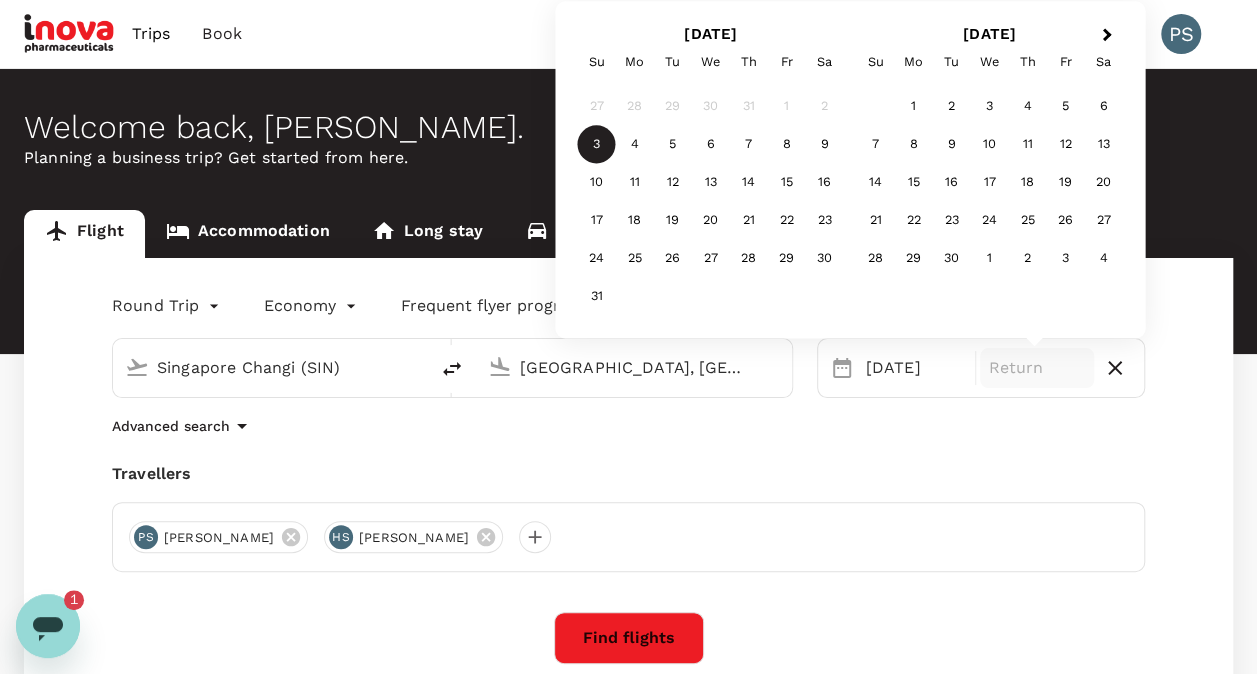 click on "Return" at bounding box center [1037, 368] 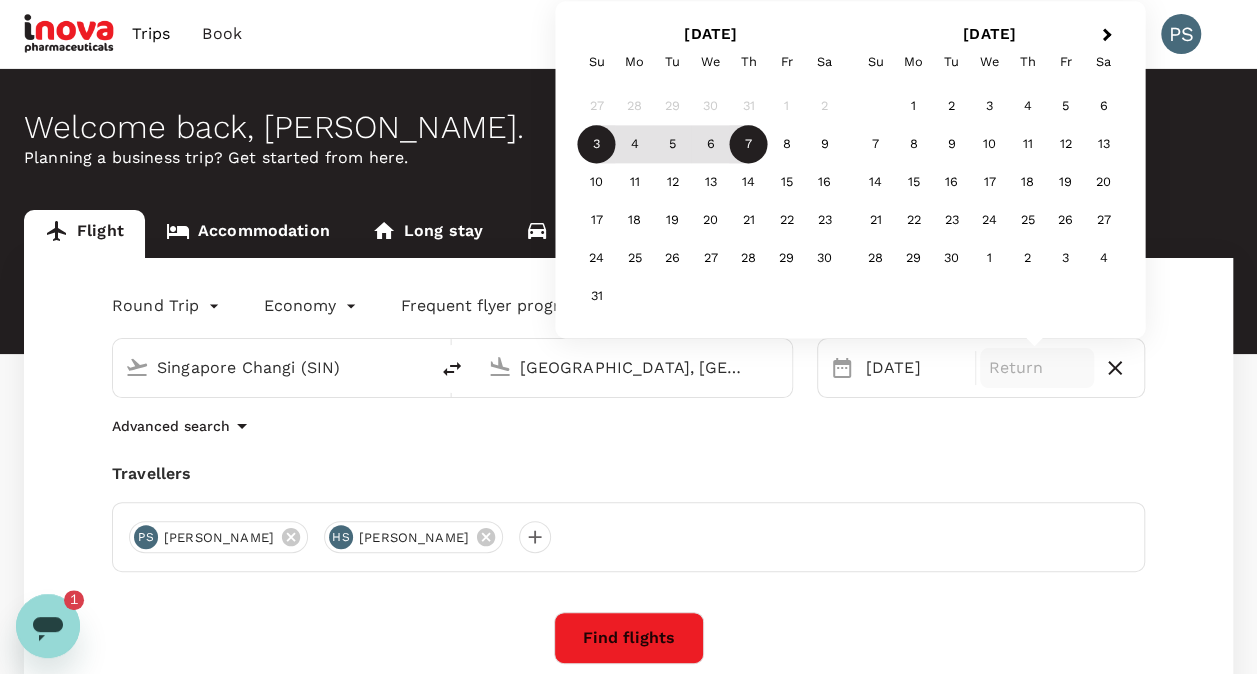 click on "7" at bounding box center [749, 145] 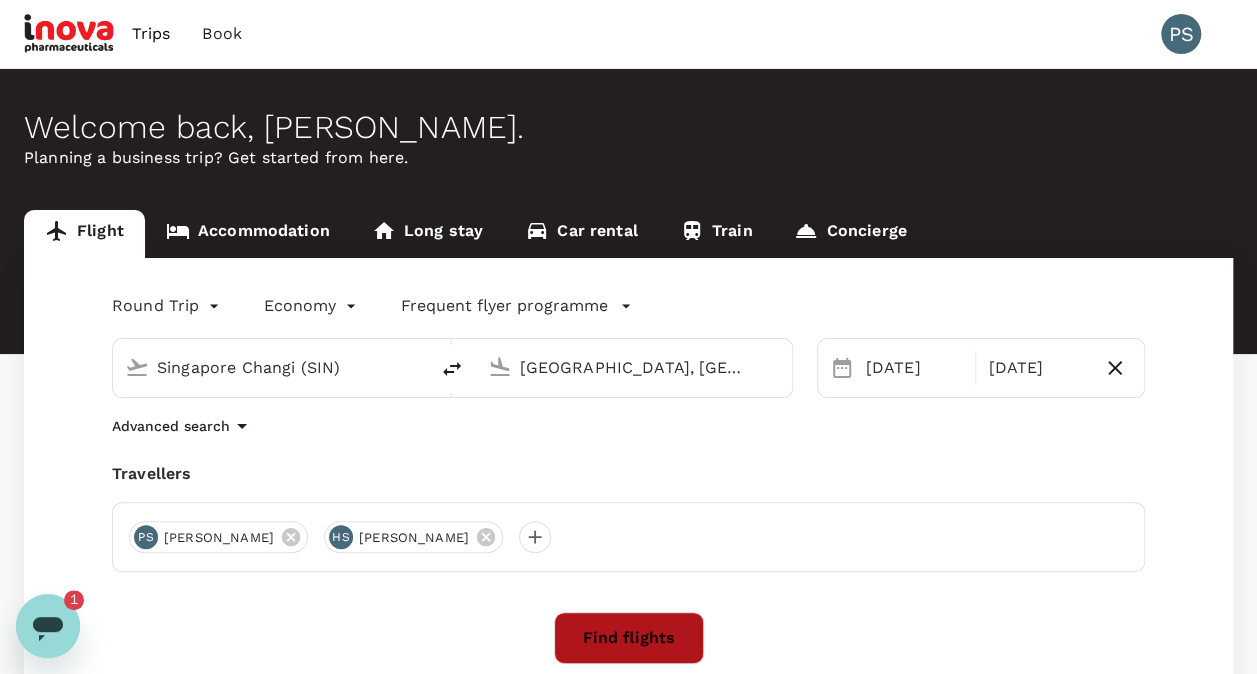 click on "Find flights" at bounding box center [629, 638] 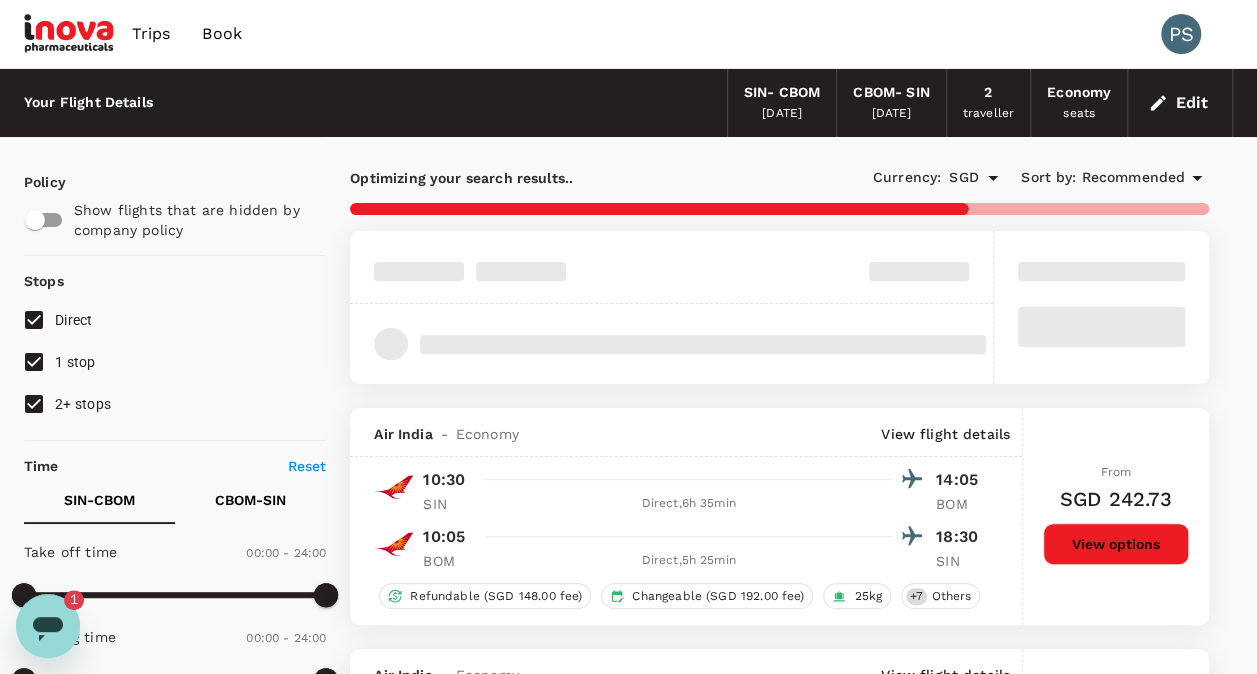 click 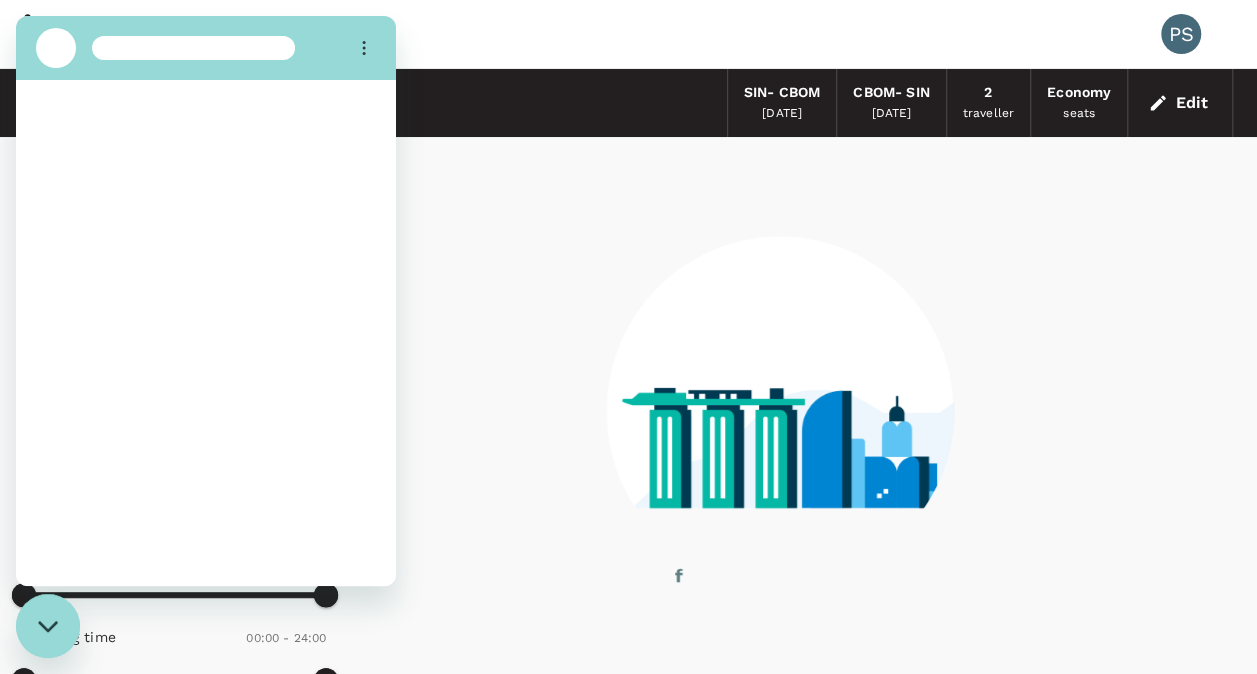 scroll, scrollTop: 0, scrollLeft: 0, axis: both 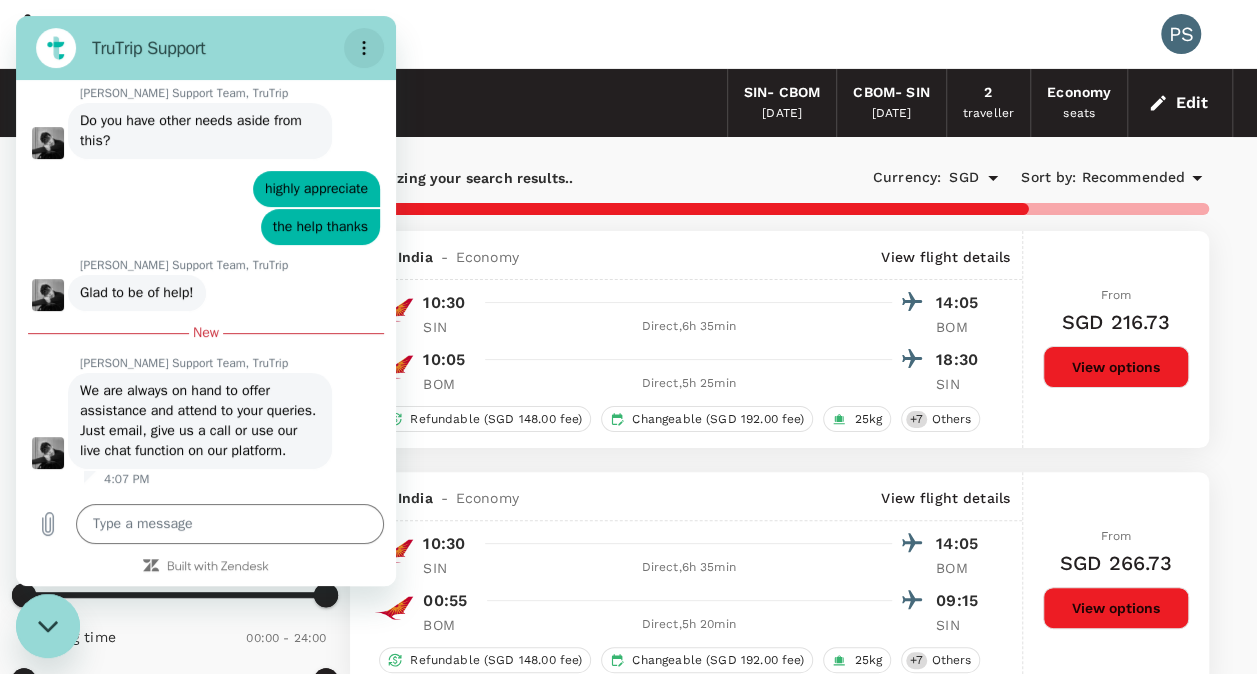 click at bounding box center [364, 48] 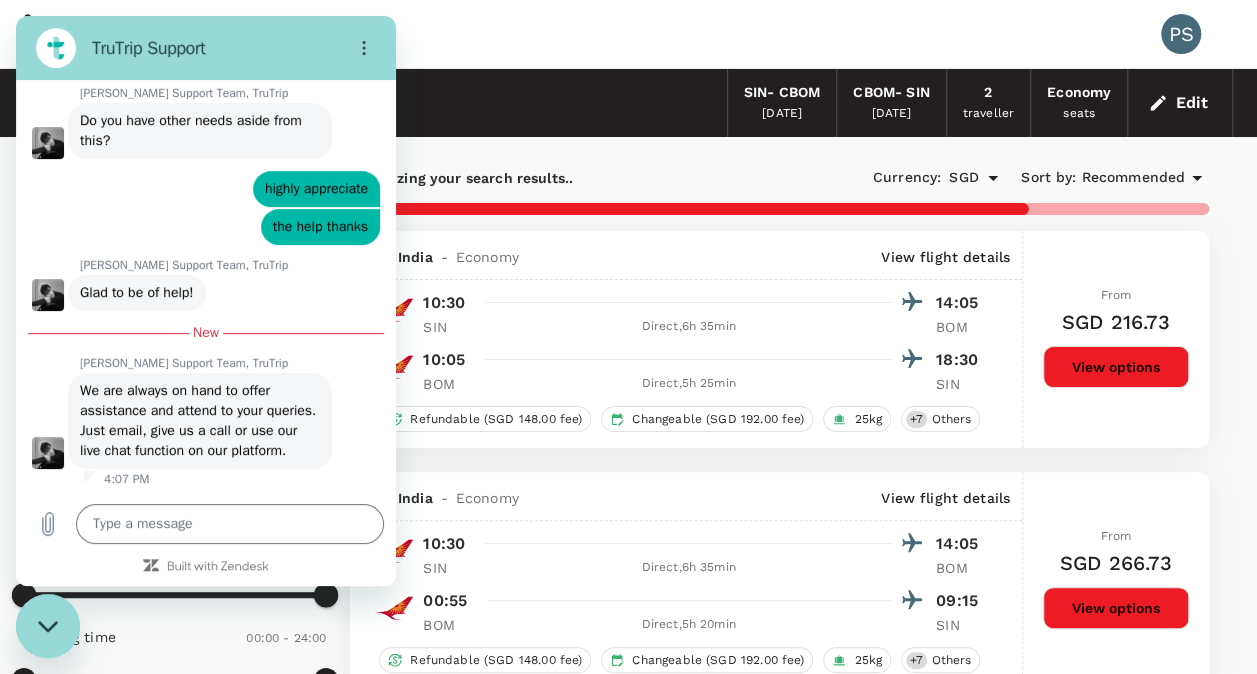 click on "Trips Book PS" at bounding box center (628, 34) 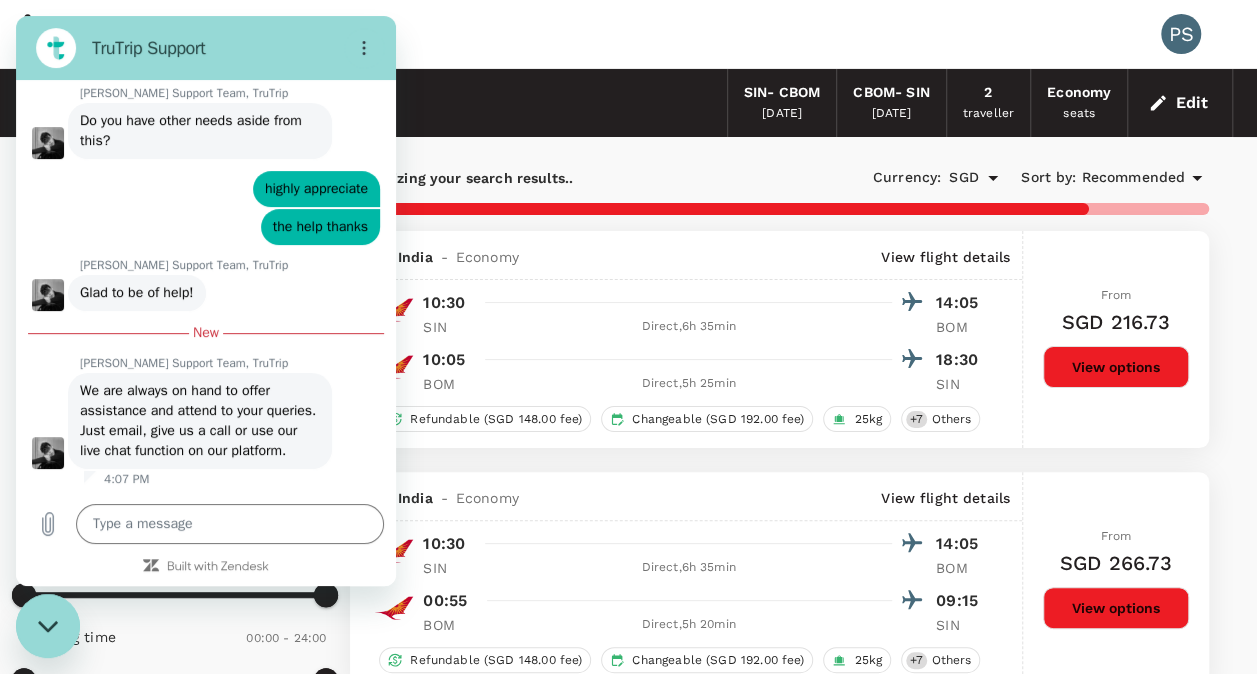 type on "1940" 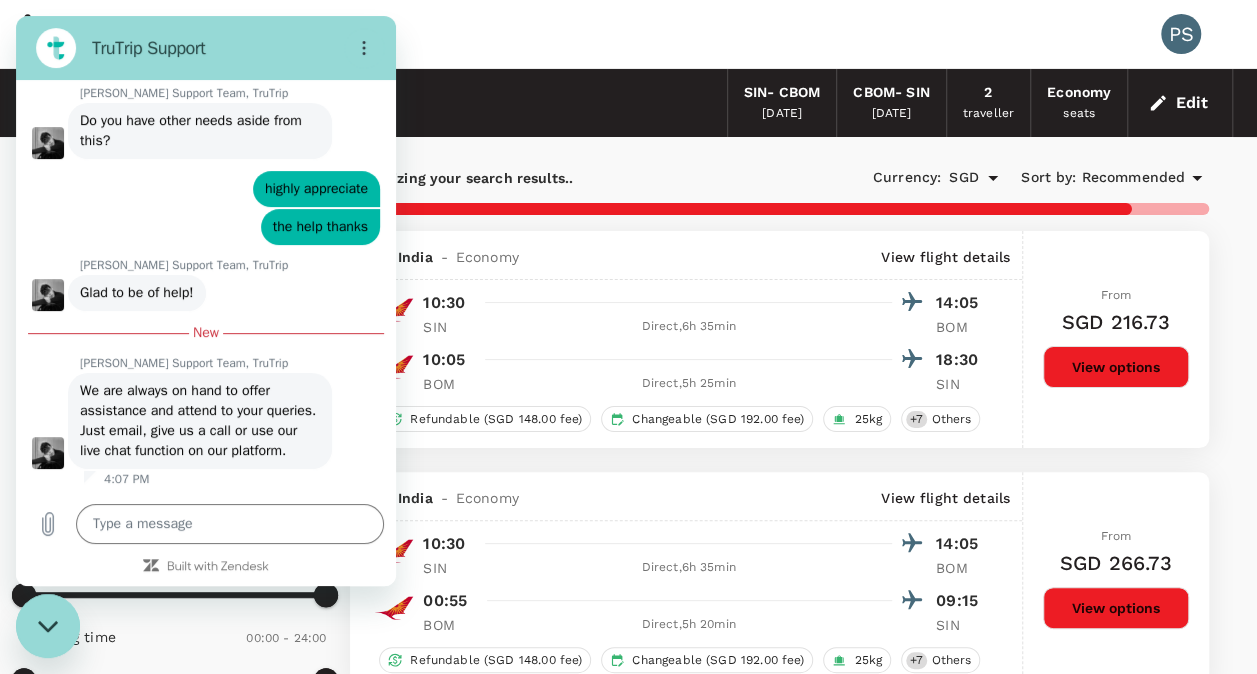 click at bounding box center [48, 626] 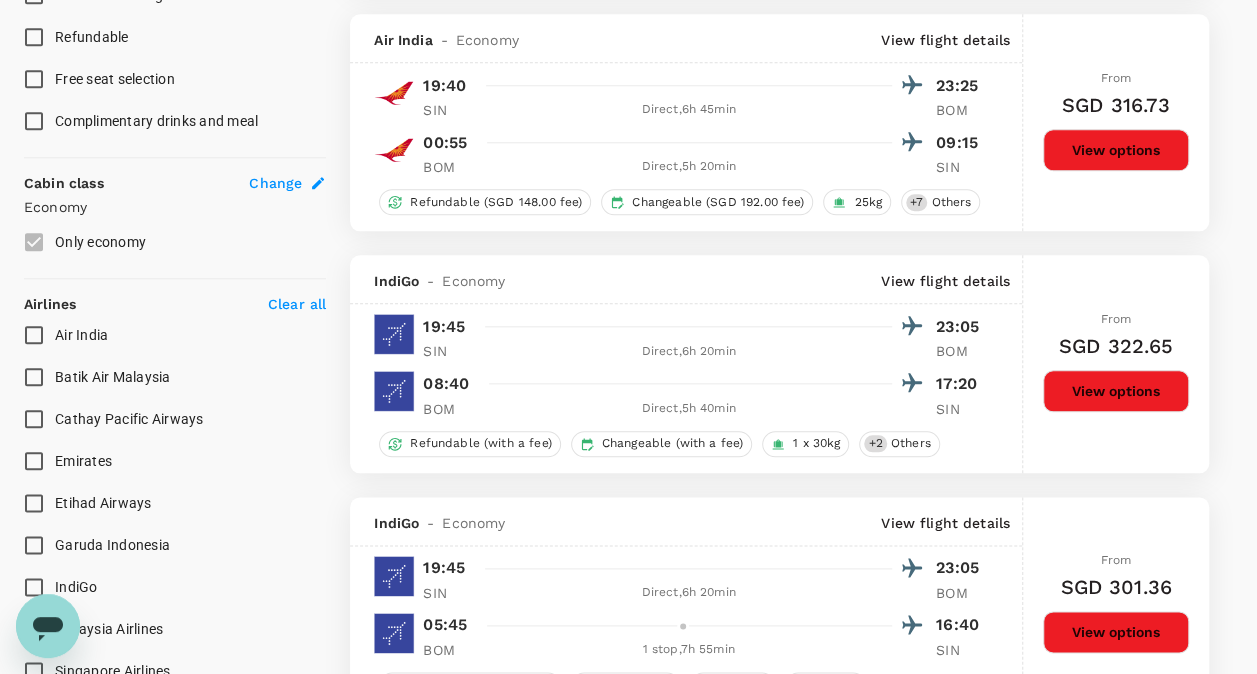 scroll, scrollTop: 1004, scrollLeft: 0, axis: vertical 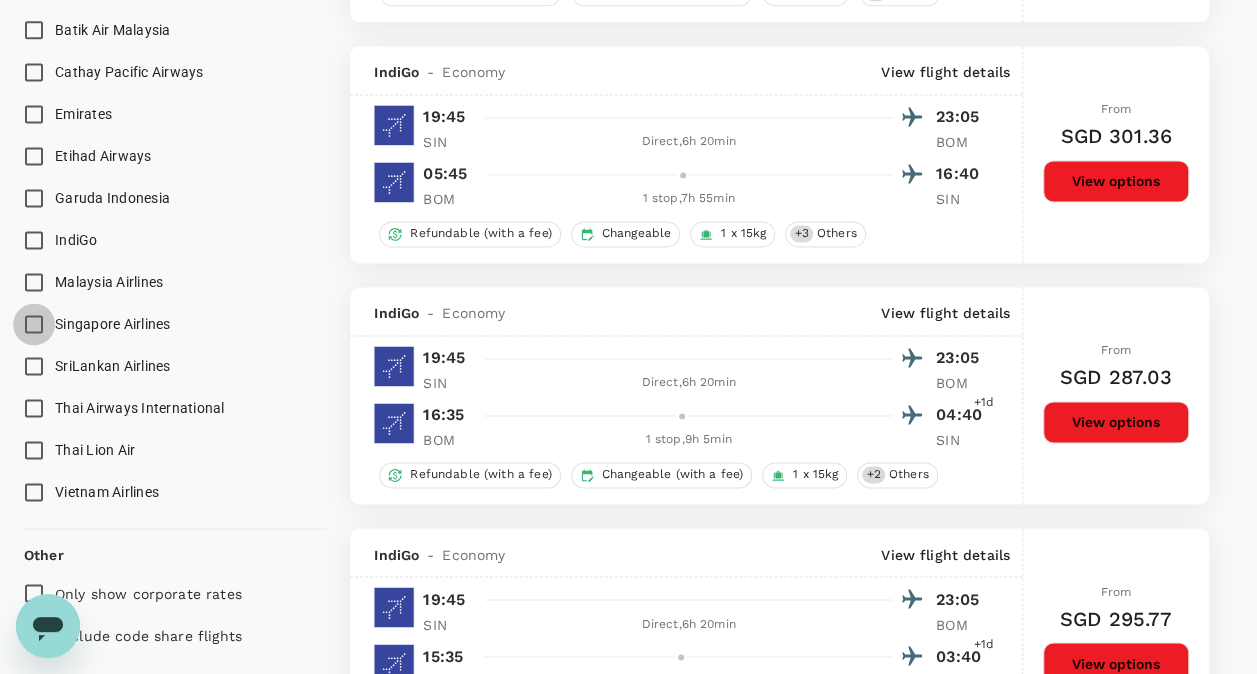 click on "Singapore Airlines" at bounding box center [34, 324] 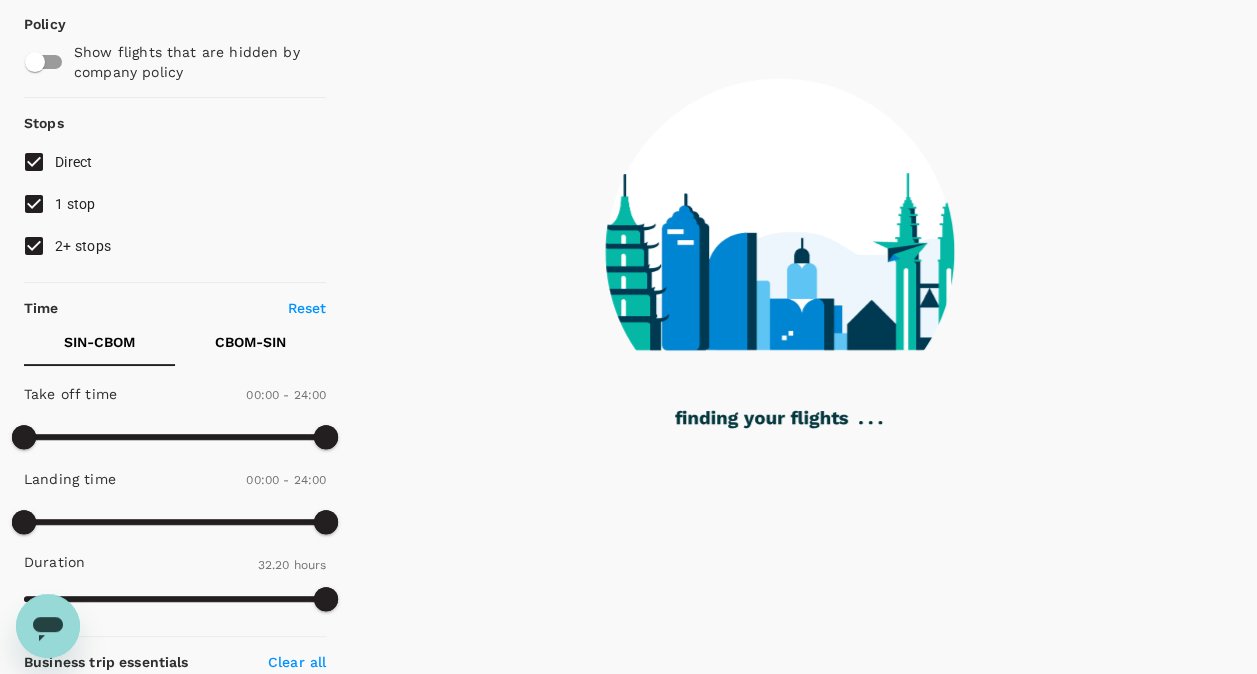 scroll, scrollTop: 0, scrollLeft: 0, axis: both 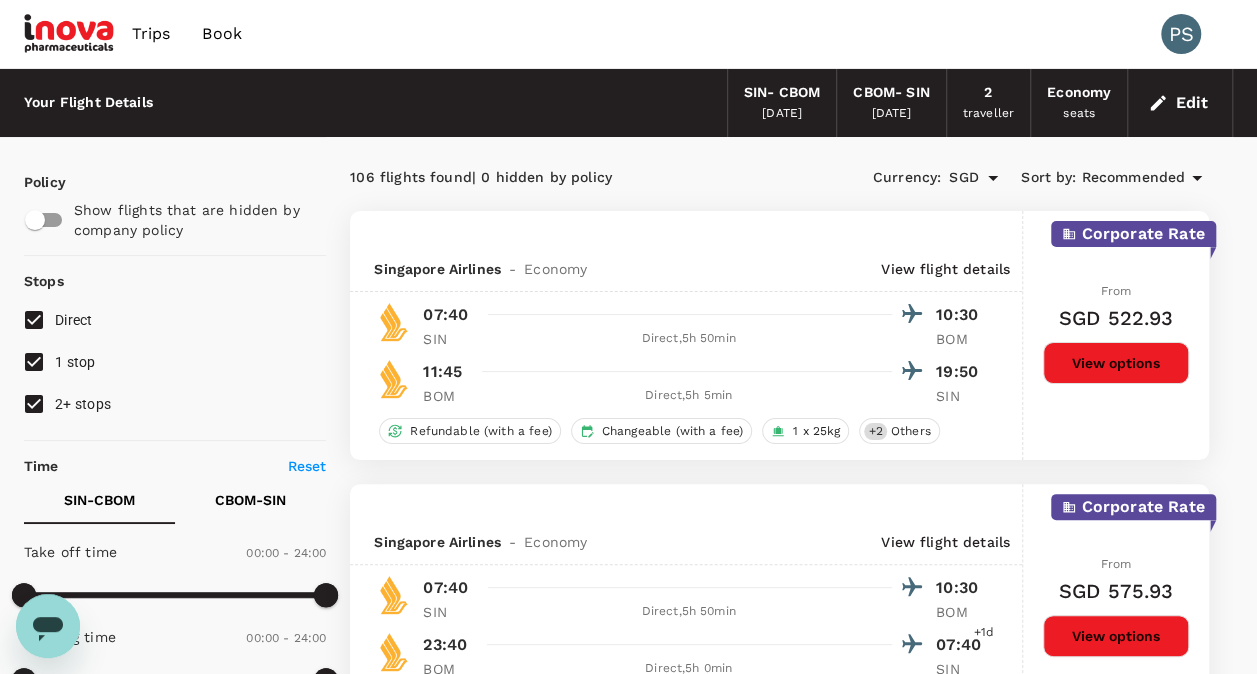 click on "View options" at bounding box center (1116, 363) 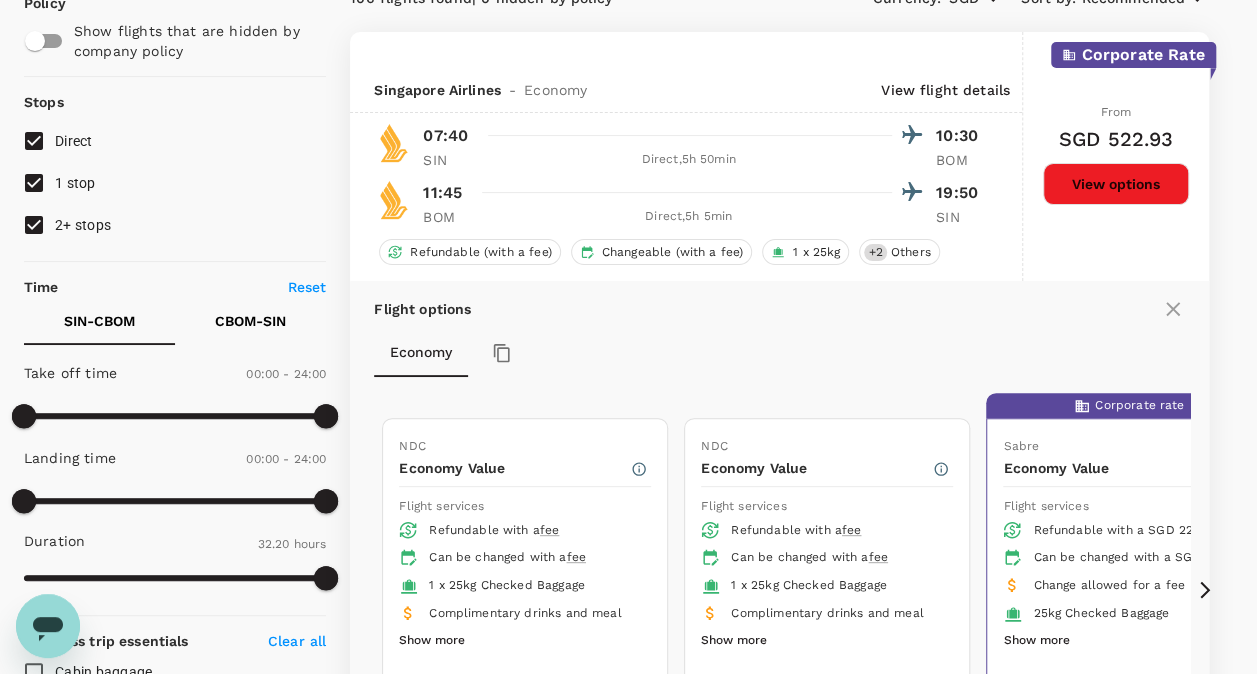 scroll, scrollTop: 210, scrollLeft: 0, axis: vertical 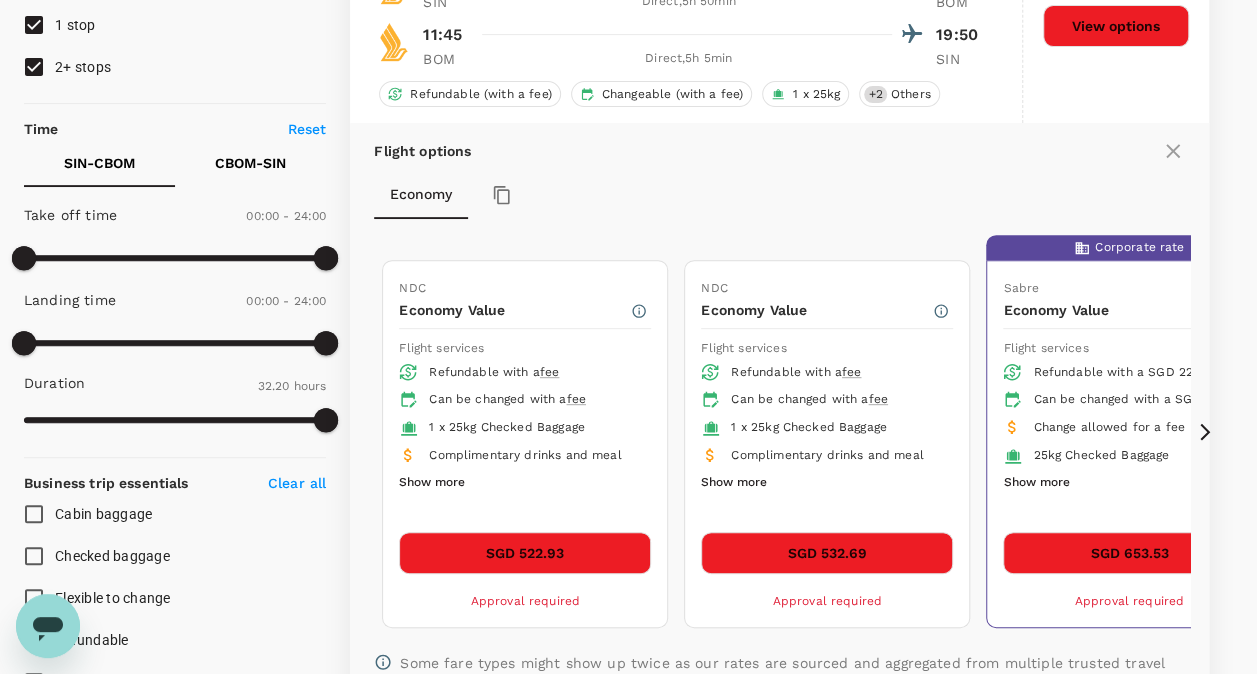click on "SGD 522.93" at bounding box center [525, 553] 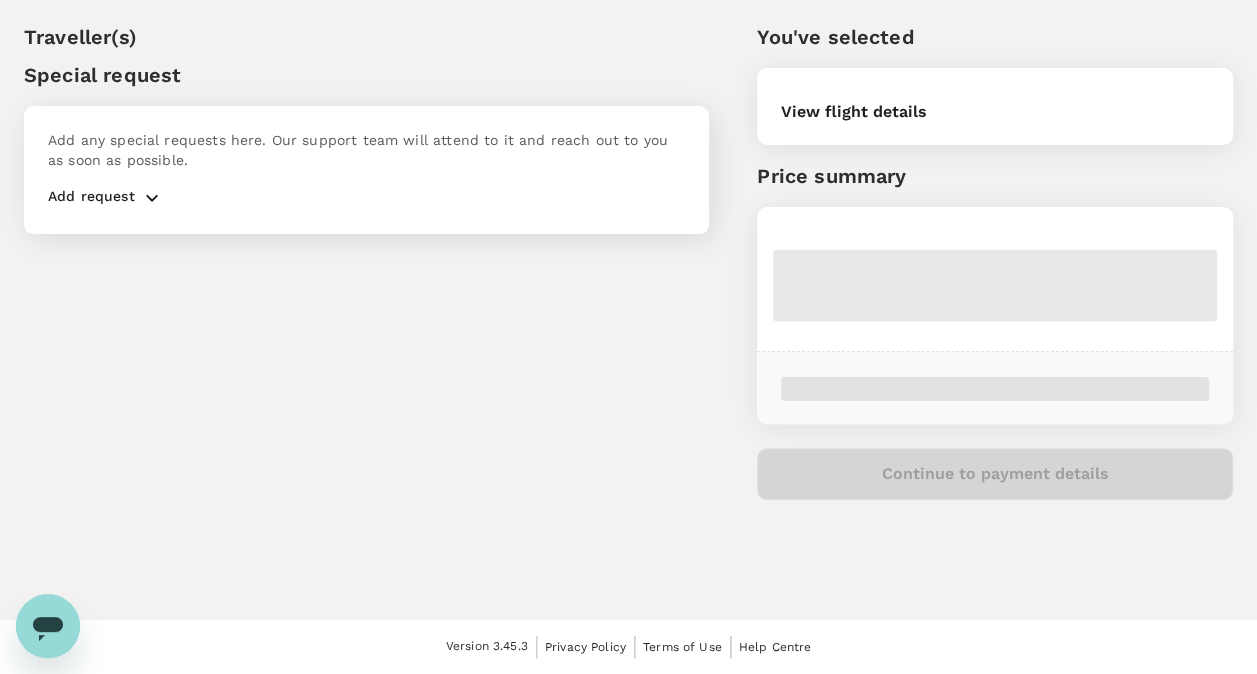 scroll, scrollTop: 0, scrollLeft: 0, axis: both 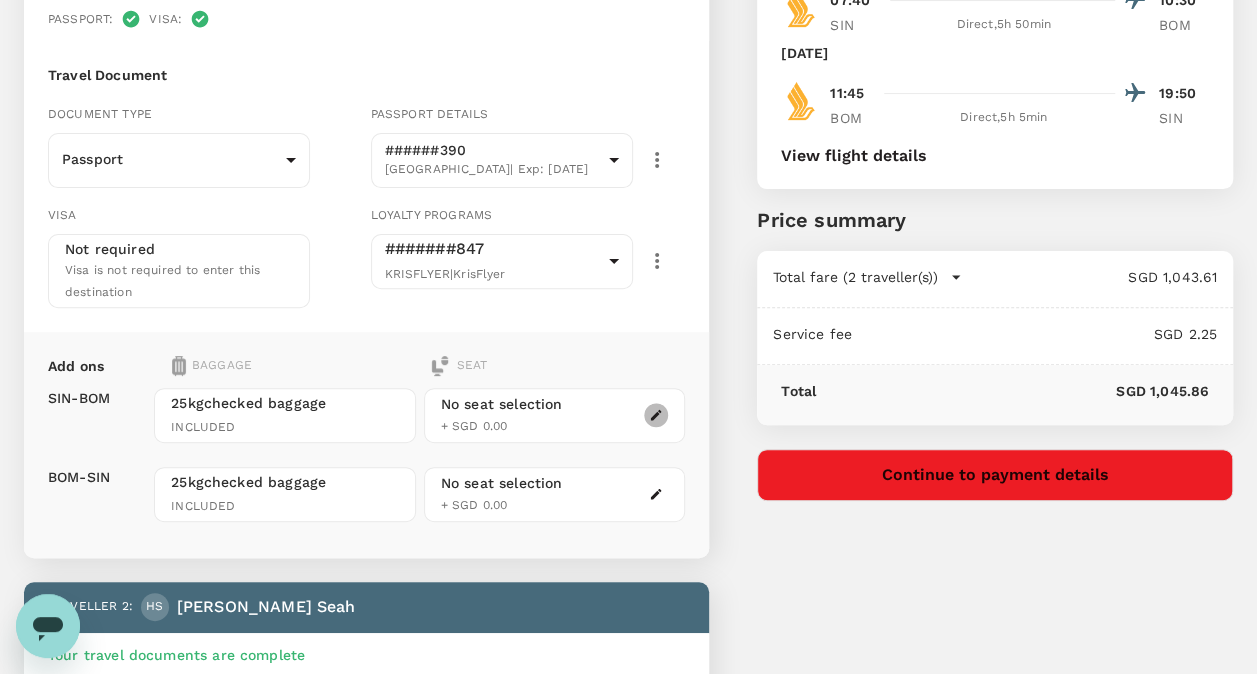 click at bounding box center (656, 415) 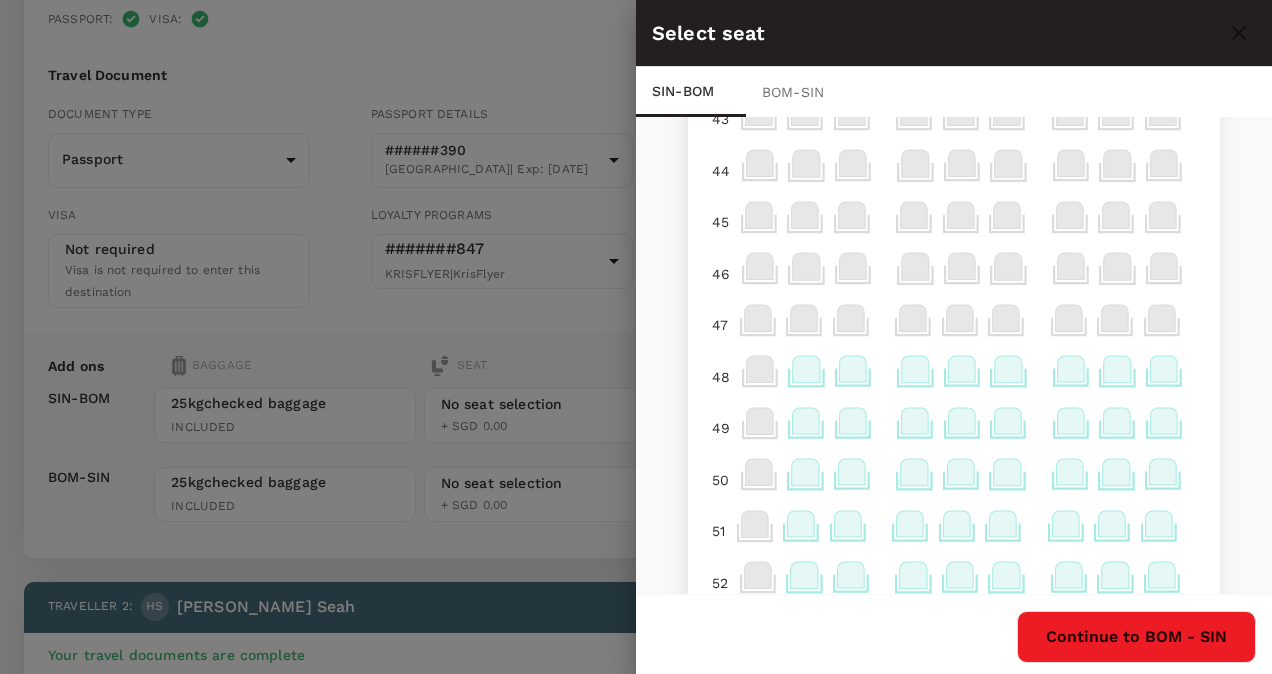 scroll, scrollTop: 213, scrollLeft: 0, axis: vertical 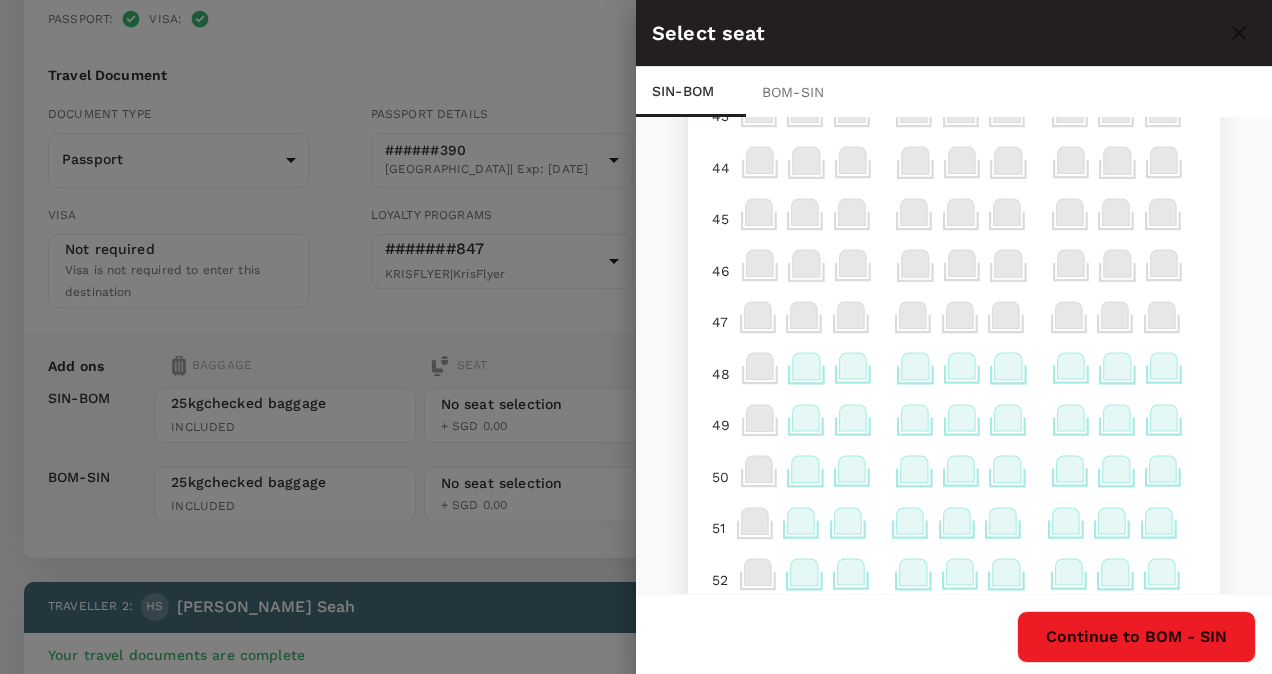 click 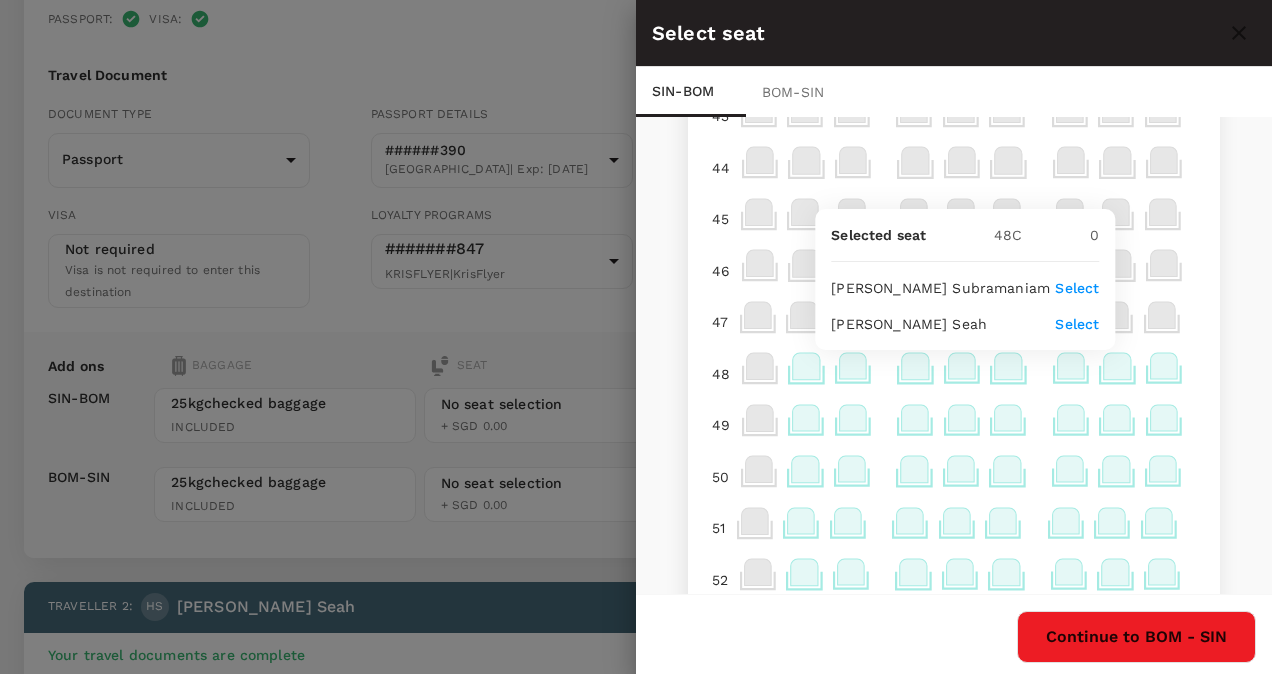 click on "Select" at bounding box center (1077, 288) 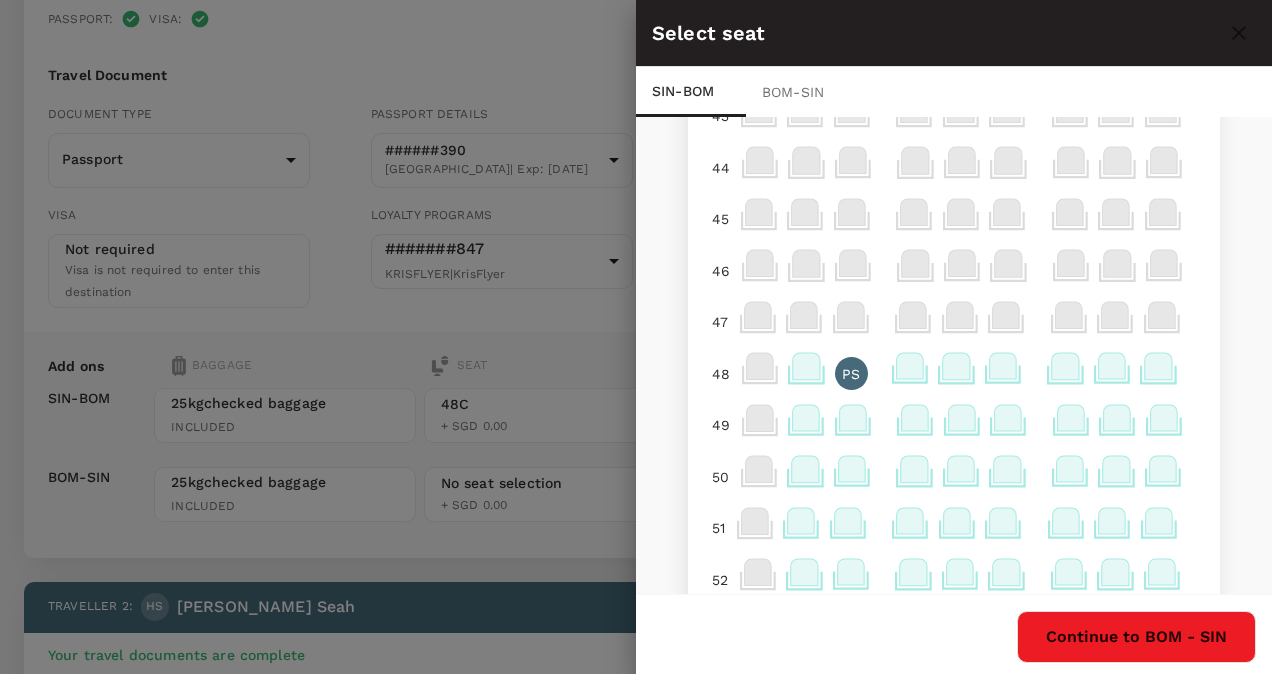 click 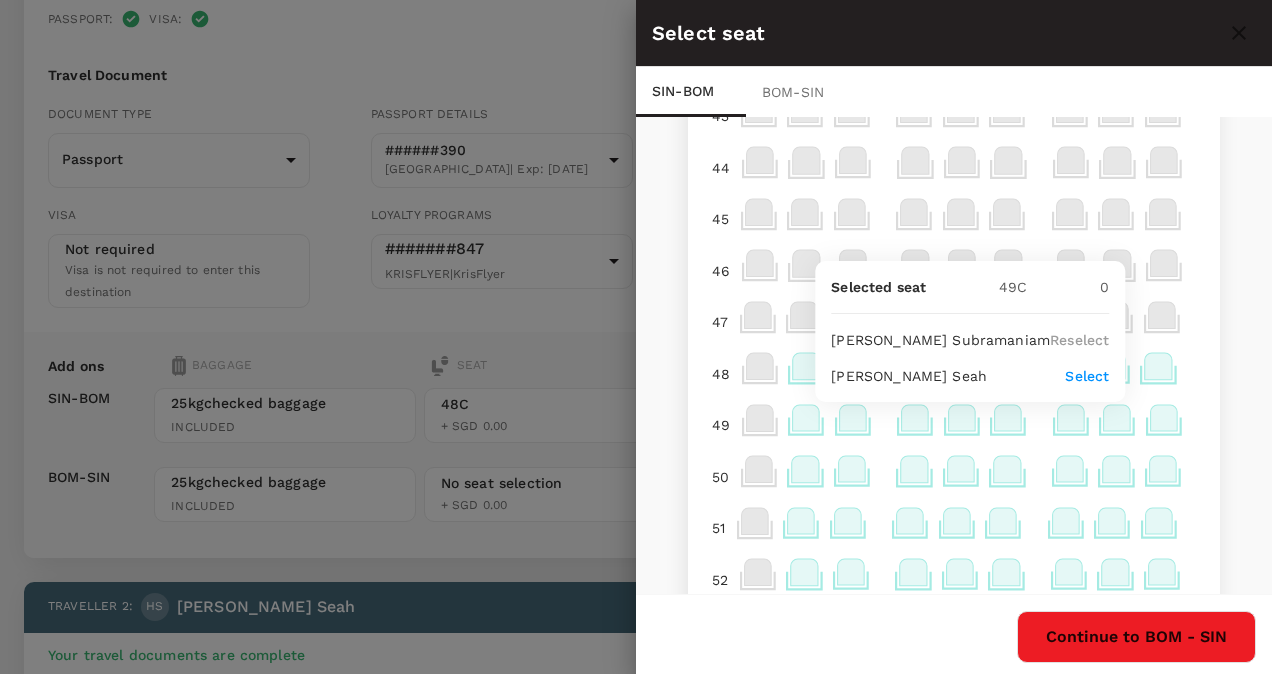 click on "Select" at bounding box center [1087, 376] 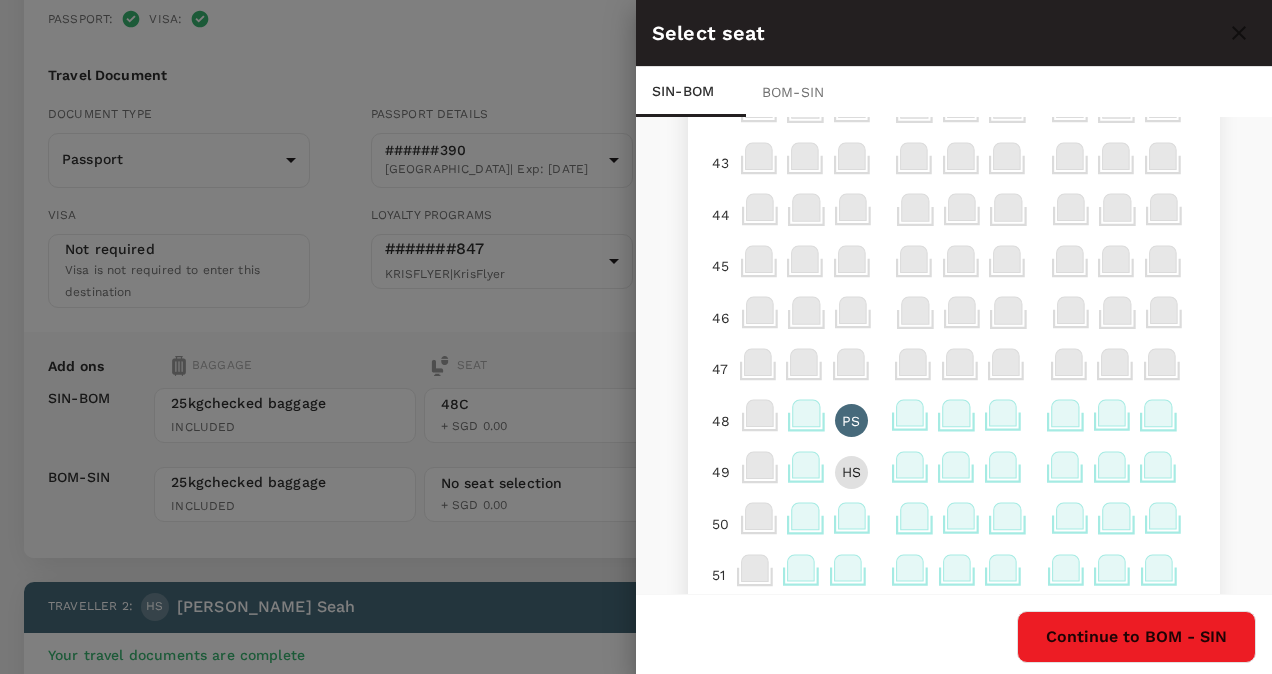 scroll, scrollTop: 100, scrollLeft: 0, axis: vertical 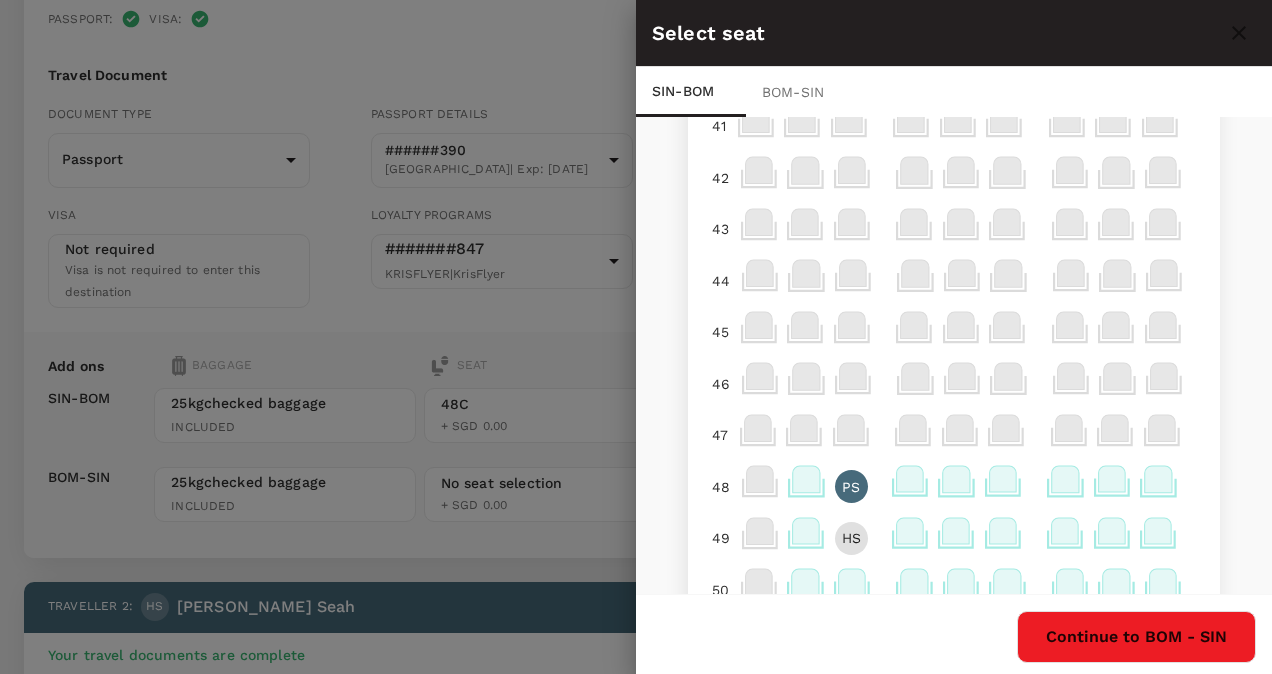 click on "BOM  -  SIN" at bounding box center (801, 92) 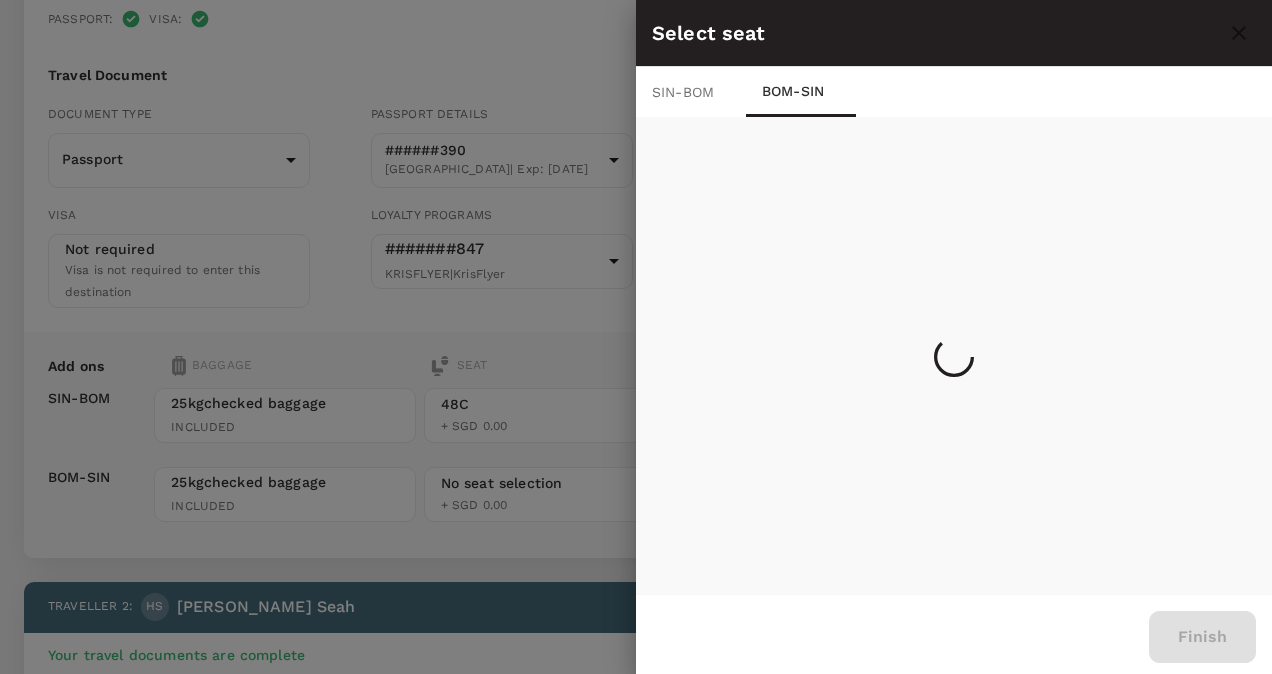 scroll, scrollTop: 0, scrollLeft: 0, axis: both 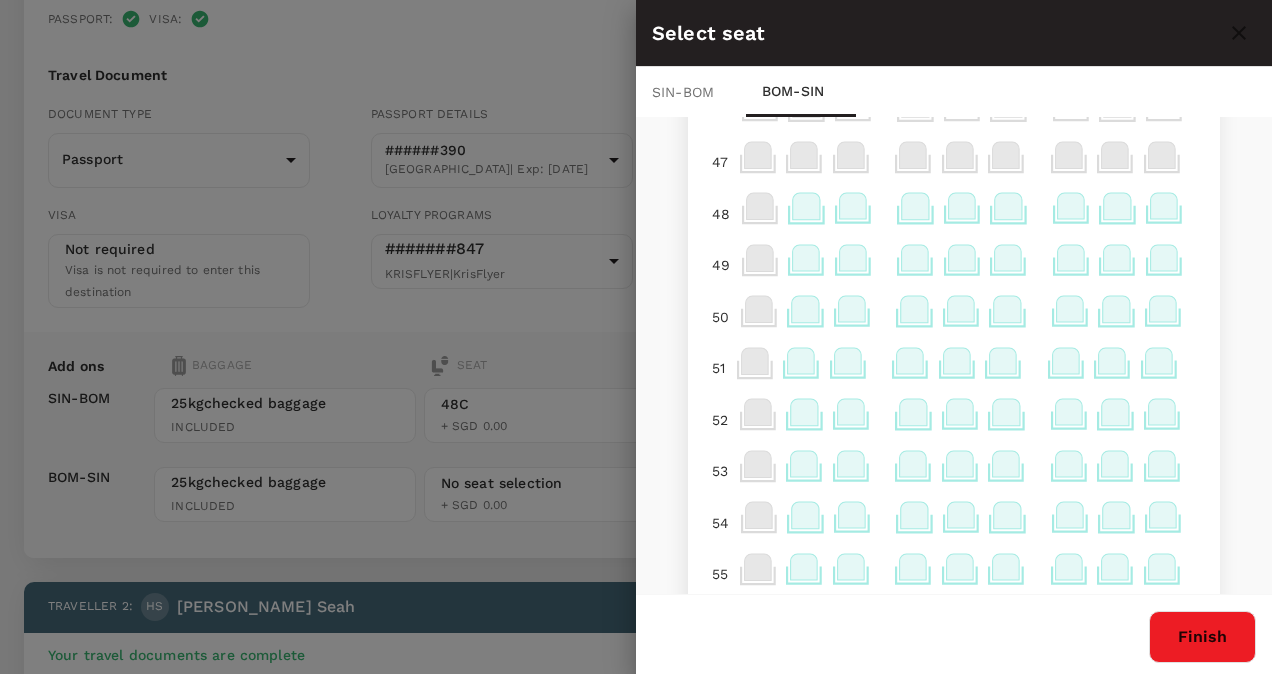 click 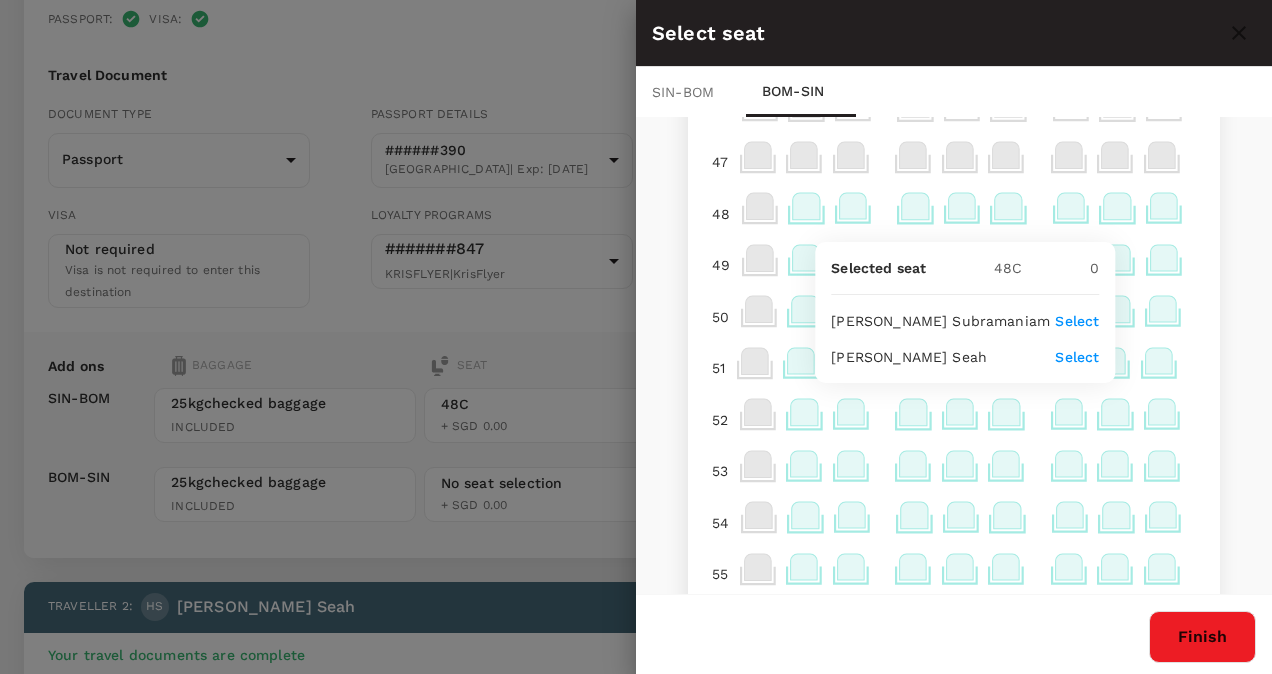 click on "Select" at bounding box center (1077, 321) 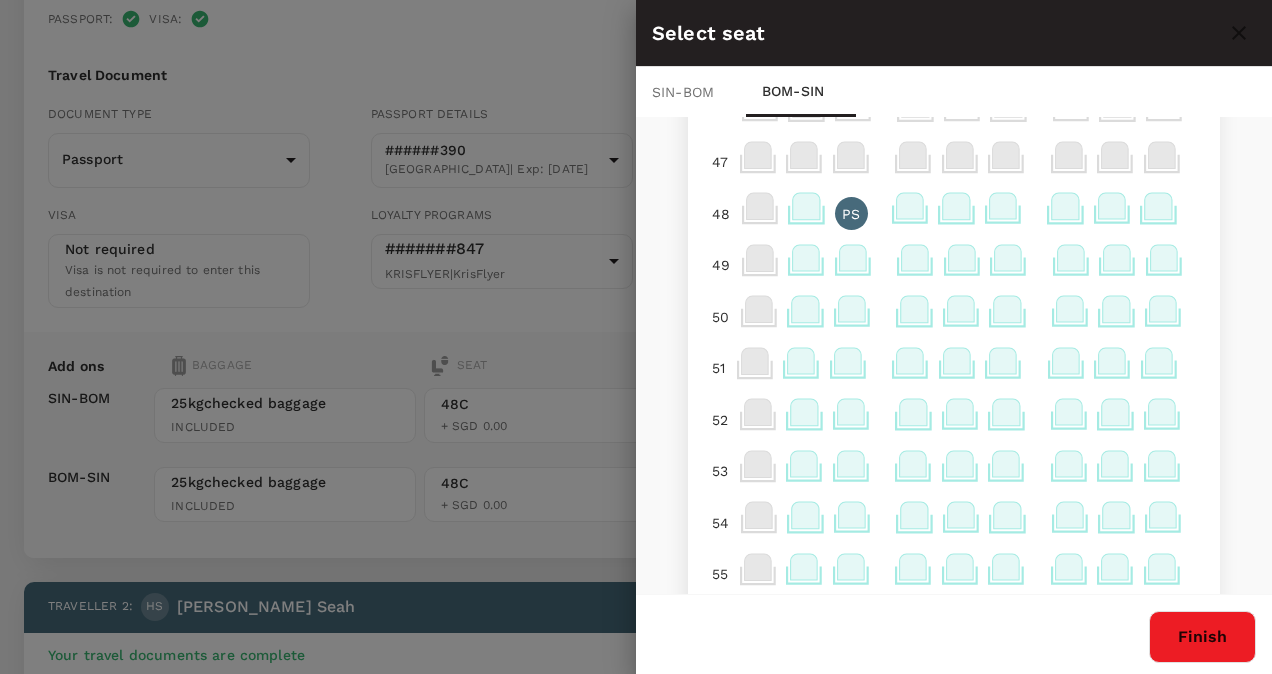 click 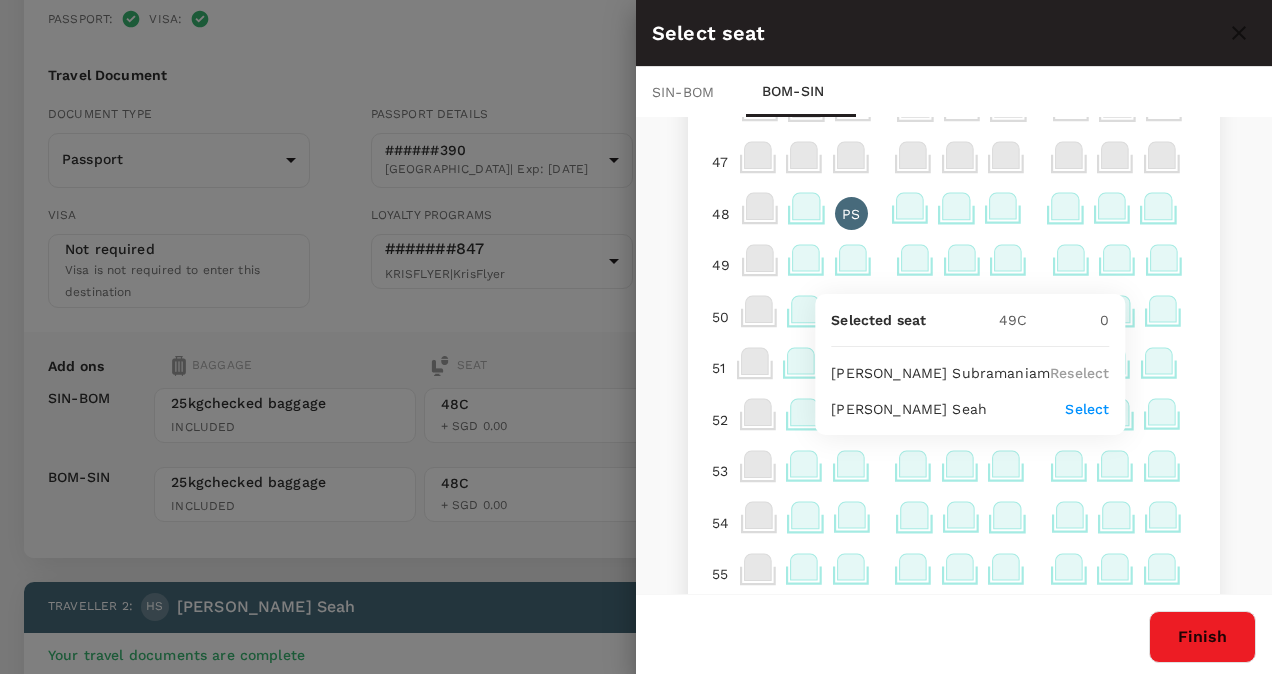 click on "Select" at bounding box center [1087, 409] 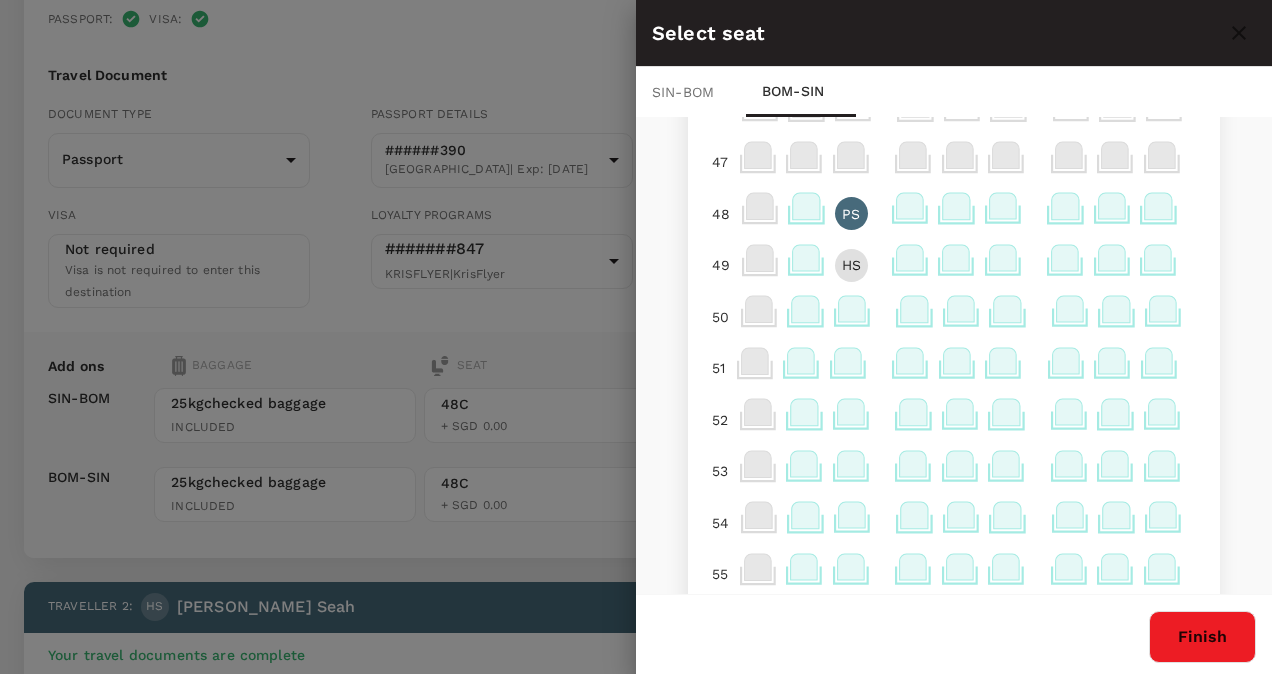 click on "Finish" at bounding box center (1202, 637) 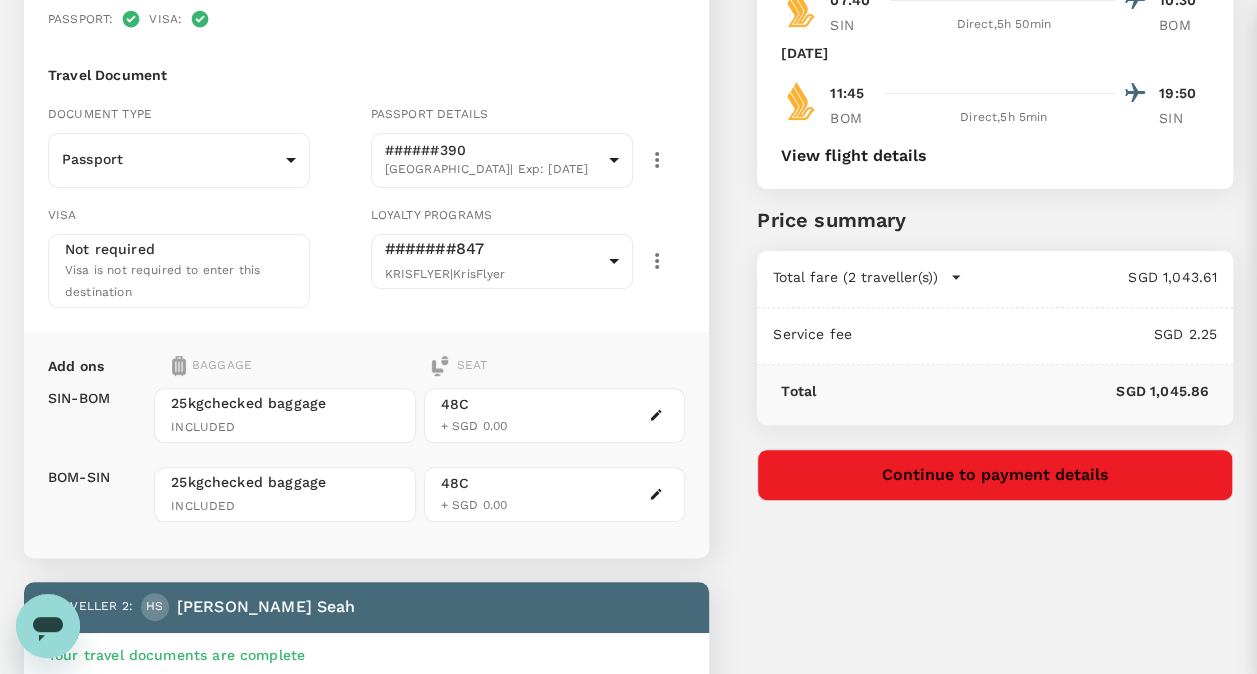 scroll, scrollTop: 0, scrollLeft: 0, axis: both 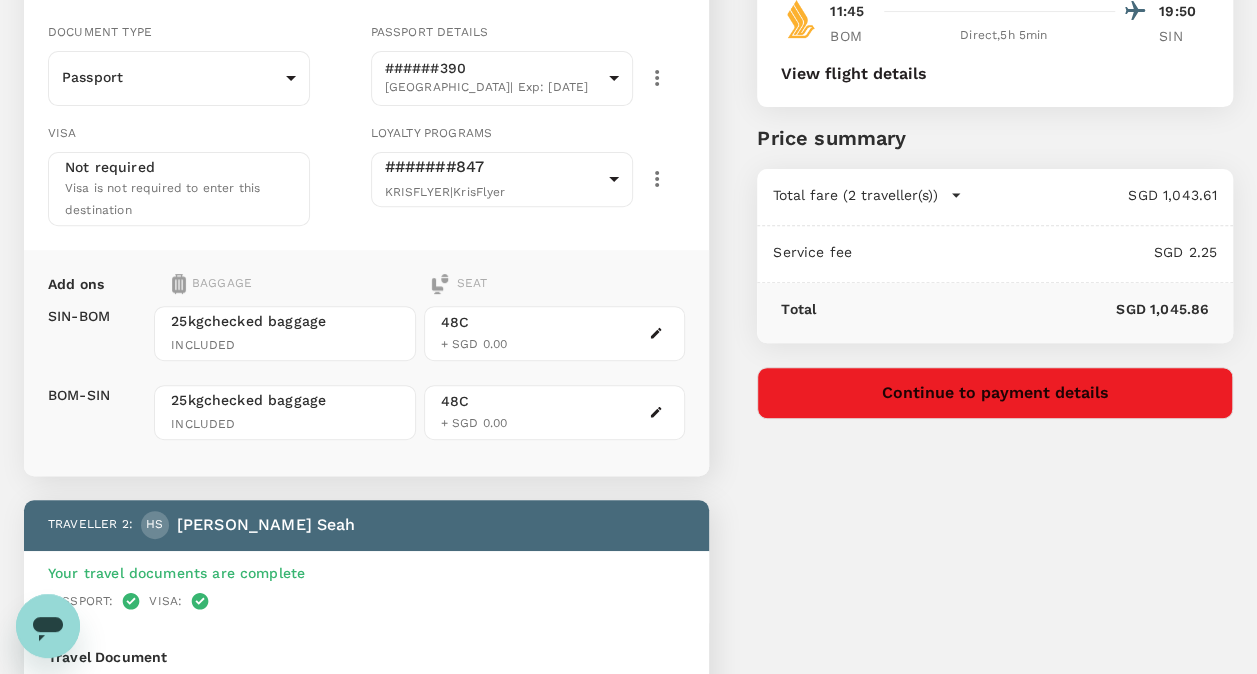 click on "Continue to payment details" at bounding box center [995, 393] 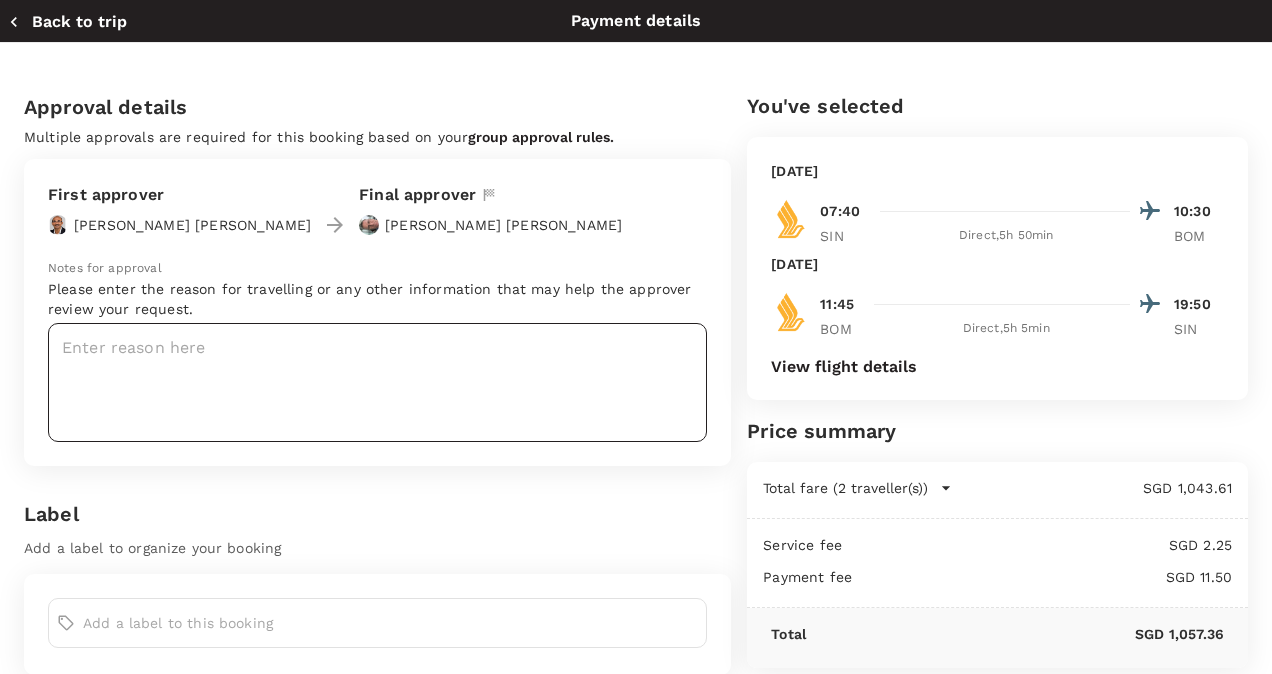 click at bounding box center [377, 382] 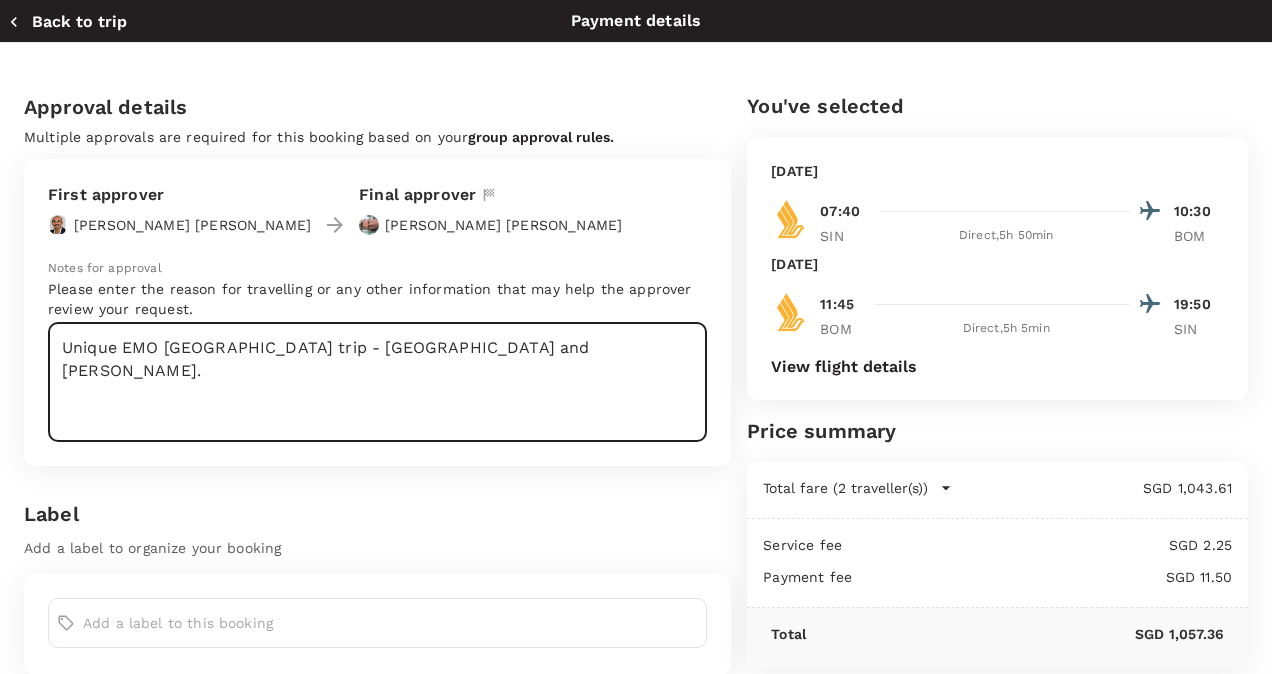 type on "Unique EMO India trip - Balan and Shannon." 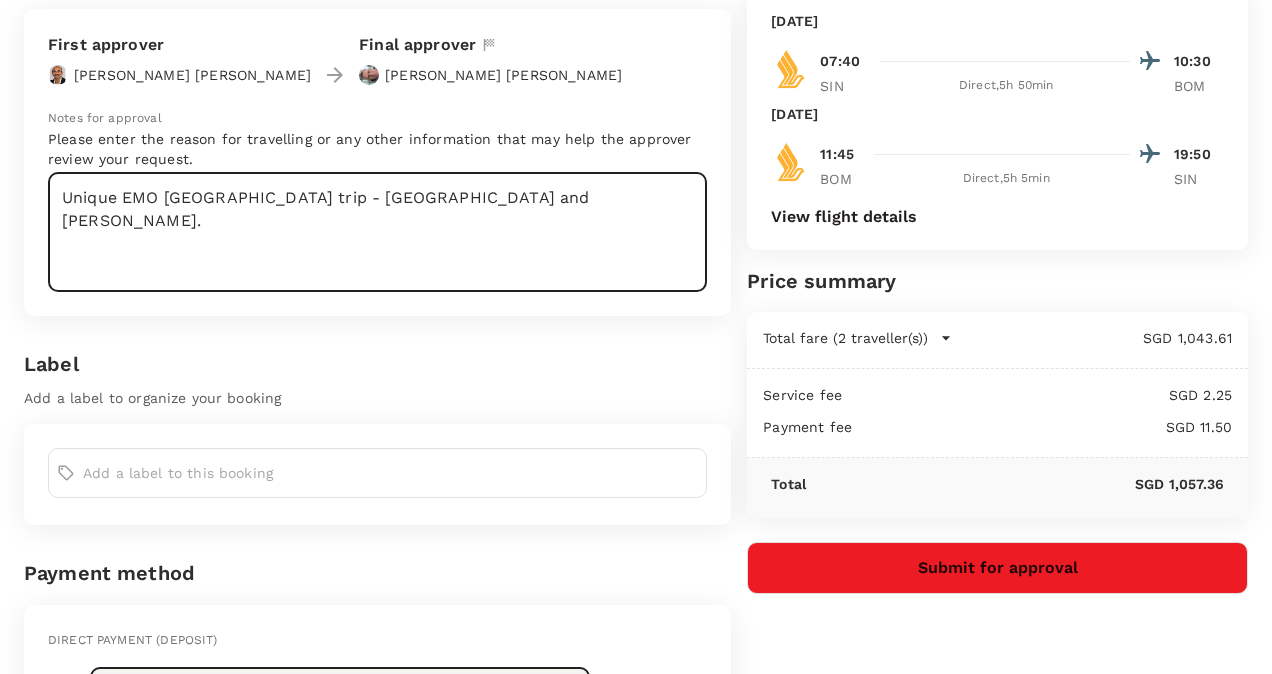 scroll, scrollTop: 311, scrollLeft: 0, axis: vertical 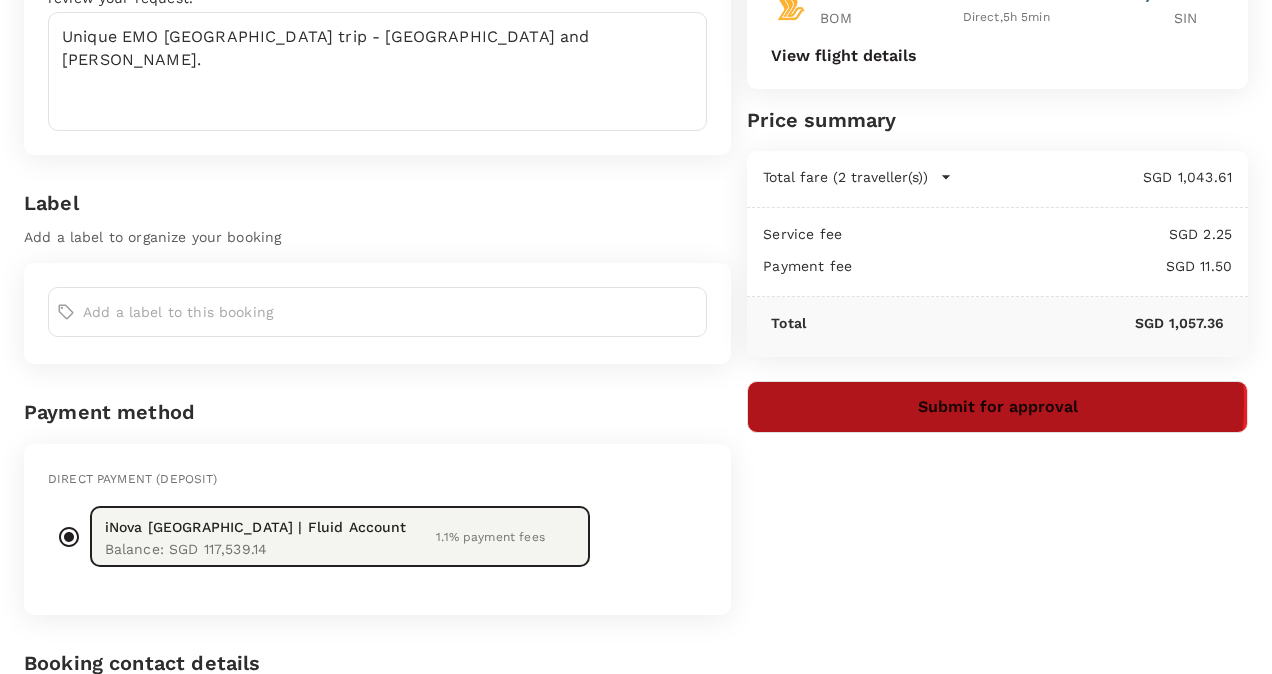 click on "Submit for approval" at bounding box center [997, 407] 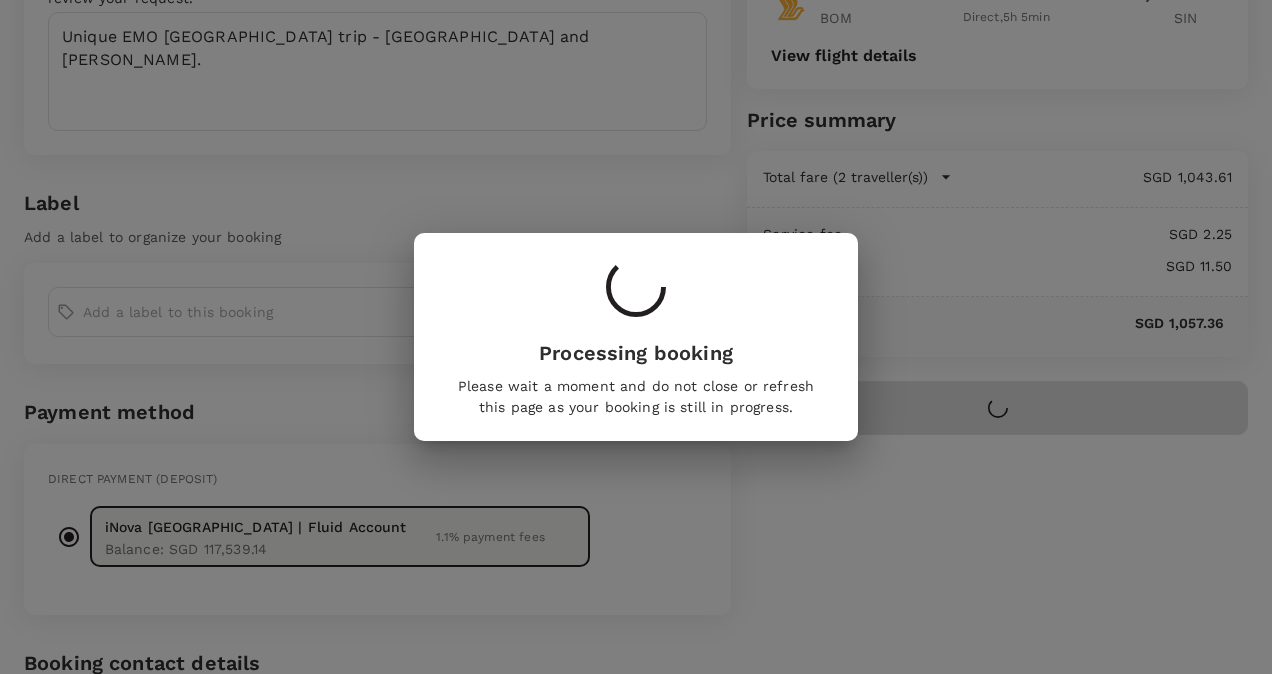 click on "Processing booking Please wait a moment and do not close or refresh this page as your booking is still in progress." at bounding box center (636, 337) 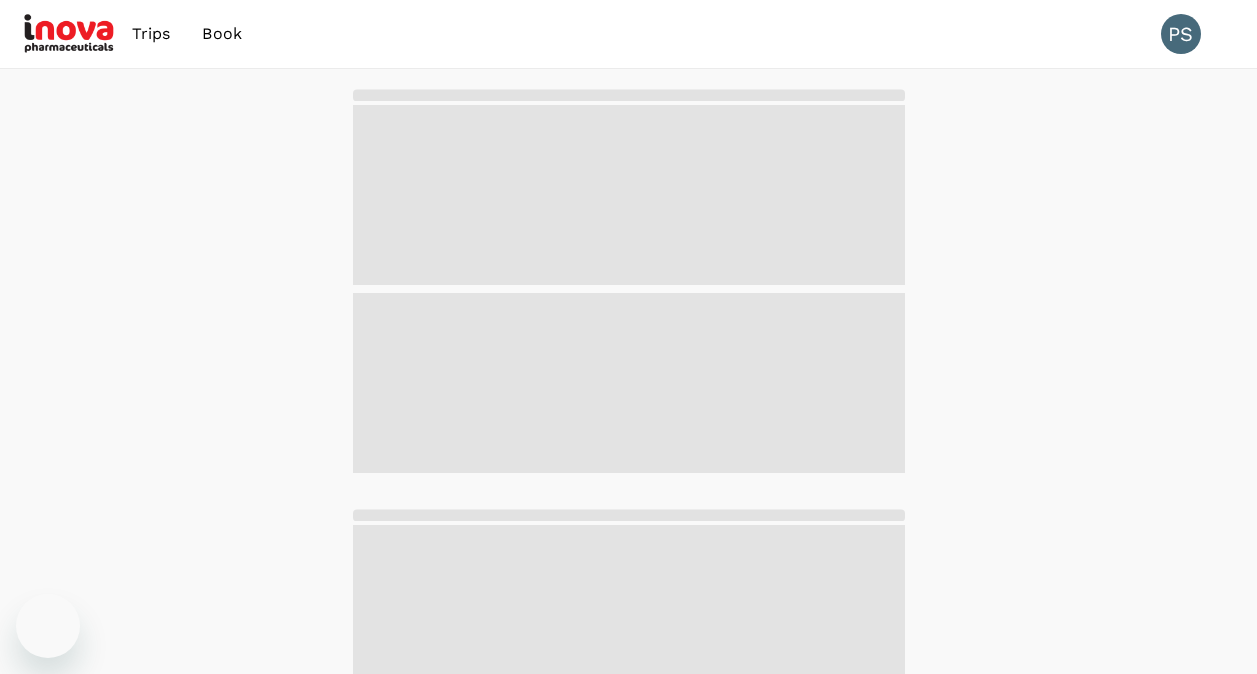 scroll, scrollTop: 0, scrollLeft: 0, axis: both 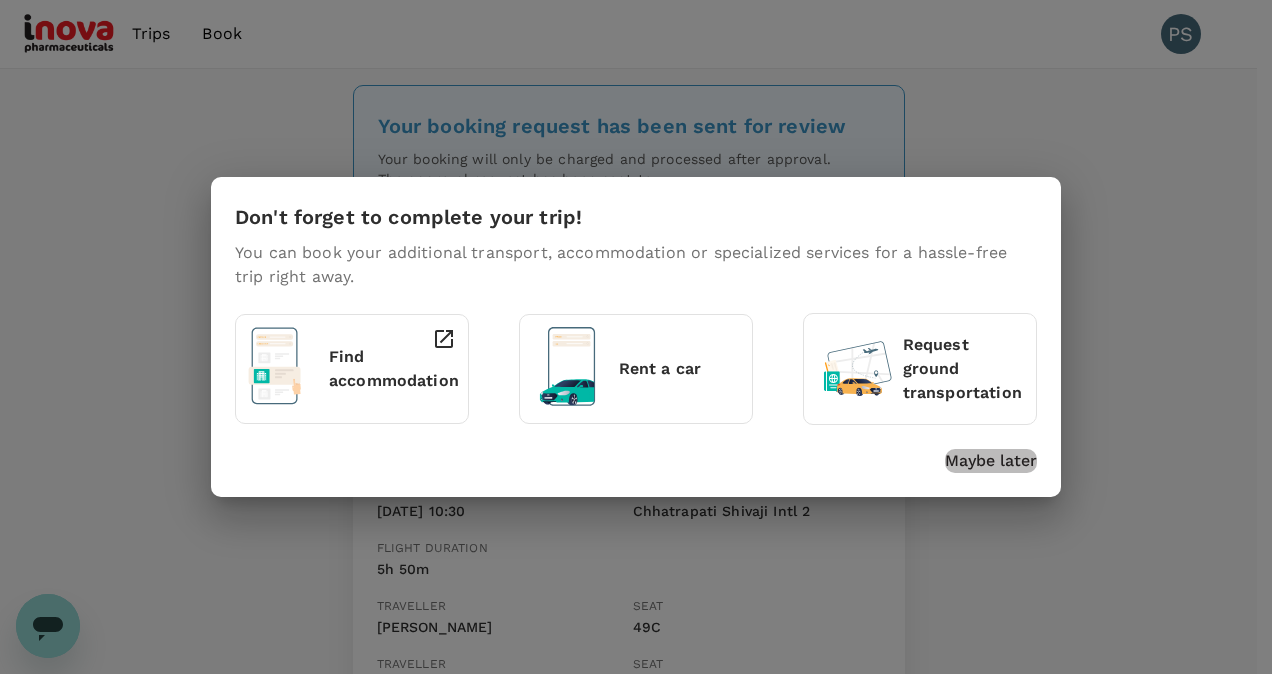 click on "Maybe later" at bounding box center (991, 461) 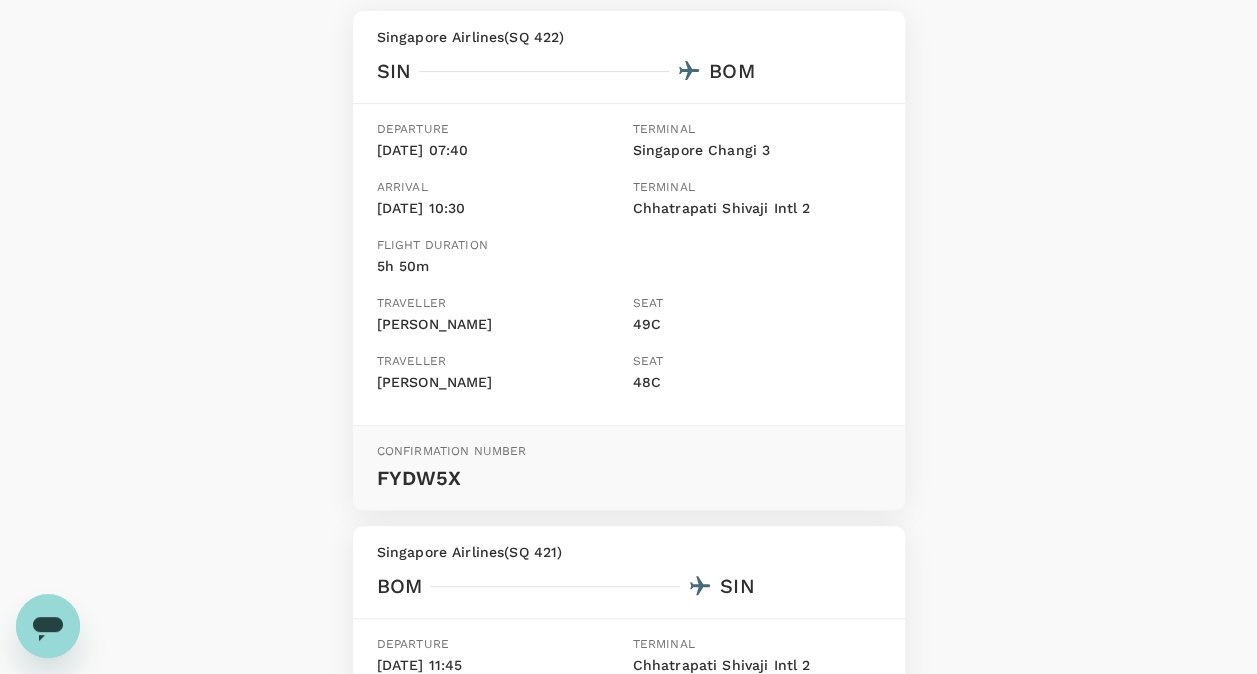 scroll, scrollTop: 306, scrollLeft: 0, axis: vertical 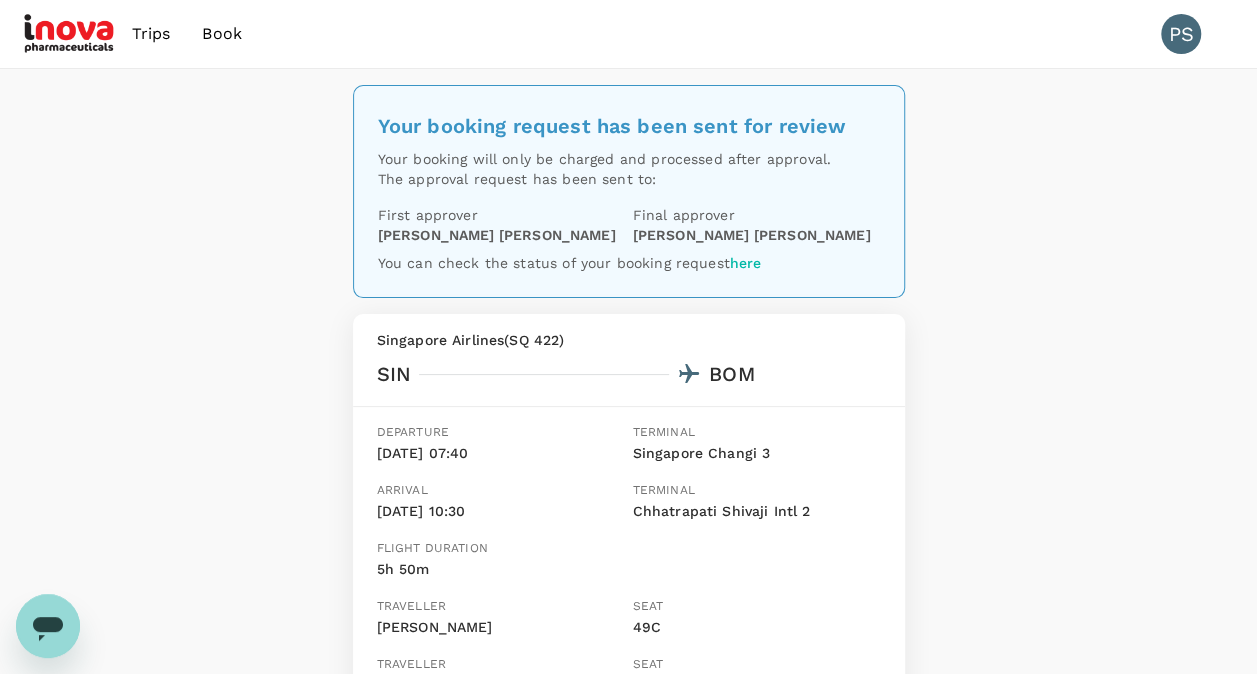 click on "Book" at bounding box center [222, 34] 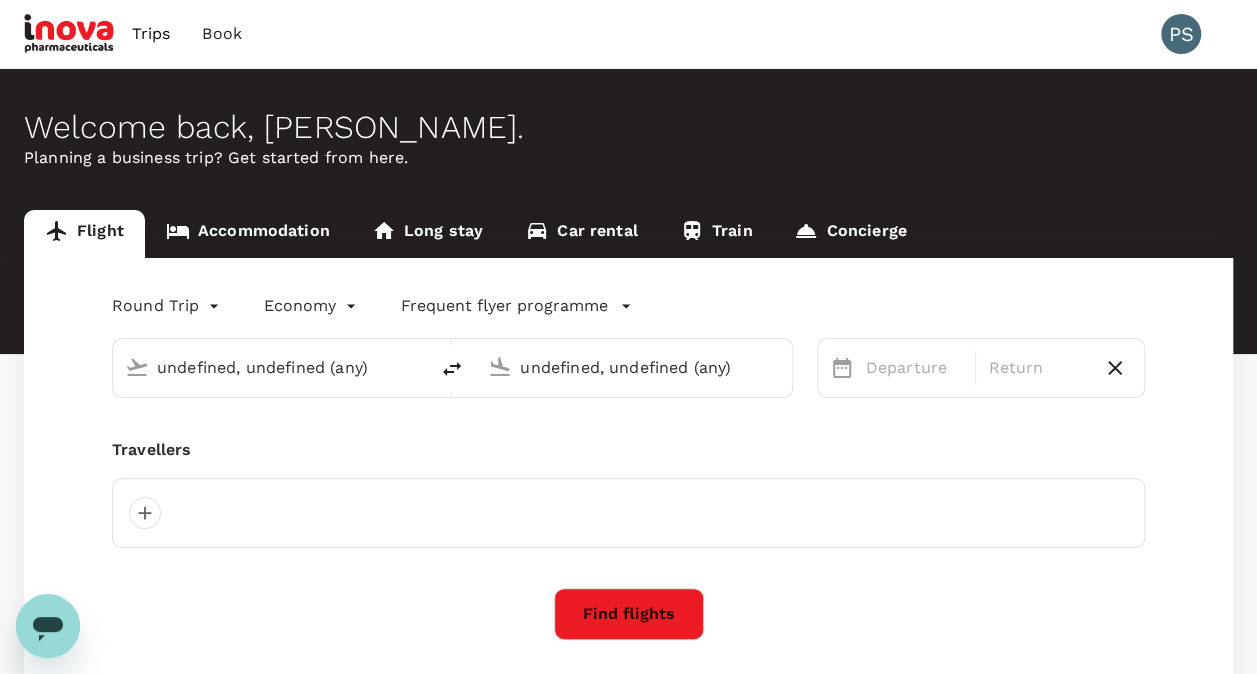 type on "Singapore Changi (SIN)" 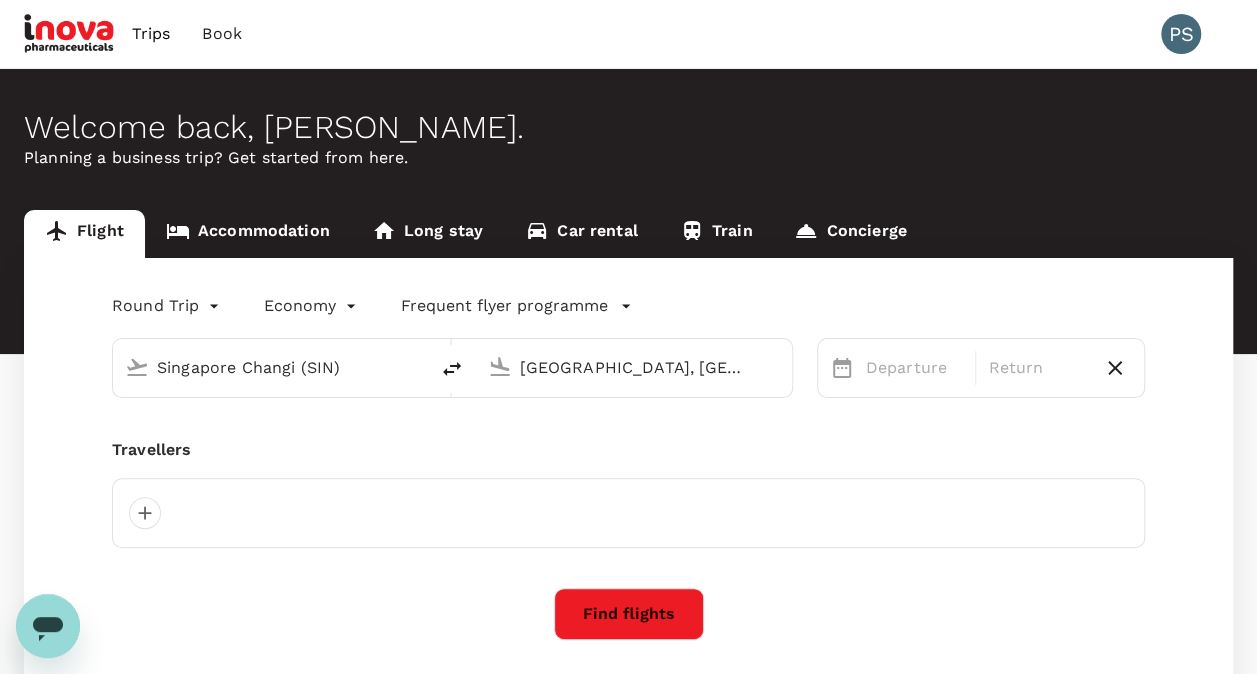 type 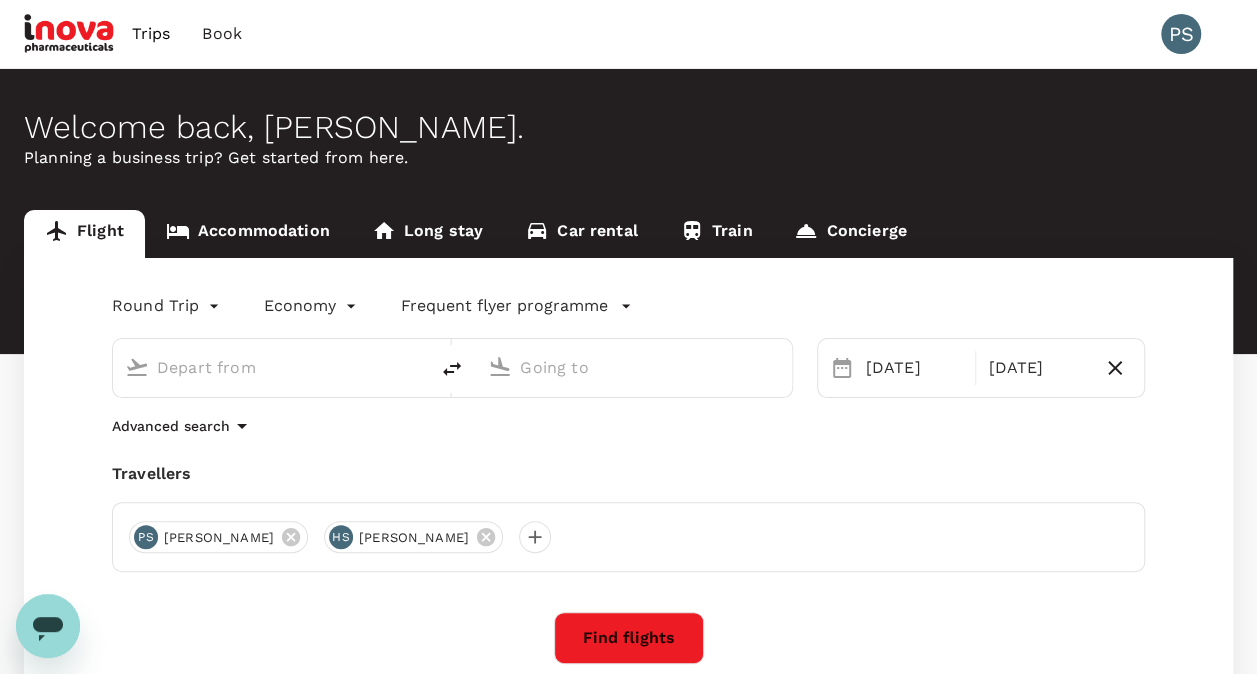 type on "Singapore Changi (SIN)" 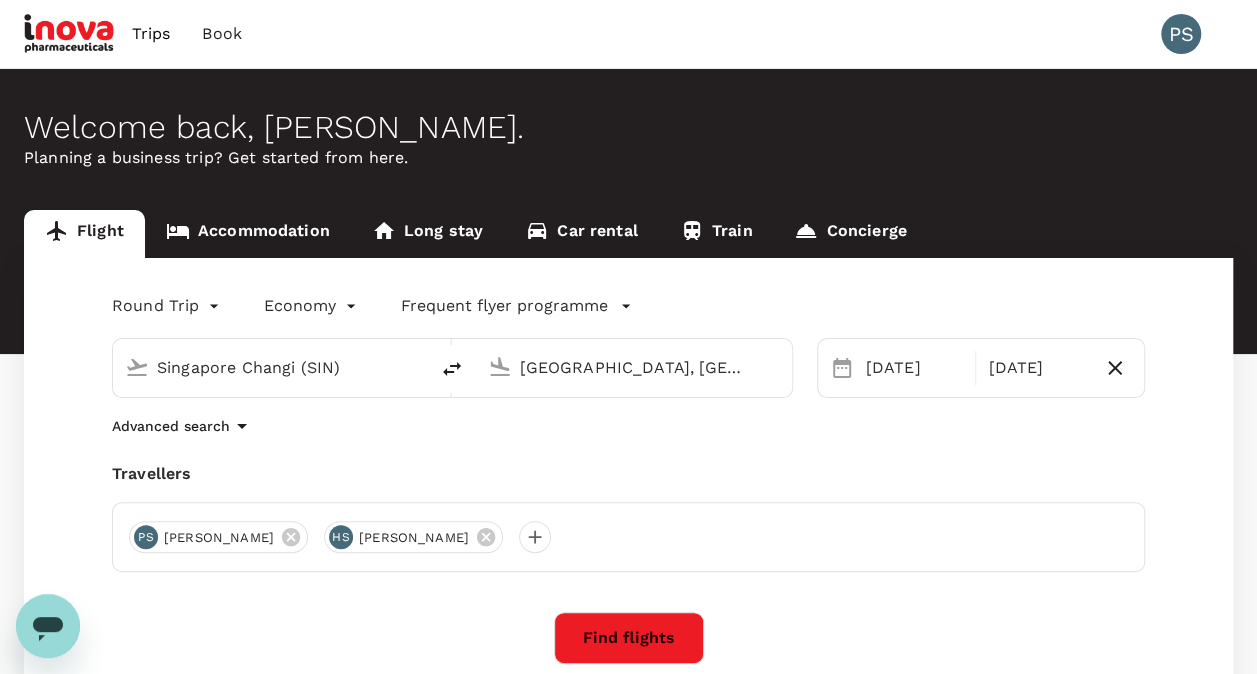type 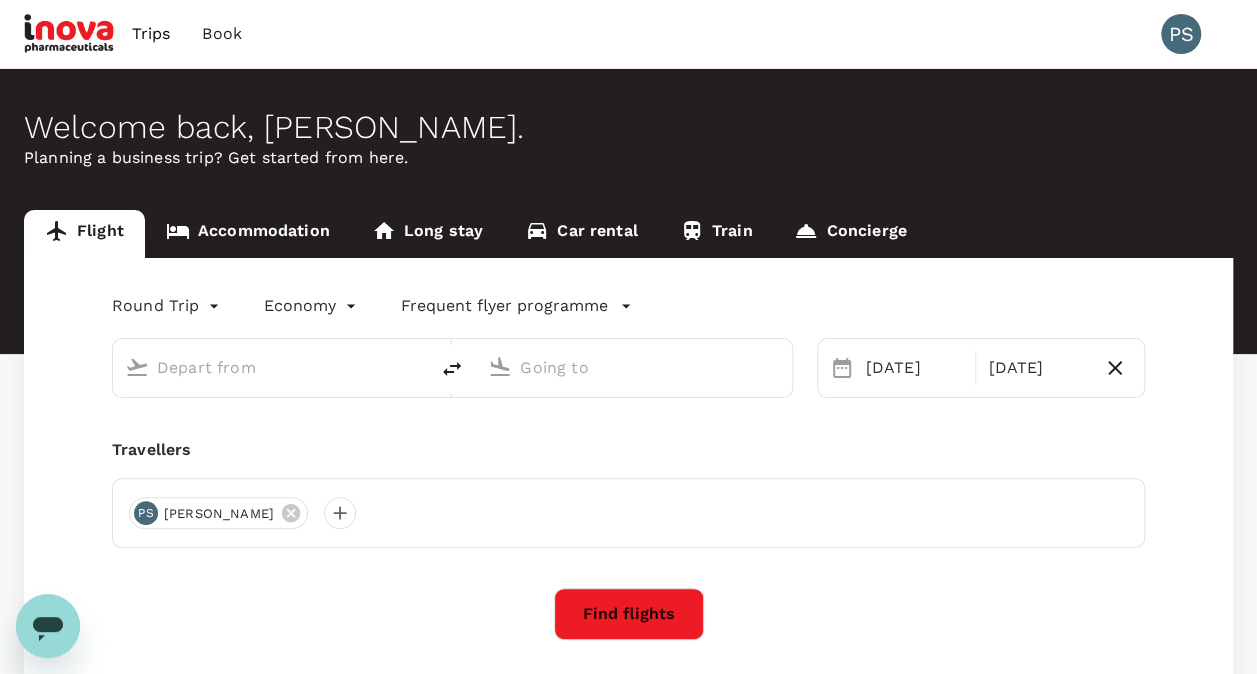 type on "Singapore Changi (SIN)" 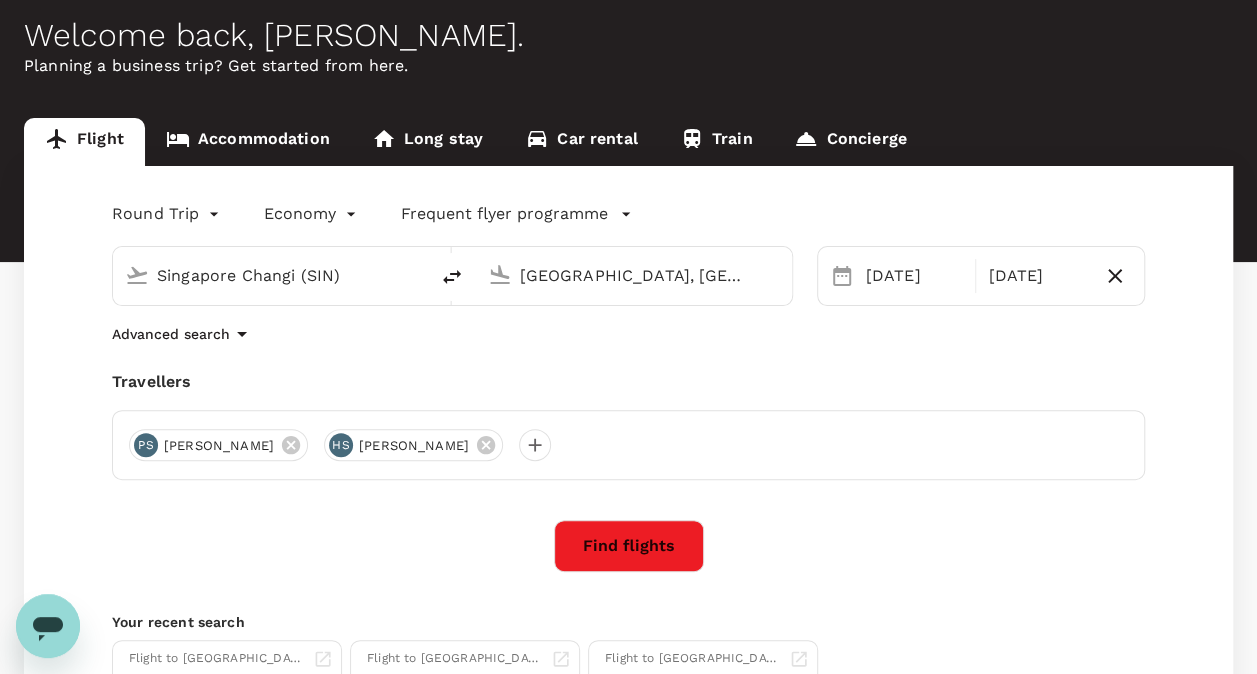 scroll, scrollTop: 98, scrollLeft: 0, axis: vertical 